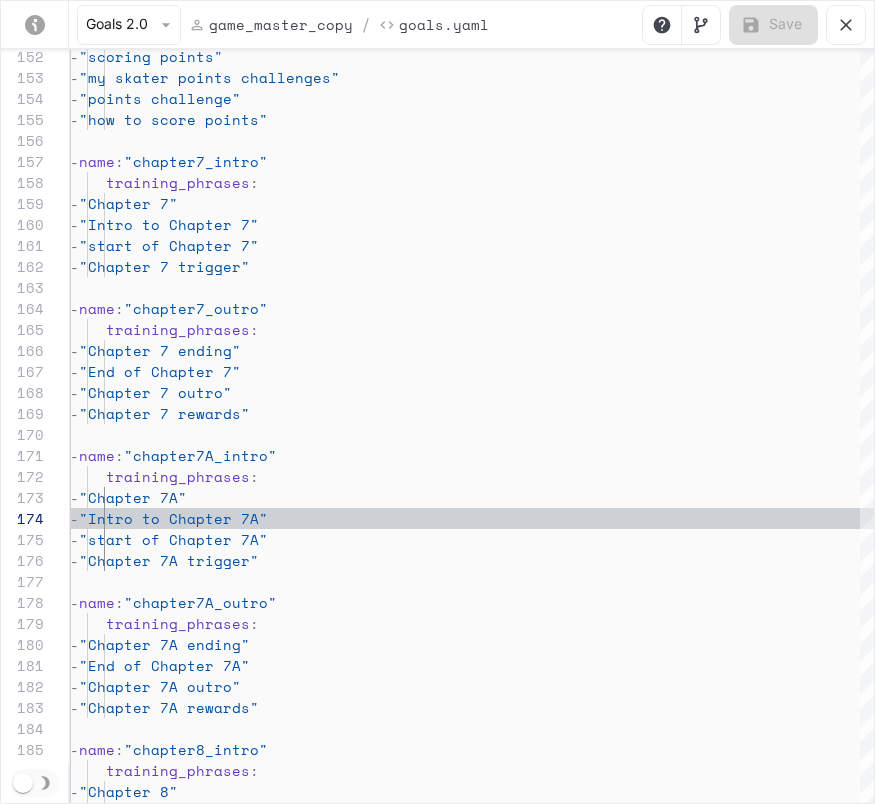 scroll, scrollTop: 2409, scrollLeft: 0, axis: vertical 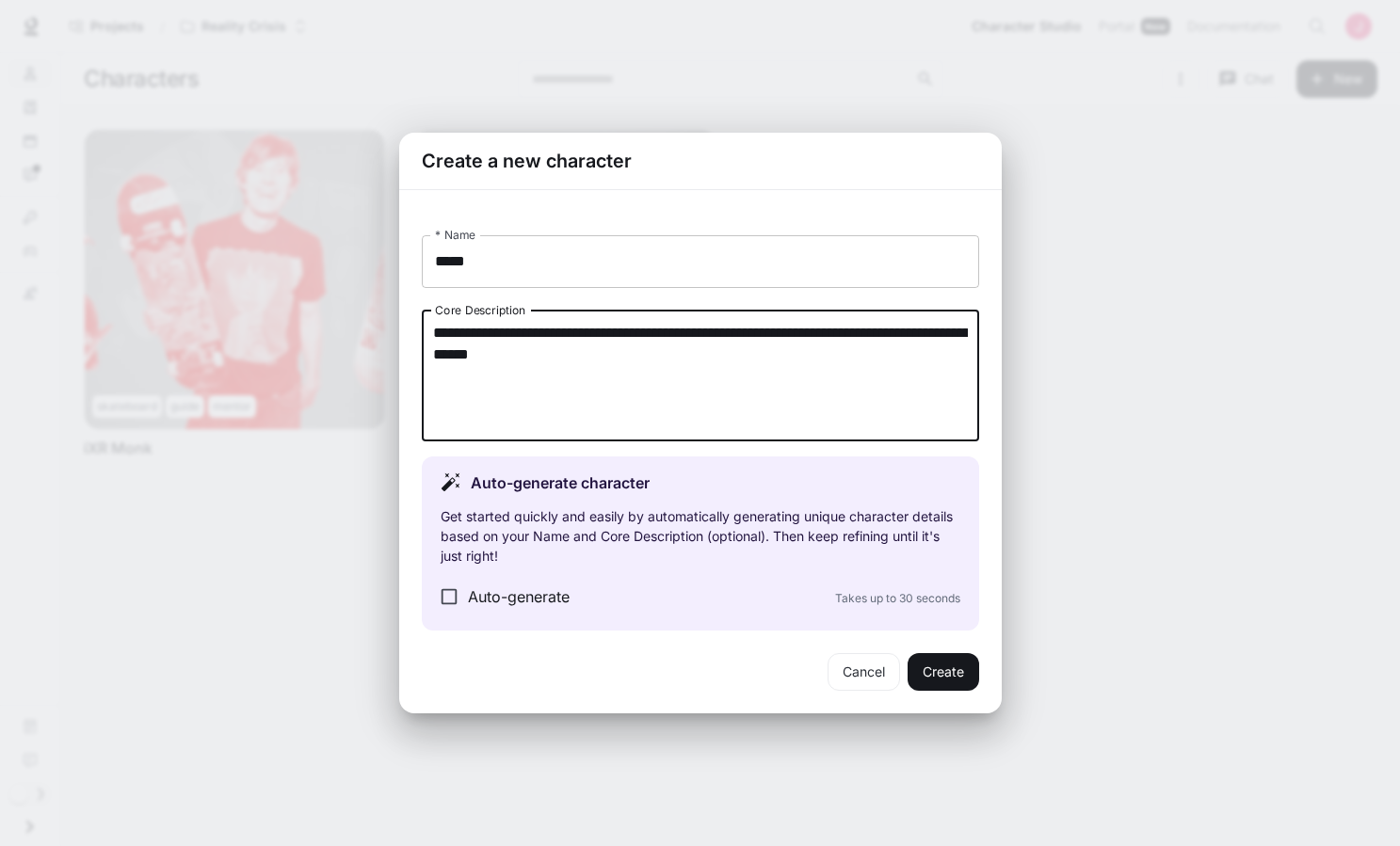 click on "*****" at bounding box center (700, 262) 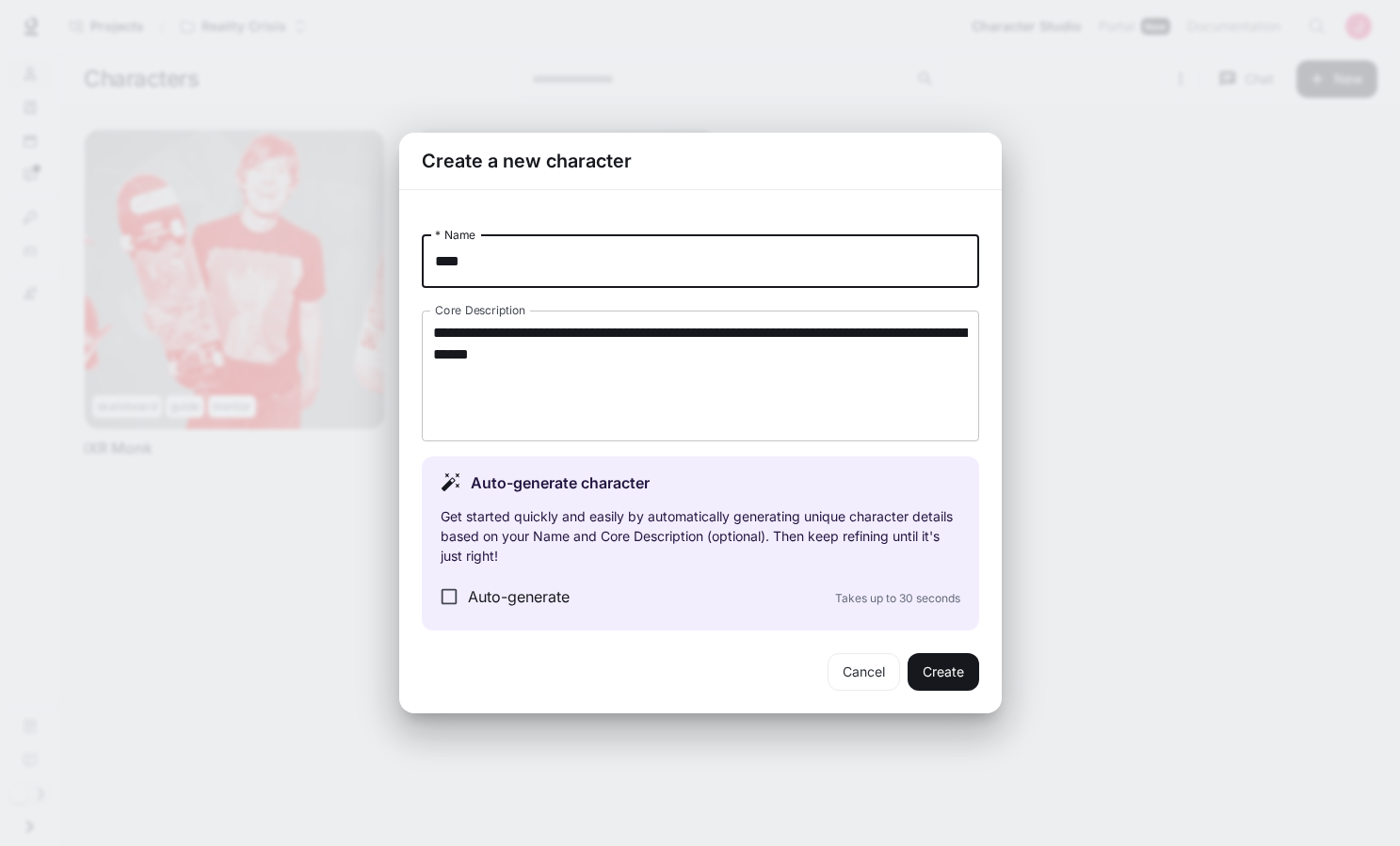 type on "****" 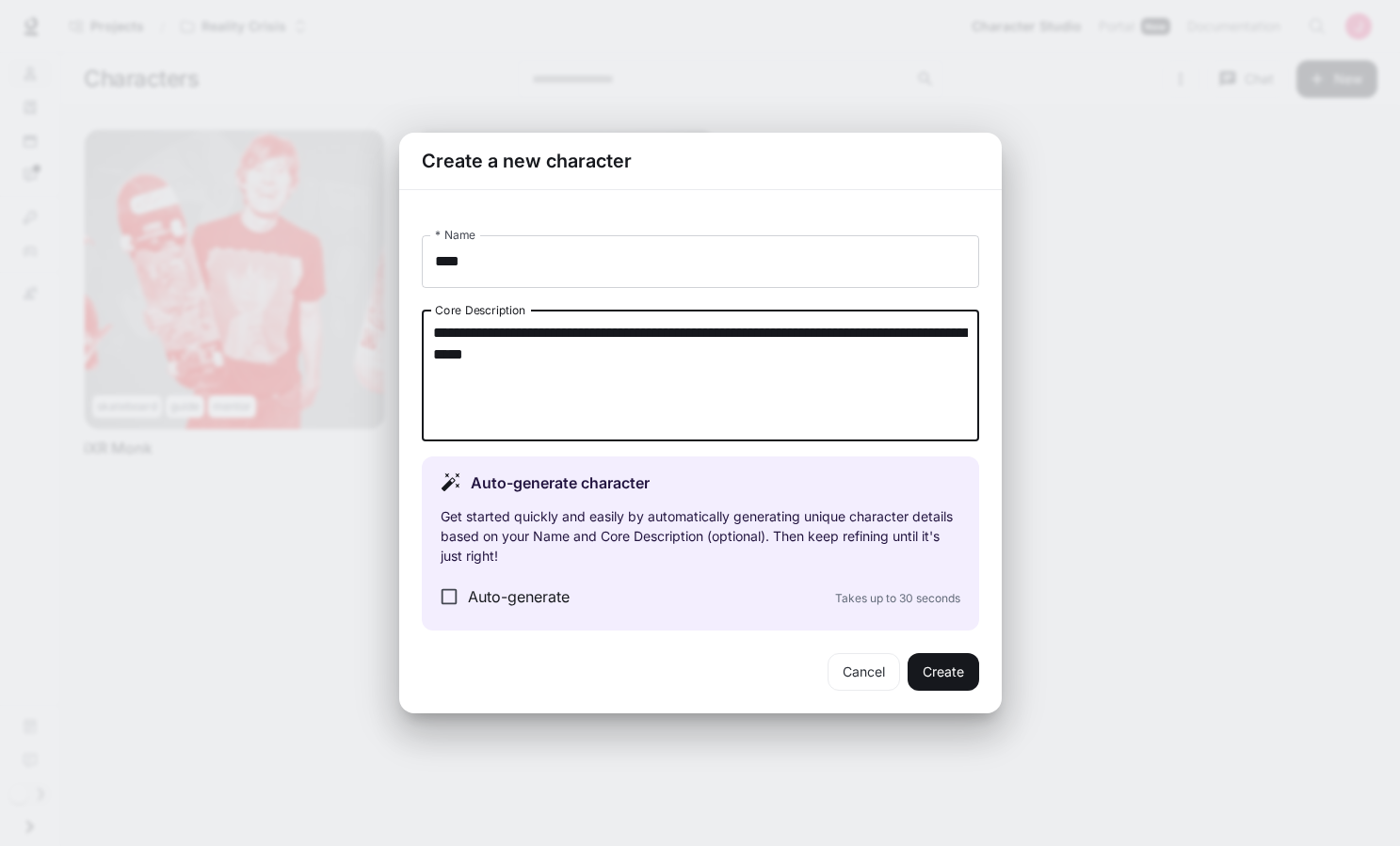 click on "**********" at bounding box center (700, 375) 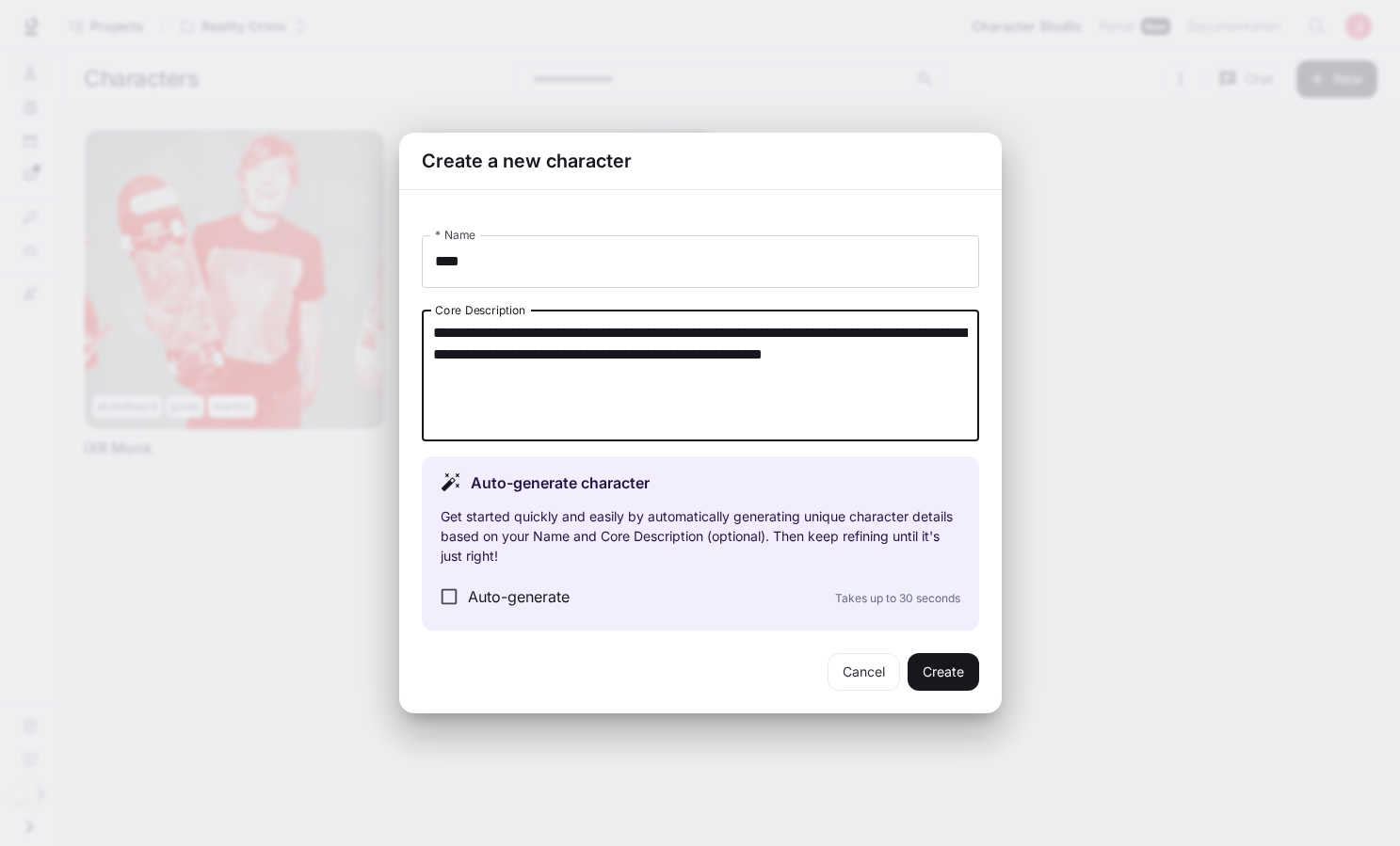 drag, startPoint x: 504, startPoint y: 332, endPoint x: 691, endPoint y: 337, distance: 187.0668 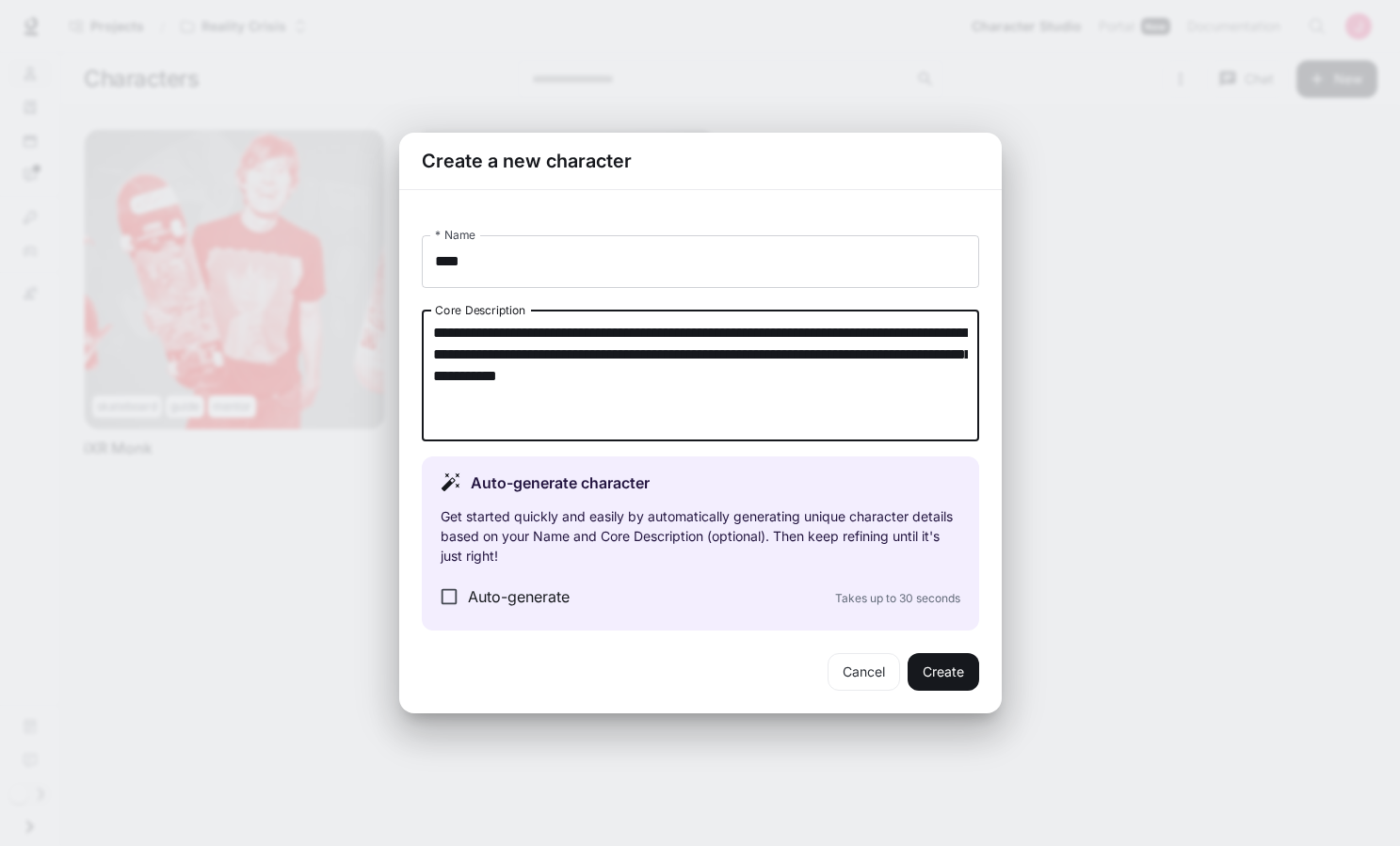 drag, startPoint x: 605, startPoint y: 356, endPoint x: 760, endPoint y: 374, distance: 156.04166 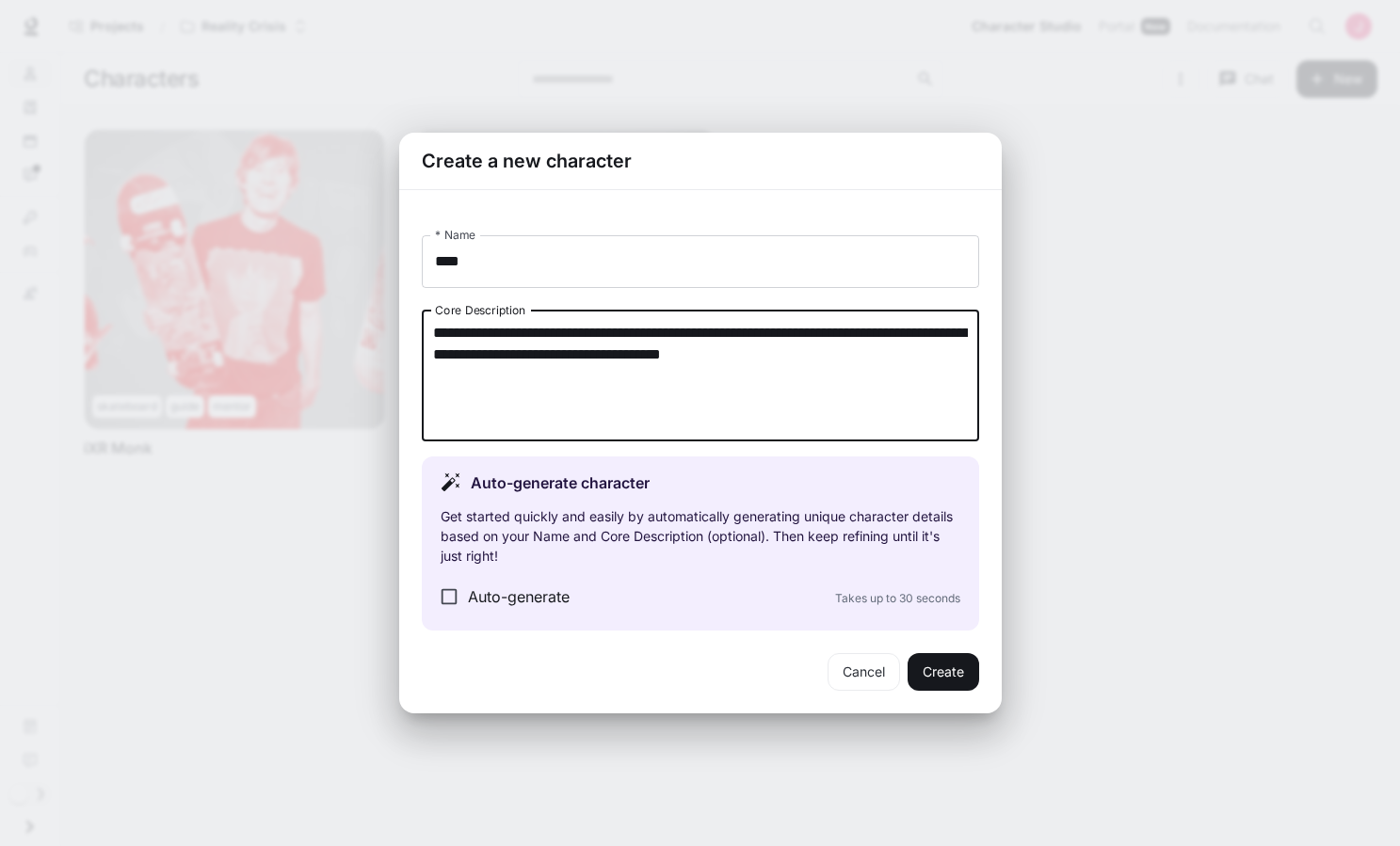 click on "**********" at bounding box center (700, 375) 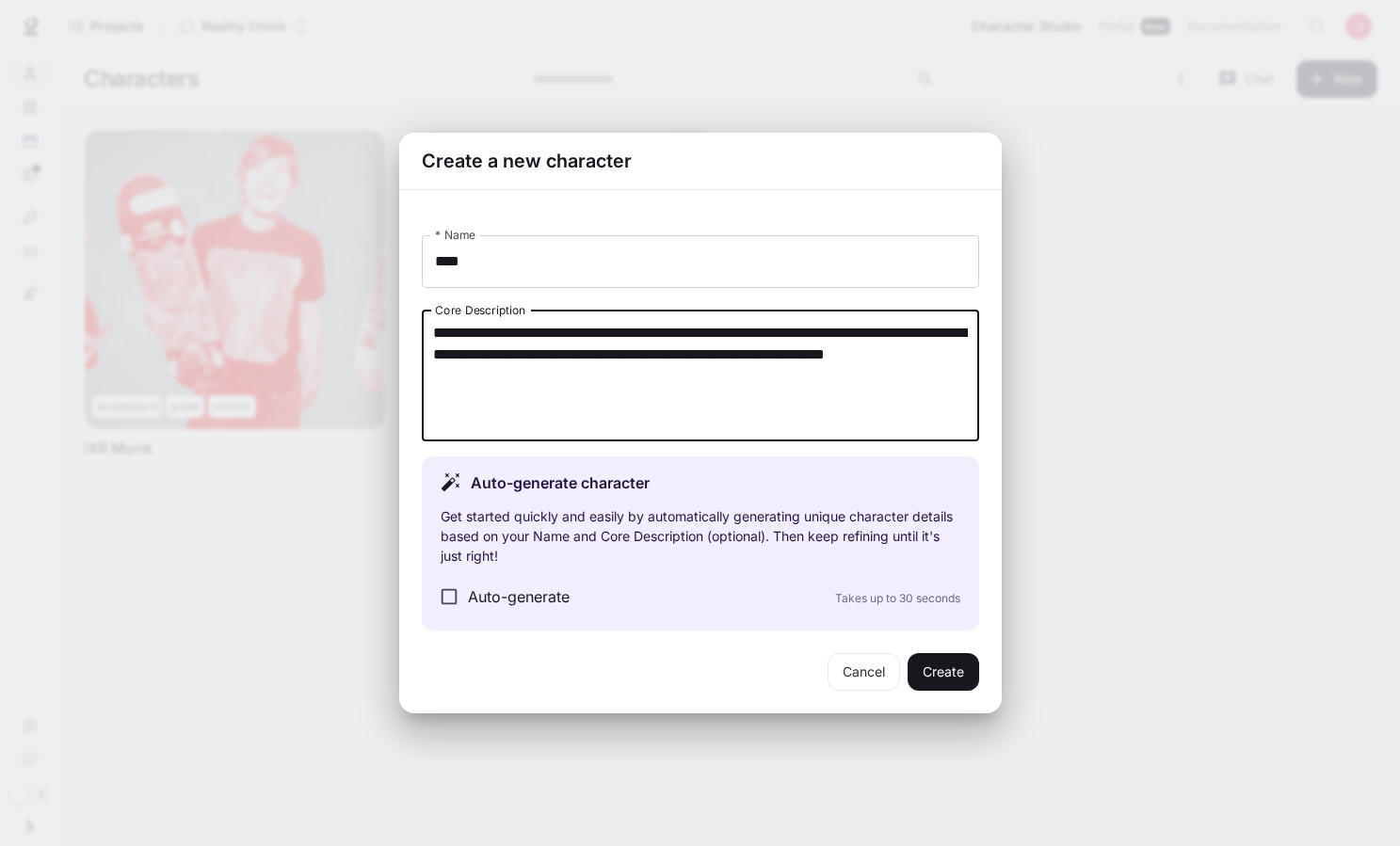 click on "**********" at bounding box center (700, 375) 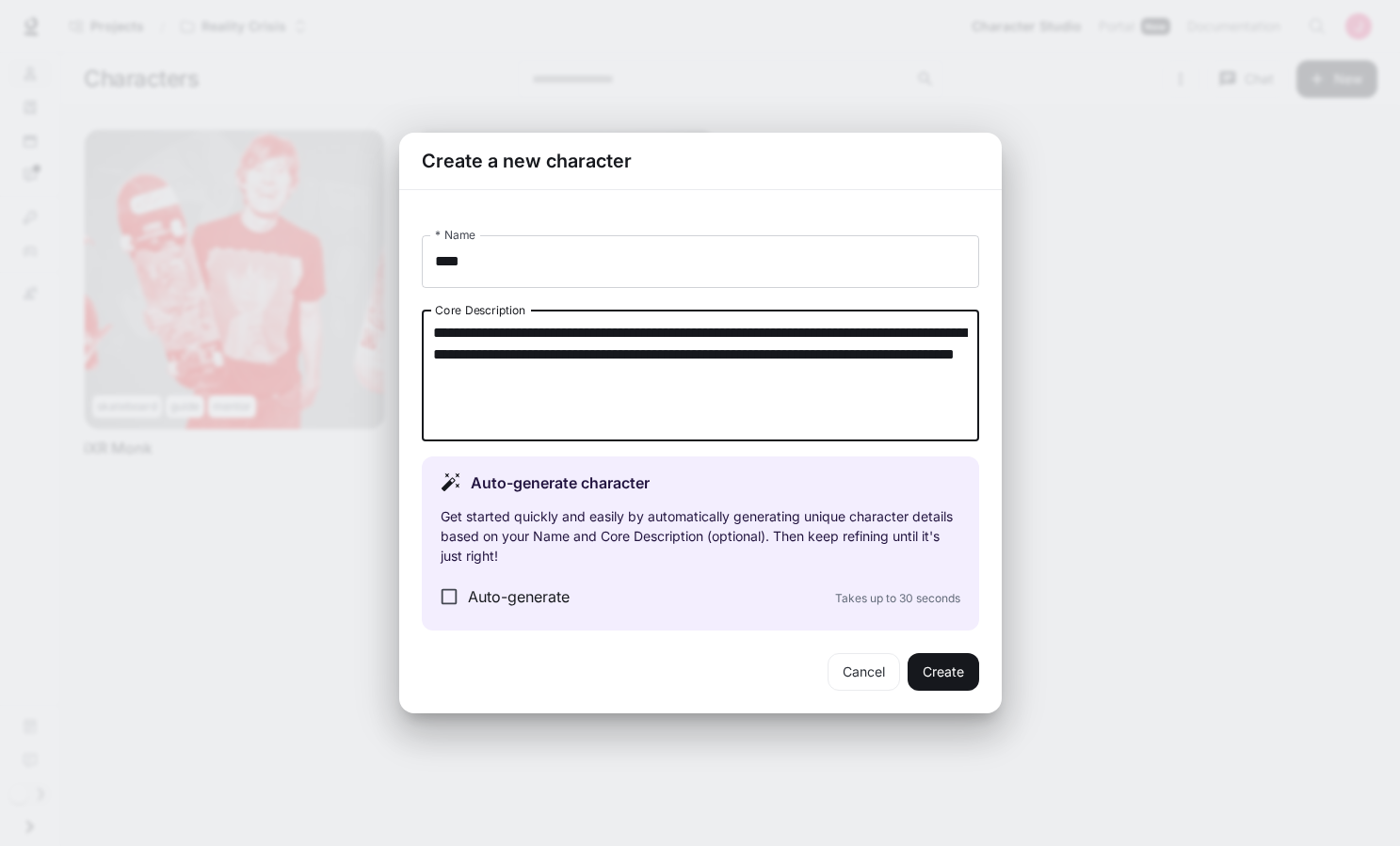 click on "**********" at bounding box center [700, 375] 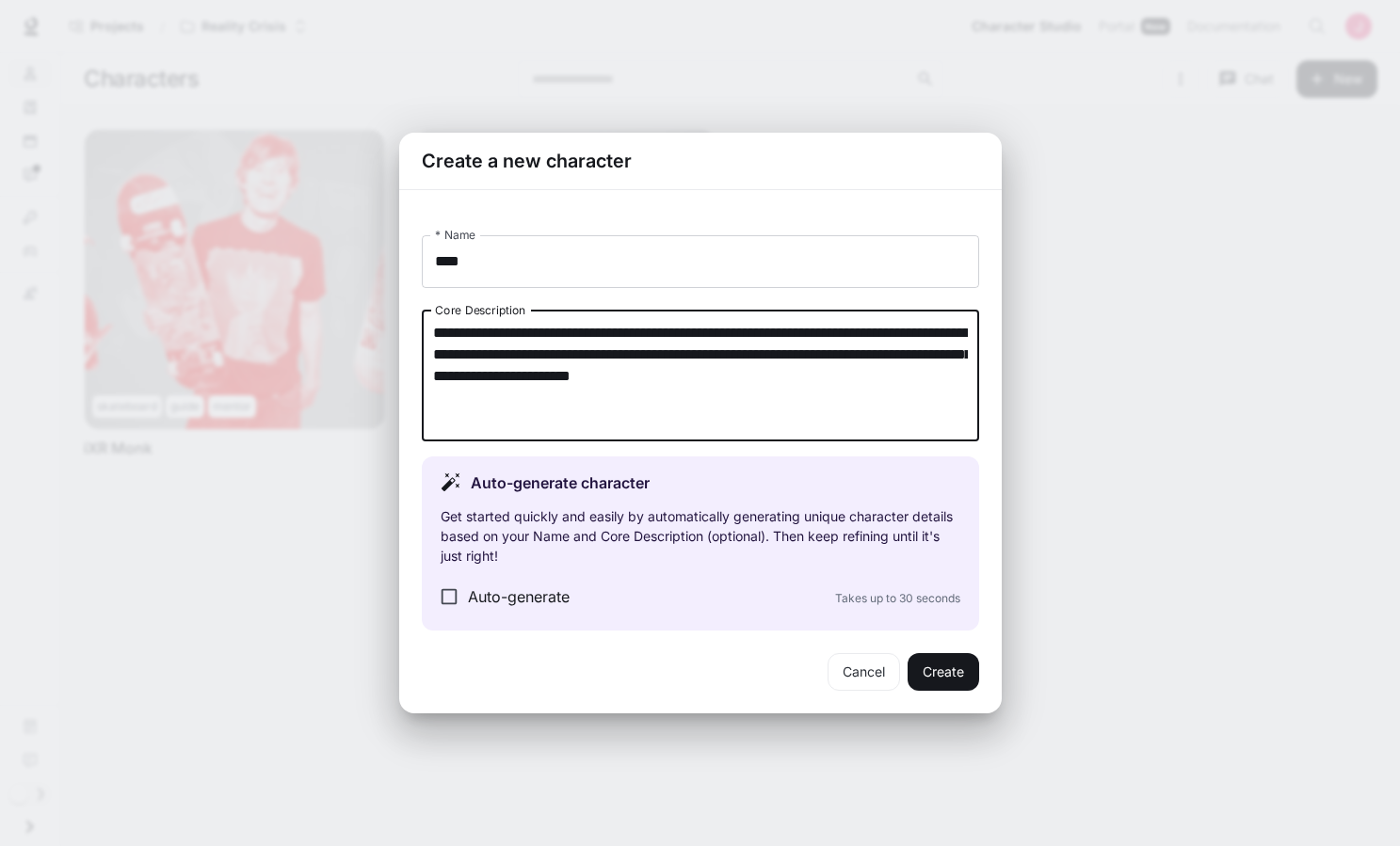 click on "**********" at bounding box center [700, 375] 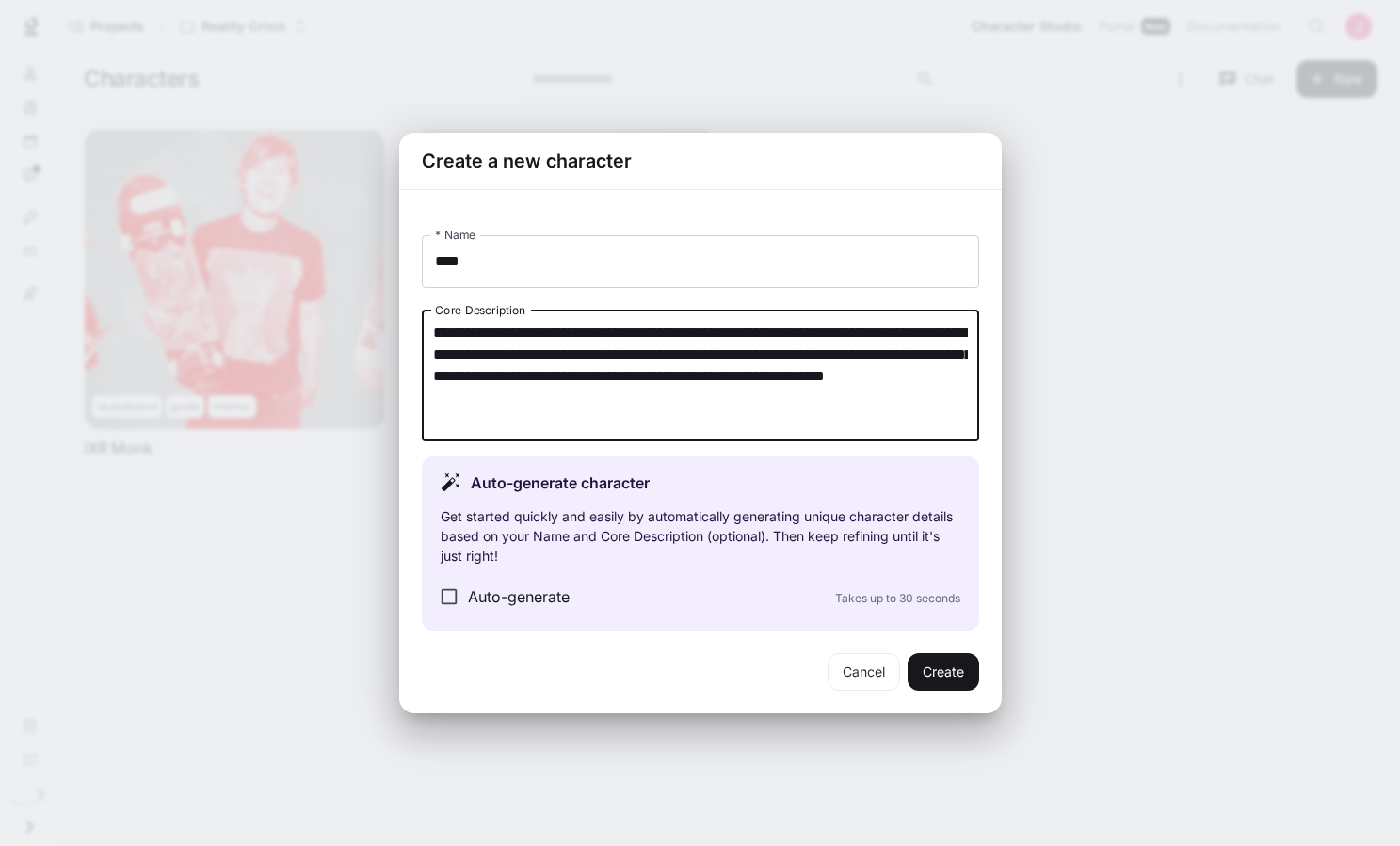 type on "**********" 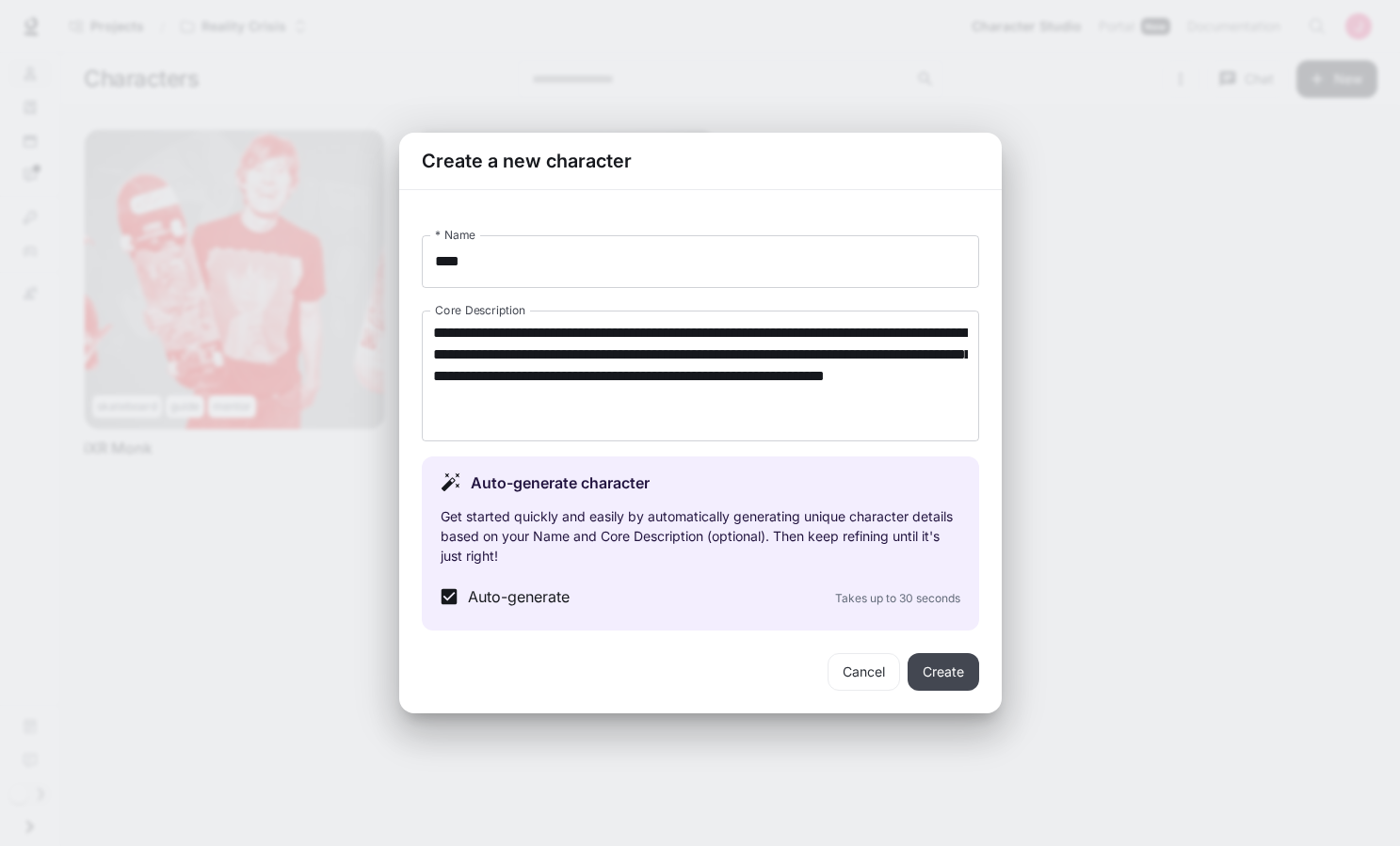 click on "Create" at bounding box center (943, 672) 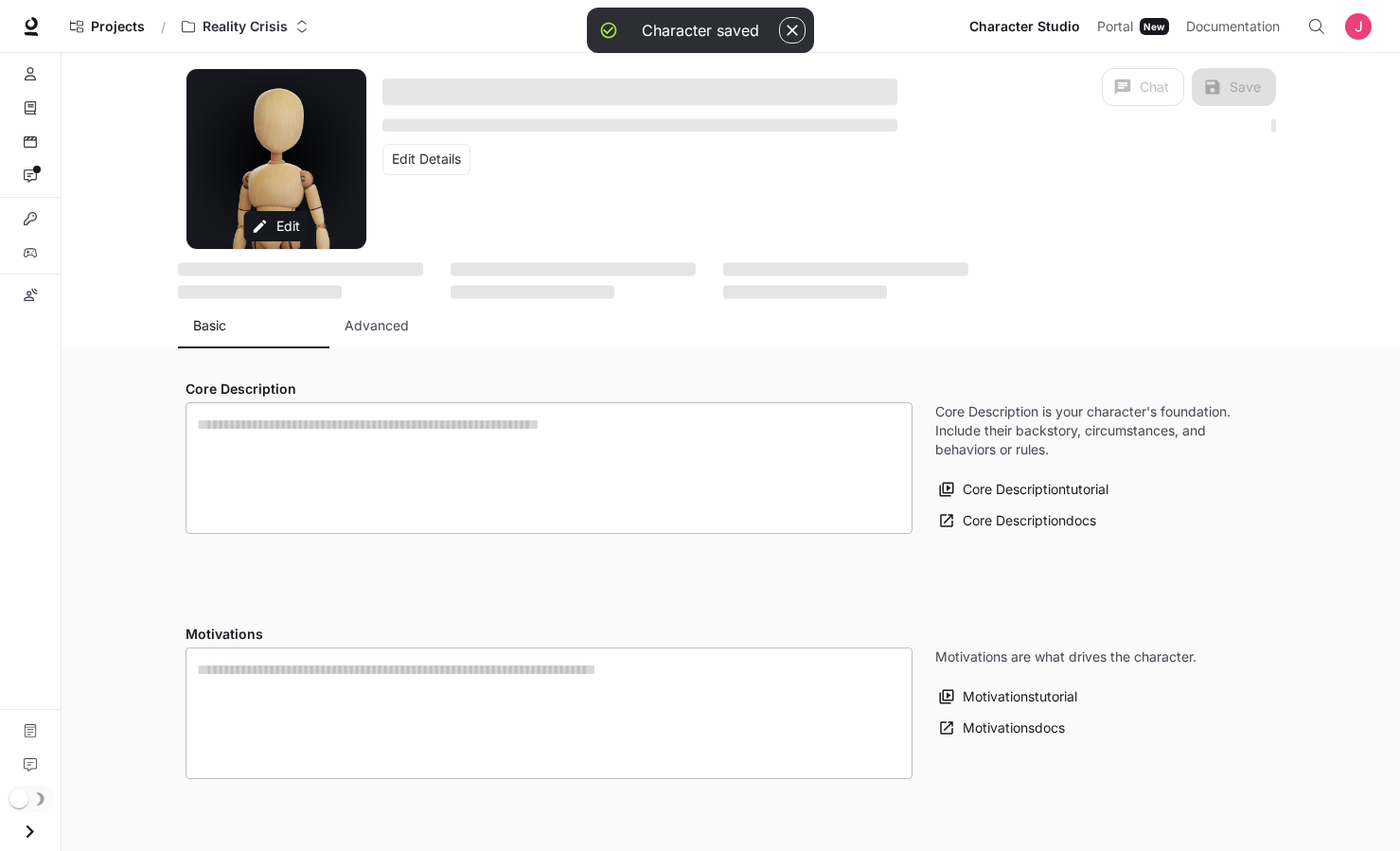 type on "**********" 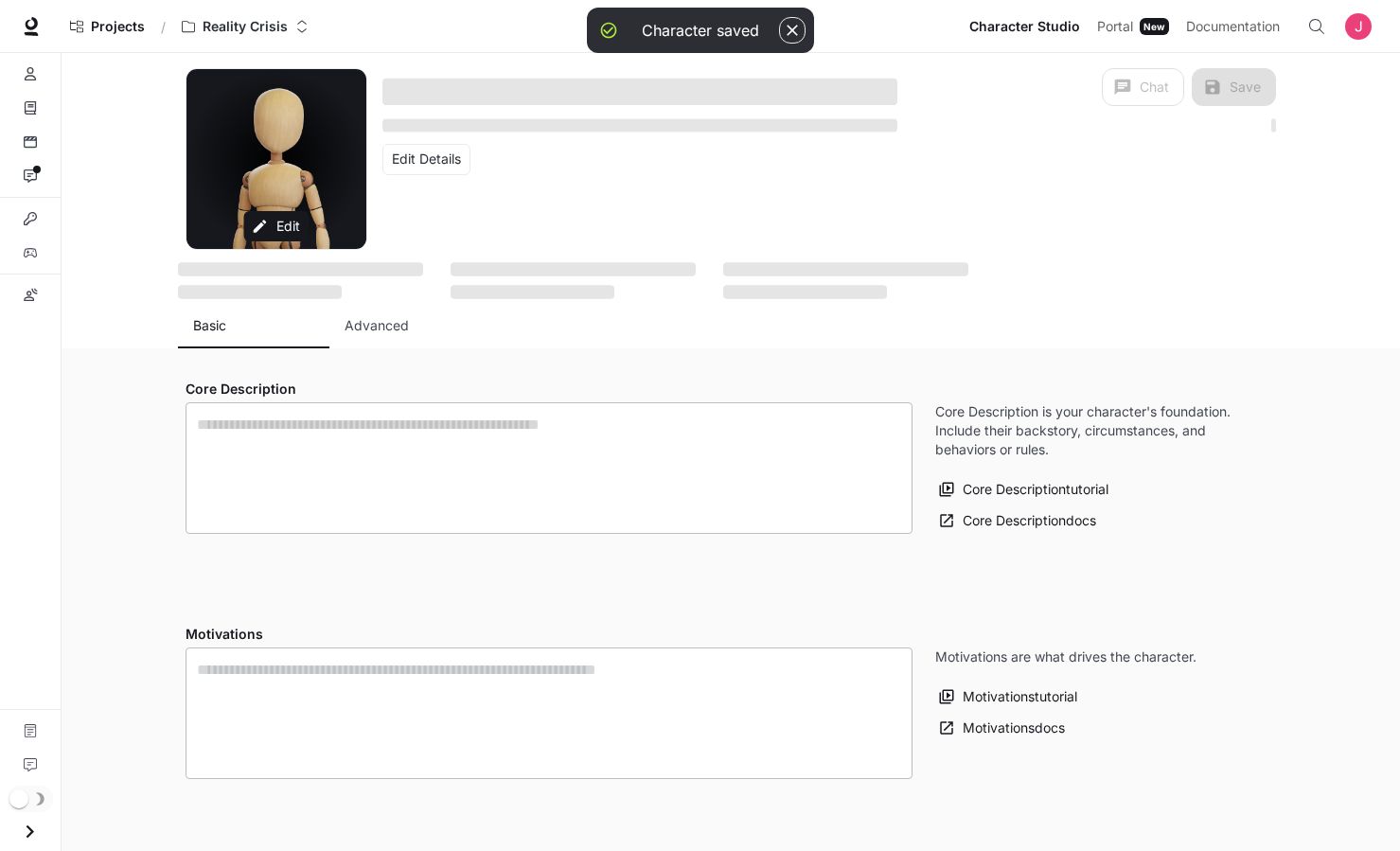 type on "**********" 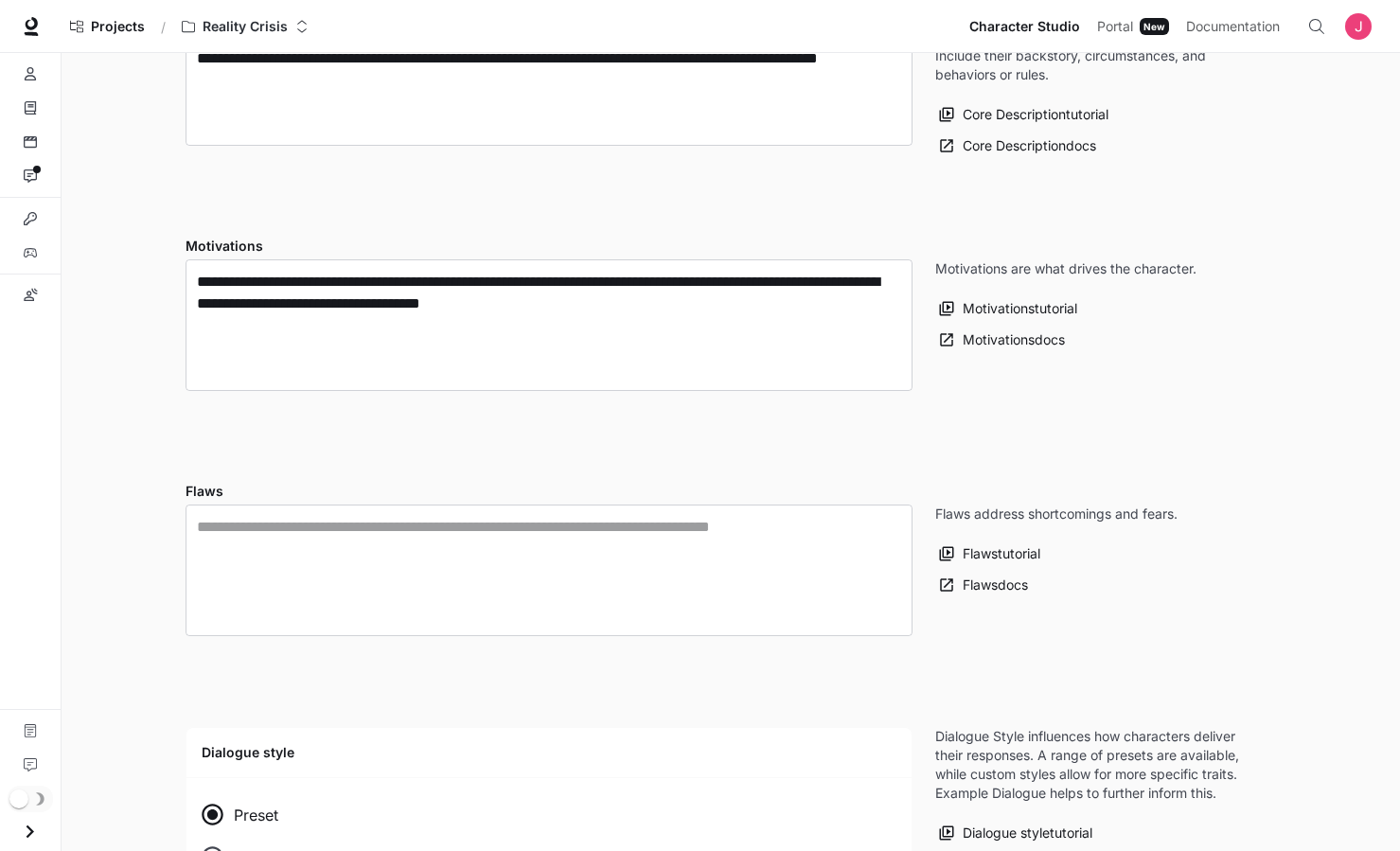 scroll, scrollTop: 0, scrollLeft: 0, axis: both 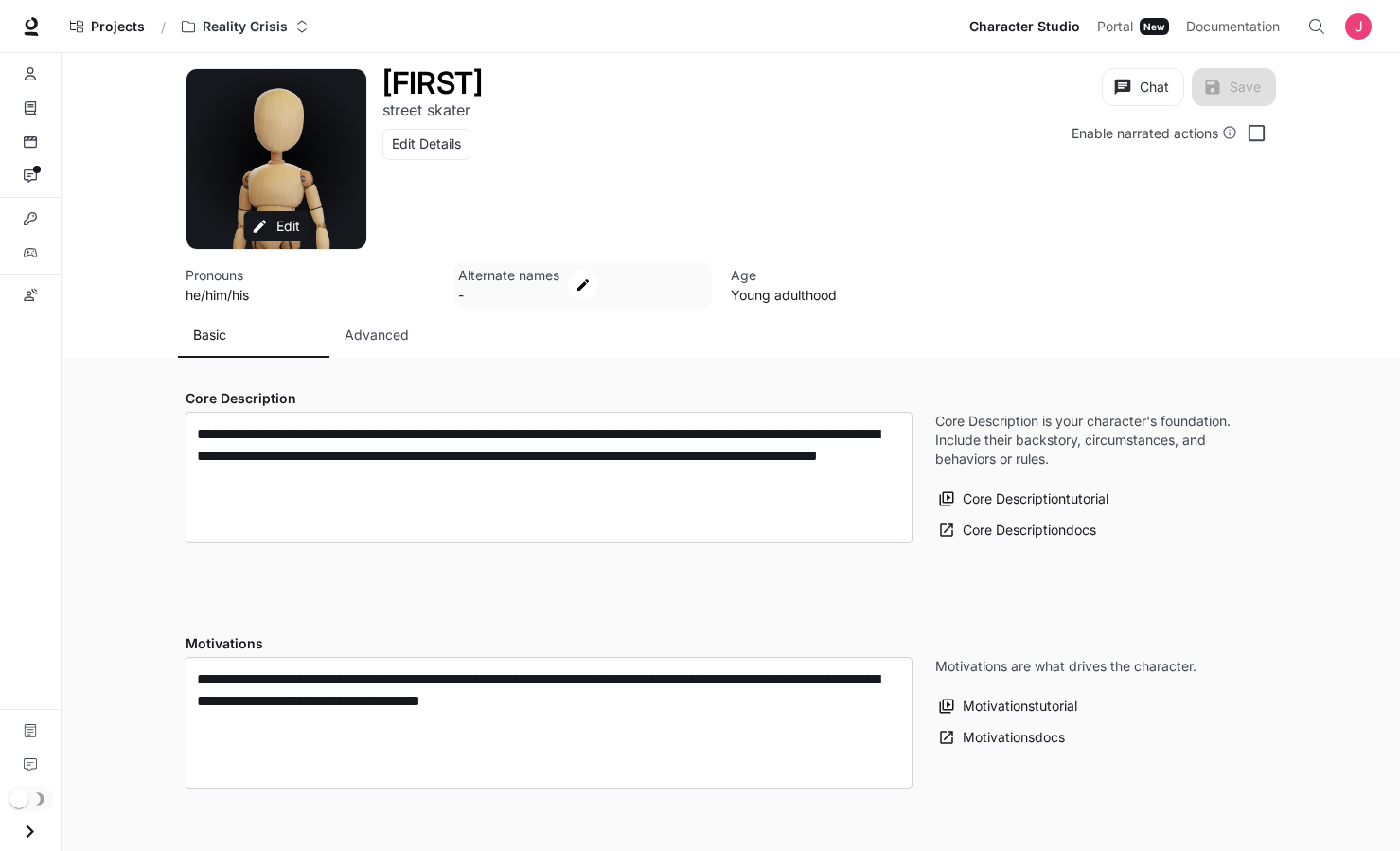 click at bounding box center (583, 285) 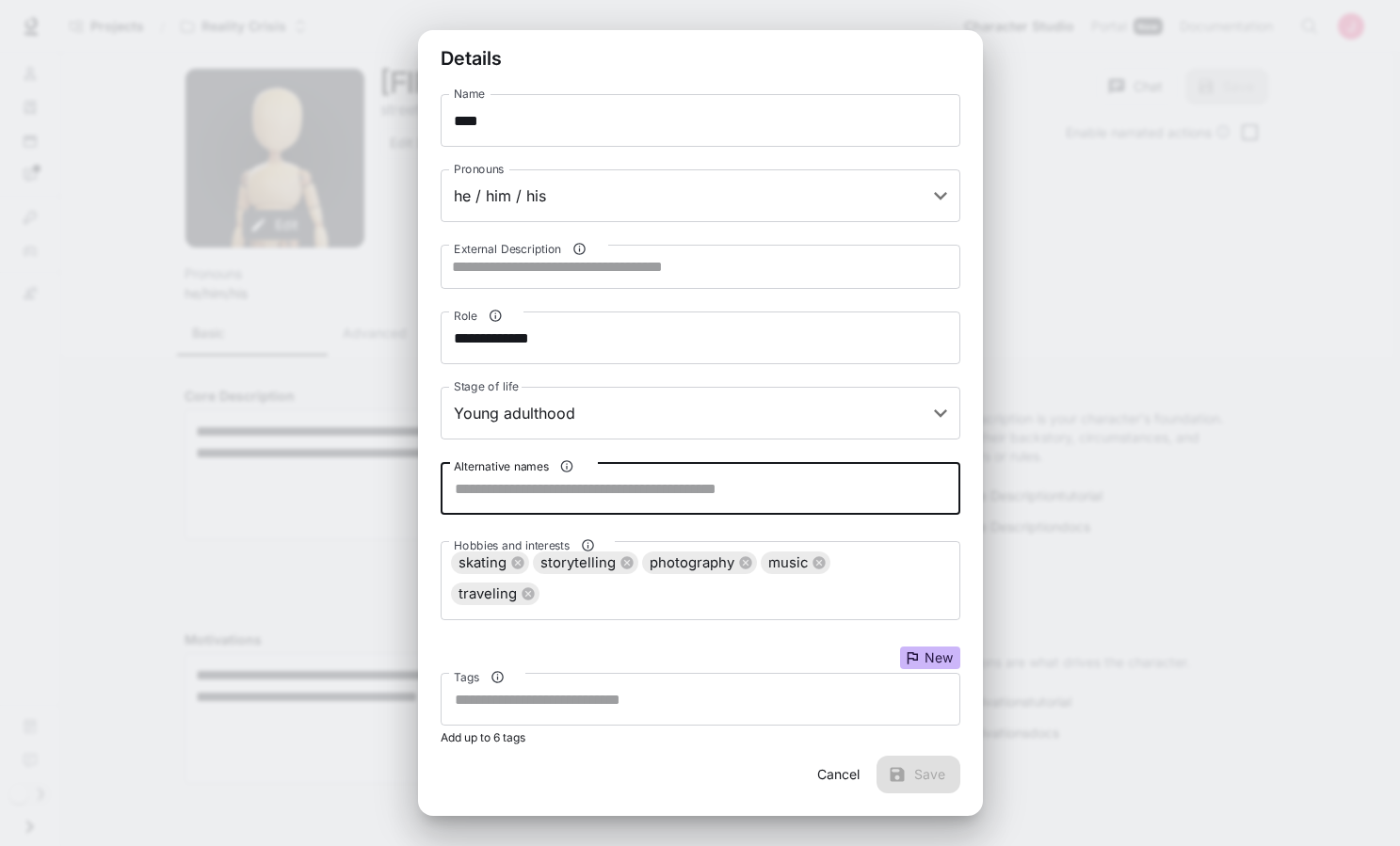 click on "Alternative names" at bounding box center [700, 488] 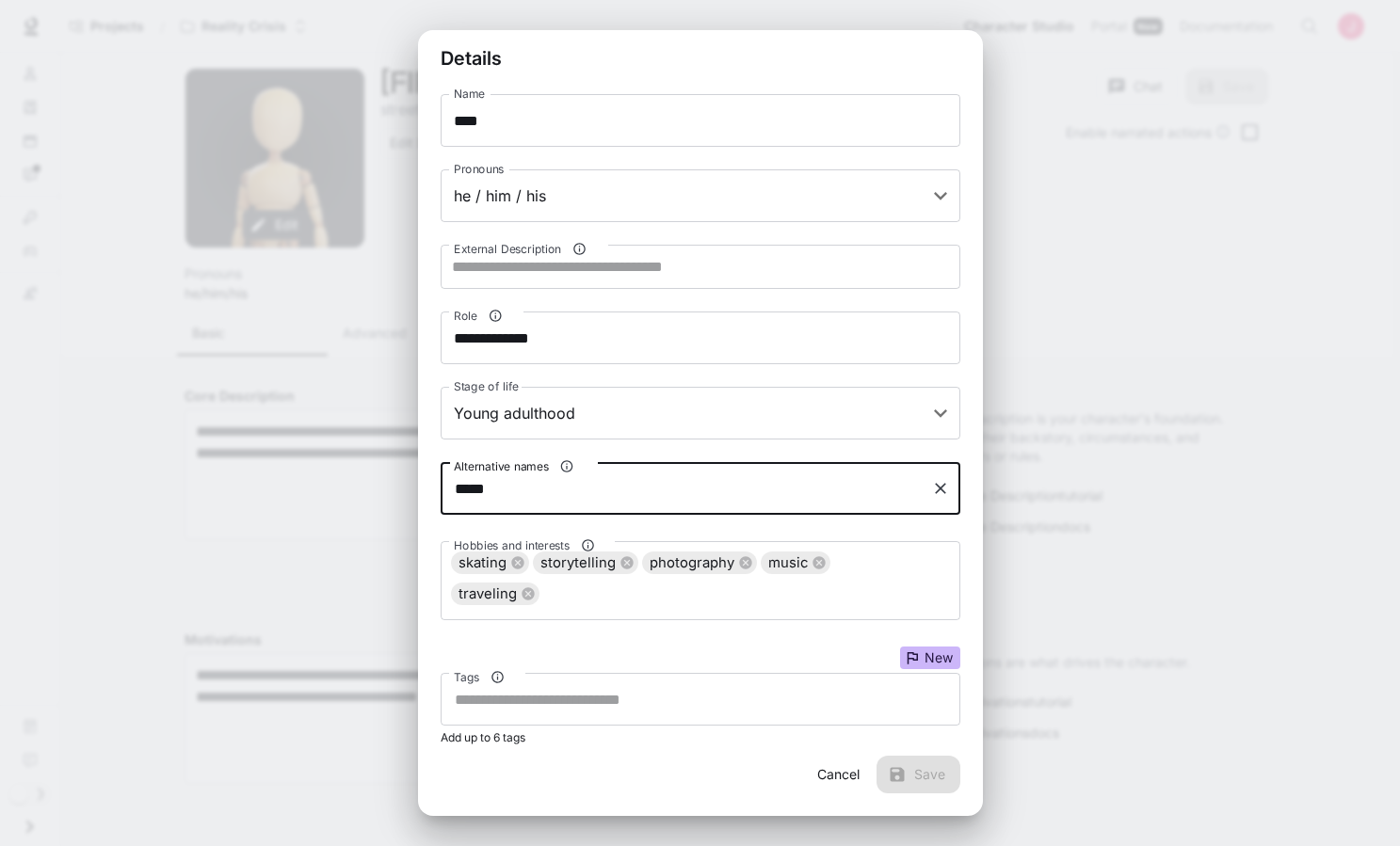 type on "*****" 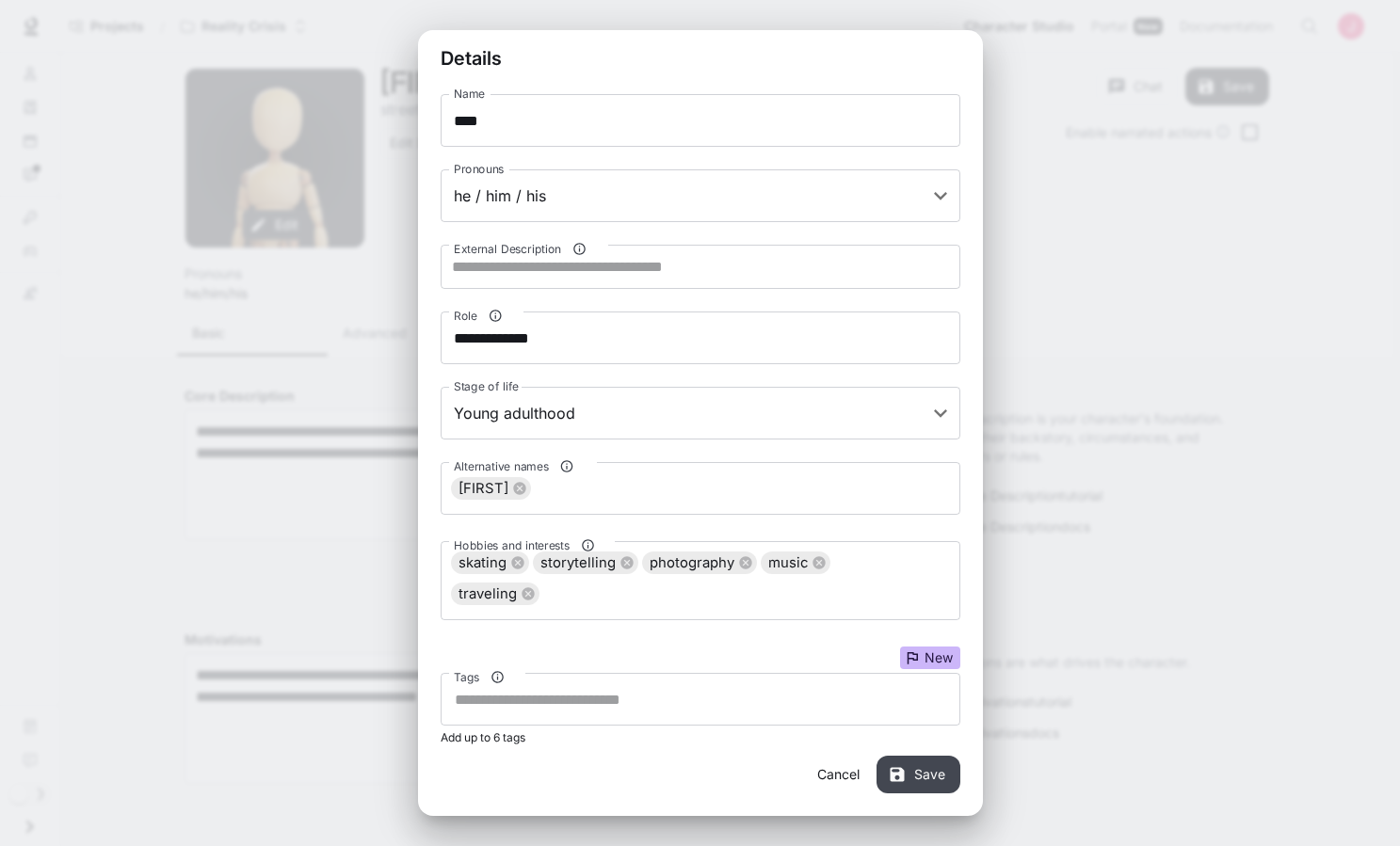 click on "Save" at bounding box center (918, 774) 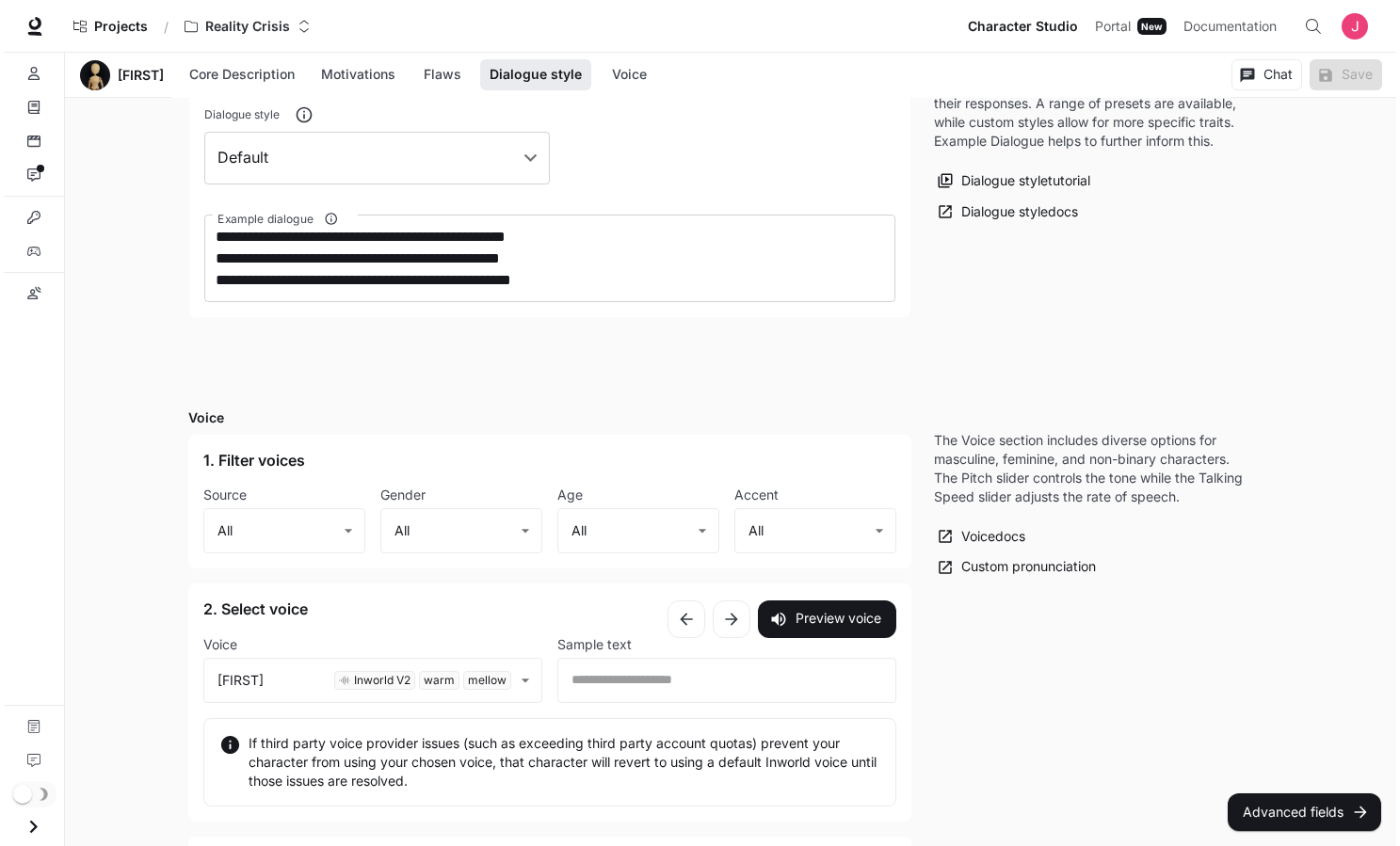 scroll, scrollTop: 1215, scrollLeft: 0, axis: vertical 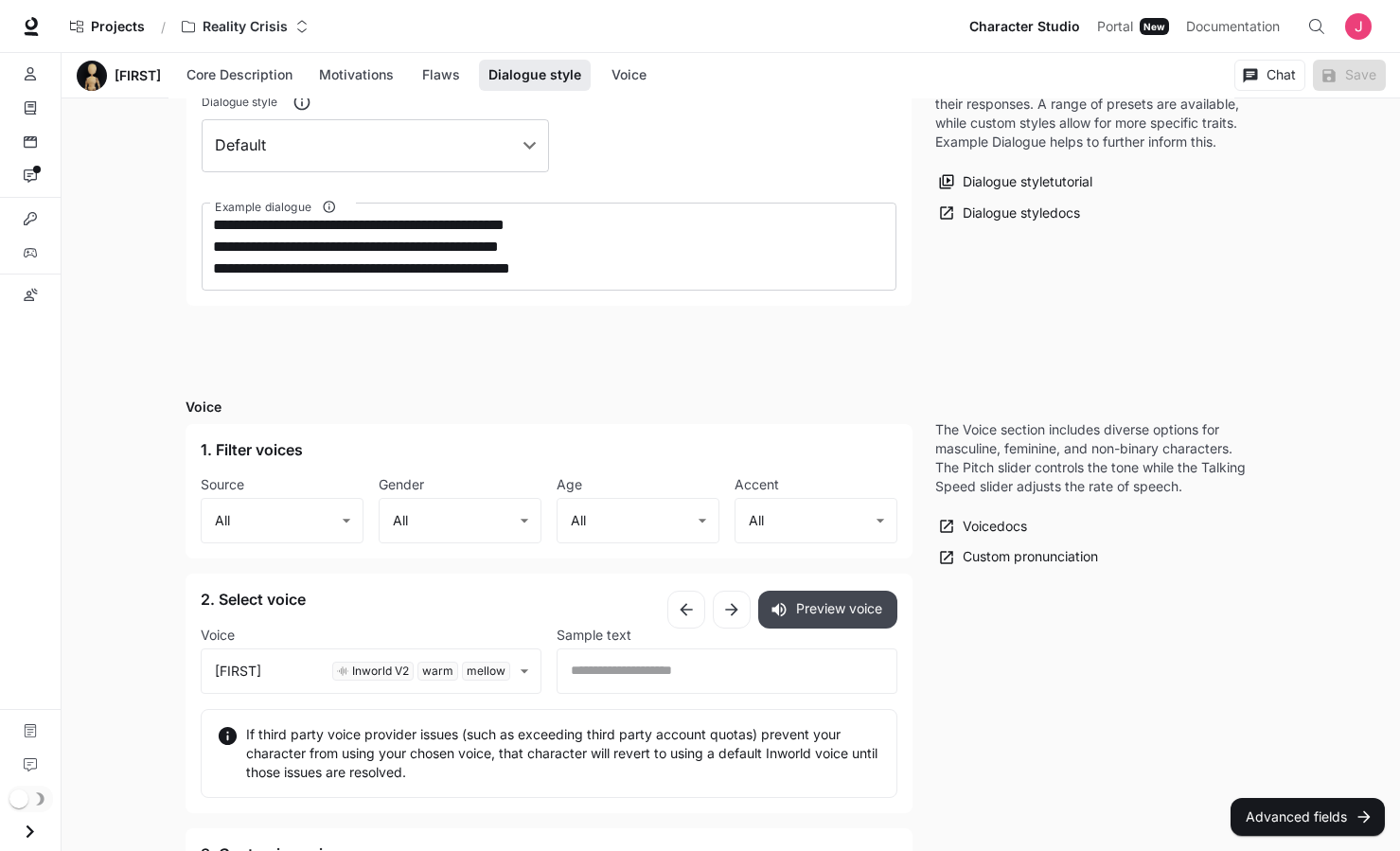 click on "Preview voice" at bounding box center (827, 610) 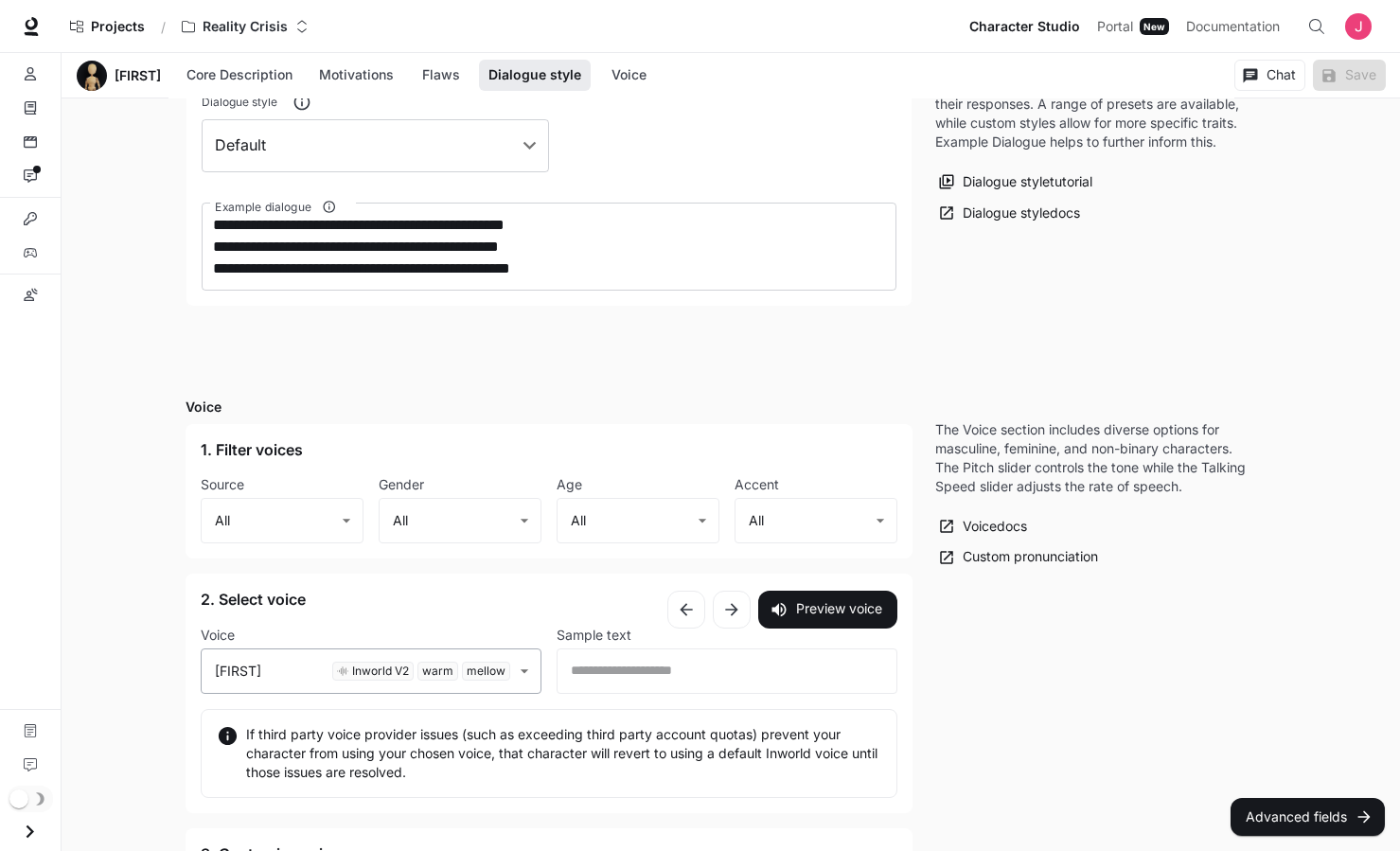 click on "Characters ​ Chat New Chat Edit More skateboard guide mentor iXR Monk Chat Edit More Marc Street Chat Edit More pro skateboarder guide mentor [FIRST] [LAST]" at bounding box center (700, -26) 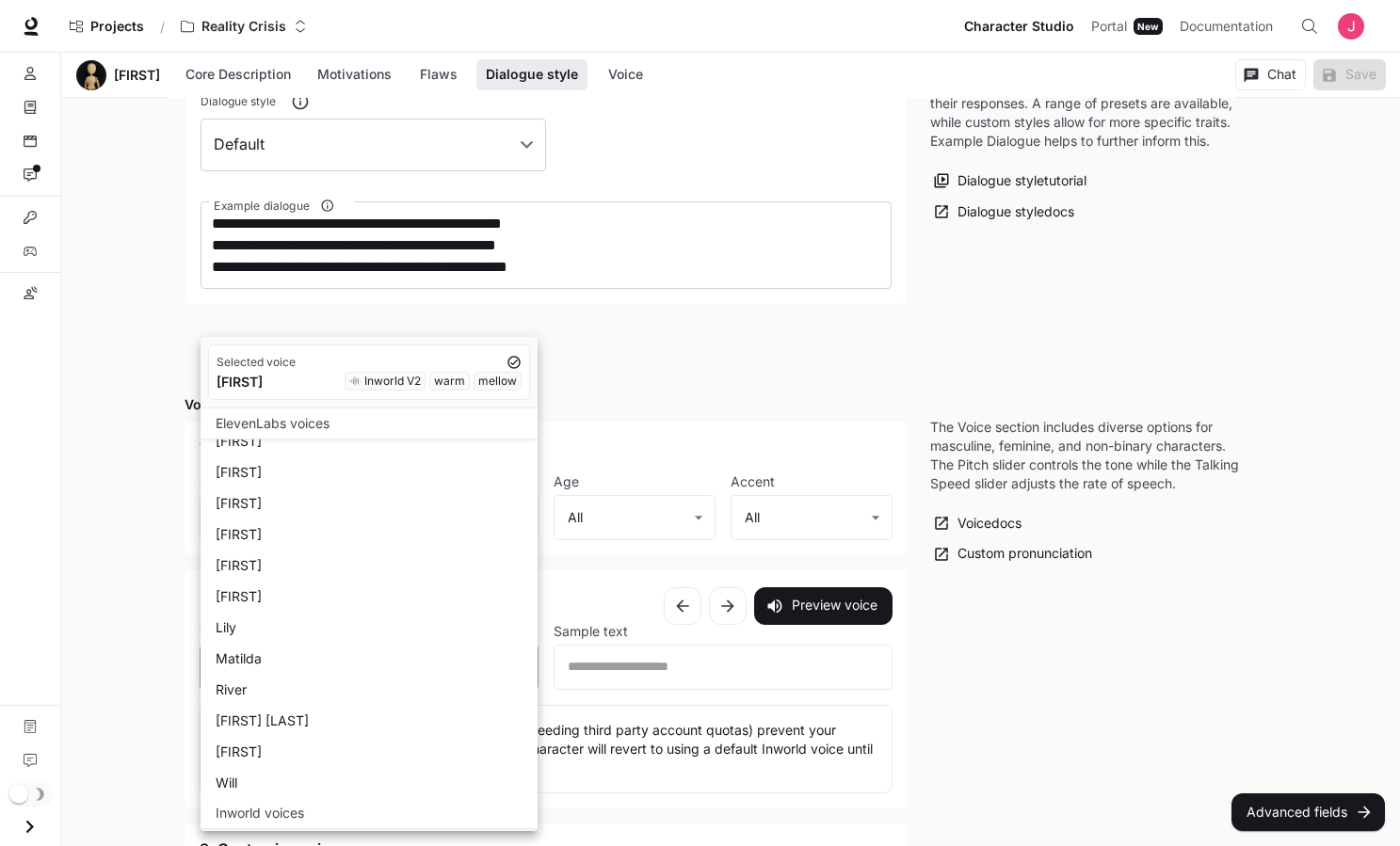 scroll, scrollTop: 306, scrollLeft: 0, axis: vertical 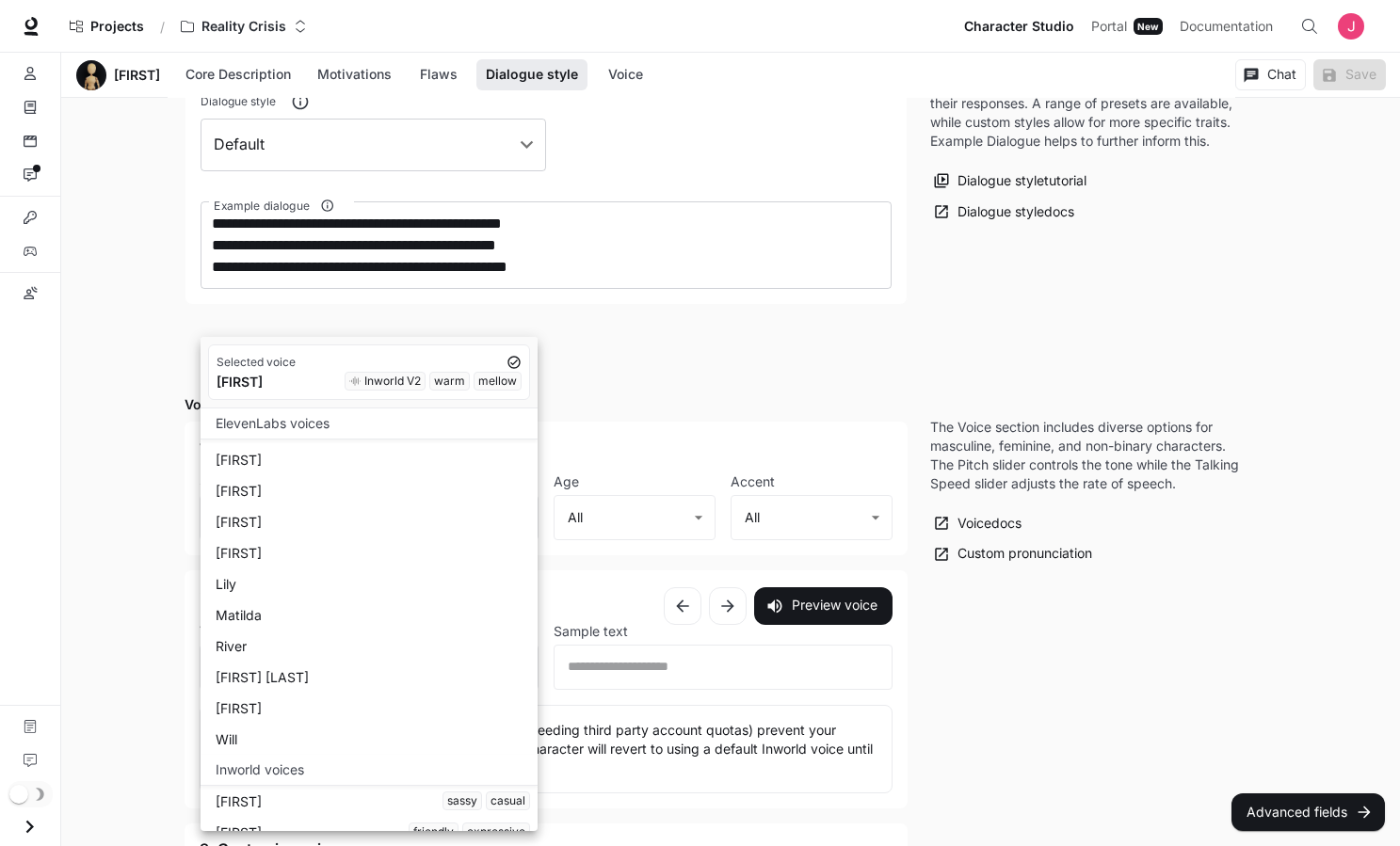 click on "River" at bounding box center [373, 646] 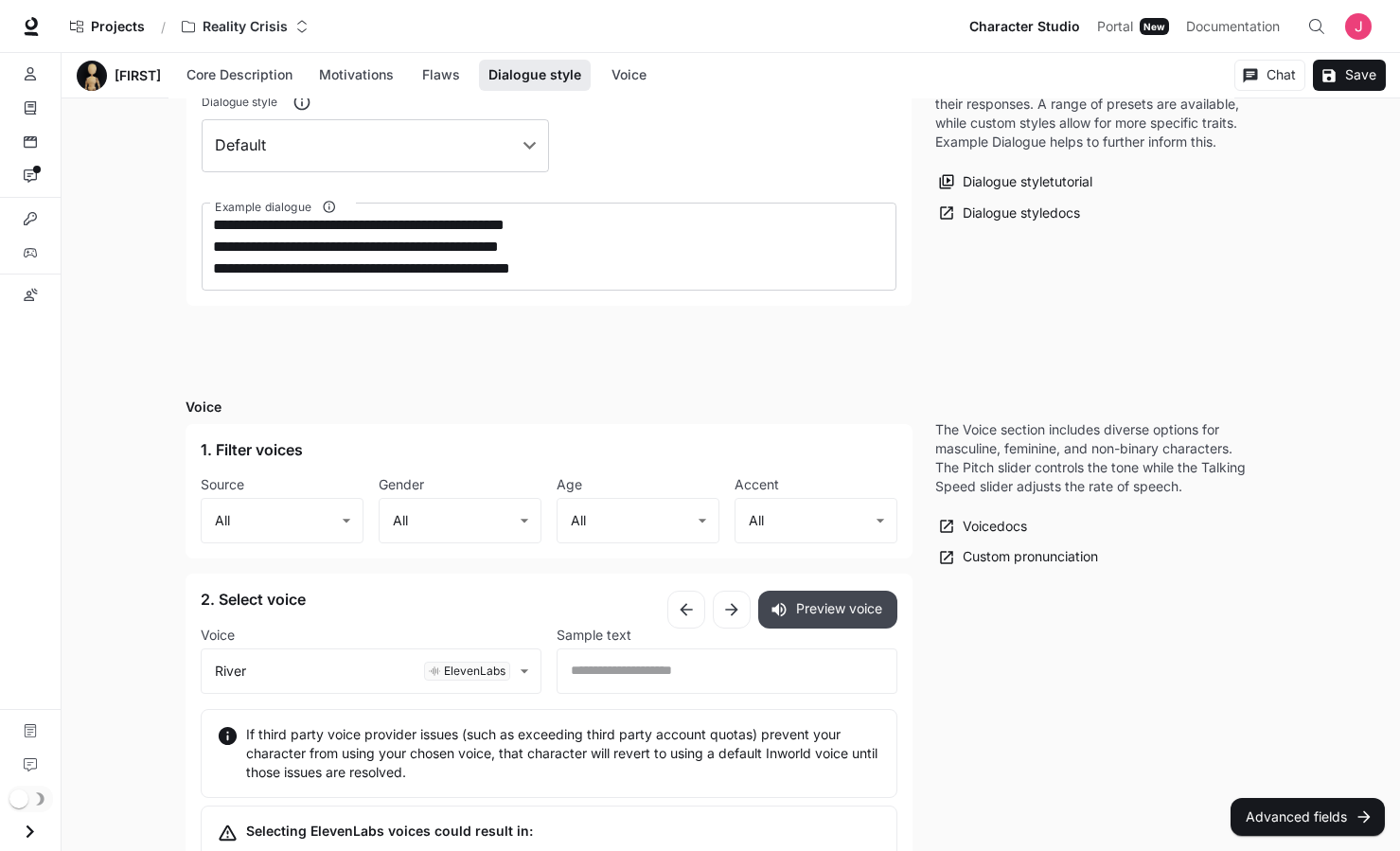 click on "Preview voice" at bounding box center [827, 610] 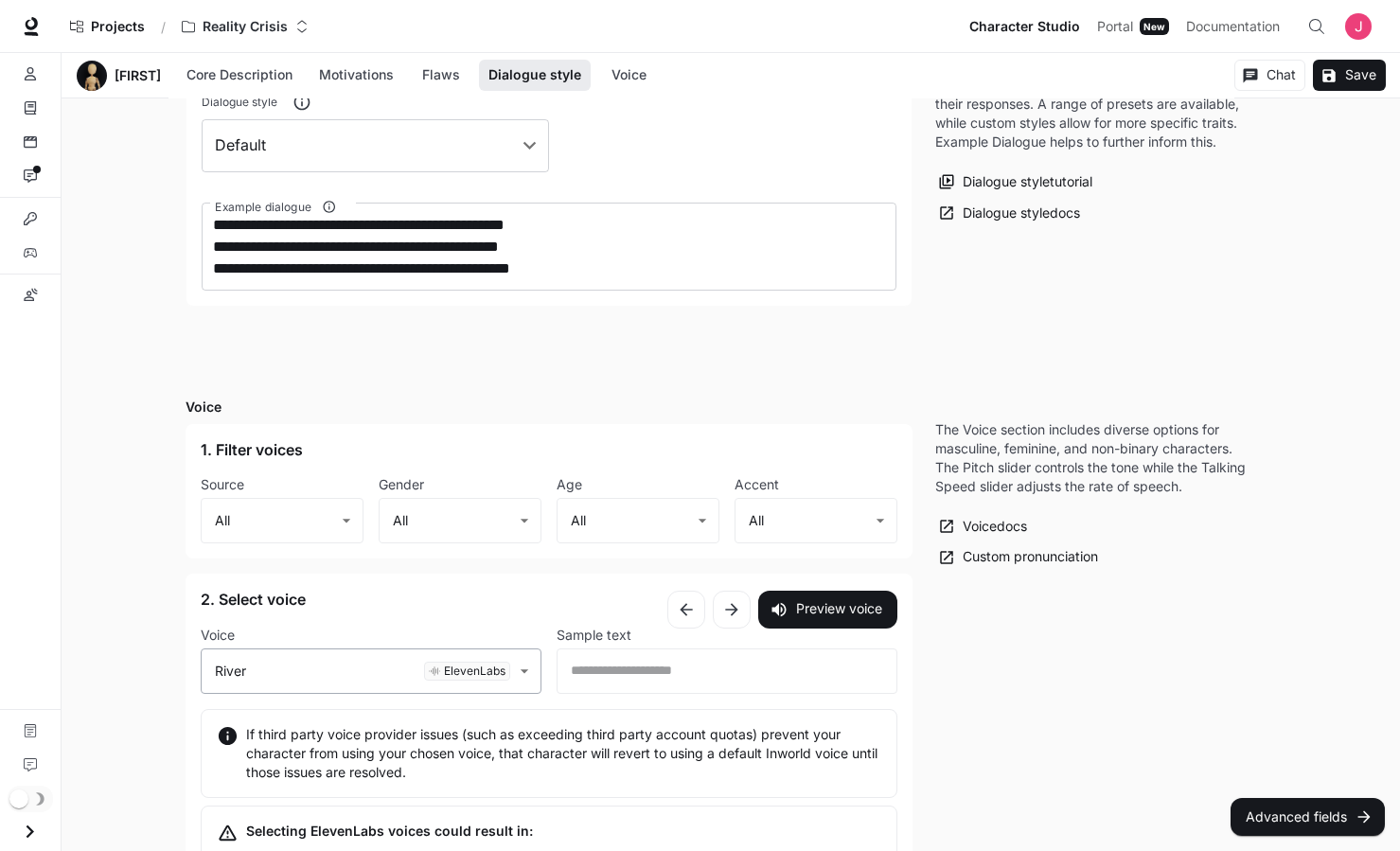 click on "Characters ​ Chat New Chat Edit More skateboard guide mentor iXR Monk Chat Edit More Marc Street Chat Edit More pro skateboarder guide mentor [FIRST] [LAST]" at bounding box center (700, 49) 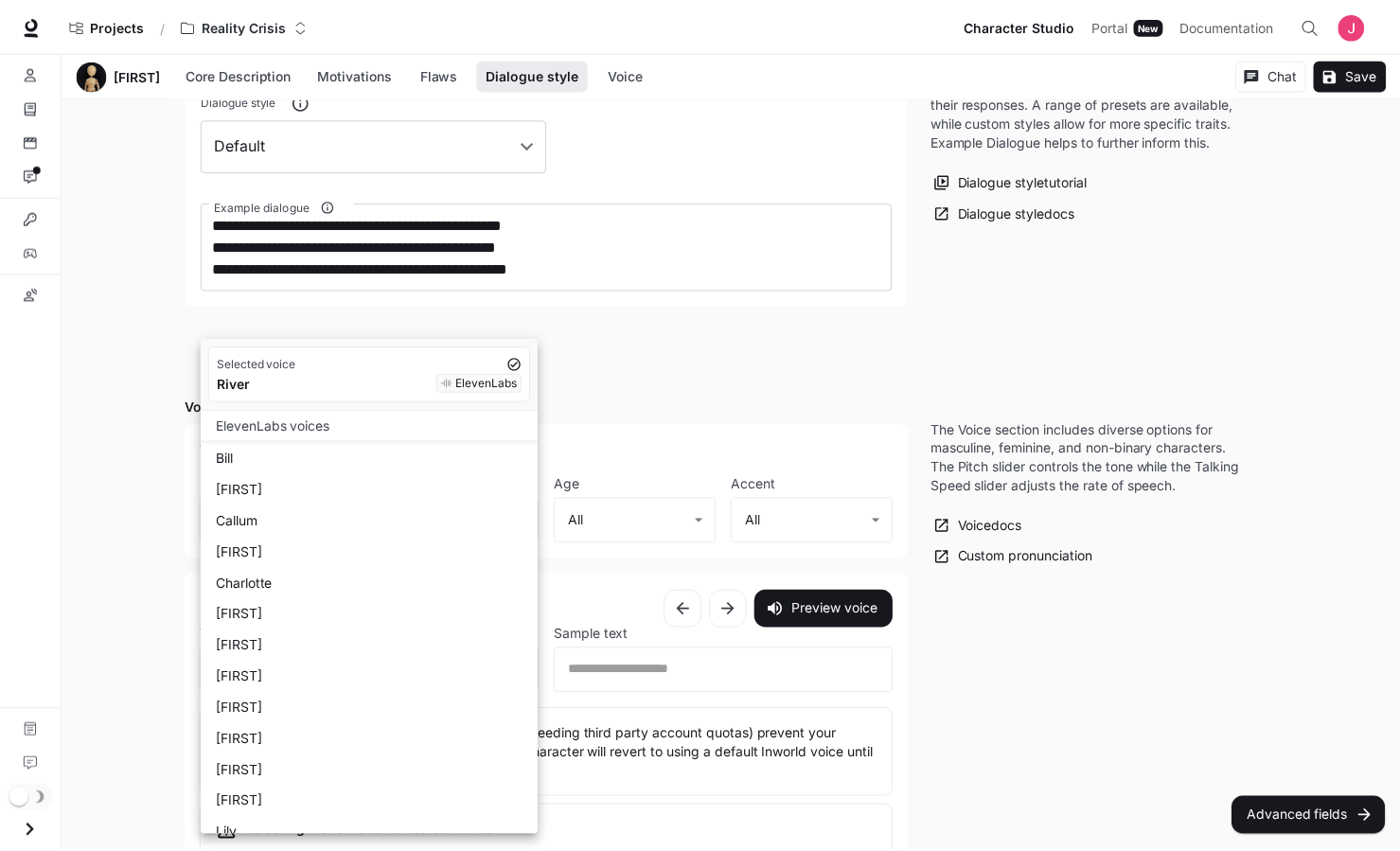 scroll, scrollTop: 65, scrollLeft: 0, axis: vertical 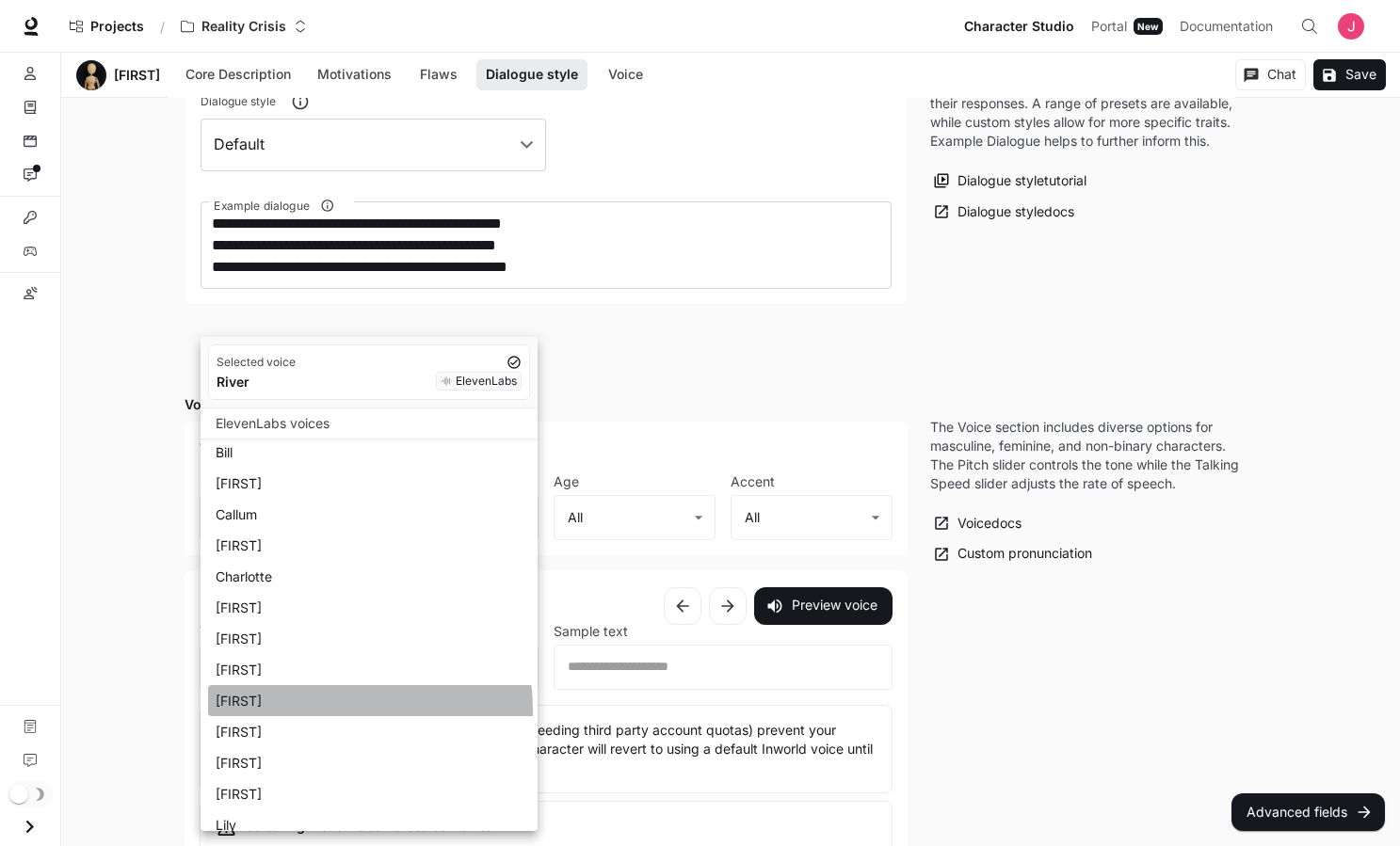 click on "[FIRST]" at bounding box center (373, 700) 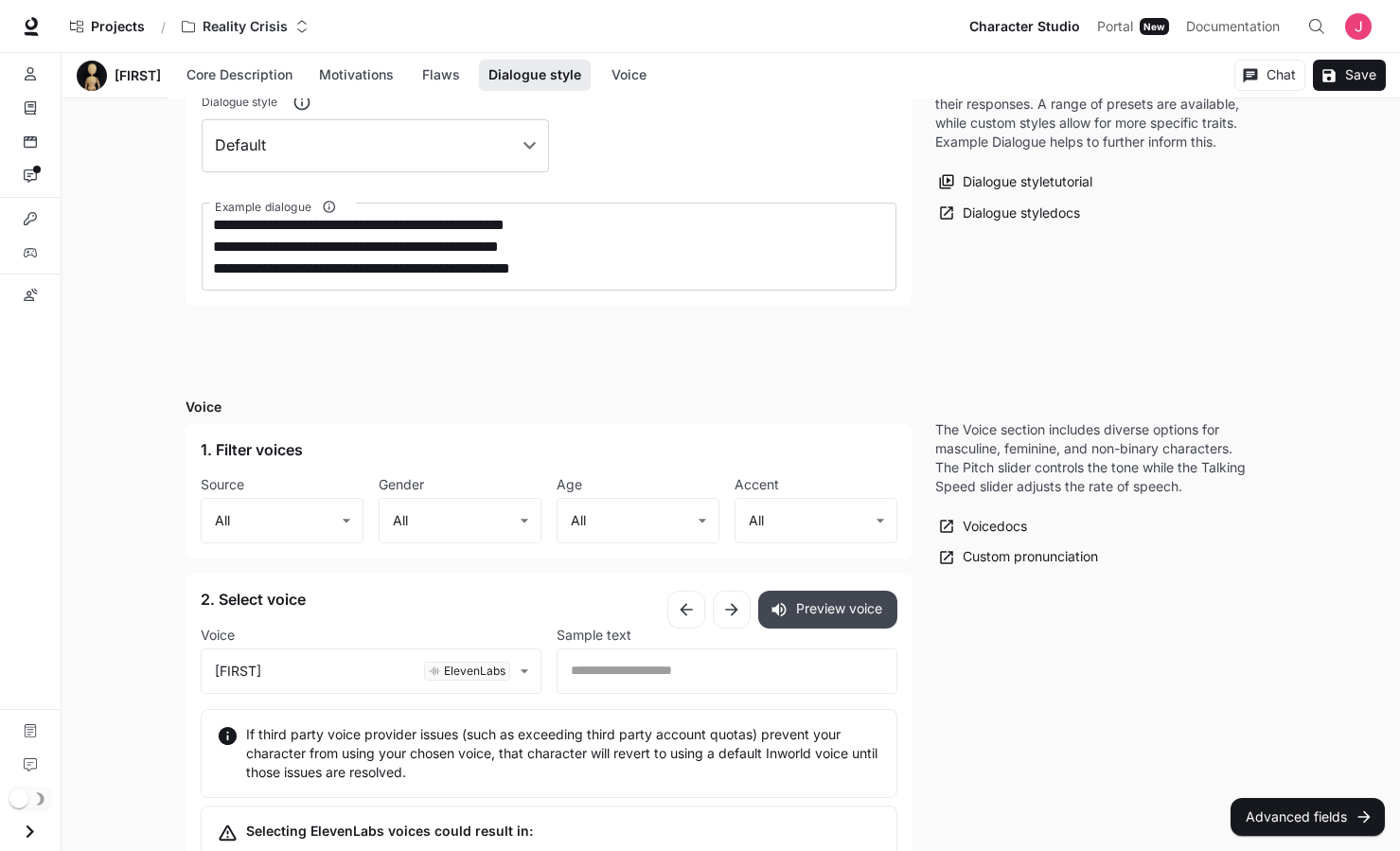 click on "Preview voice" at bounding box center [827, 610] 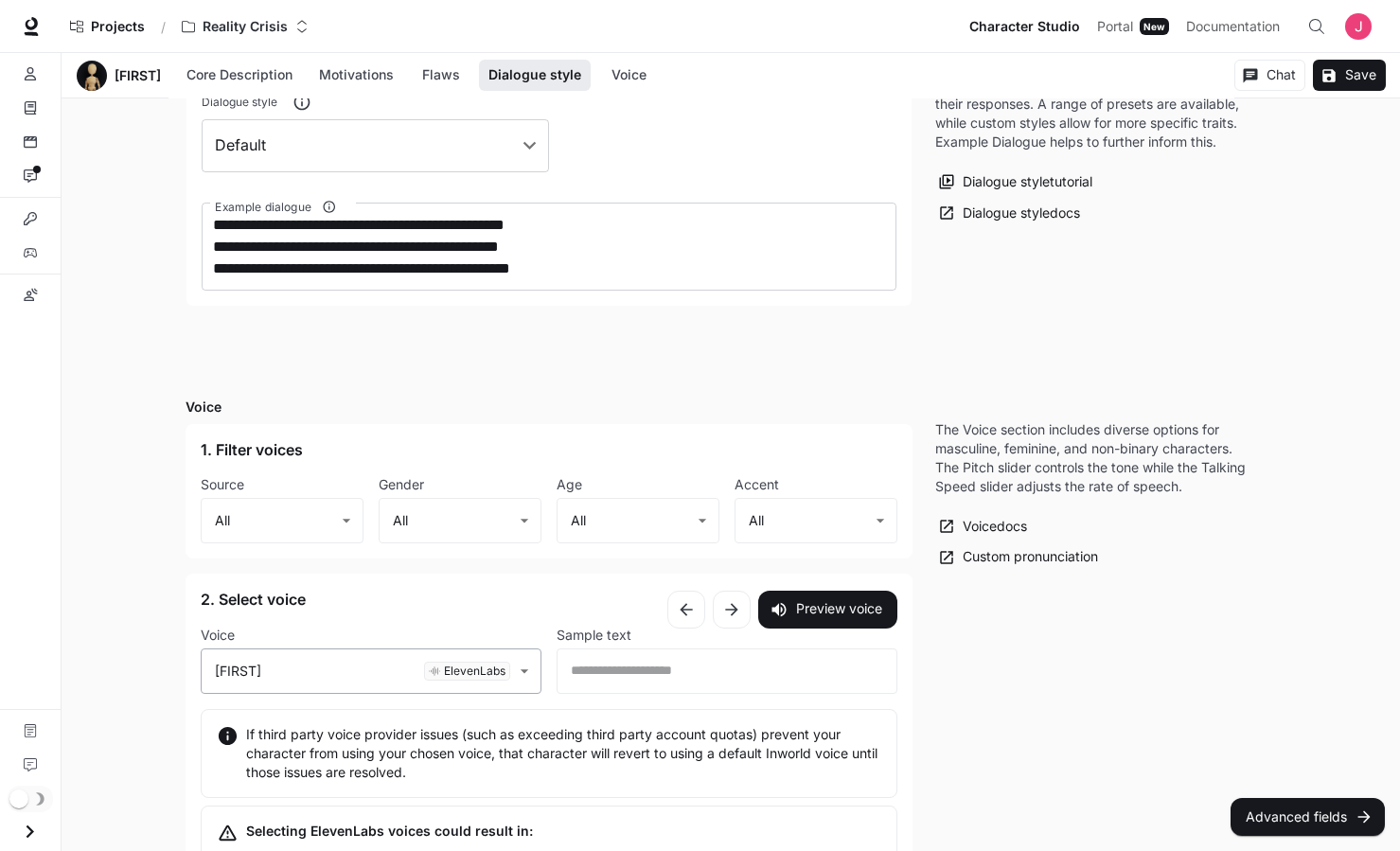 click on "Characters ​ Chat New Chat Edit More skateboard guide mentor iXR Monk Chat Edit More Marc Street Chat Edit More pro skateboarder guide mentor [FIRST] [LAST]" at bounding box center [700, 49] 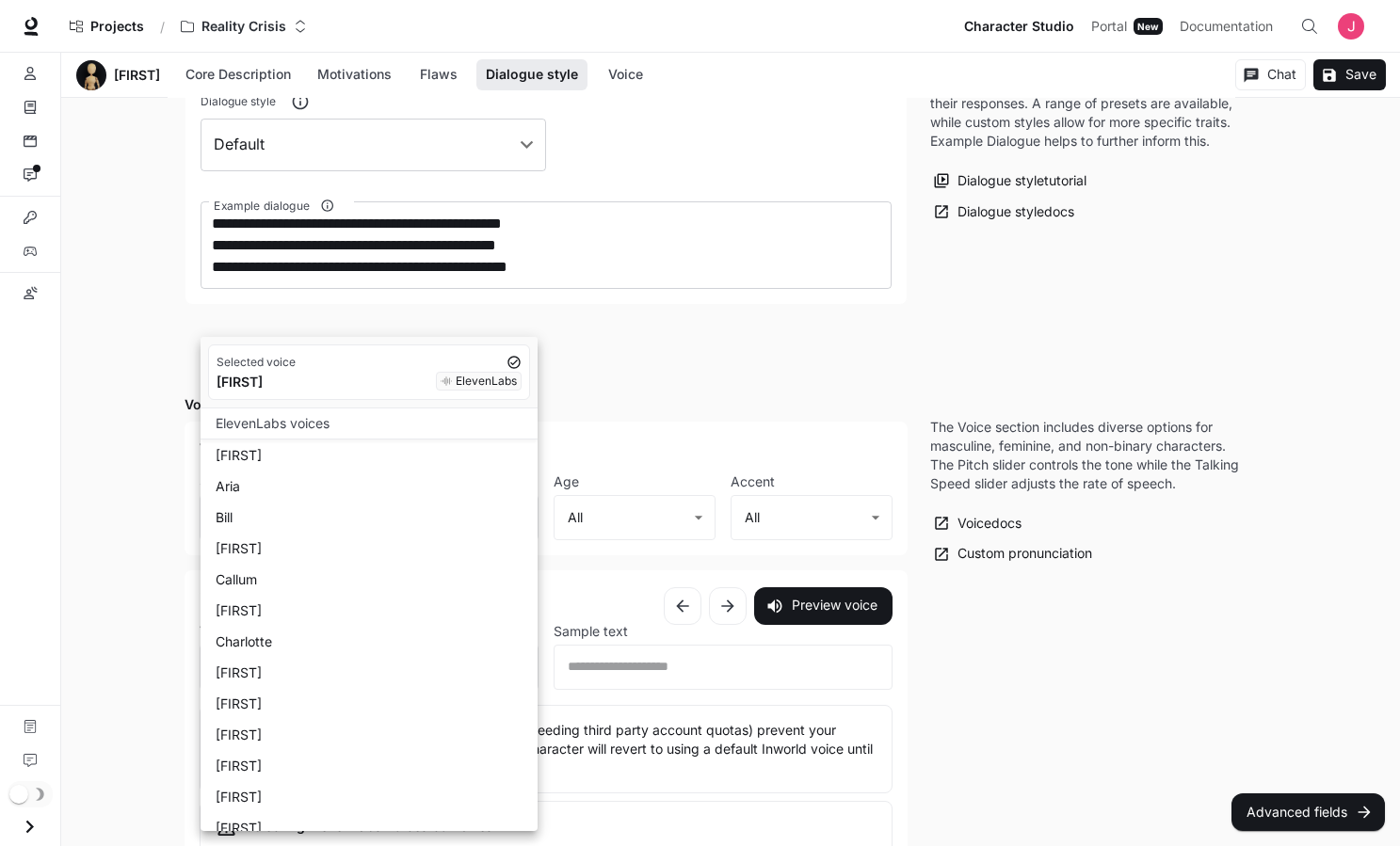 click on "[FIRST]" at bounding box center [373, 548] 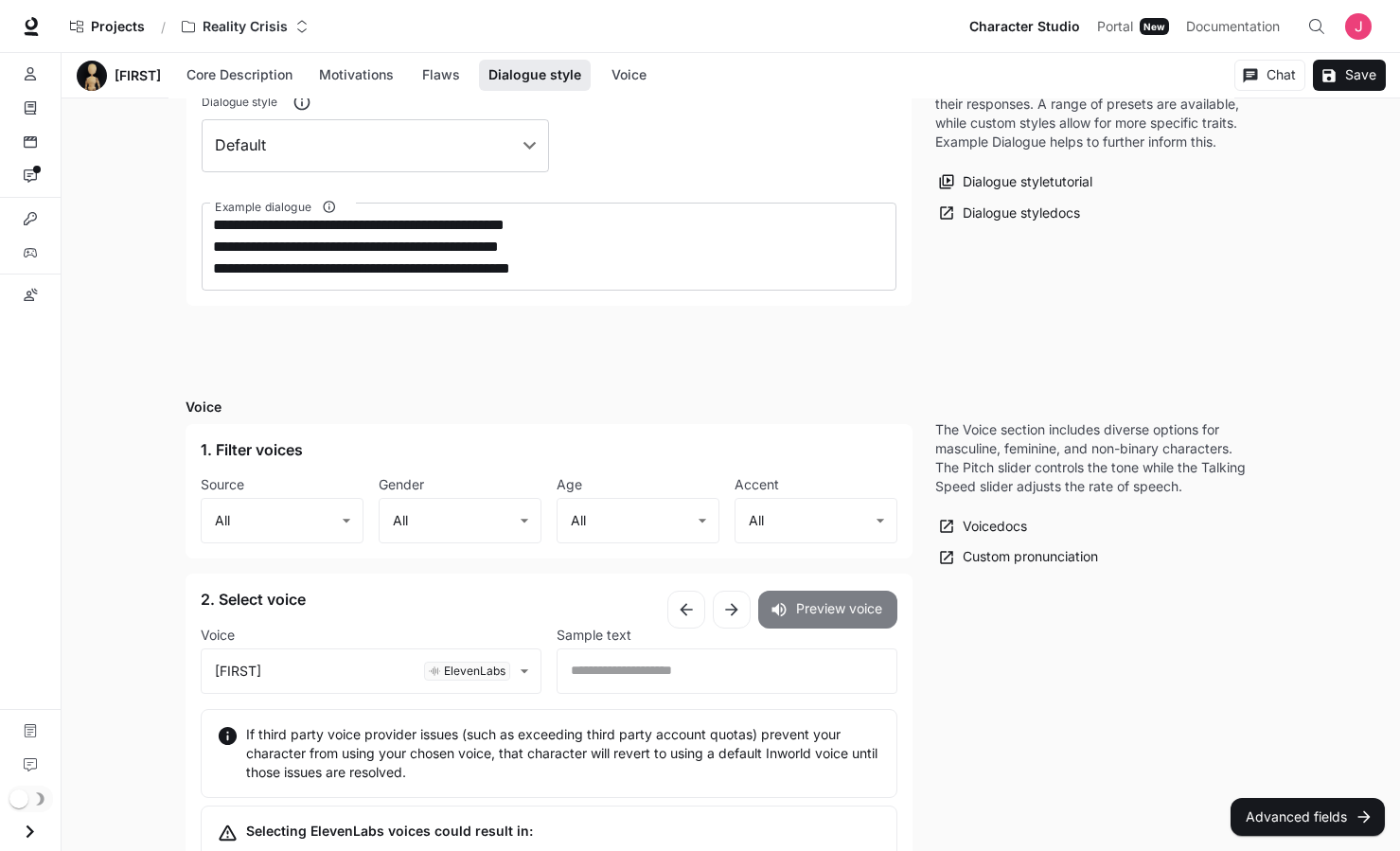 click on "Preview voice" at bounding box center [827, 610] 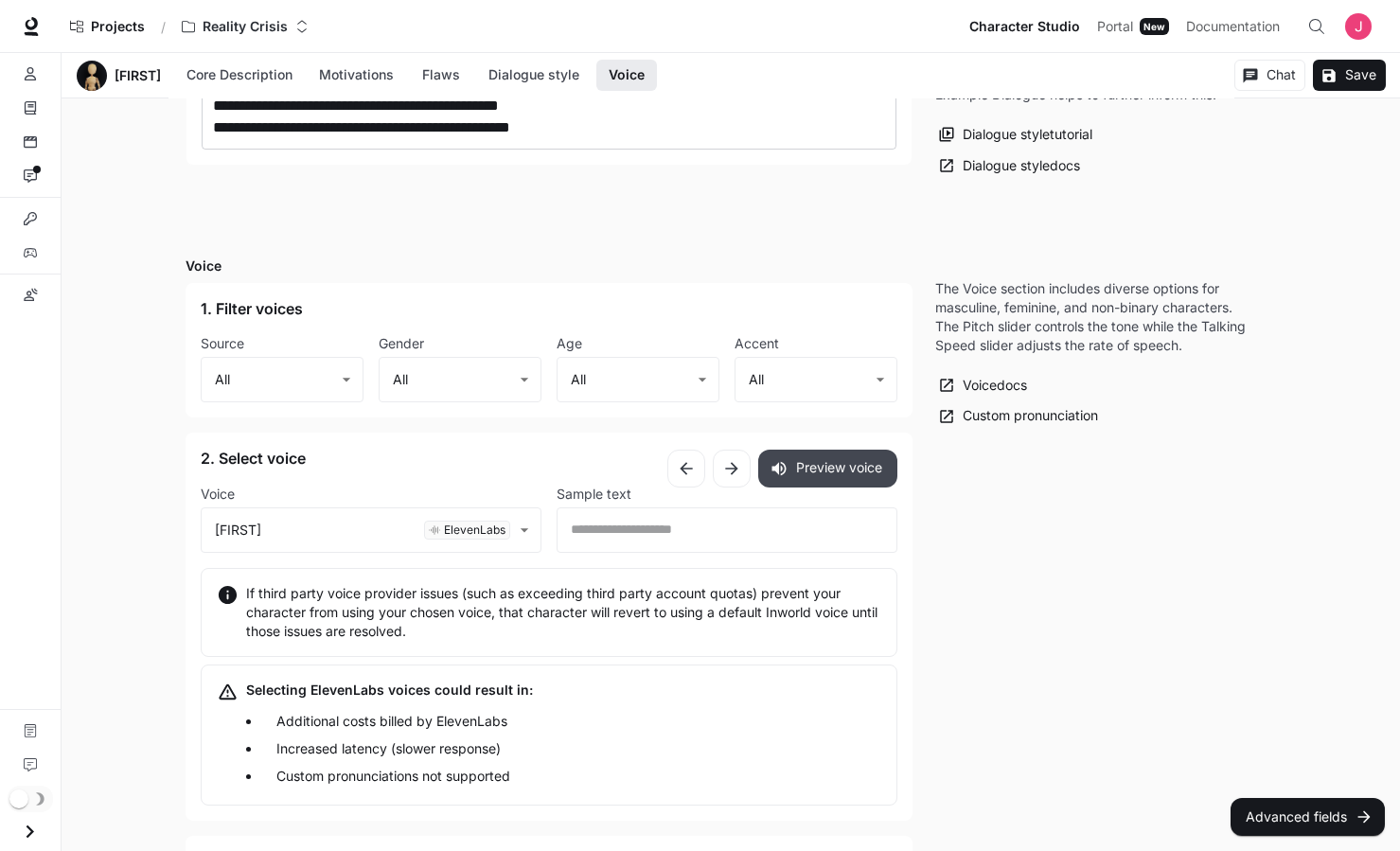 scroll, scrollTop: 1383, scrollLeft: 0, axis: vertical 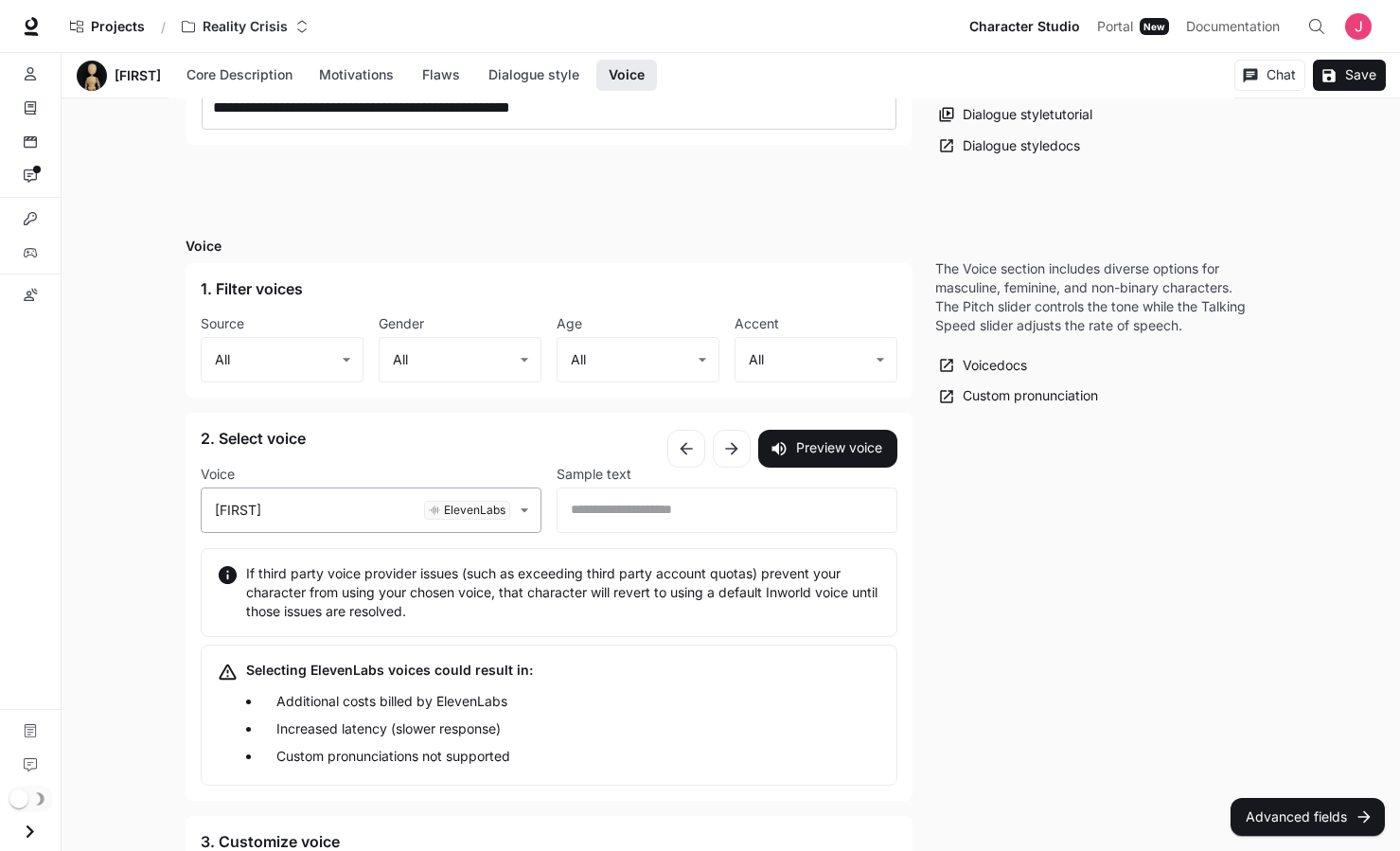 click on "Characters ​ Chat New Chat Edit More skateboard guide mentor iXR Monk Chat Edit More Marc Street Chat Edit More pro skateboarder guide mentor [FIRST] [LAST]" at bounding box center (700, -112) 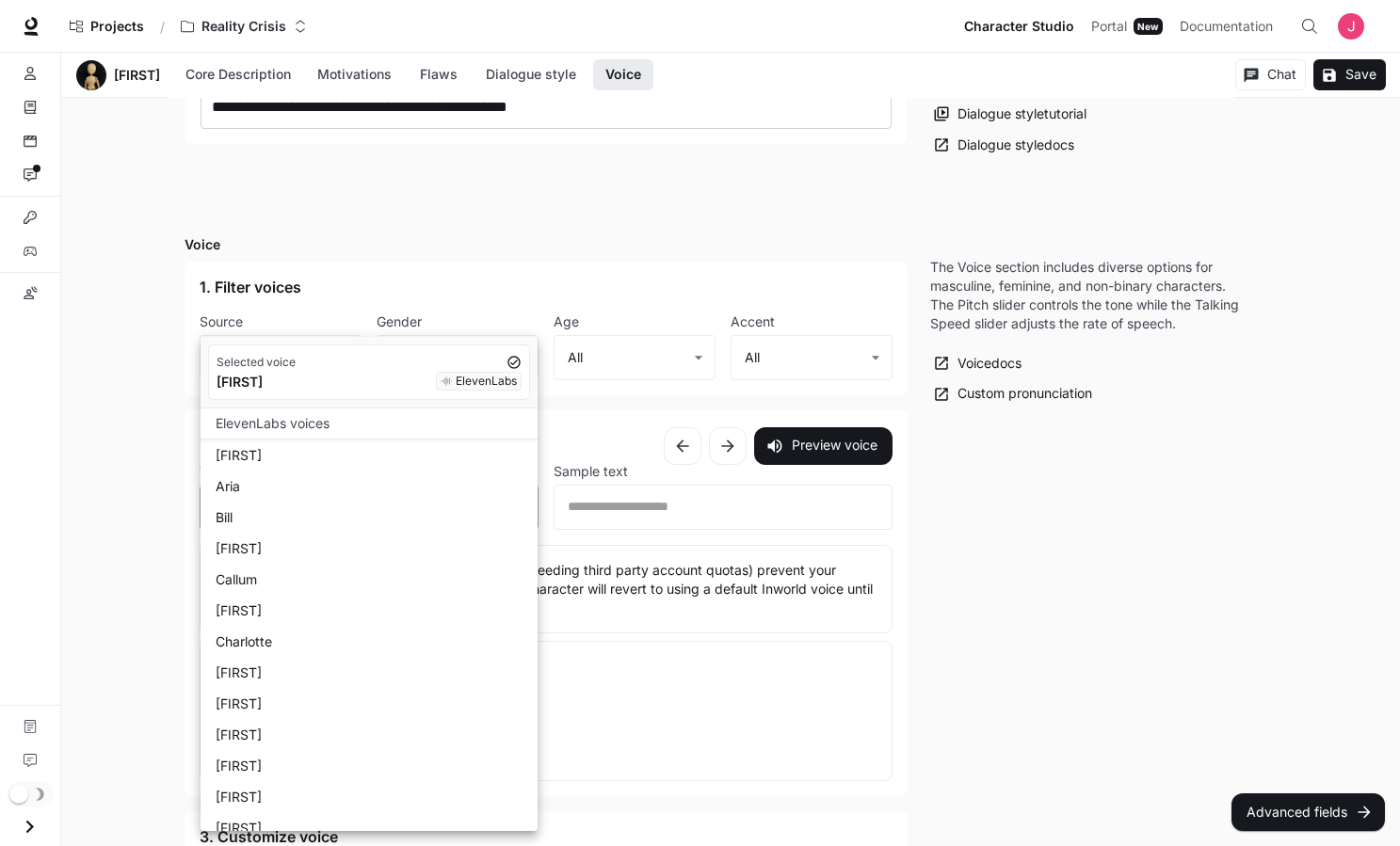 click on "Bill" at bounding box center [373, 517] 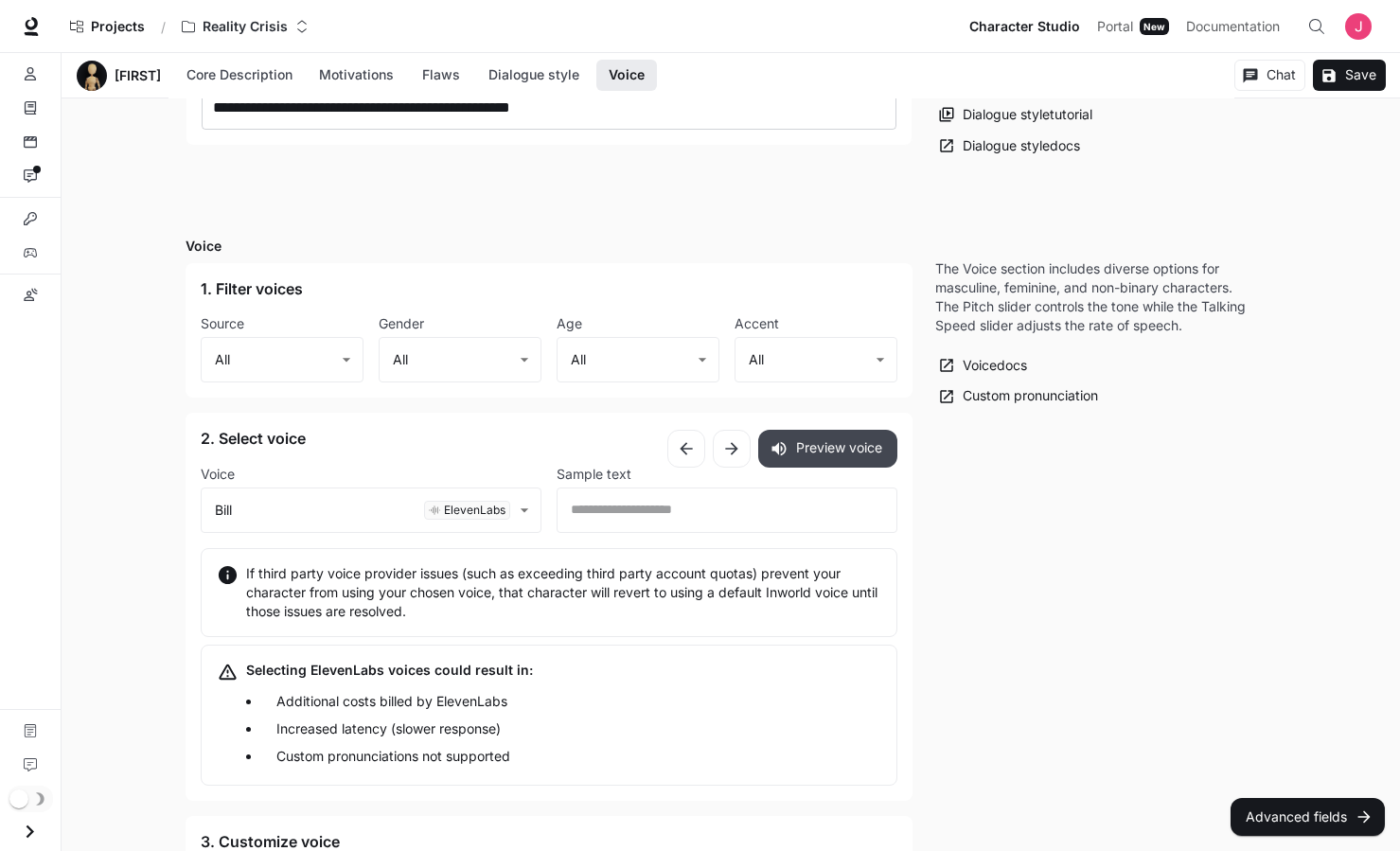 click on "Preview voice" at bounding box center [827, 449] 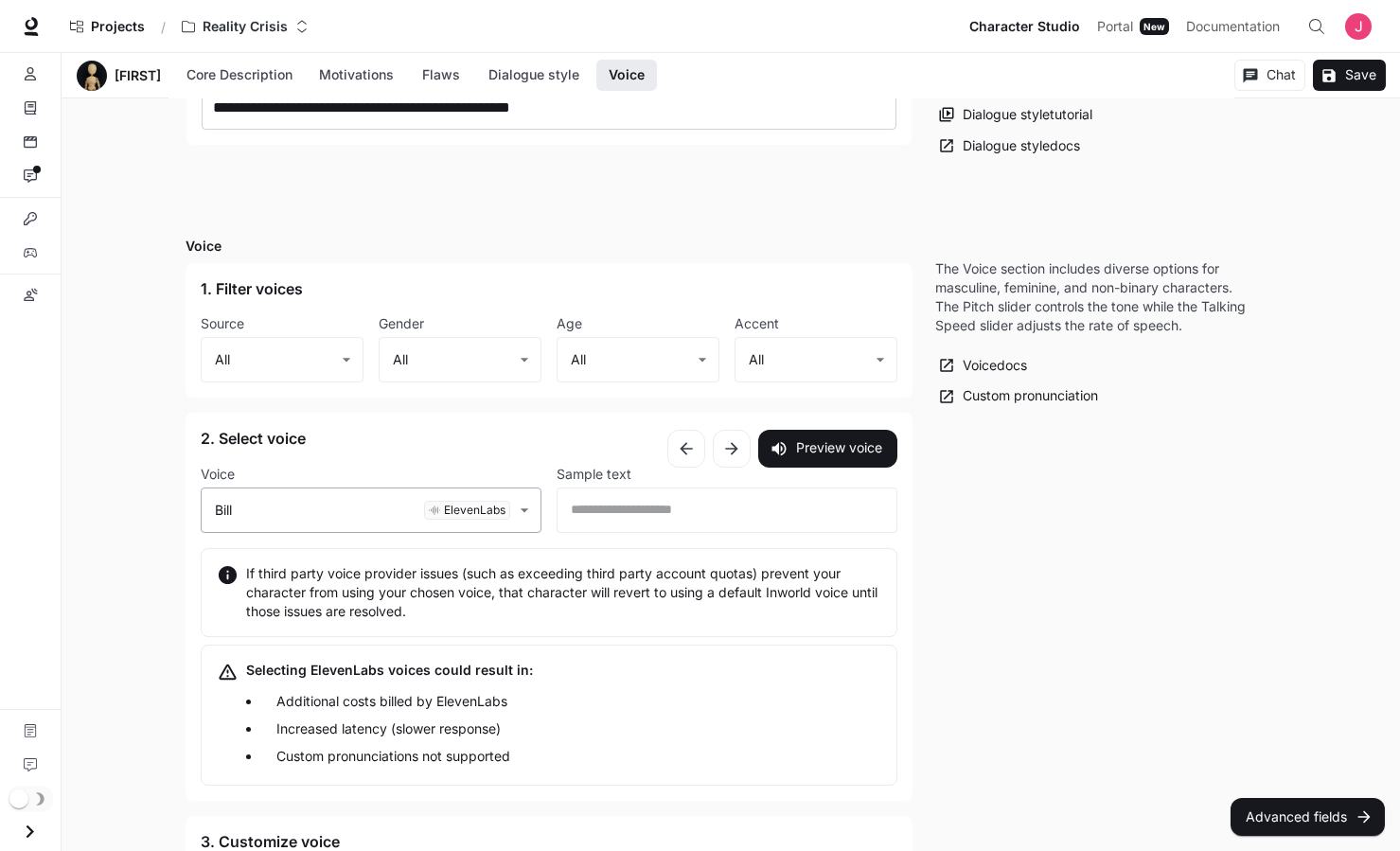 click on "Characters ​ Chat New Chat Edit More skateboard guide mentor iXR Monk Chat Edit More Marc Street Chat Edit More pro skateboarder guide mentor [FIRST] [LAST]" at bounding box center [700, -112] 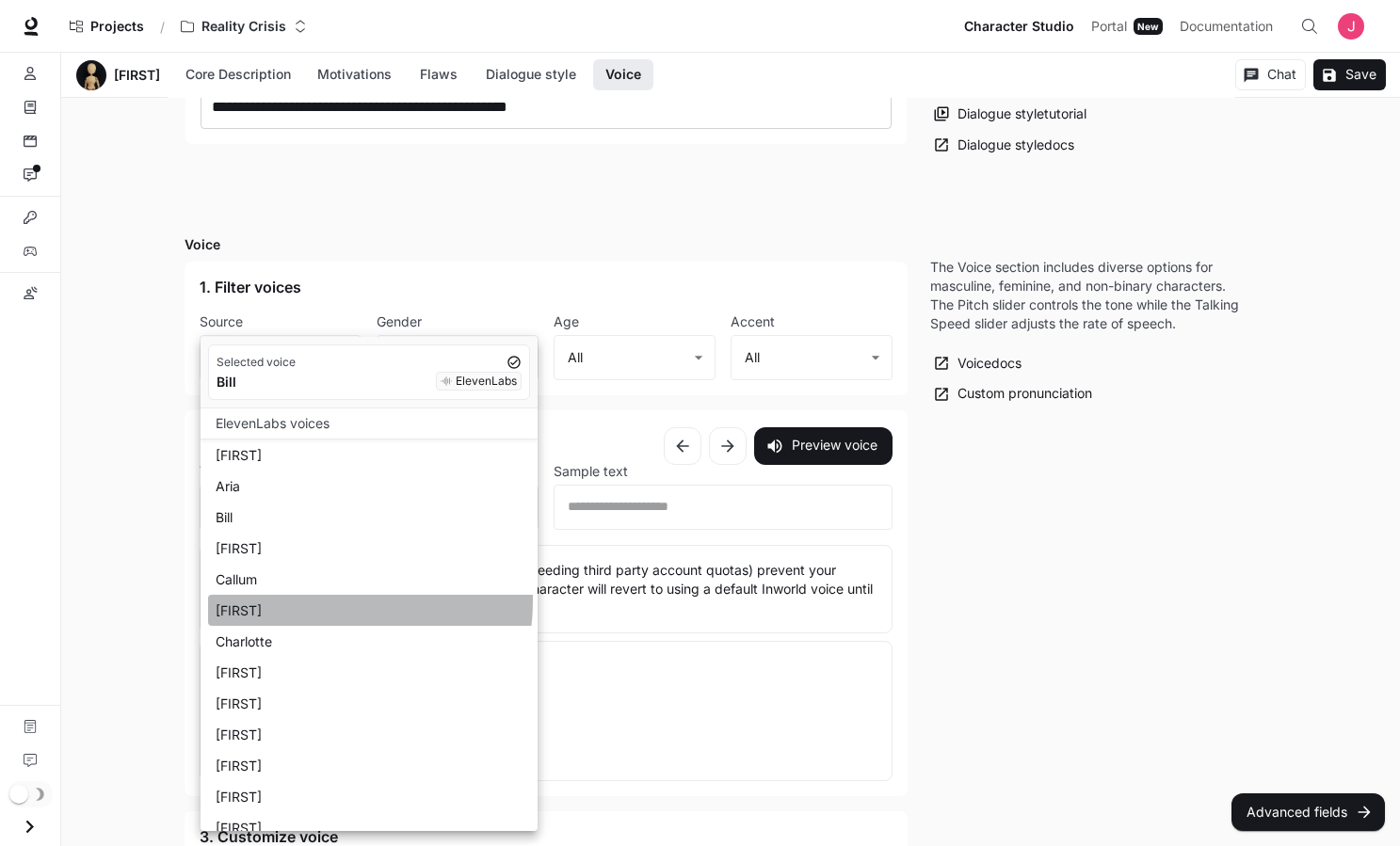 click on "[FIRST]" at bounding box center (373, 610) 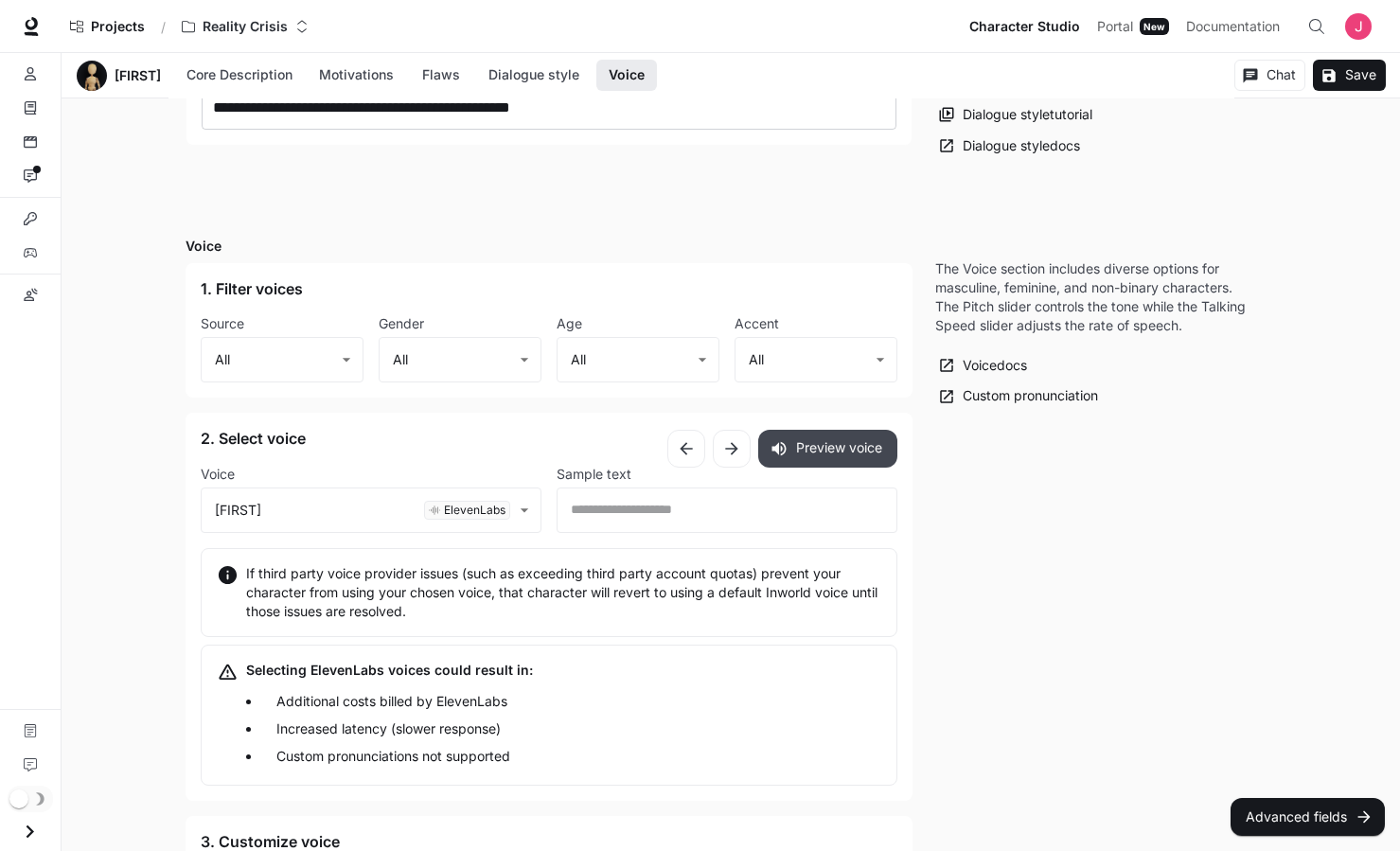 click on "Preview voice" at bounding box center (827, 449) 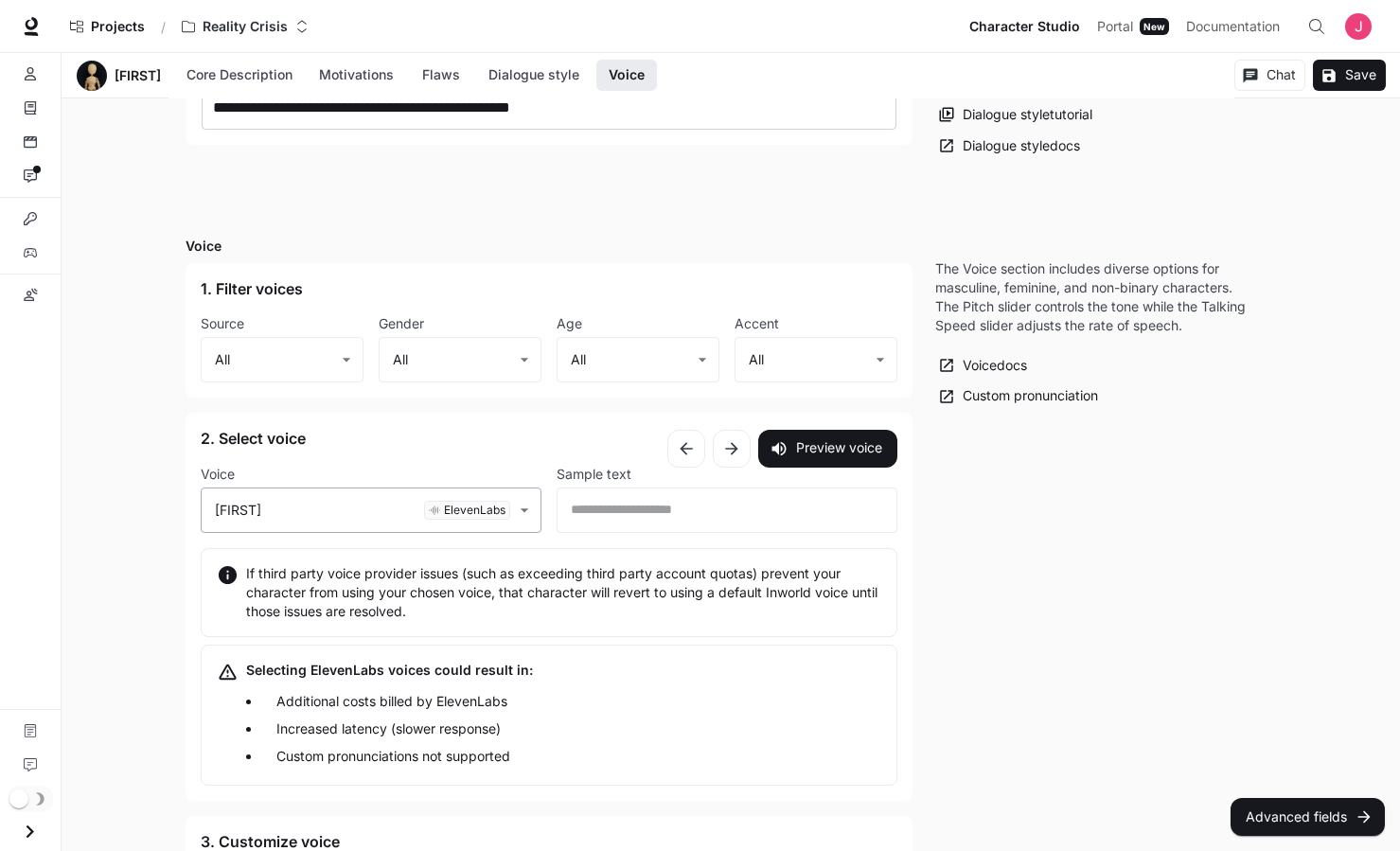 click on "Characters ​ Chat New Chat Edit More skateboard guide mentor iXR Monk Chat Edit More Marc Street Chat Edit More pro skateboarder guide mentor [FIRST] [LAST]" at bounding box center [700, -112] 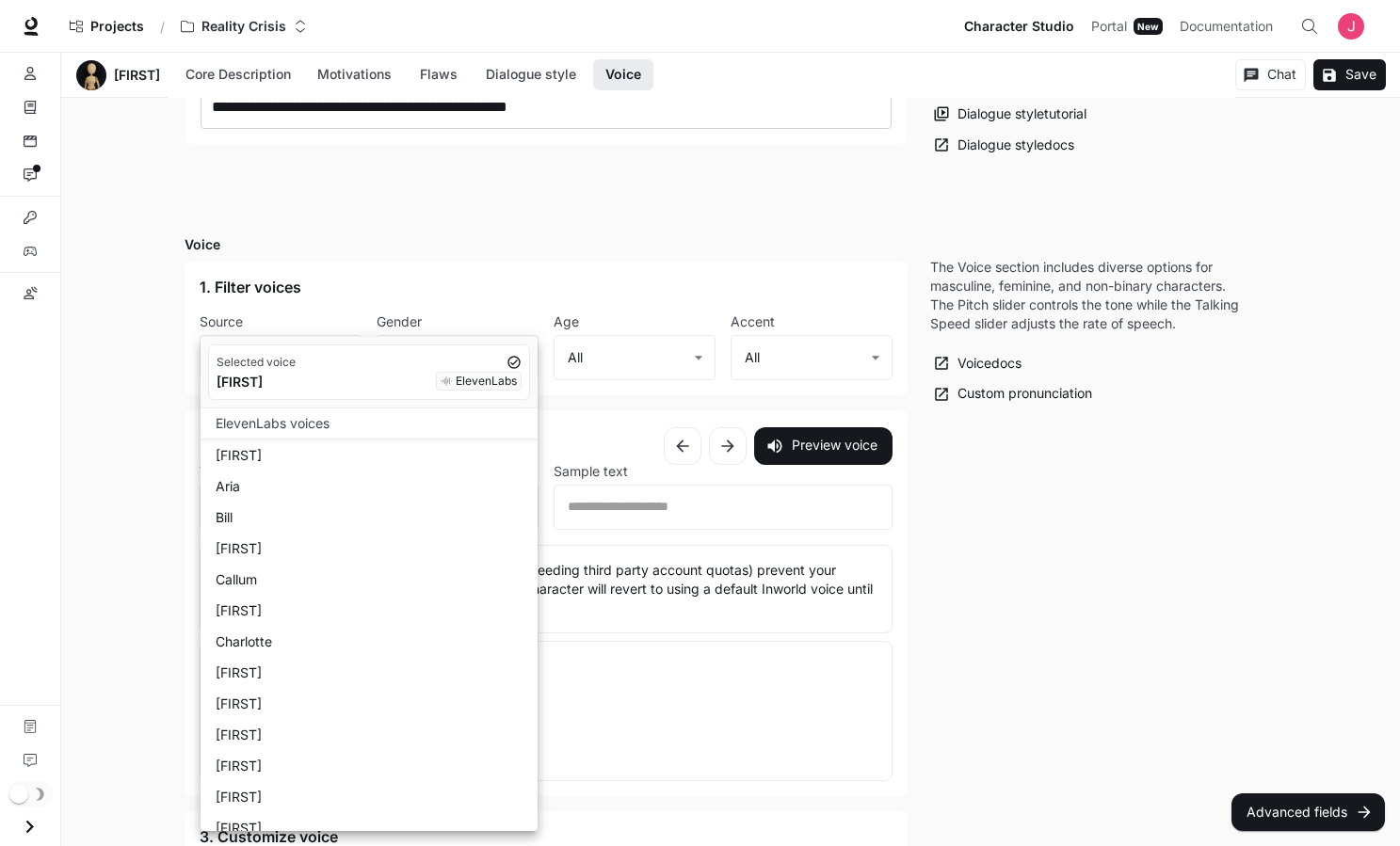 click on "Callum" at bounding box center [373, 579] 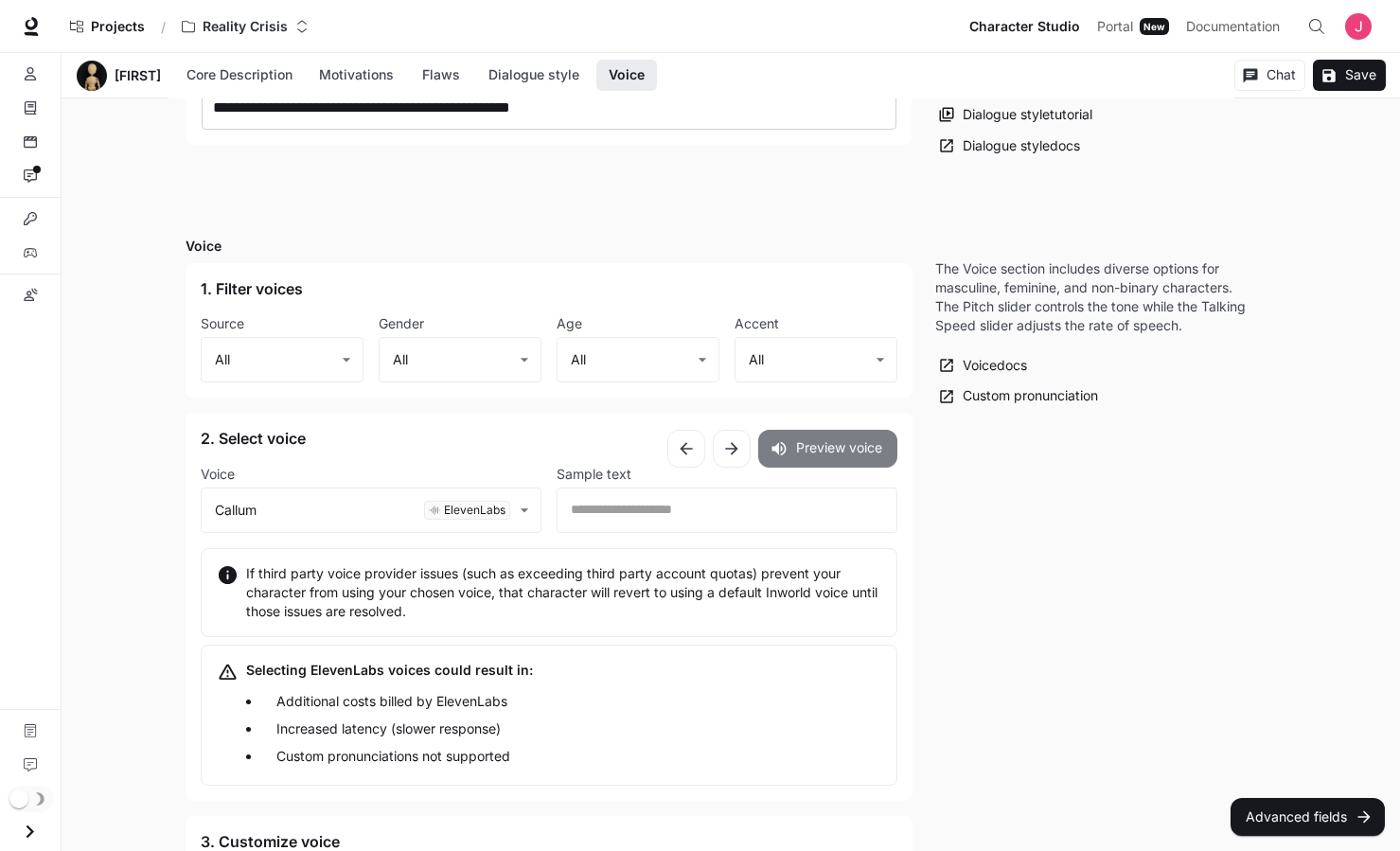click on "Preview voice" at bounding box center [827, 449] 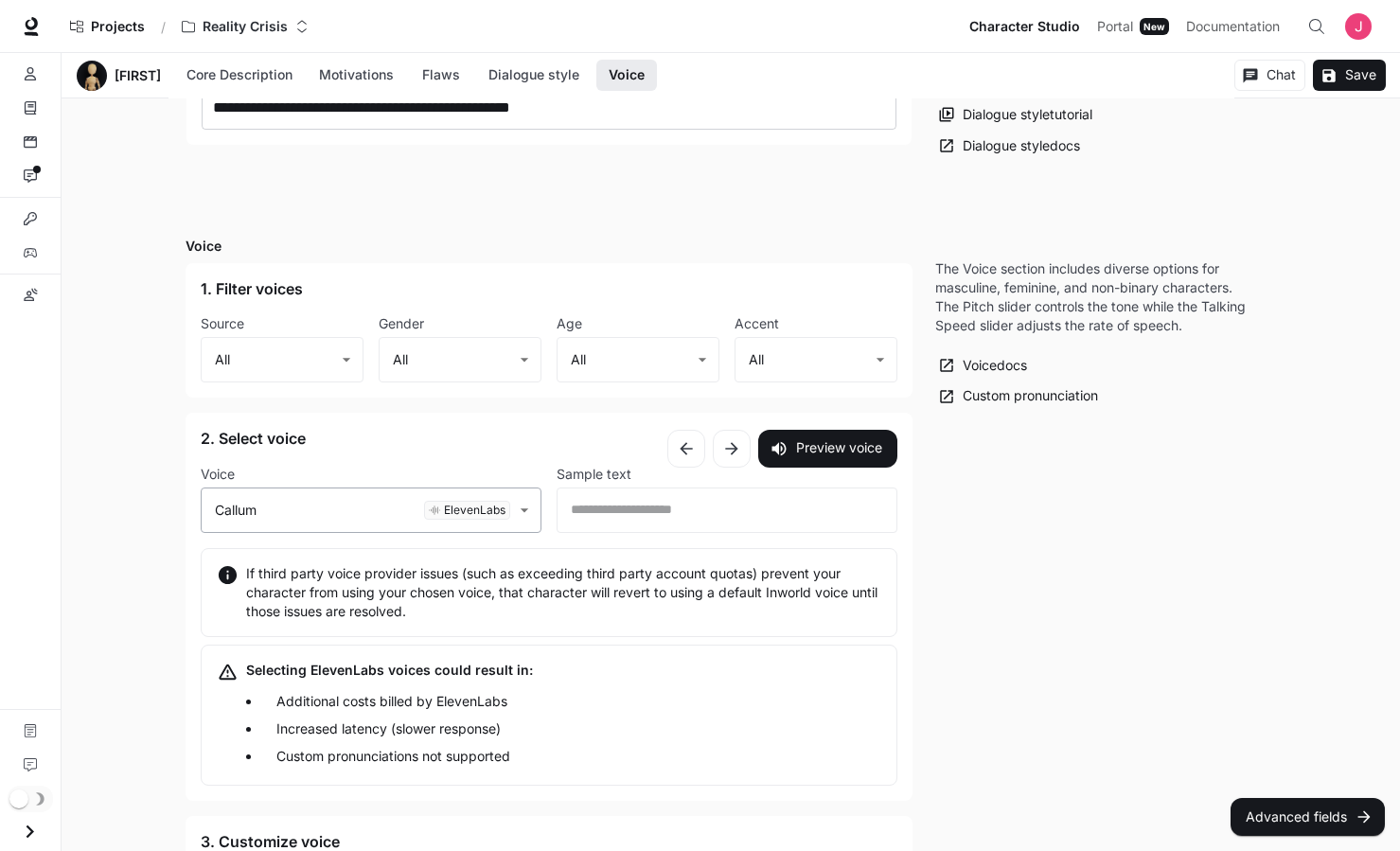 click on "Characters ​ Chat New Chat Edit More skateboard guide mentor iXR Monk Chat Edit More Marc Street Chat Edit More pro skateboarder guide mentor [FIRST] [LAST]" at bounding box center (700, -112) 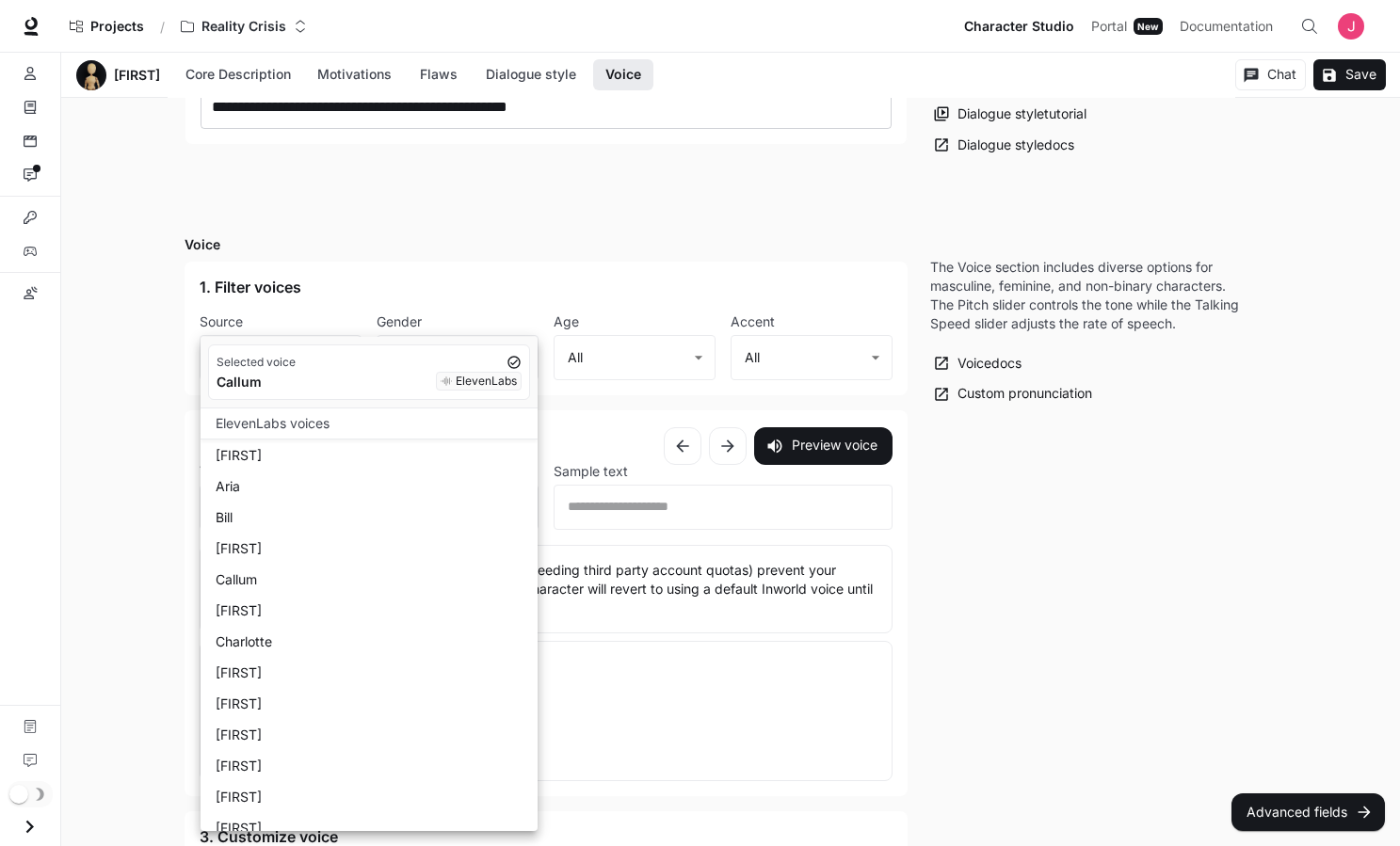 click on "[FIRST]" at bounding box center [373, 672] 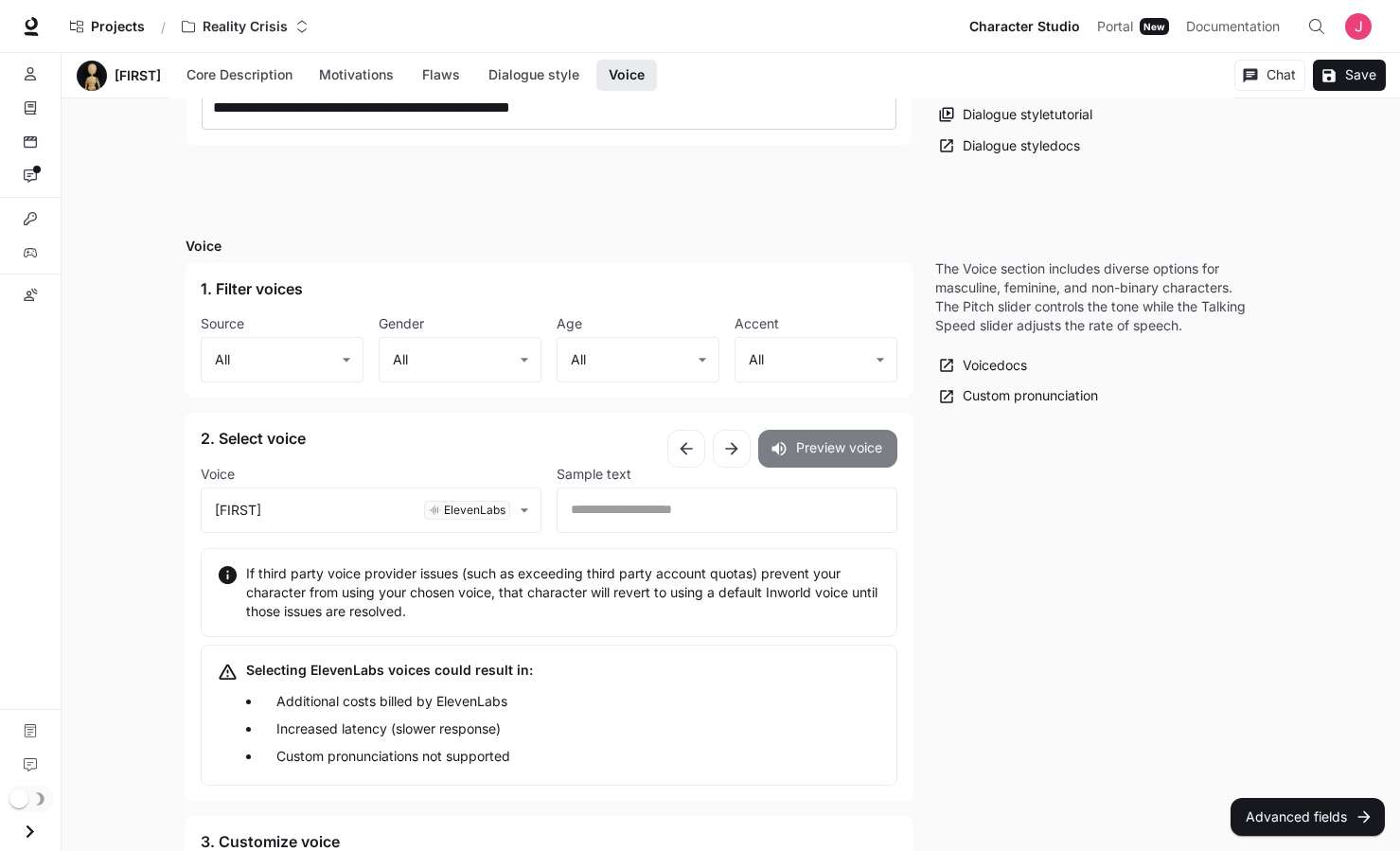 click on "Preview voice" at bounding box center (827, 449) 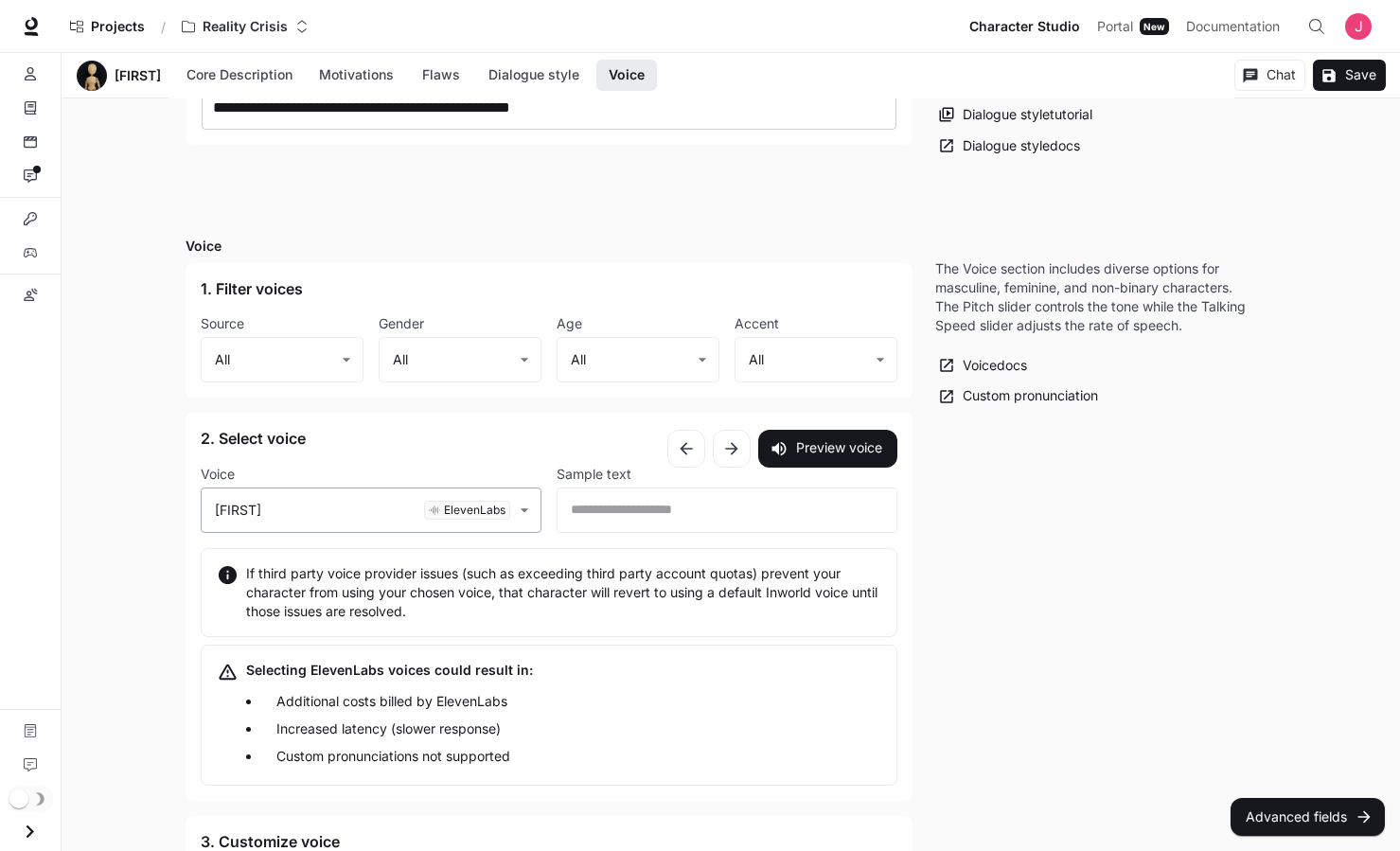 click on "Characters ​ Chat New Chat Edit More skateboard guide mentor iXR Monk Chat Edit More Marc Street Chat Edit More pro skateboarder guide mentor [FIRST] [LAST]" at bounding box center [700, -112] 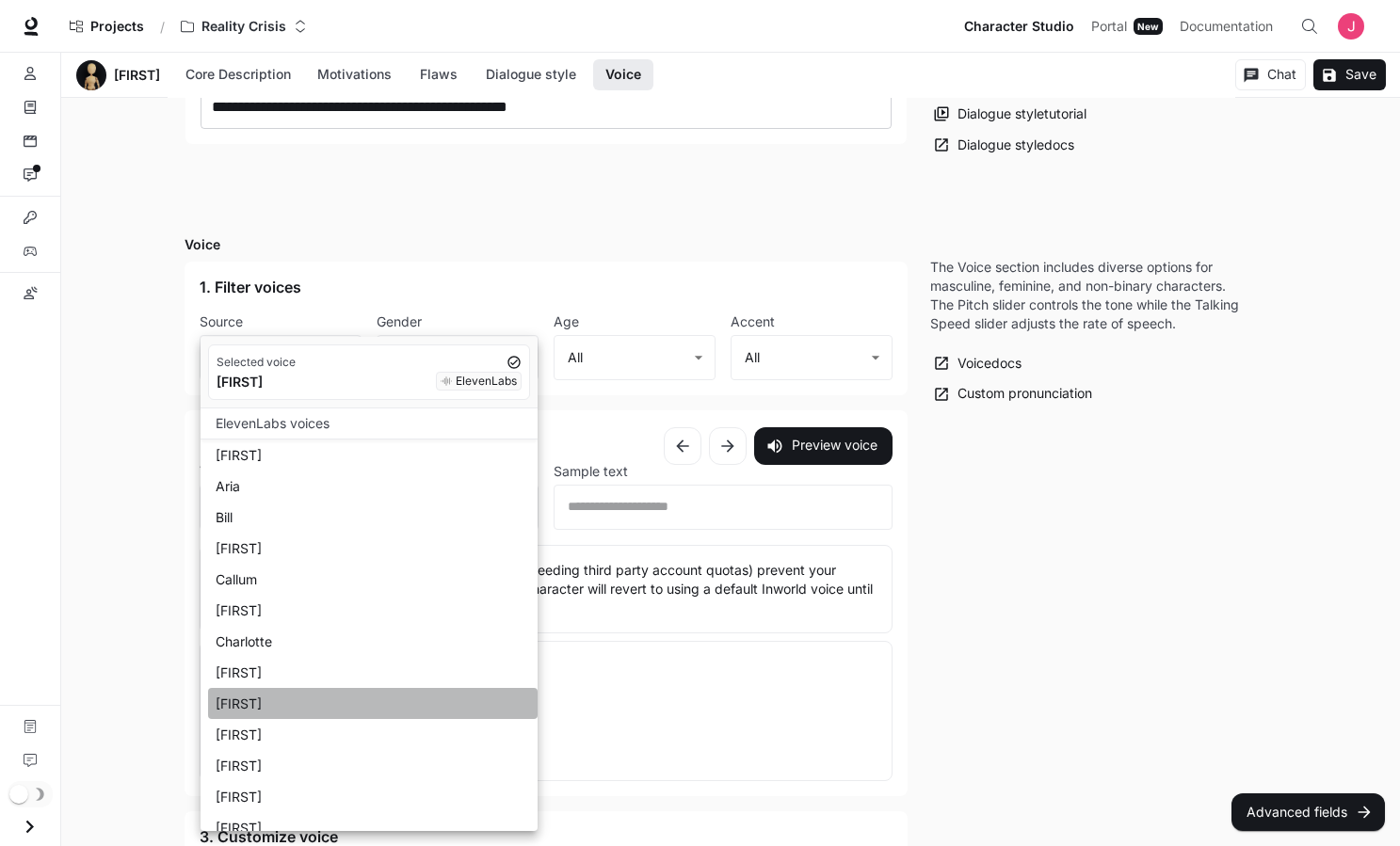 click on "[FIRST]" at bounding box center (373, 703) 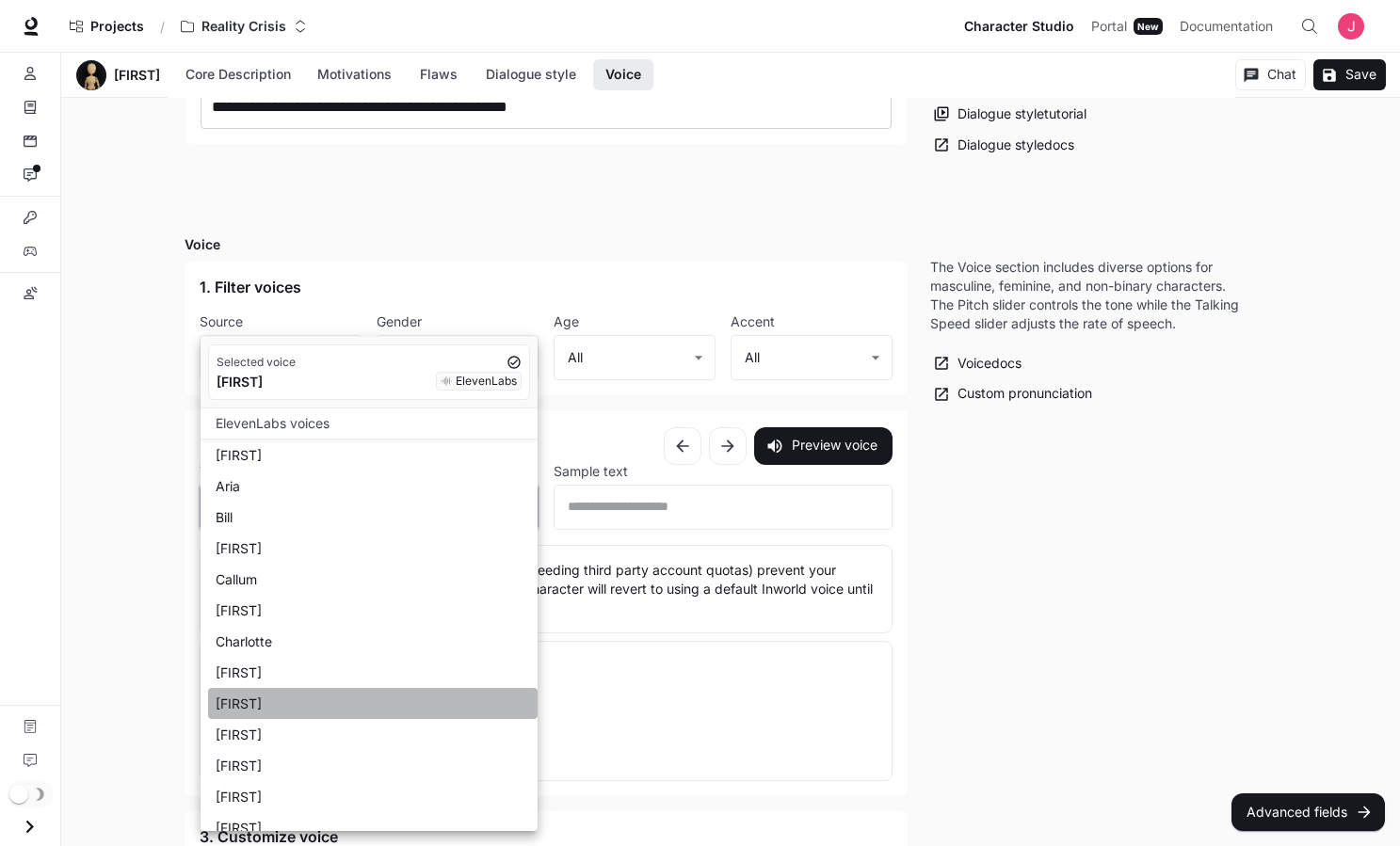 type on "**********" 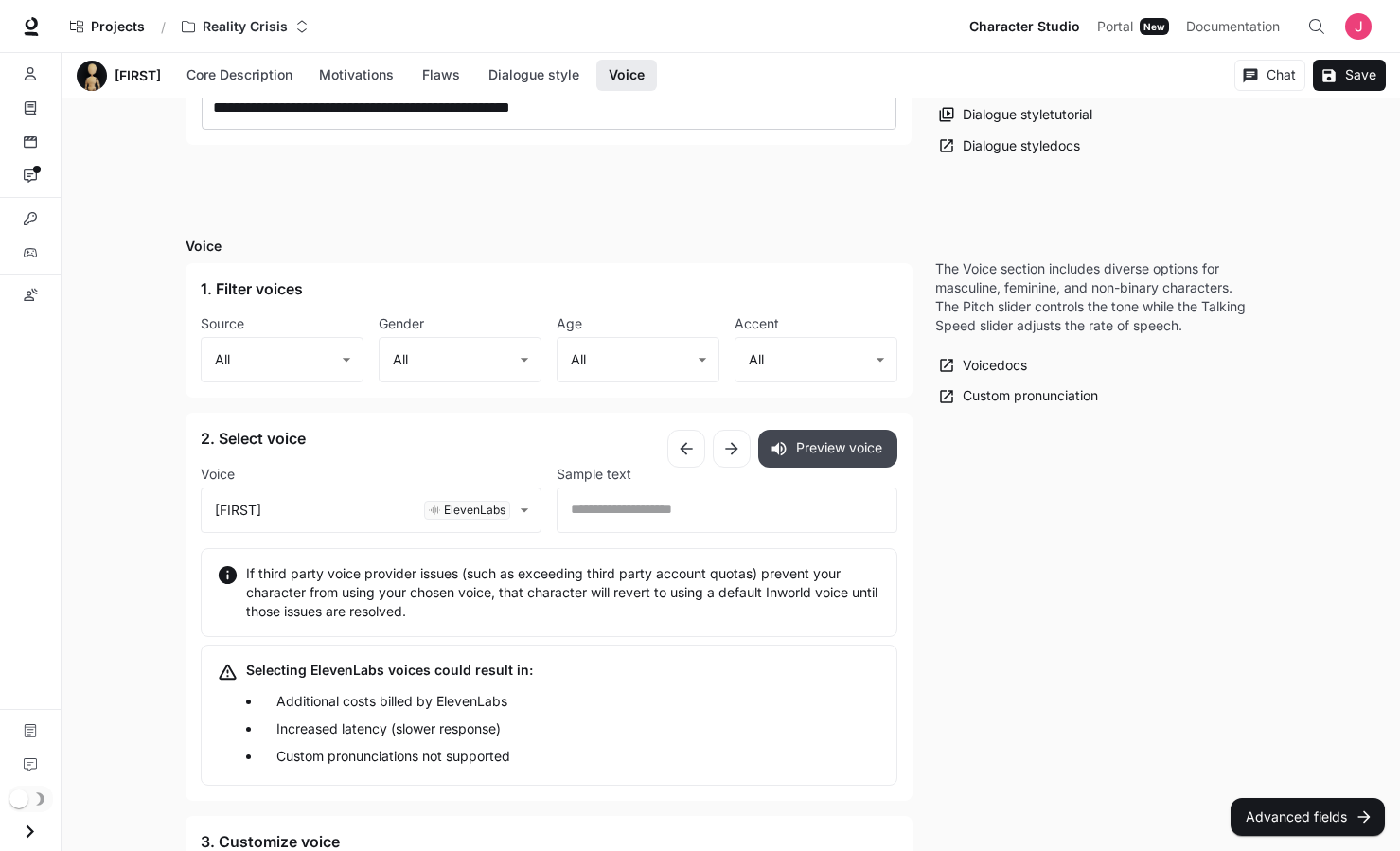 click on "Preview voice" at bounding box center [827, 449] 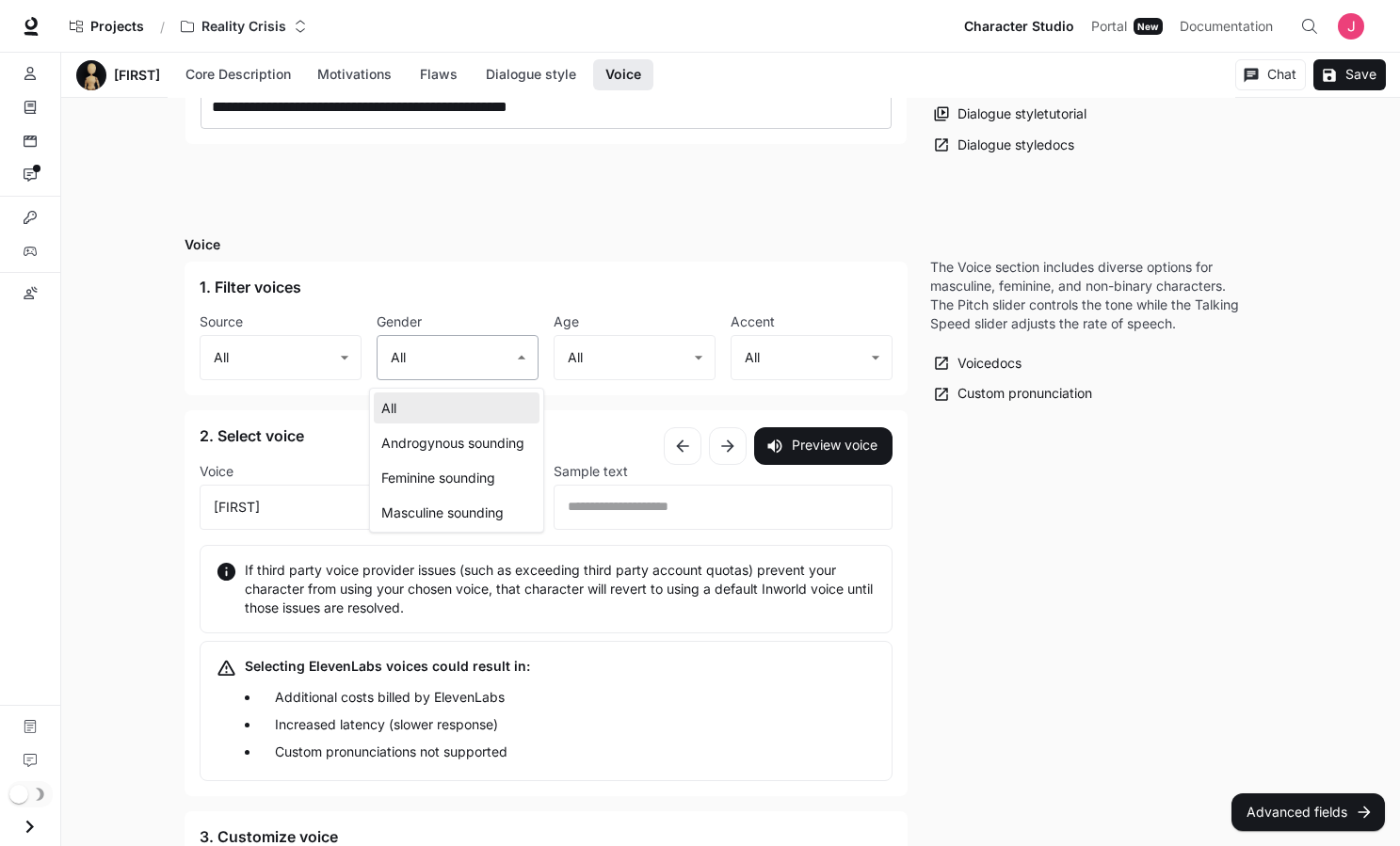 click on "Characters ​ Chat New Chat Edit More skateboard guide mentor iXR Monk Chat Edit More Marc Street Chat Edit More pro skateboarder guide mentor [FIRST] [LAST]" at bounding box center (700, -111) 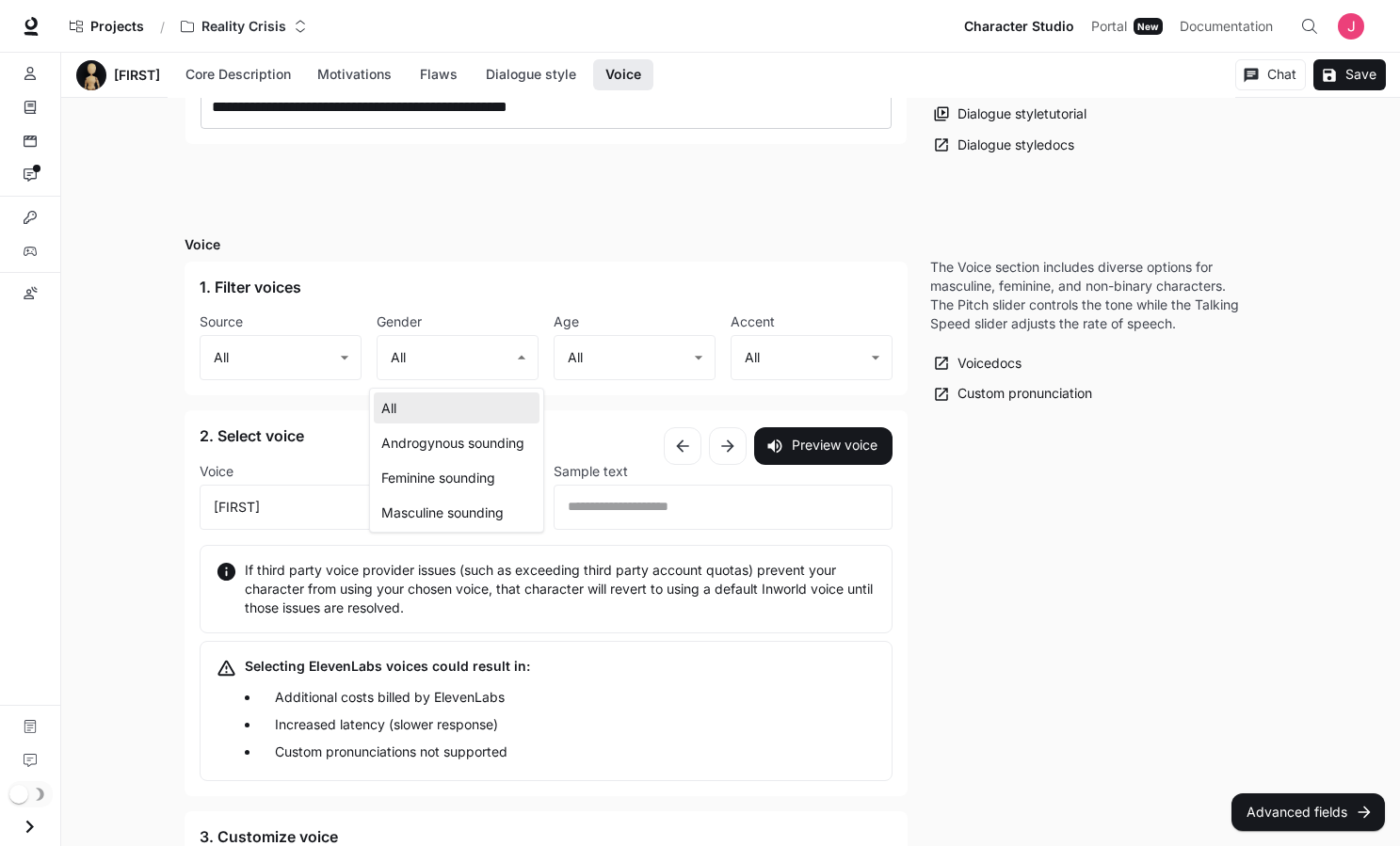 click on "Masculine sounding" at bounding box center [457, 512] 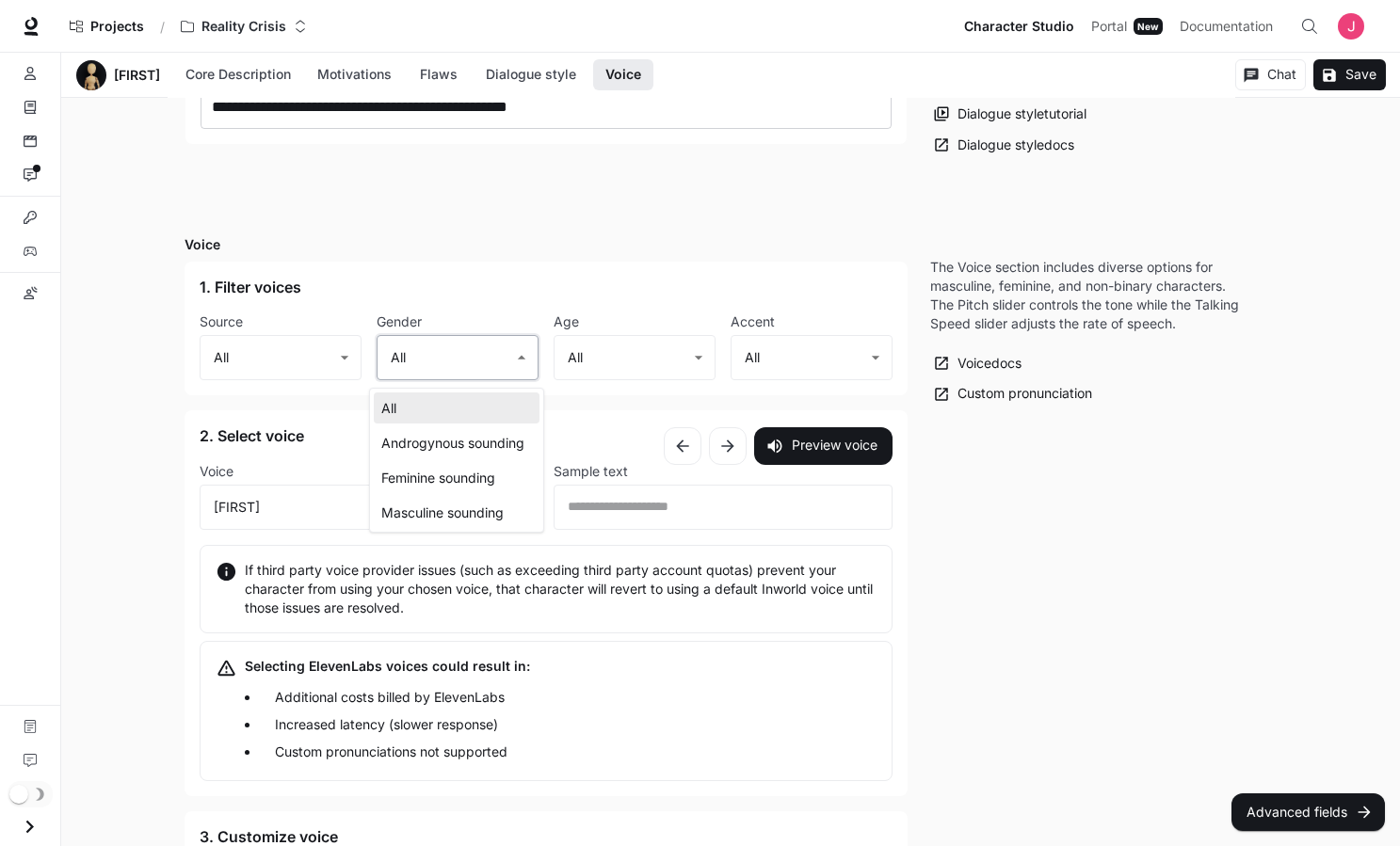 type on "**********" 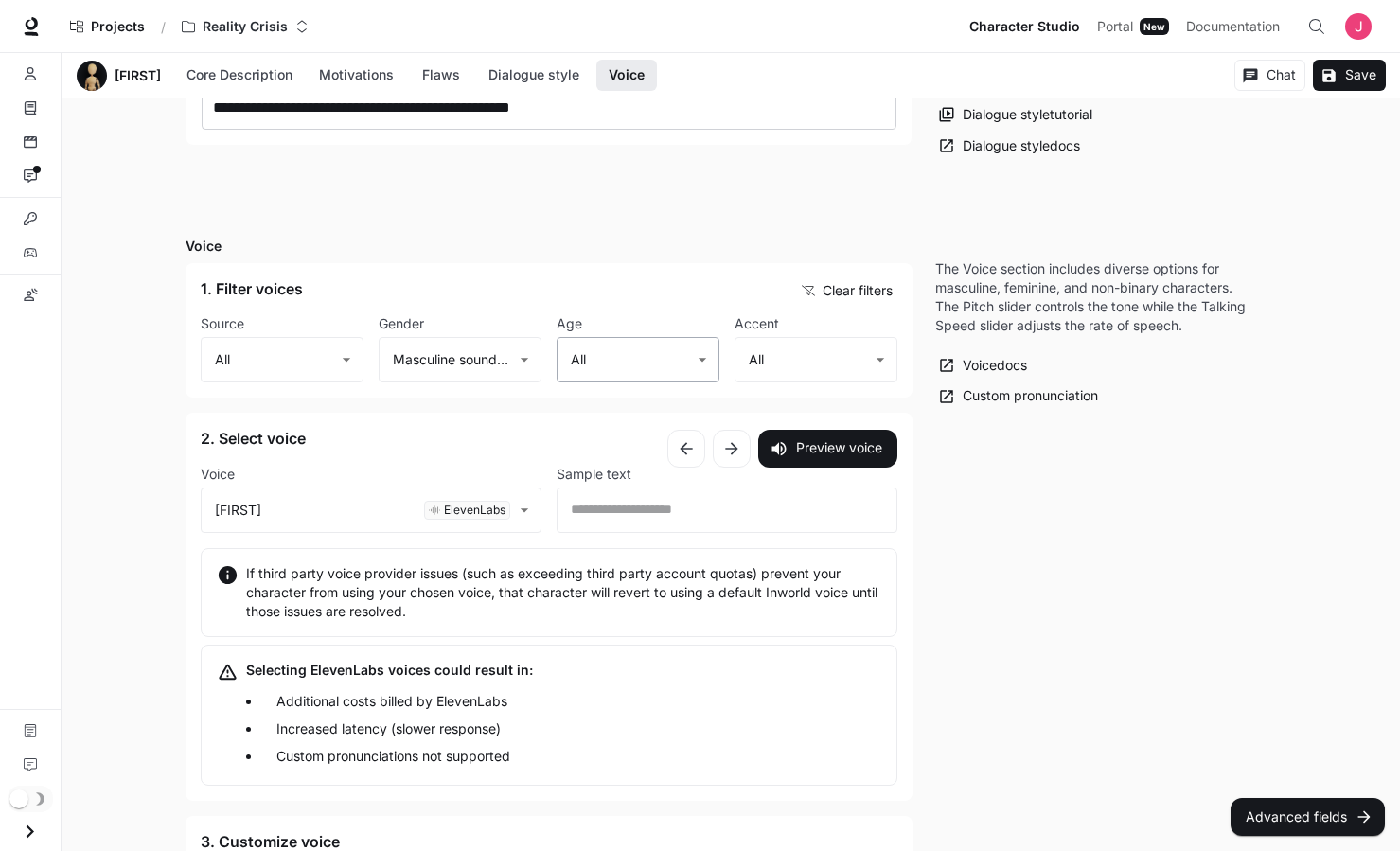 click on "Characters ​ Chat New Chat Edit More skateboard guide mentor iXR Monk Chat Edit More Marc Street Chat Edit More pro skateboarder guide mentor [FIRST] [LAST]" at bounding box center (700, -112) 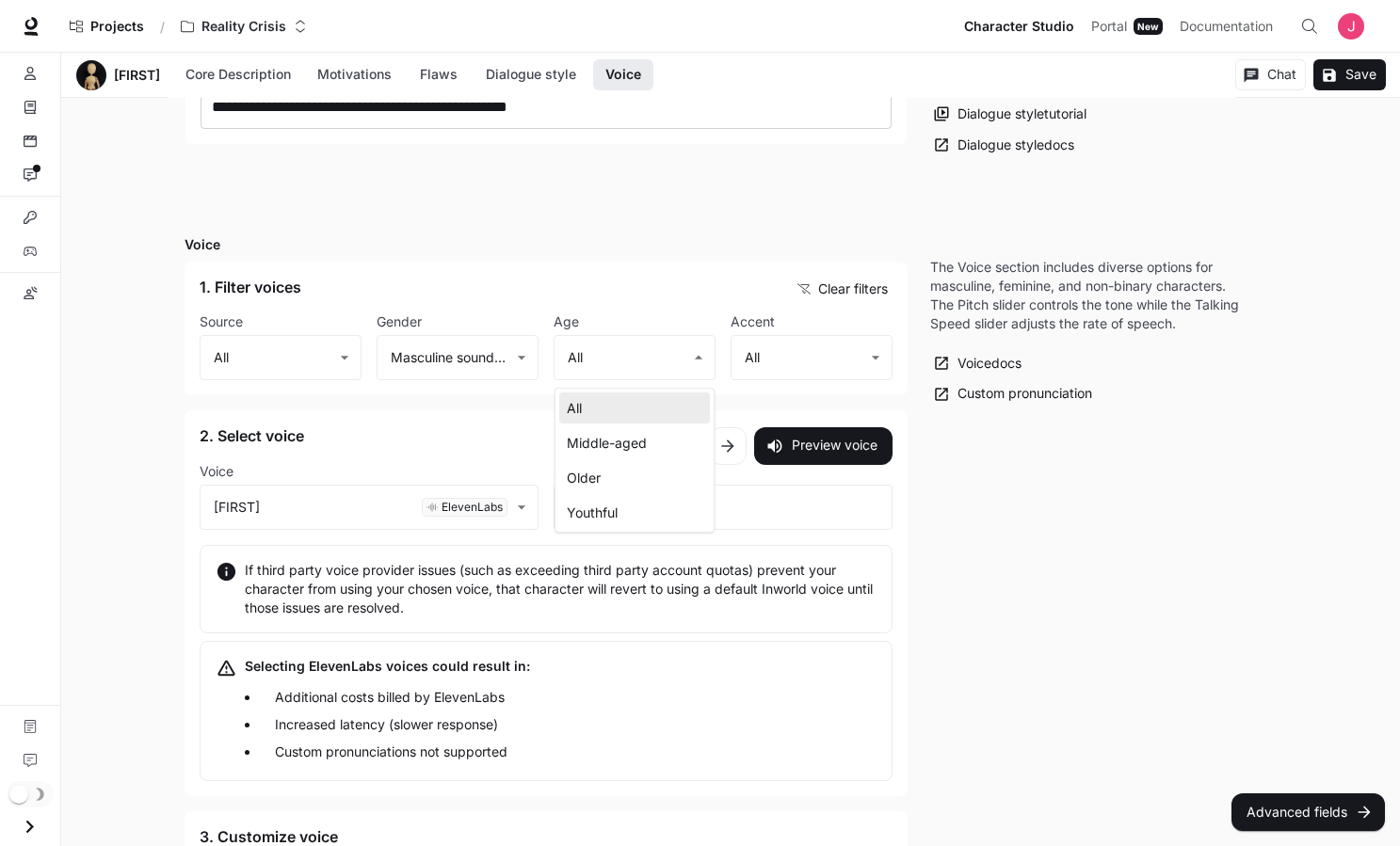 click on "Youthful" at bounding box center (635, 512) 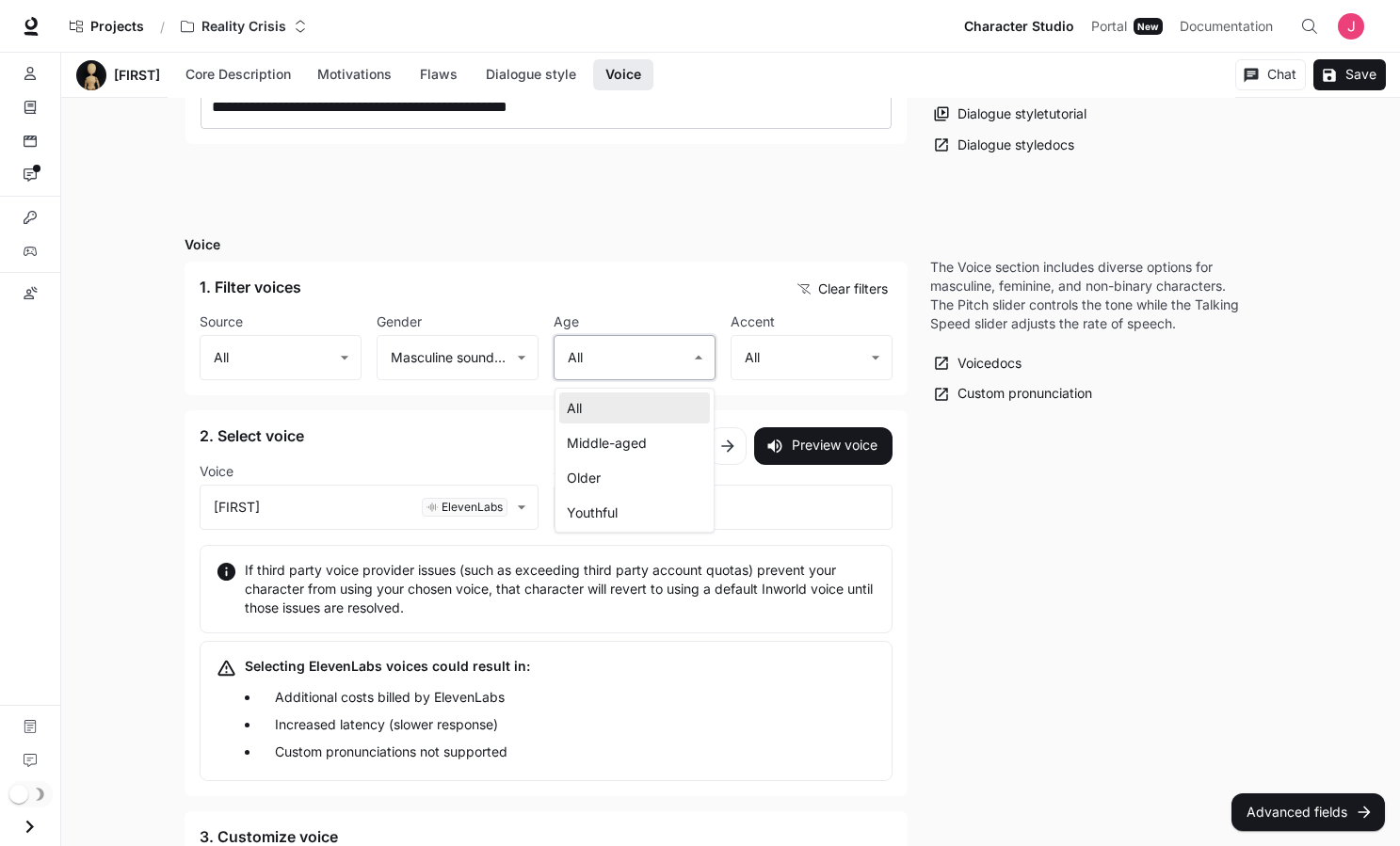 type on "**********" 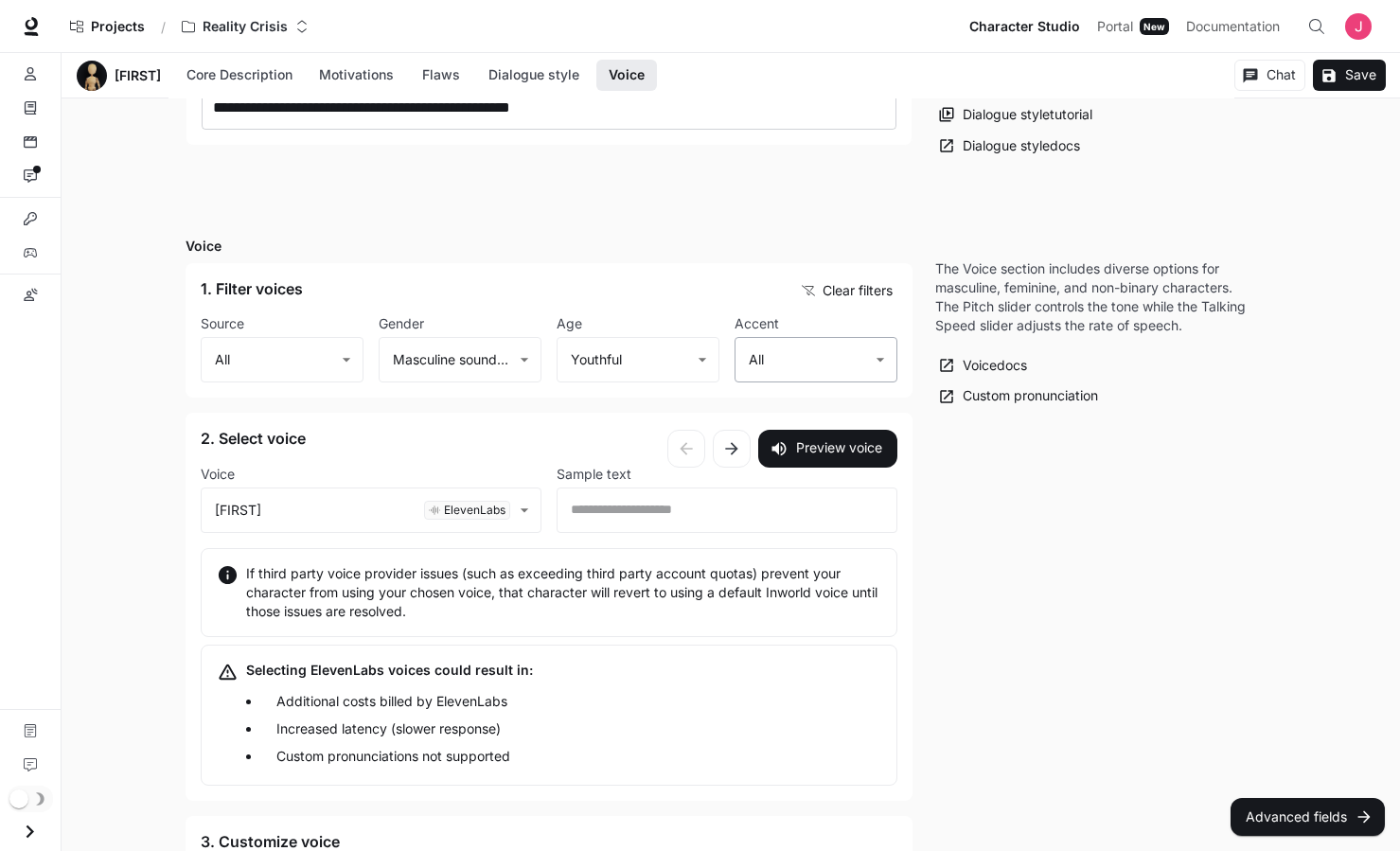 click on "Characters ​ Chat New Chat Edit More skateboard guide mentor iXR Monk Chat Edit More Marc Street Chat Edit More pro skateboarder guide mentor [FIRST] [LAST]" at bounding box center [700, -112] 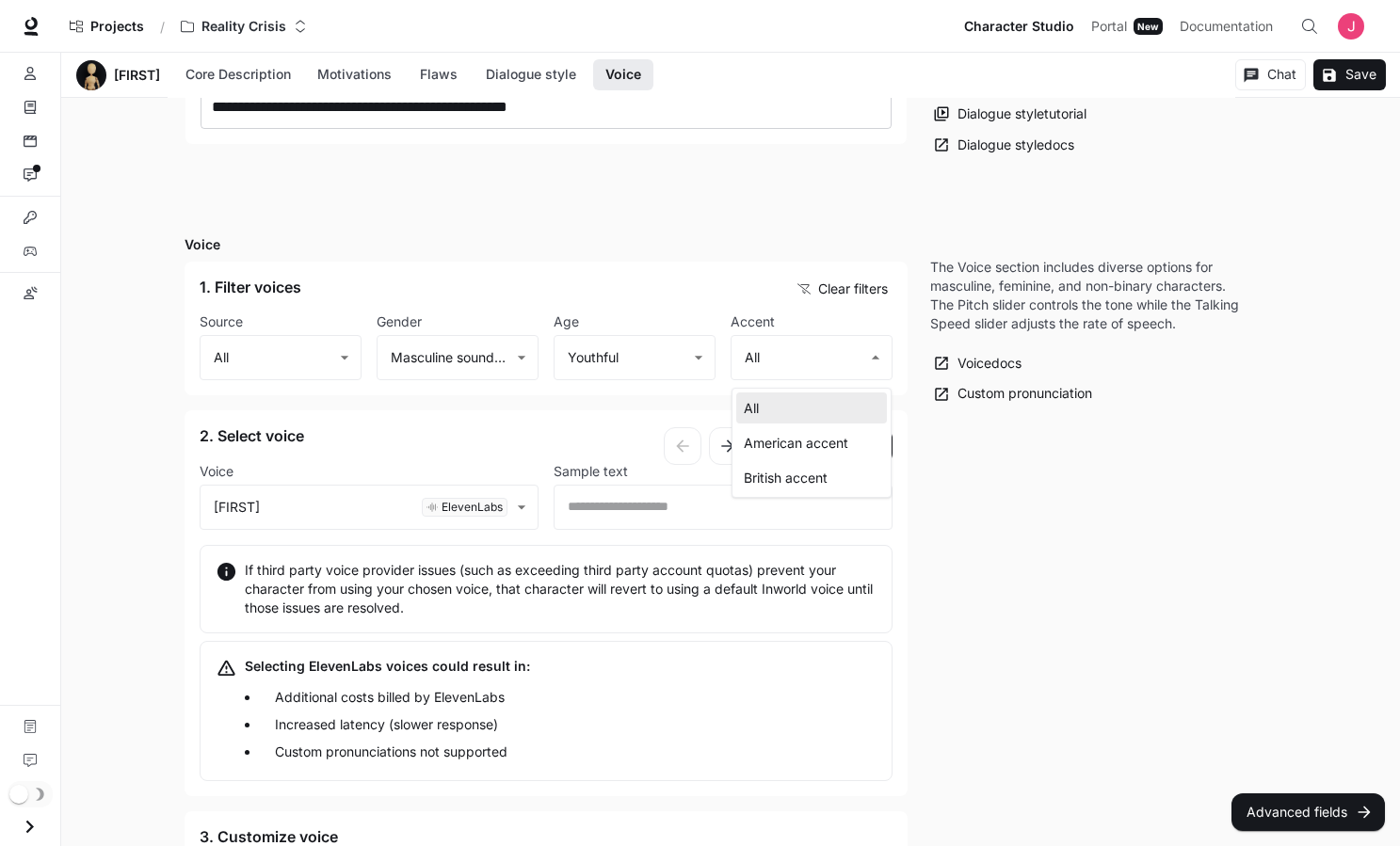 click on "American accent" at bounding box center (812, 442) 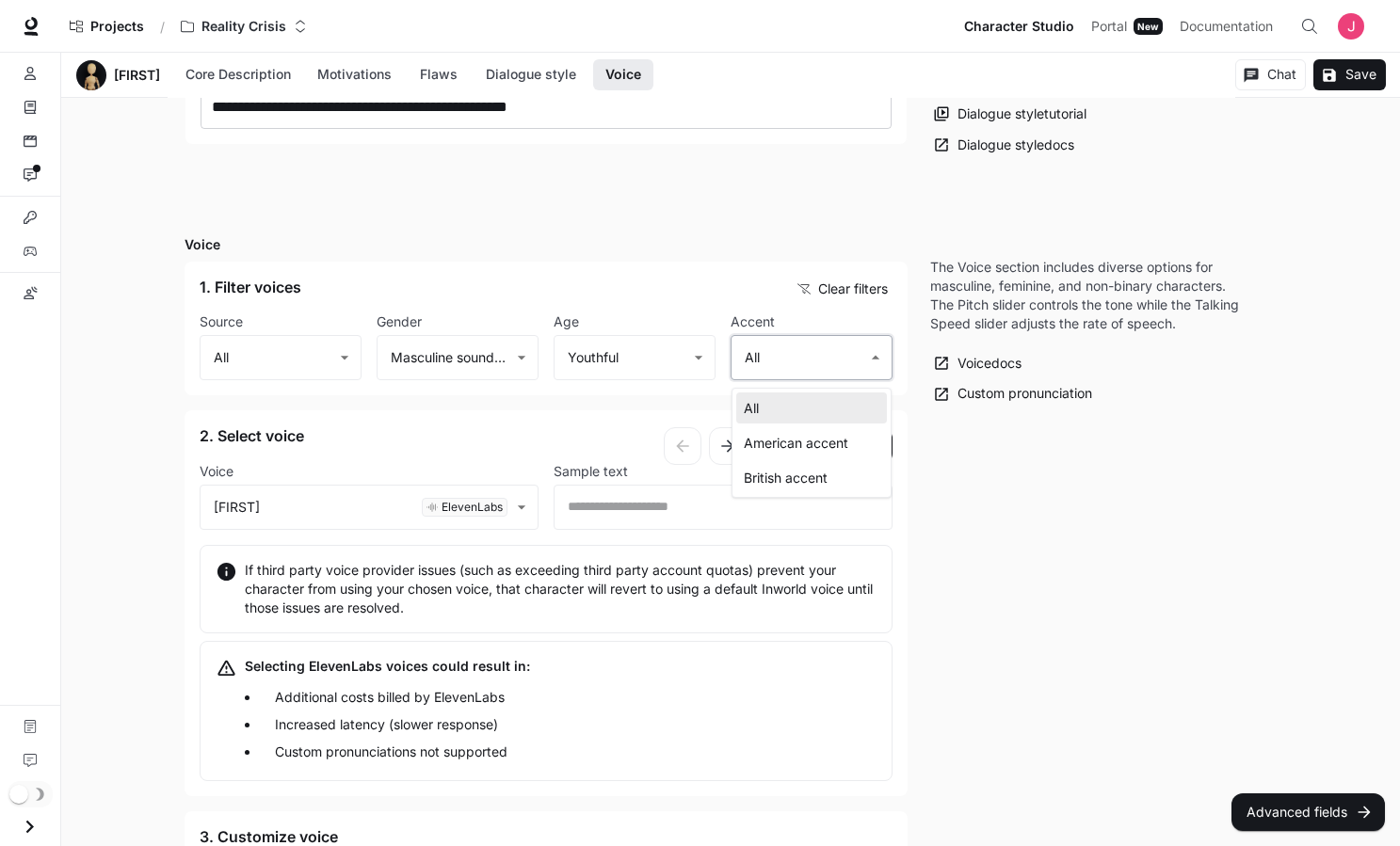 type on "**********" 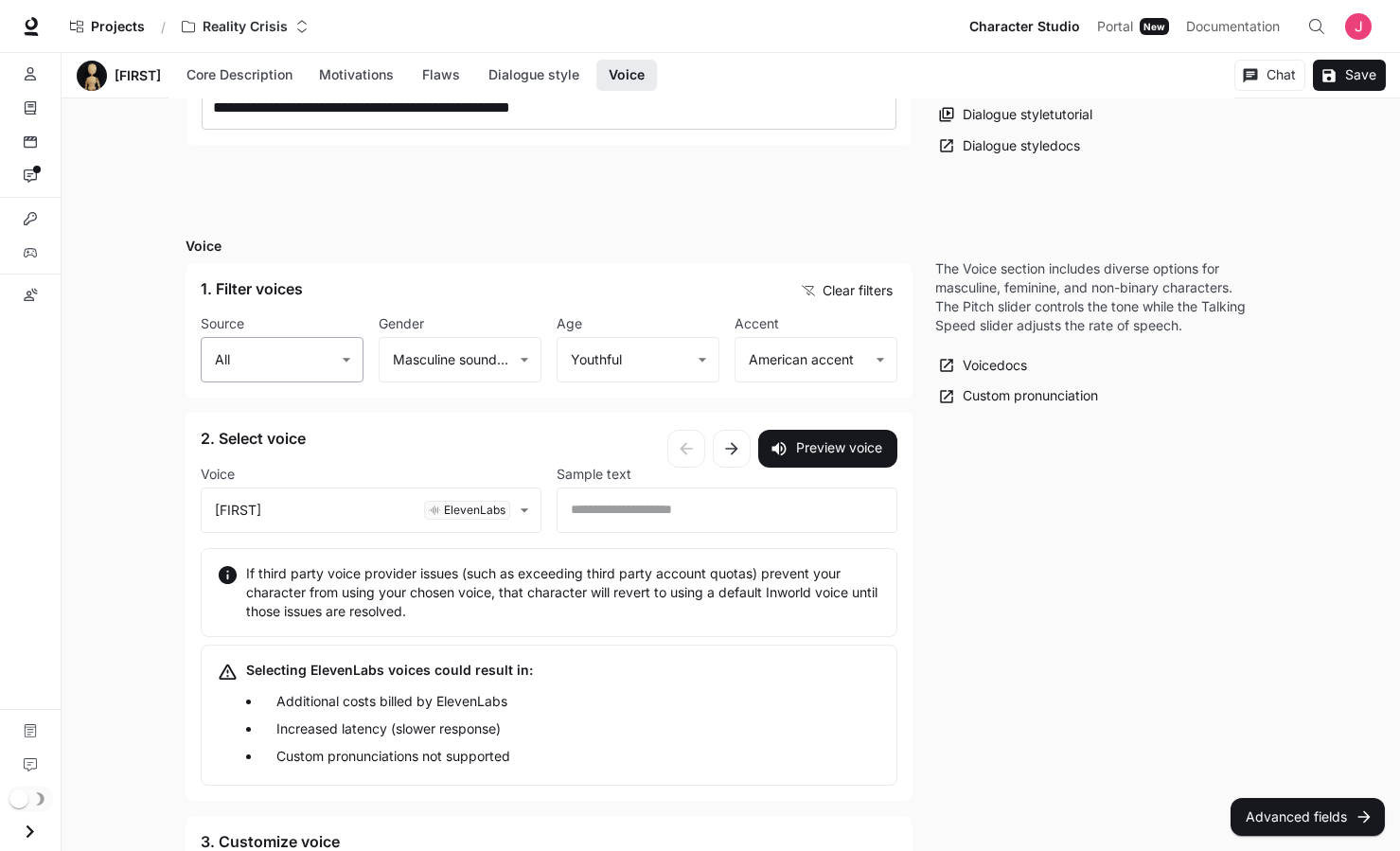 click on "Characters ​ Chat New Chat Edit More skateboard guide mentor iXR Monk Chat Edit More Marc Street Chat Edit More pro skateboarder guide mentor [FIRST] [LAST]" at bounding box center [700, -112] 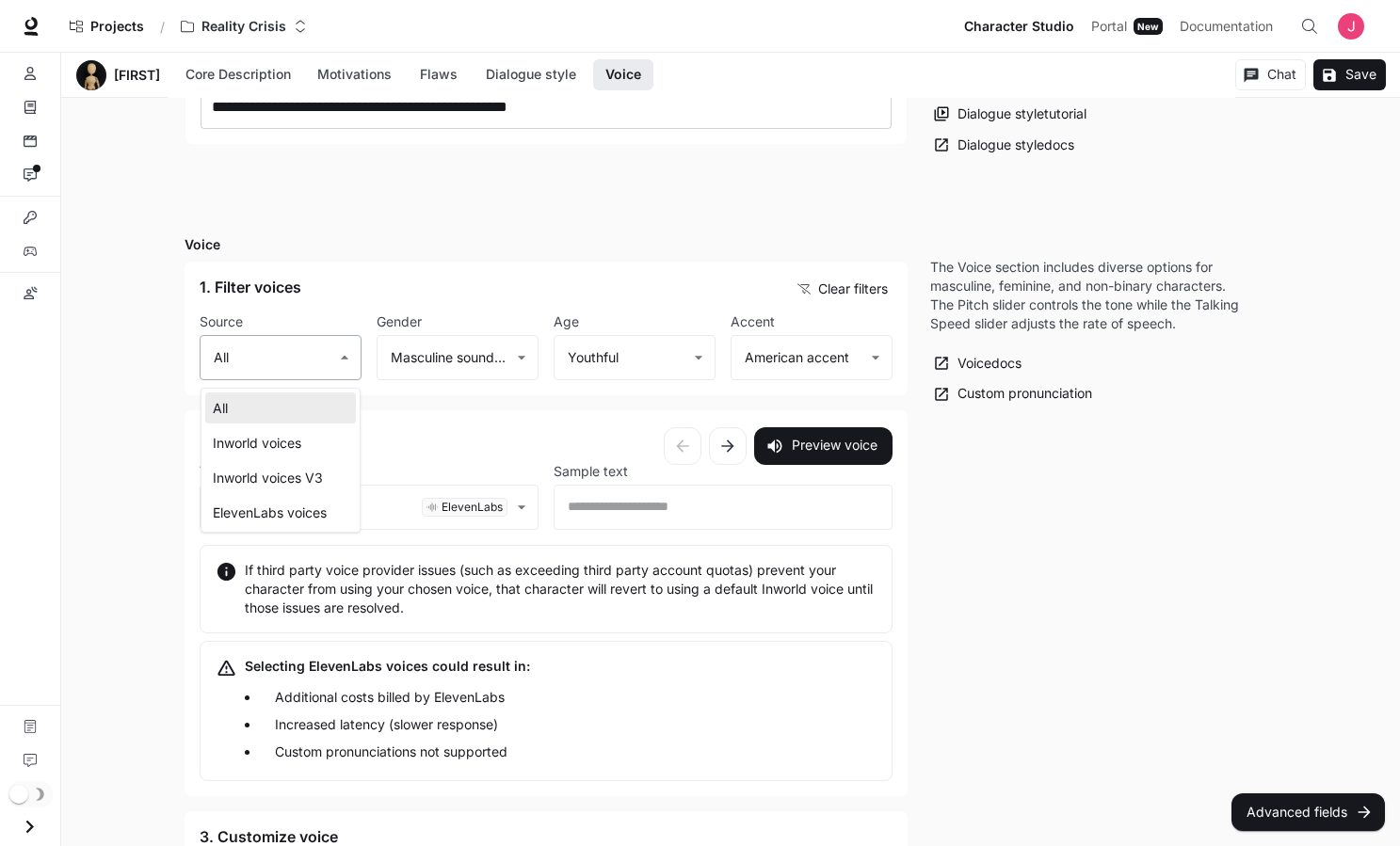 click at bounding box center [700, 423] 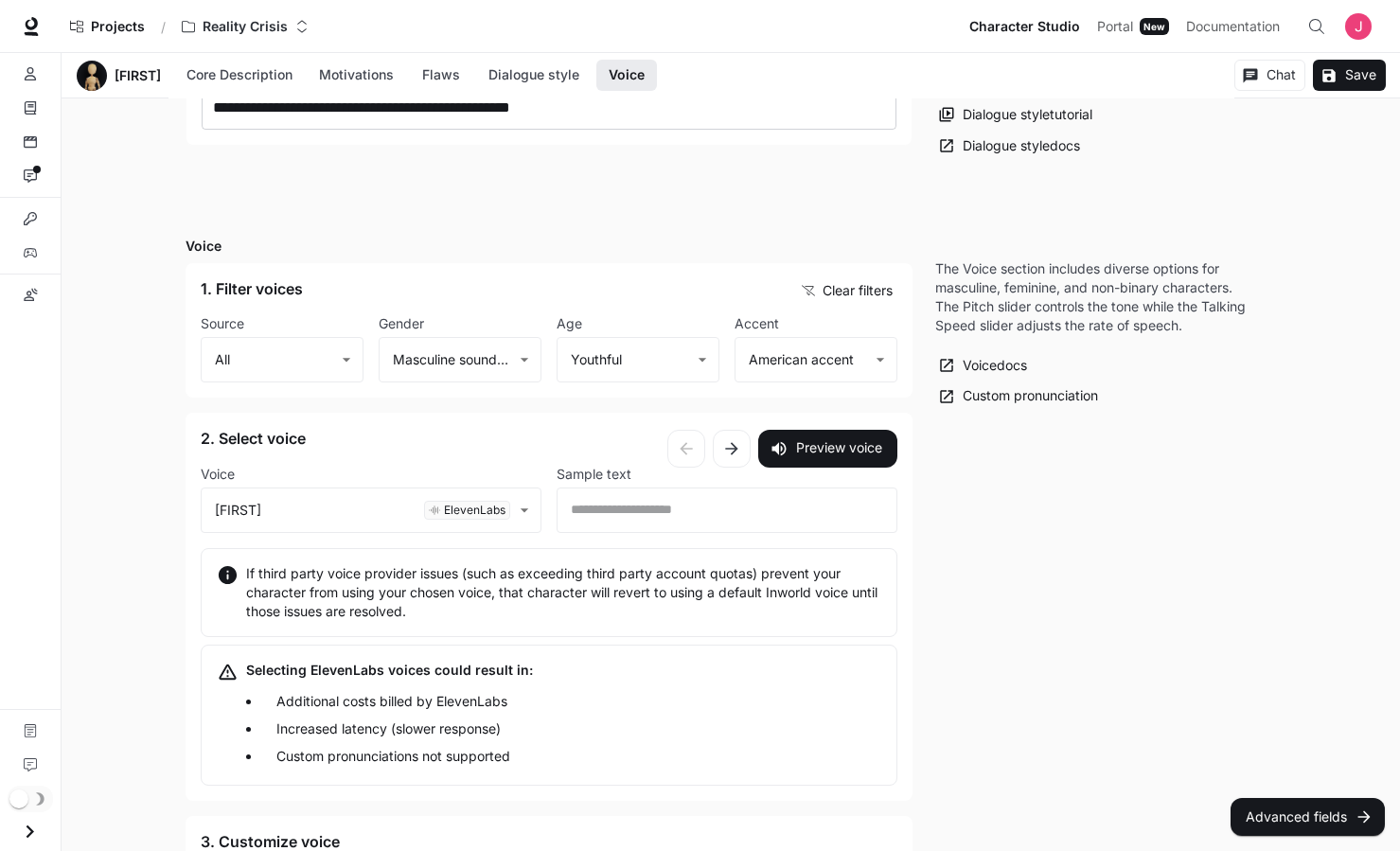 click on "The Voice section includes diverse options for masculine, feminine, and non-binary characters. The Pitch slider controls the tone while the Talking Speed slider adjusts the rate of speech. Voice  docs Custom pronunciation" at bounding box center [1094, 645] 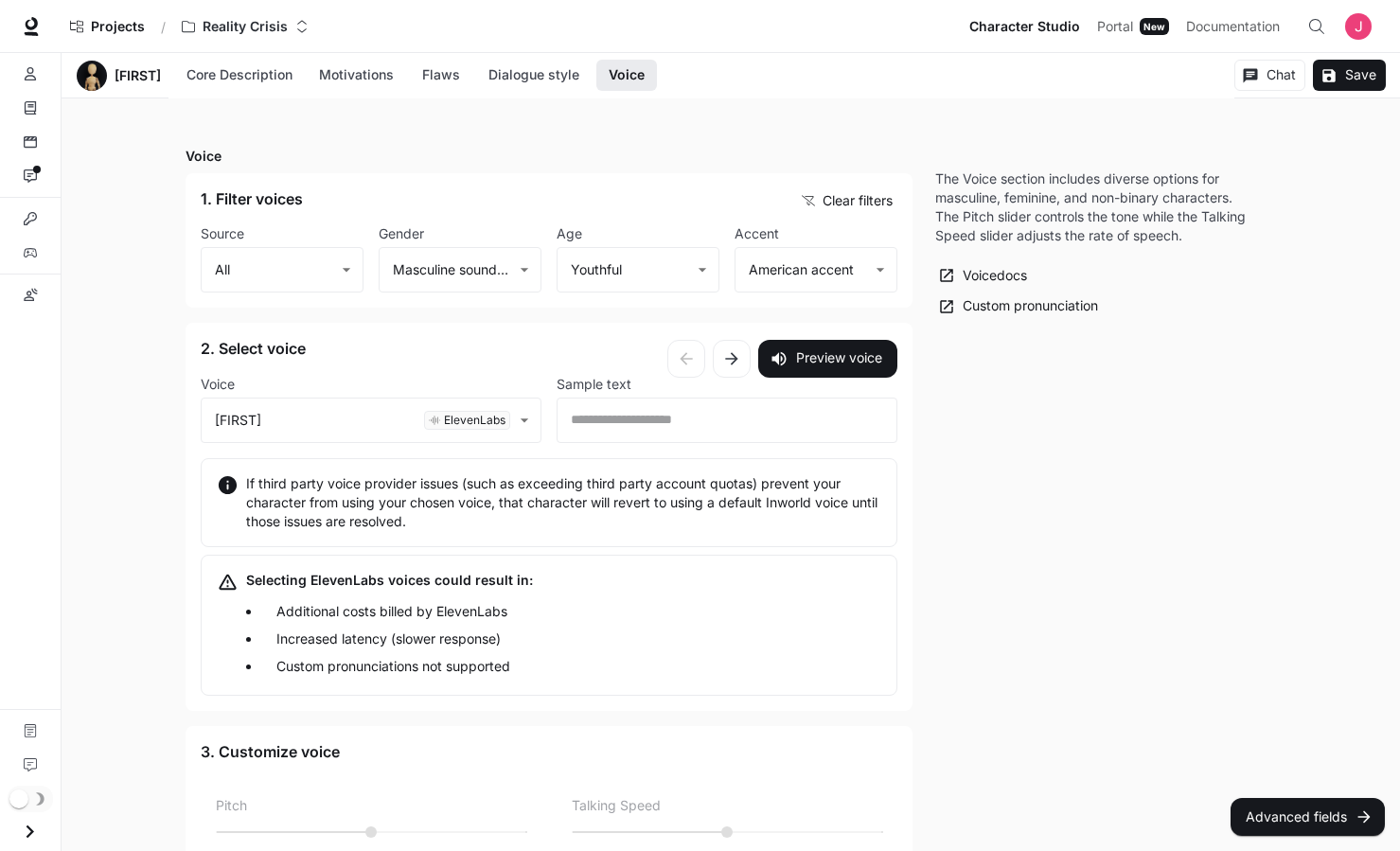 scroll, scrollTop: 1499, scrollLeft: 0, axis: vertical 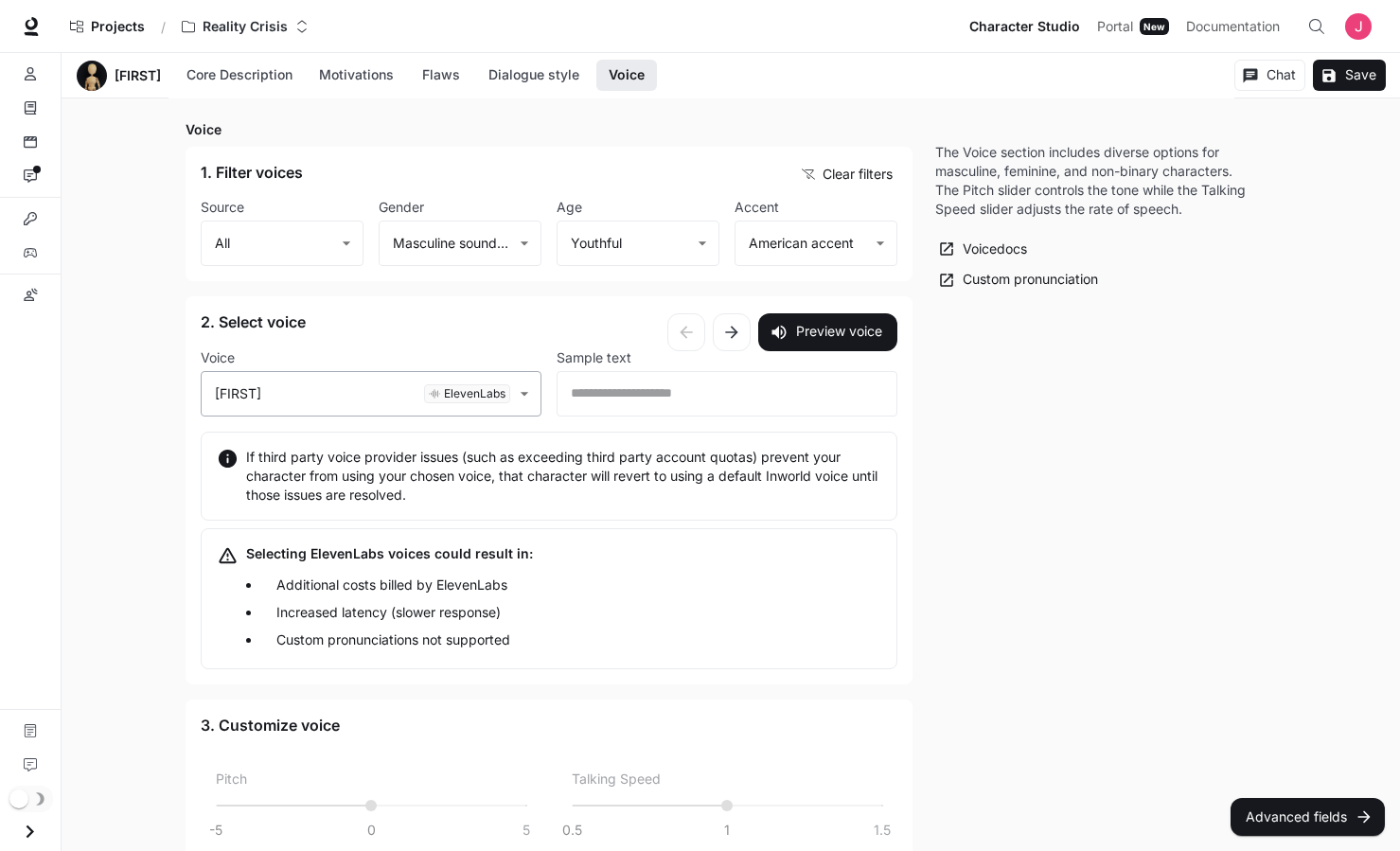 click on "Characters ​ Chat New Chat Edit More skateboard guide mentor iXR Monk Chat Edit More Marc Street Chat Edit More pro skateboarder guide mentor [FIRST] [LAST]" at bounding box center (700, -228) 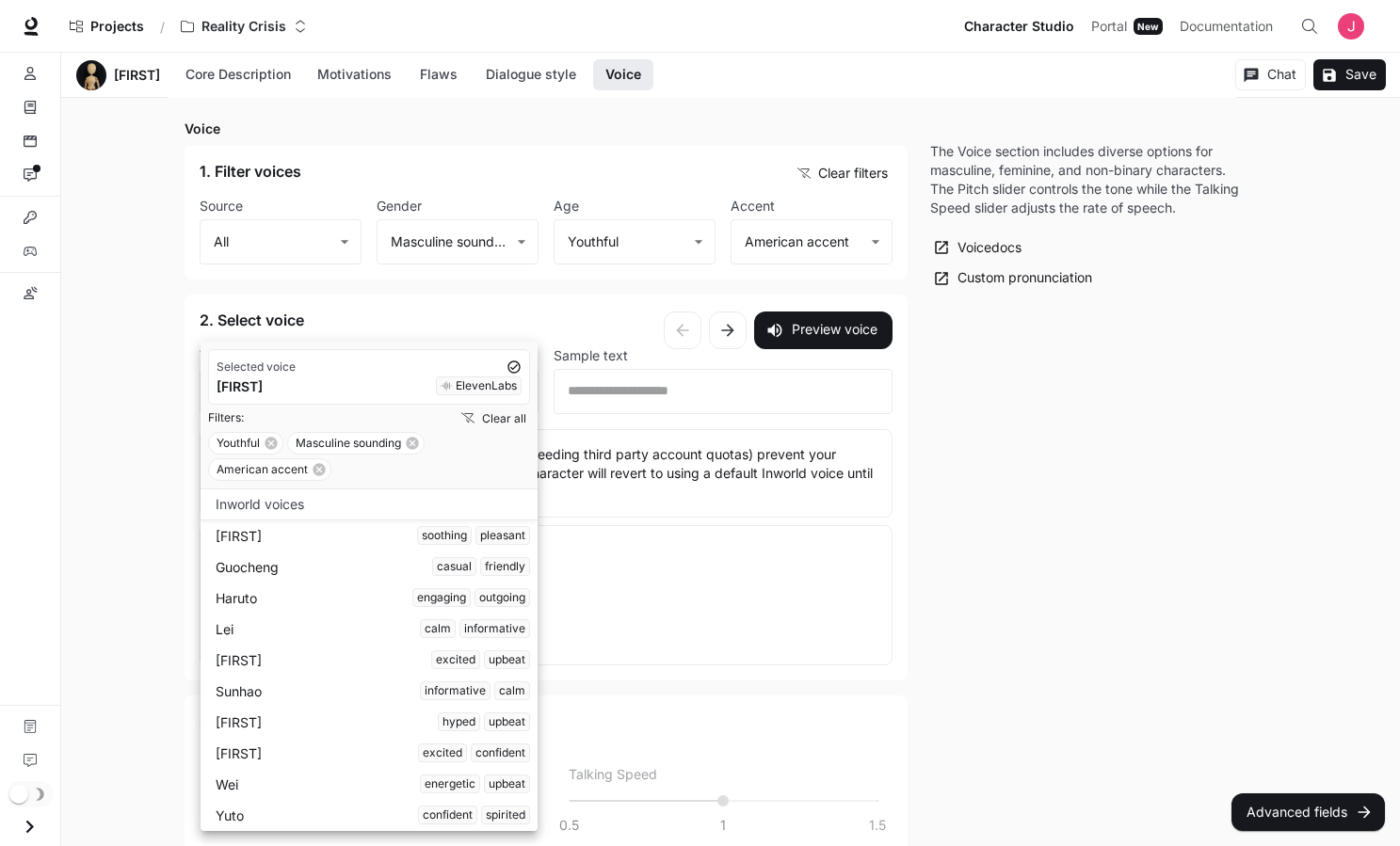 click on "[FIRST] soothing pleasant" at bounding box center (373, 535) 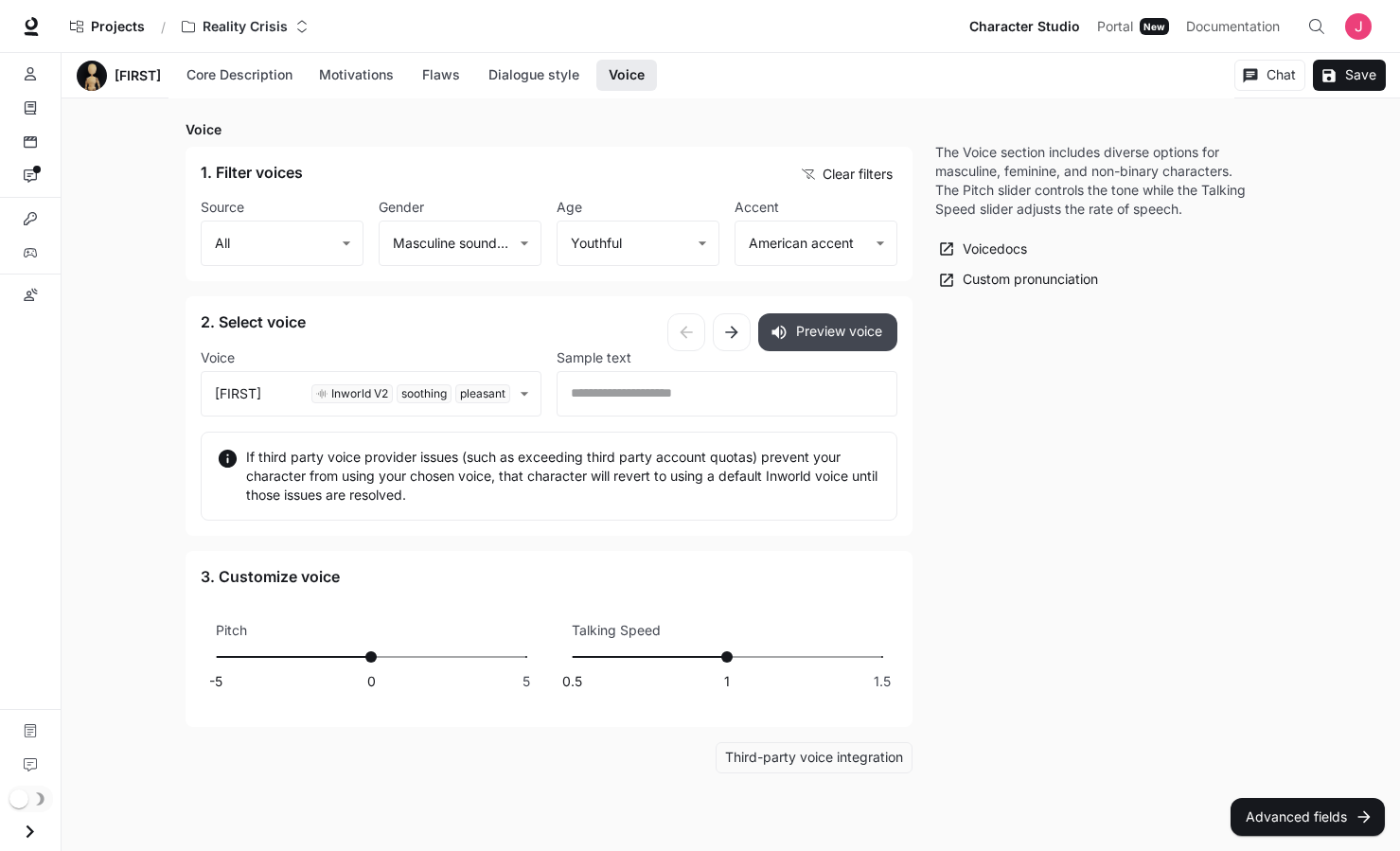 click on "Preview voice" at bounding box center [827, 332] 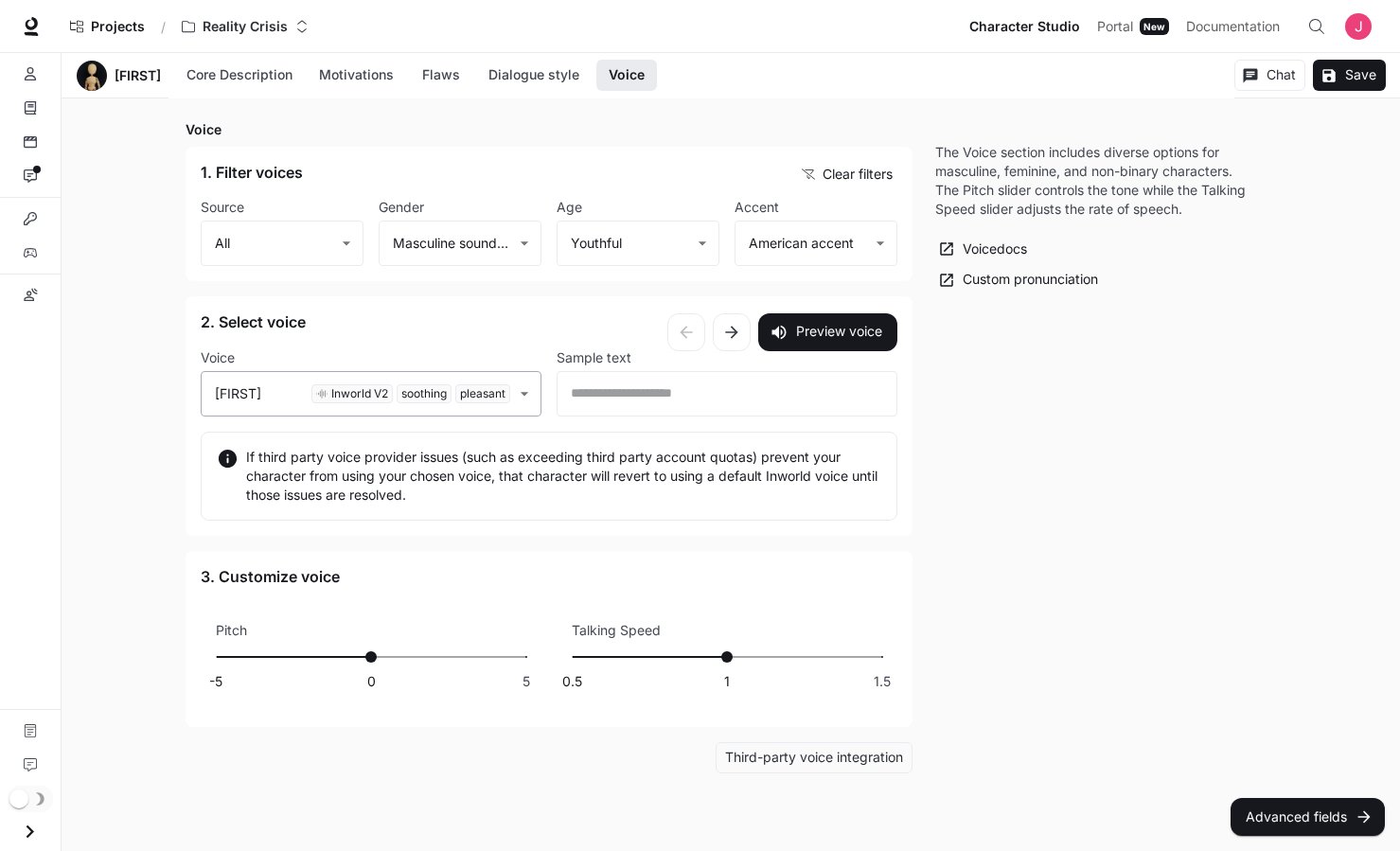 click on "Characters ​ Chat New Chat Edit More skateboard guide mentor iXR Monk Chat Edit More Marc Street Chat Edit More pro skateboarder guide mentor [FIRST] [LAST]" at bounding box center (700, -303) 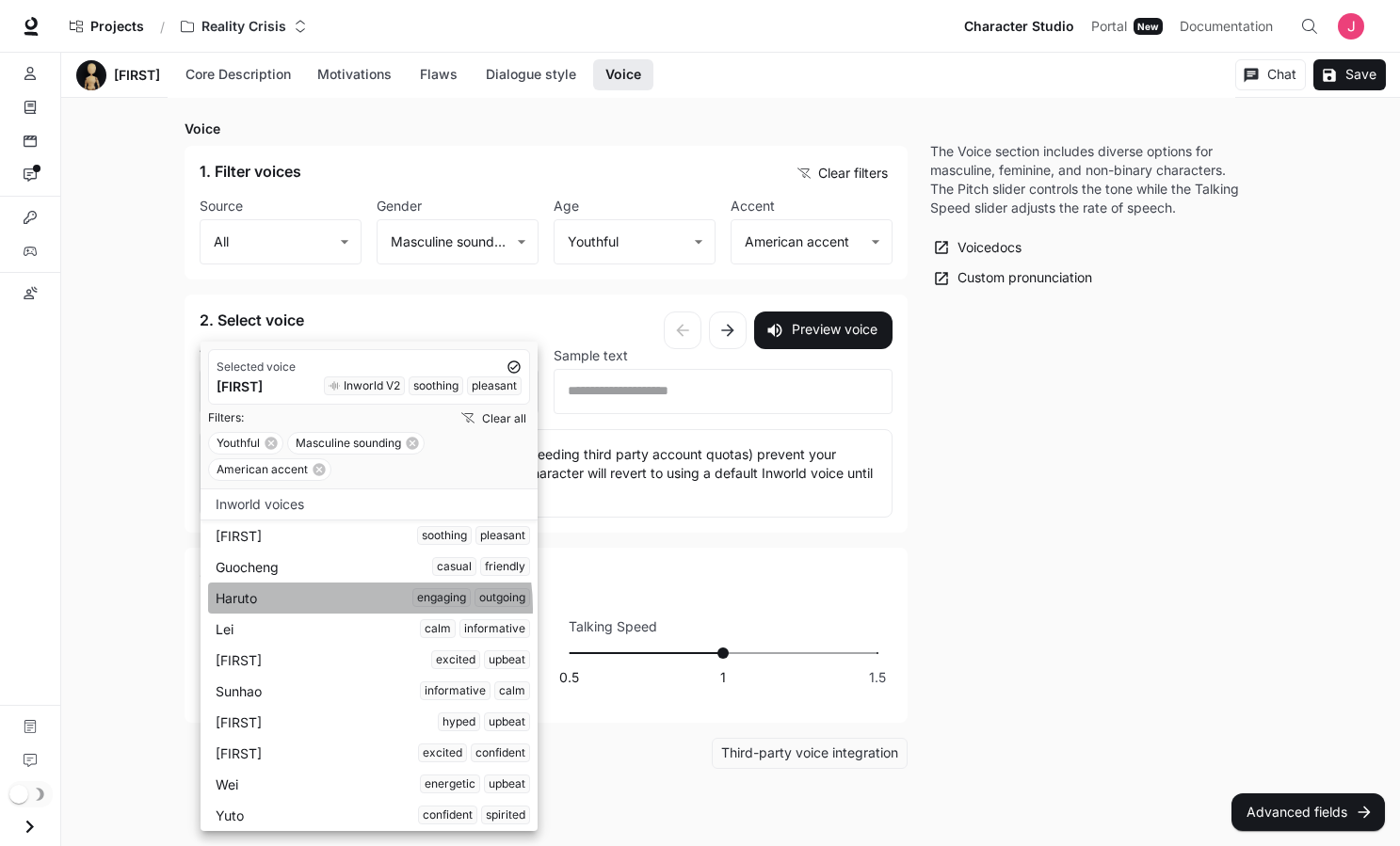 click on "[FIRST] engaging outgoing" at bounding box center [373, 598] 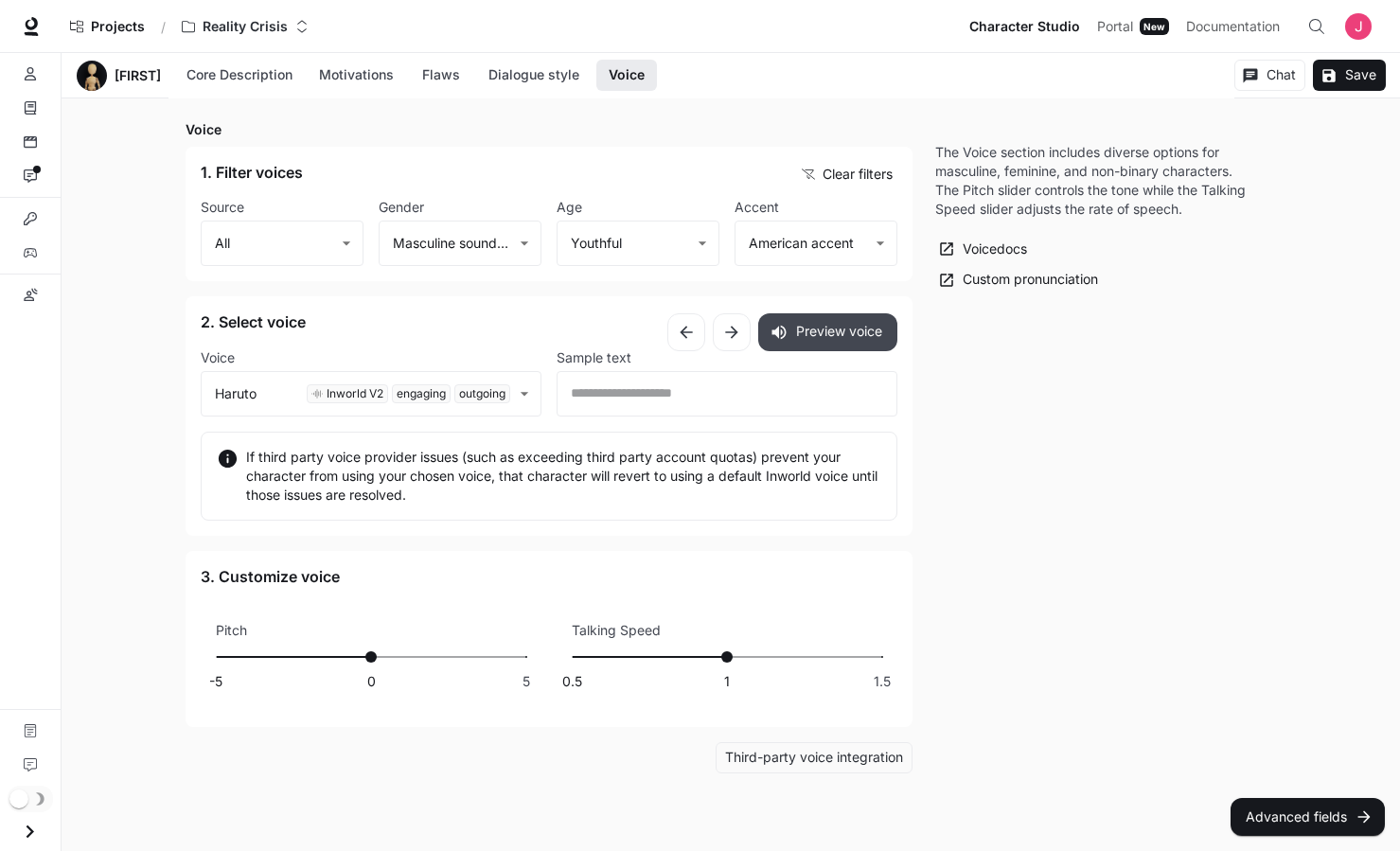 click on "Preview voice" at bounding box center (827, 332) 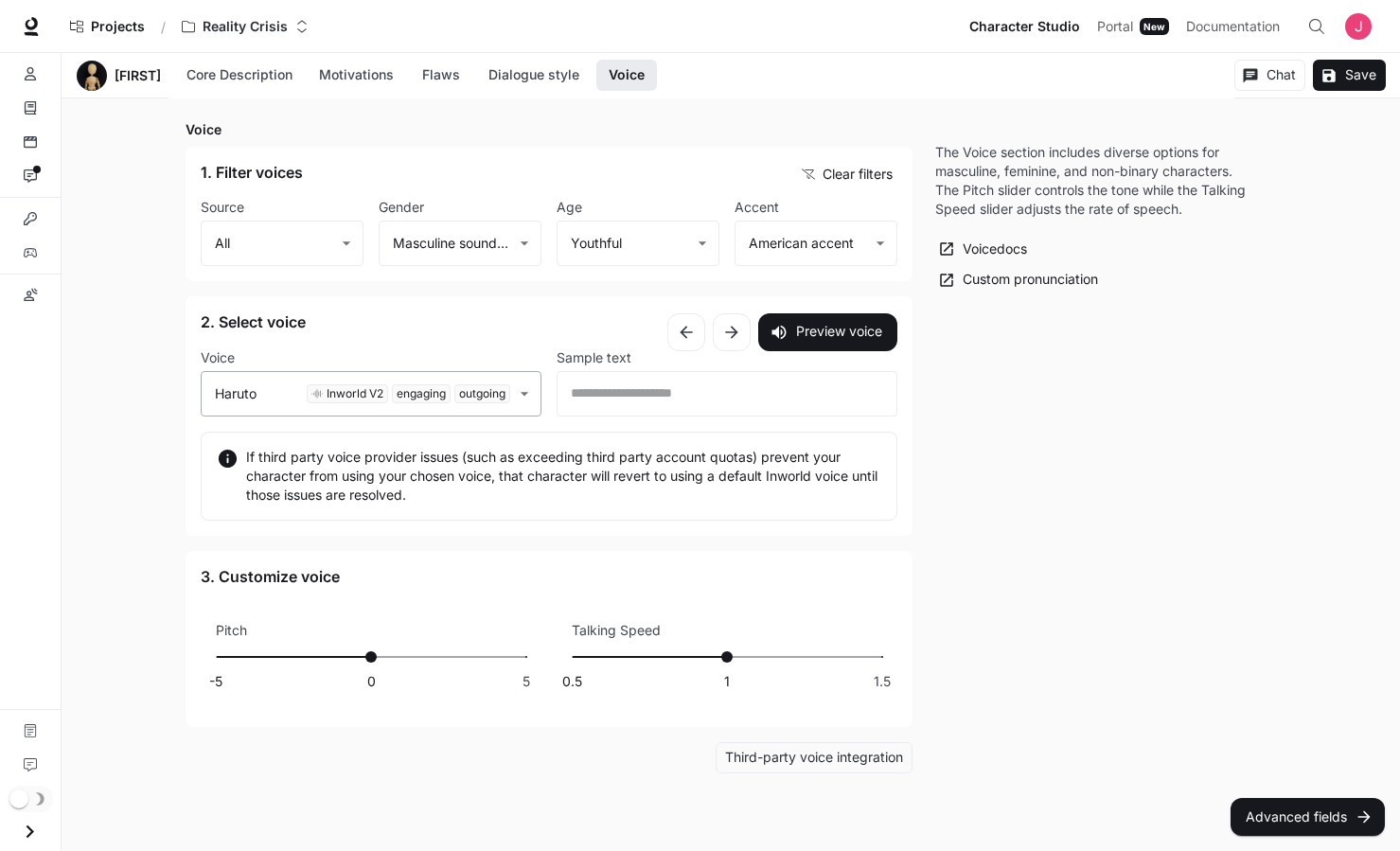click on "Characters ​ Chat New Chat Edit More skateboard guide mentor iXR Monk Chat Edit More Marc Street Chat Edit More pro skateboarder guide mentor [FIRST] [LAST]" at bounding box center (700, -303) 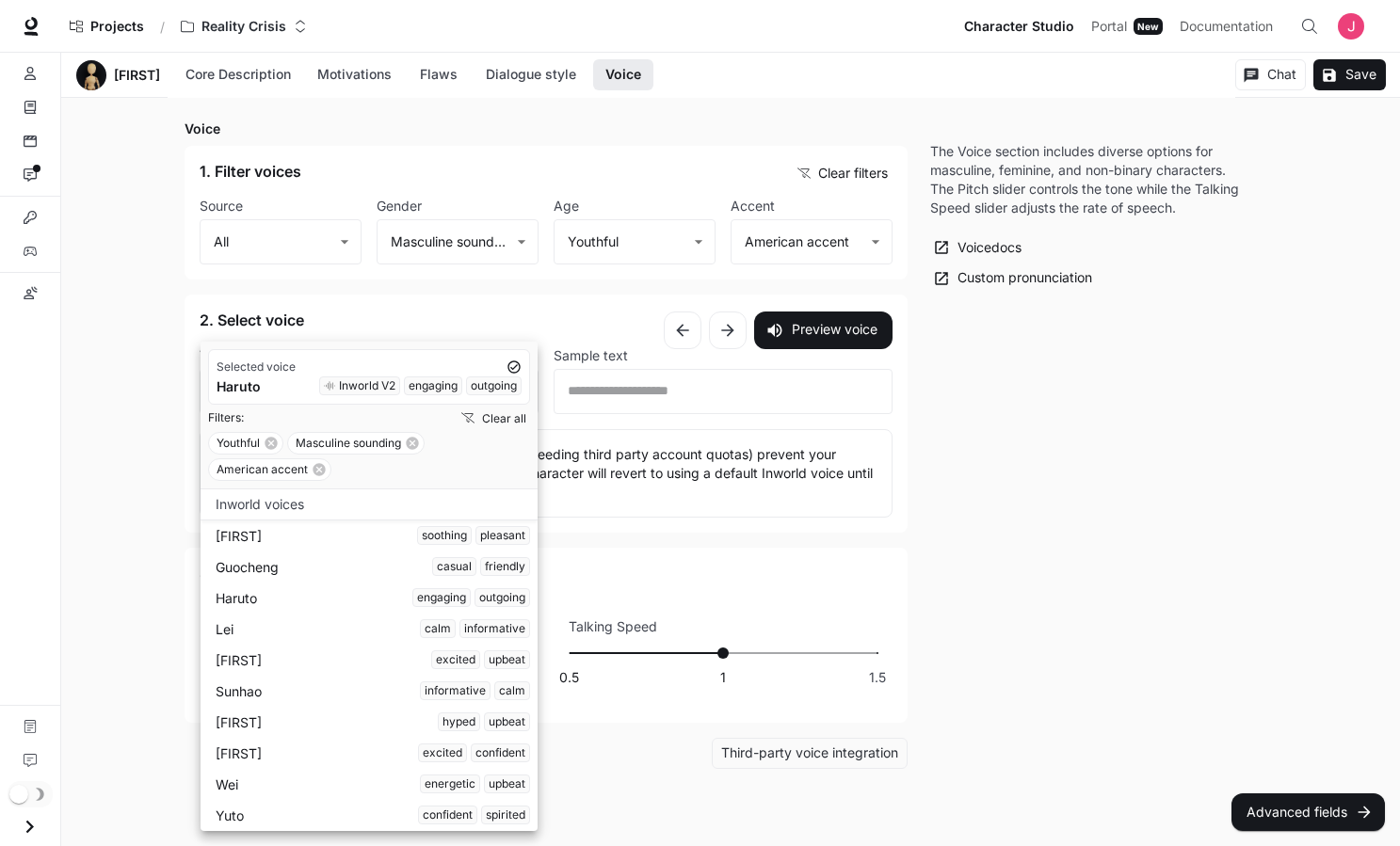 click on "[FIRST] excited upbeat" at bounding box center [373, 660] 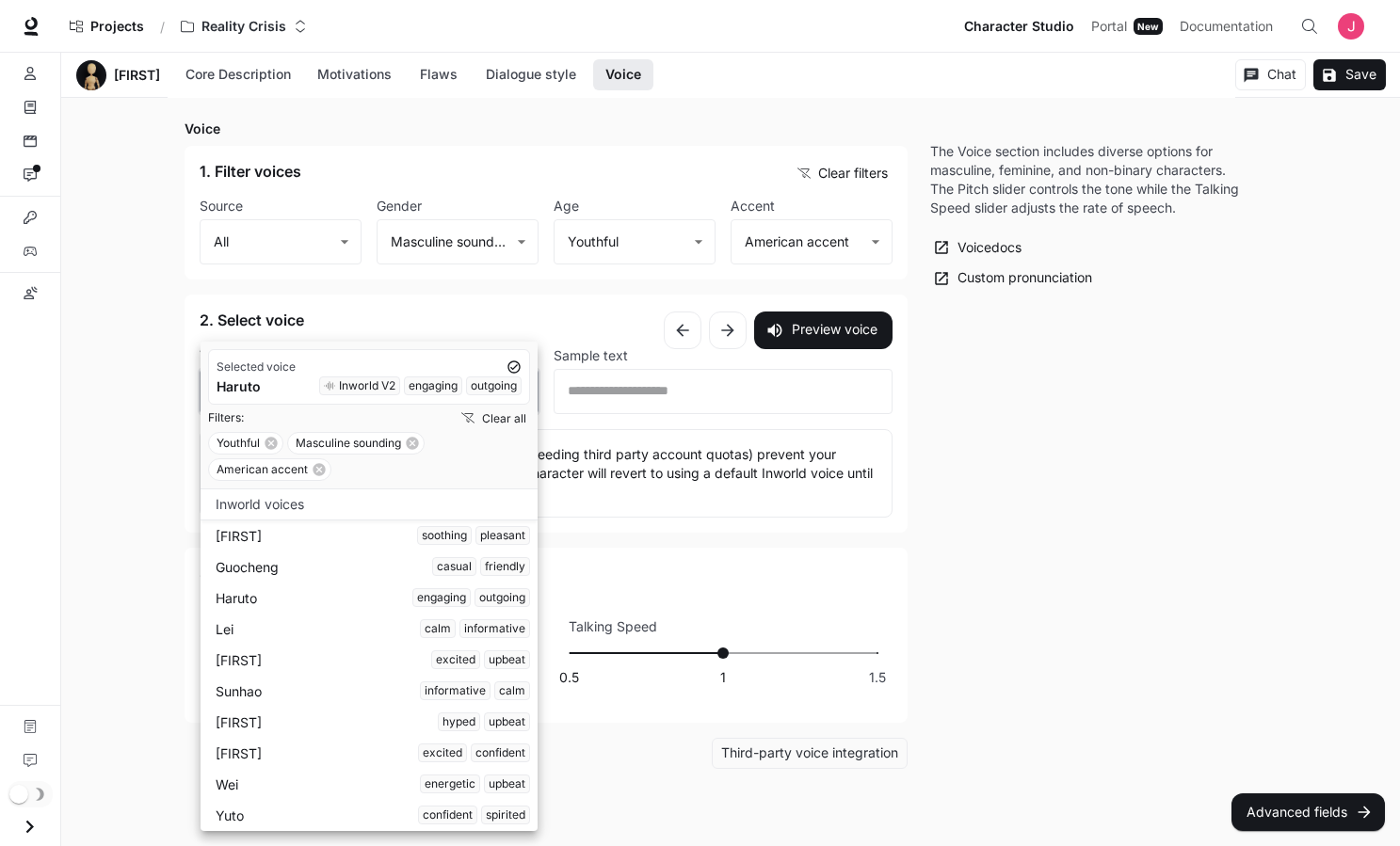 type on "**********" 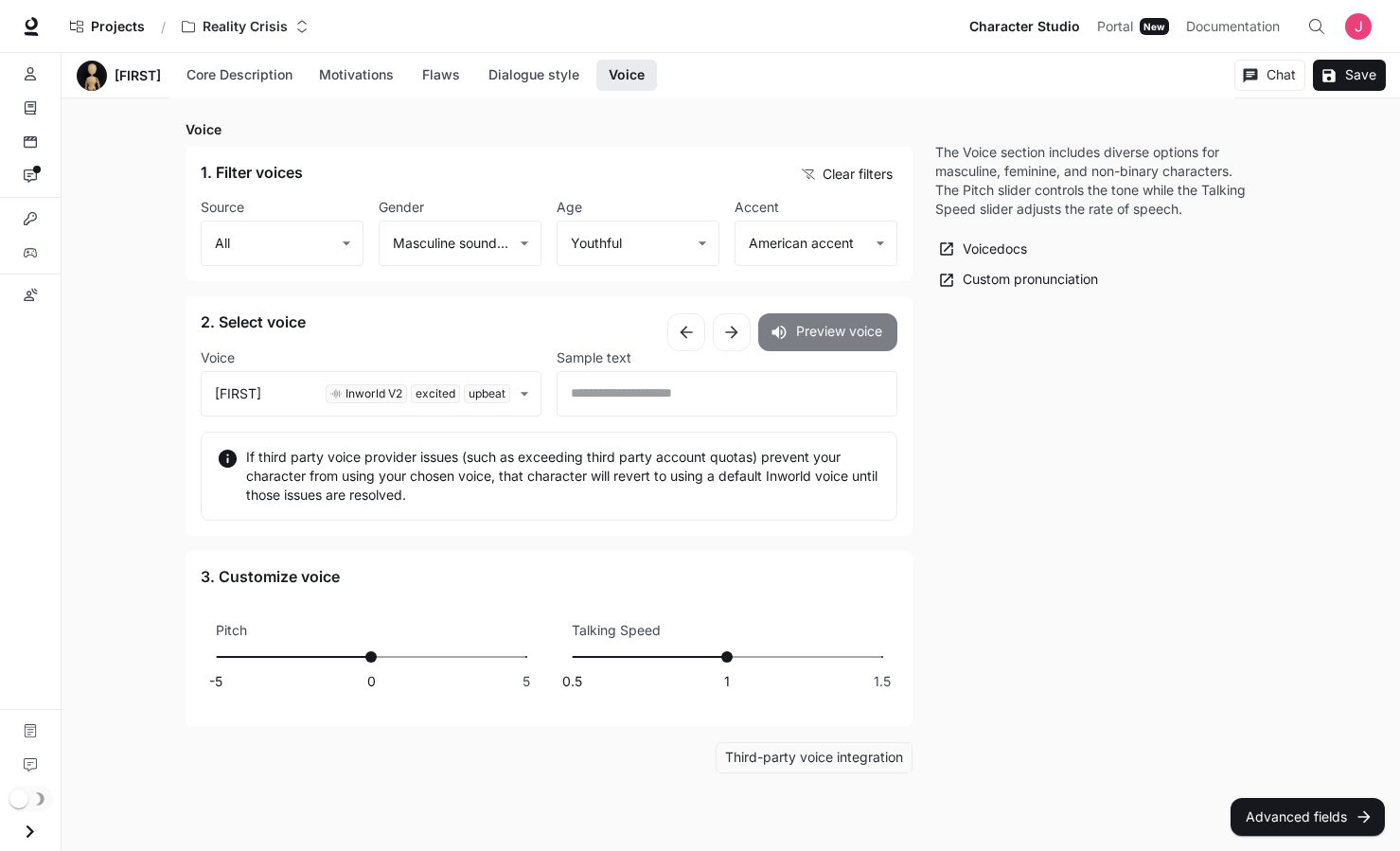 click on "Preview voice" at bounding box center (827, 332) 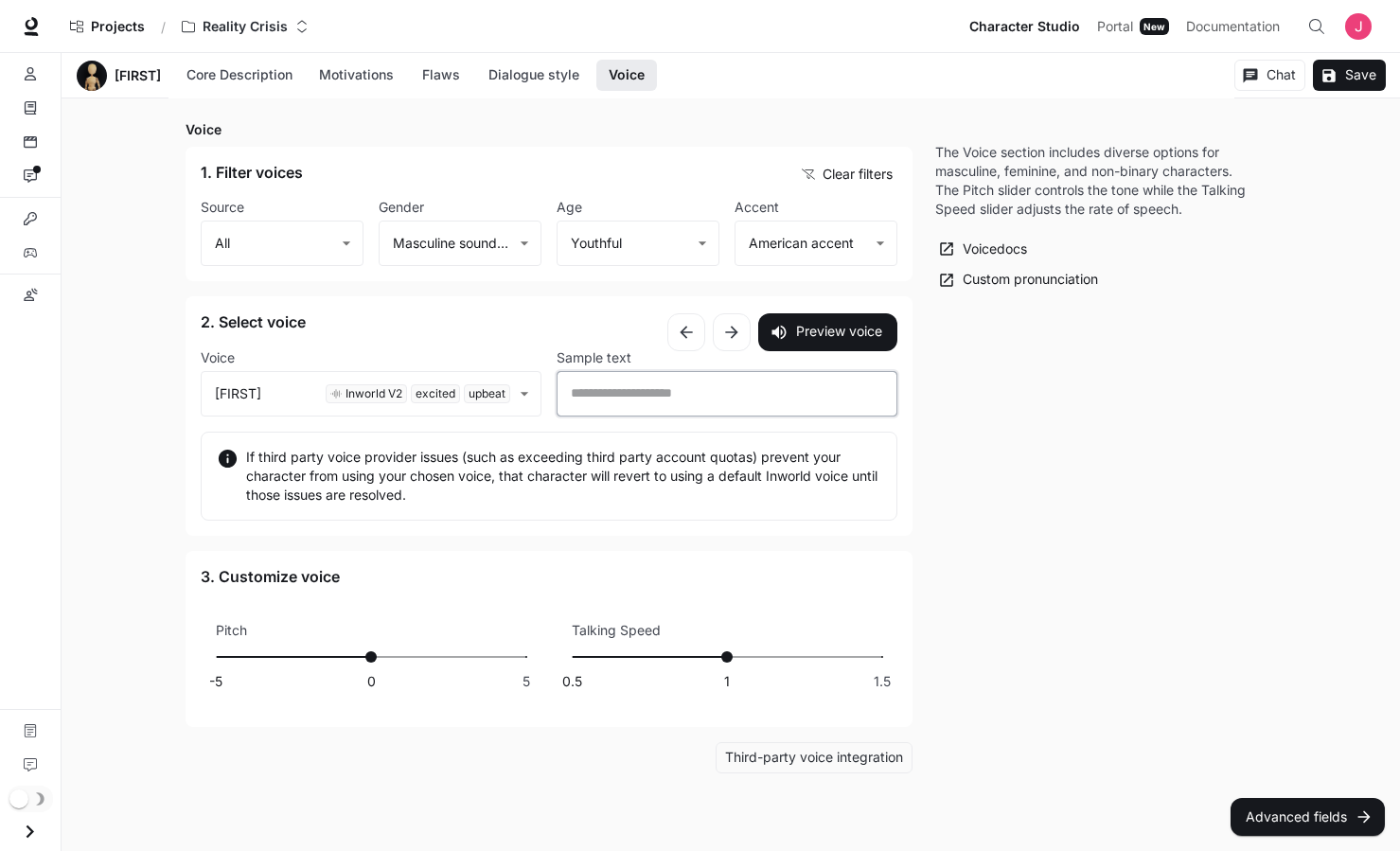 click at bounding box center [727, 394] 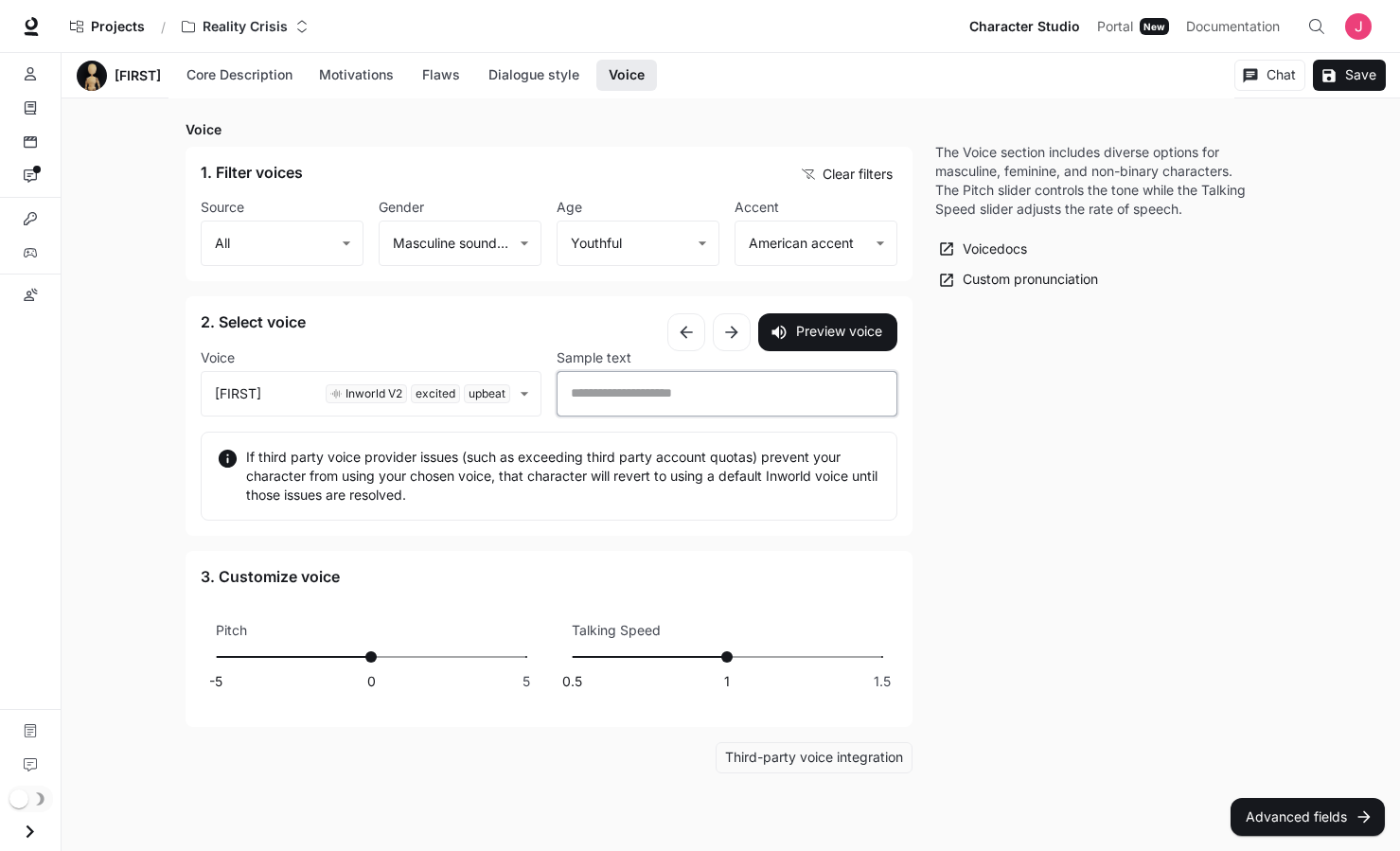 click at bounding box center (727, 394) 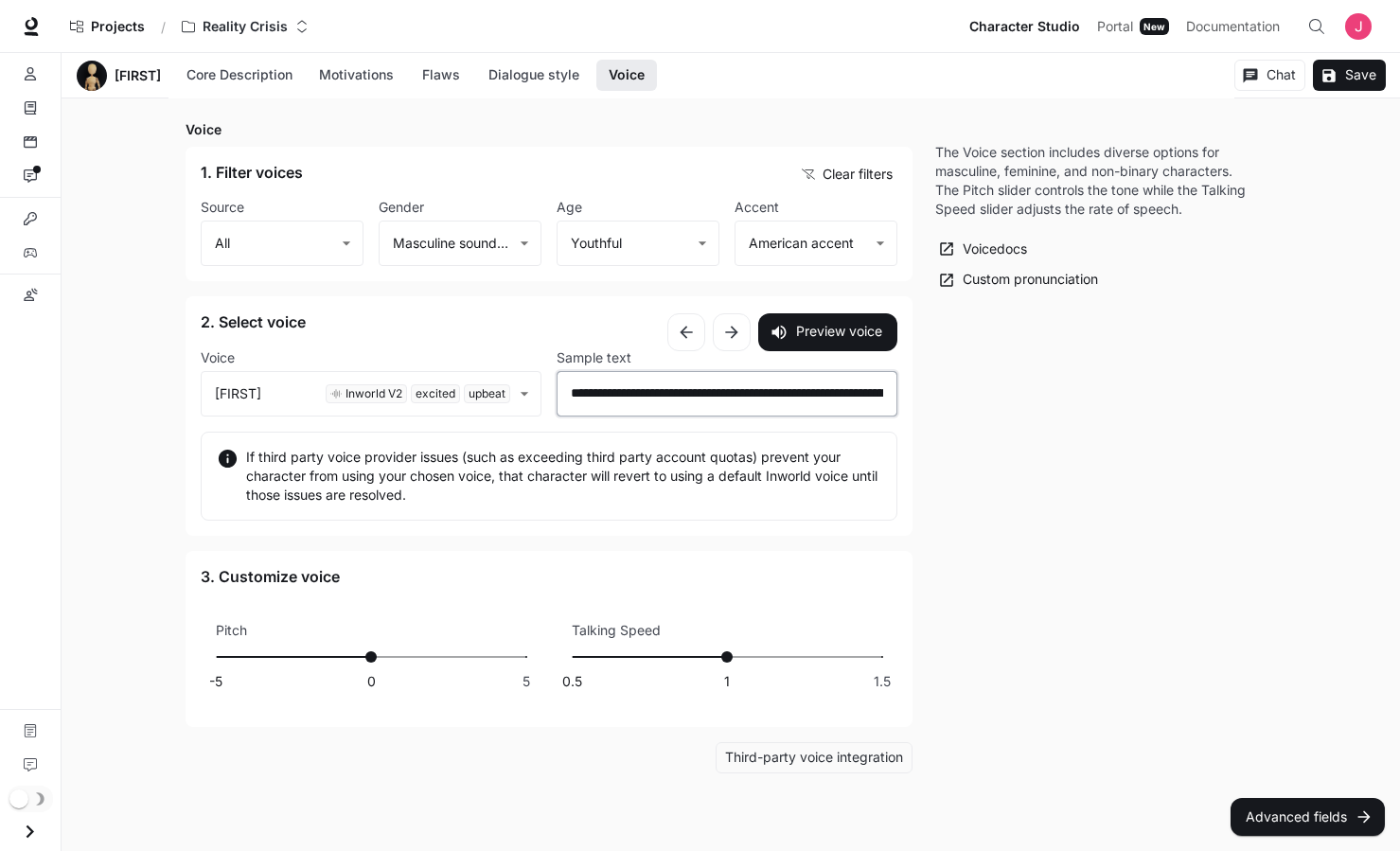 scroll, scrollTop: 0, scrollLeft: 173, axis: horizontal 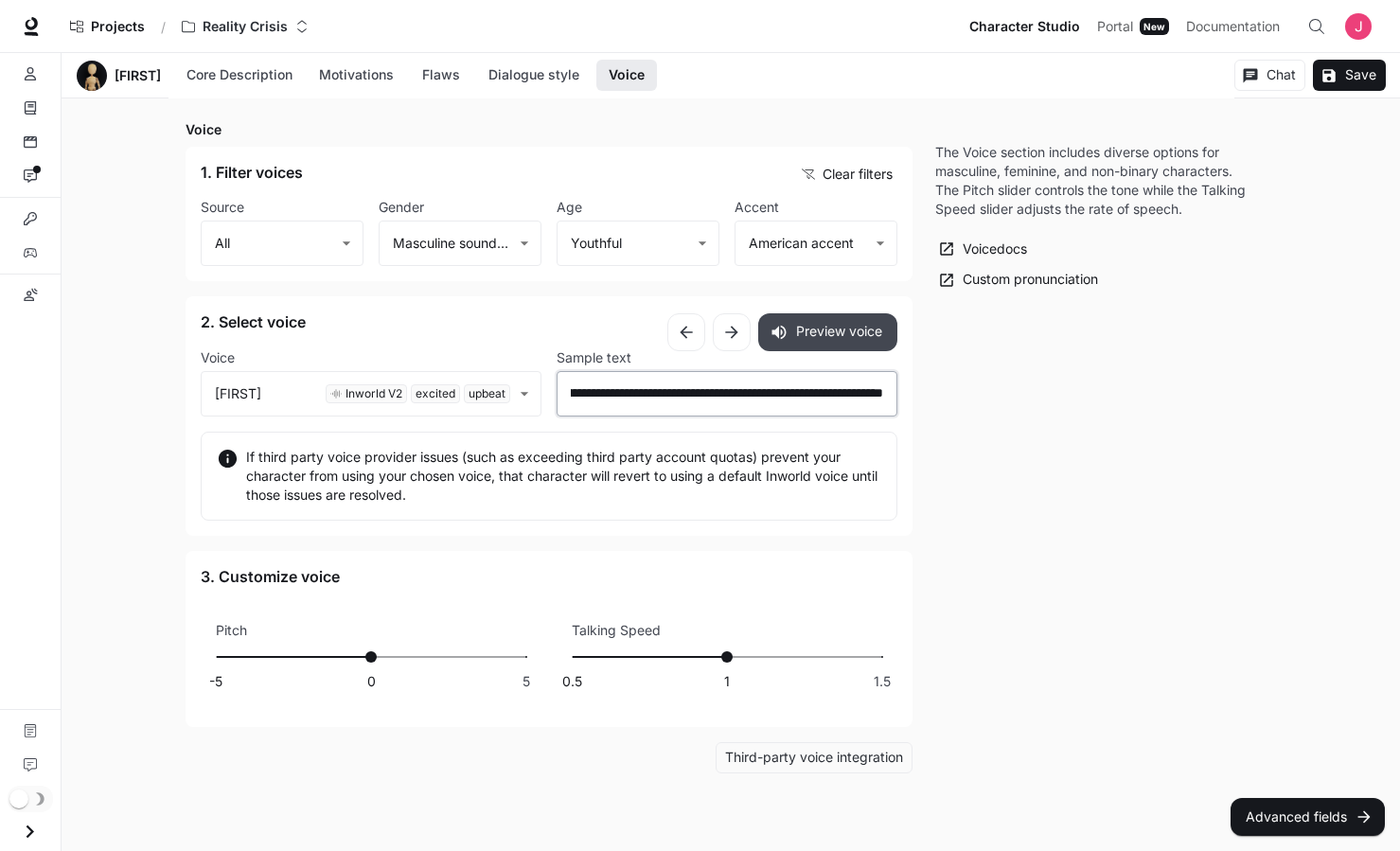 type on "**********" 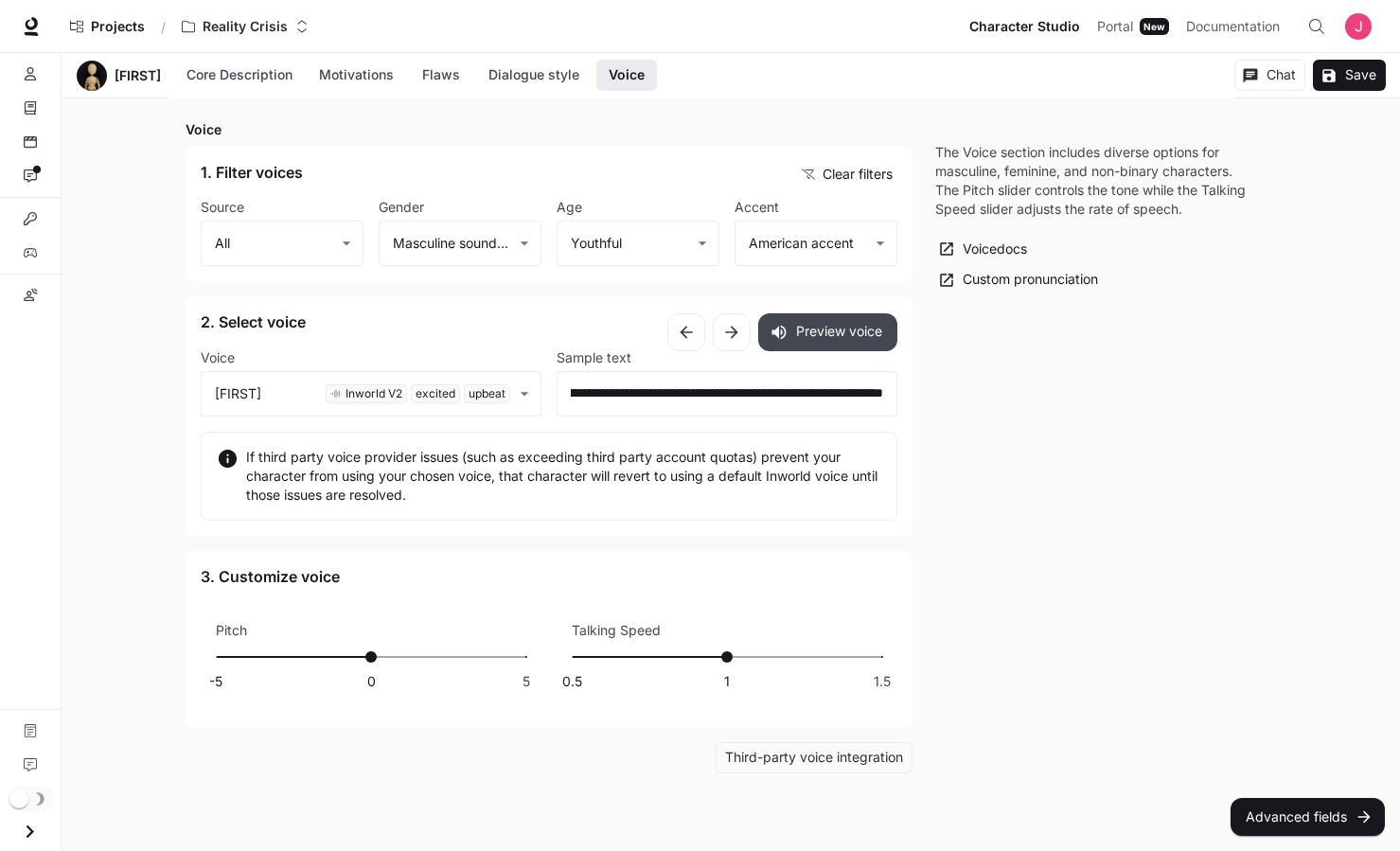 scroll, scrollTop: 0, scrollLeft: 0, axis: both 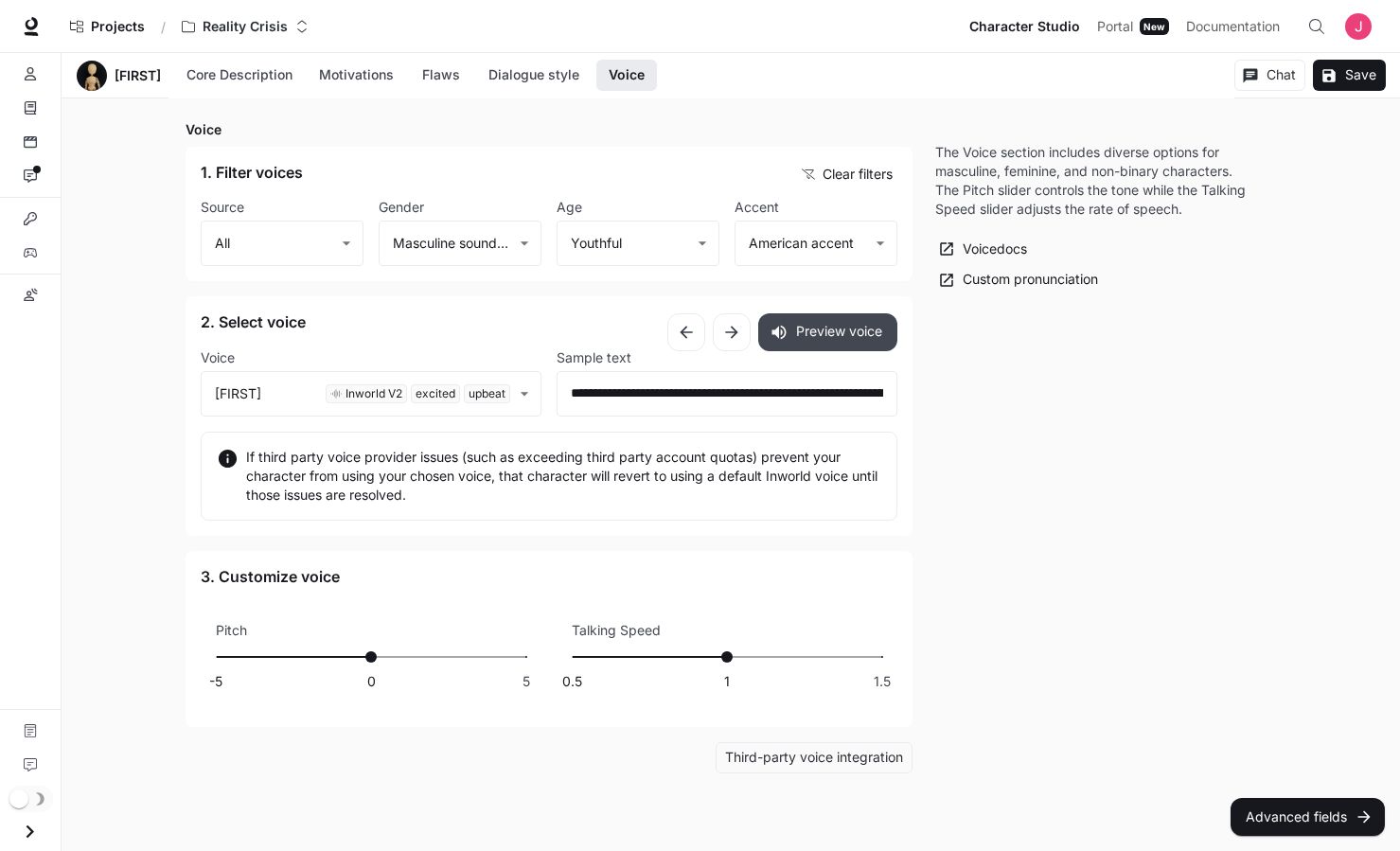 click on "Preview voice" at bounding box center (827, 332) 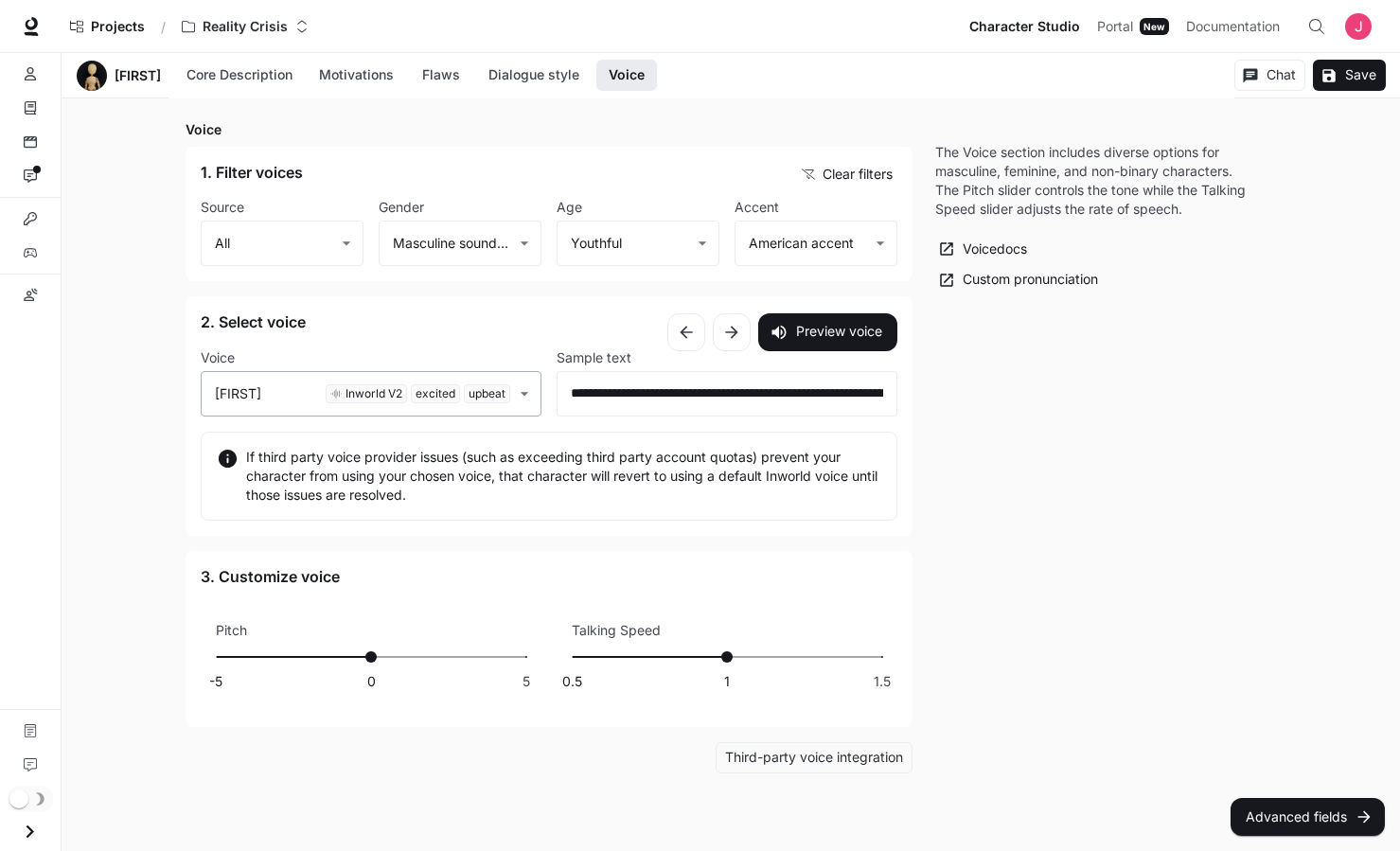 click on "Characters ​ Chat New Chat Edit More skateboard guide mentor iXR Monk Chat Edit More Marc Street Chat Edit More pro skateboarder guide mentor [FIRST] [LAST]" at bounding box center [700, -303] 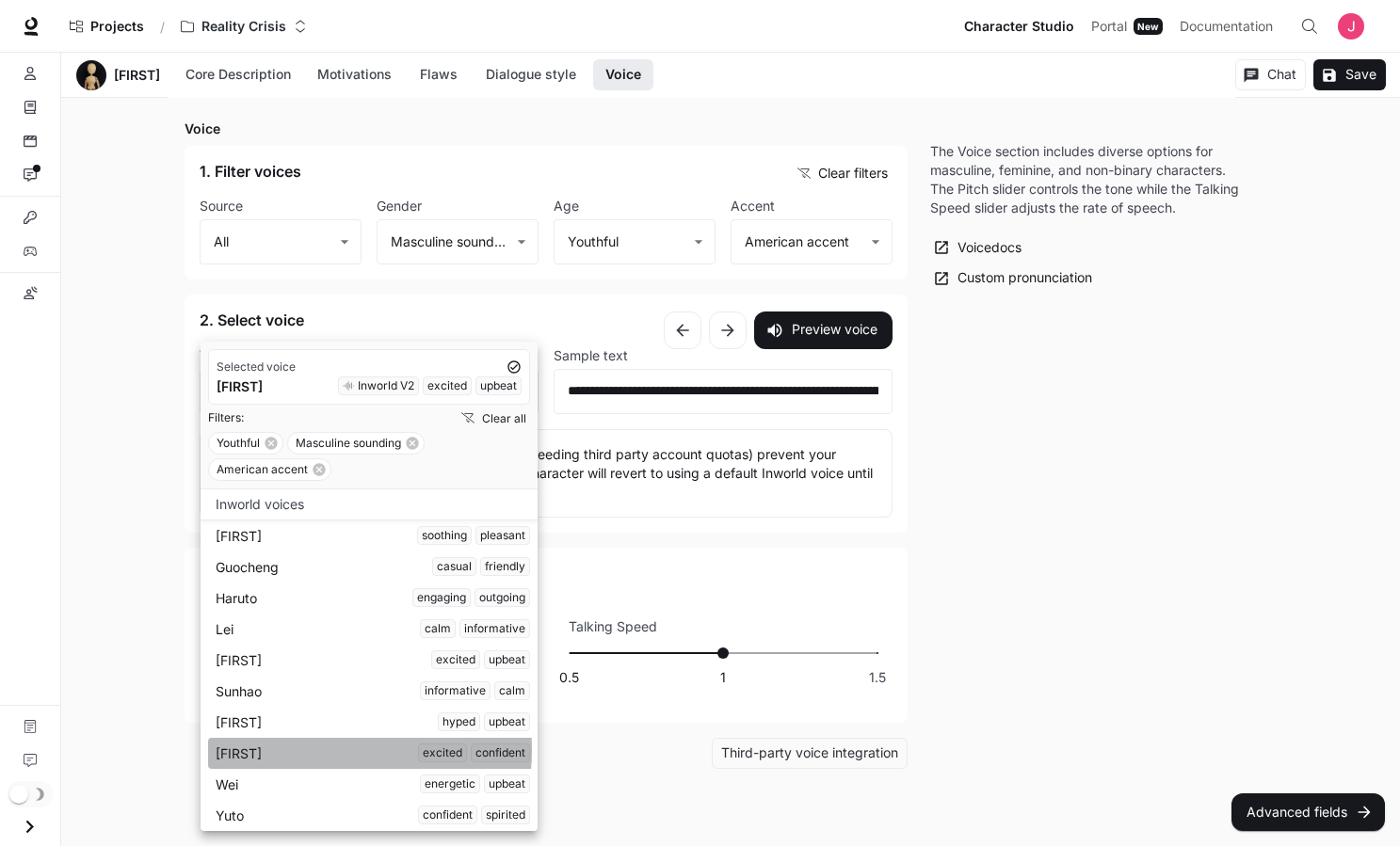 click on "[FIRST] excited confident" at bounding box center [373, 753] 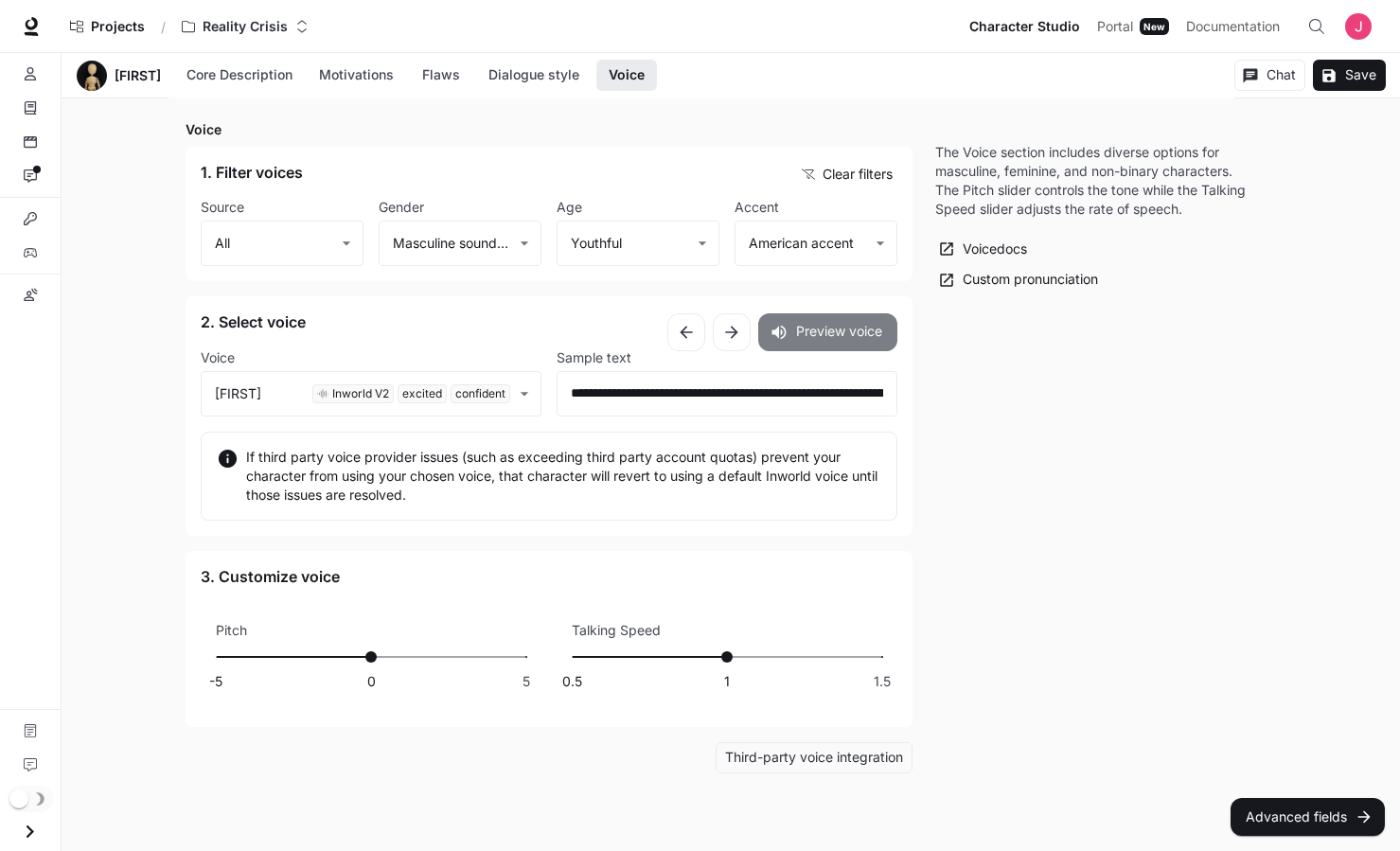 click on "Preview voice" at bounding box center (827, 332) 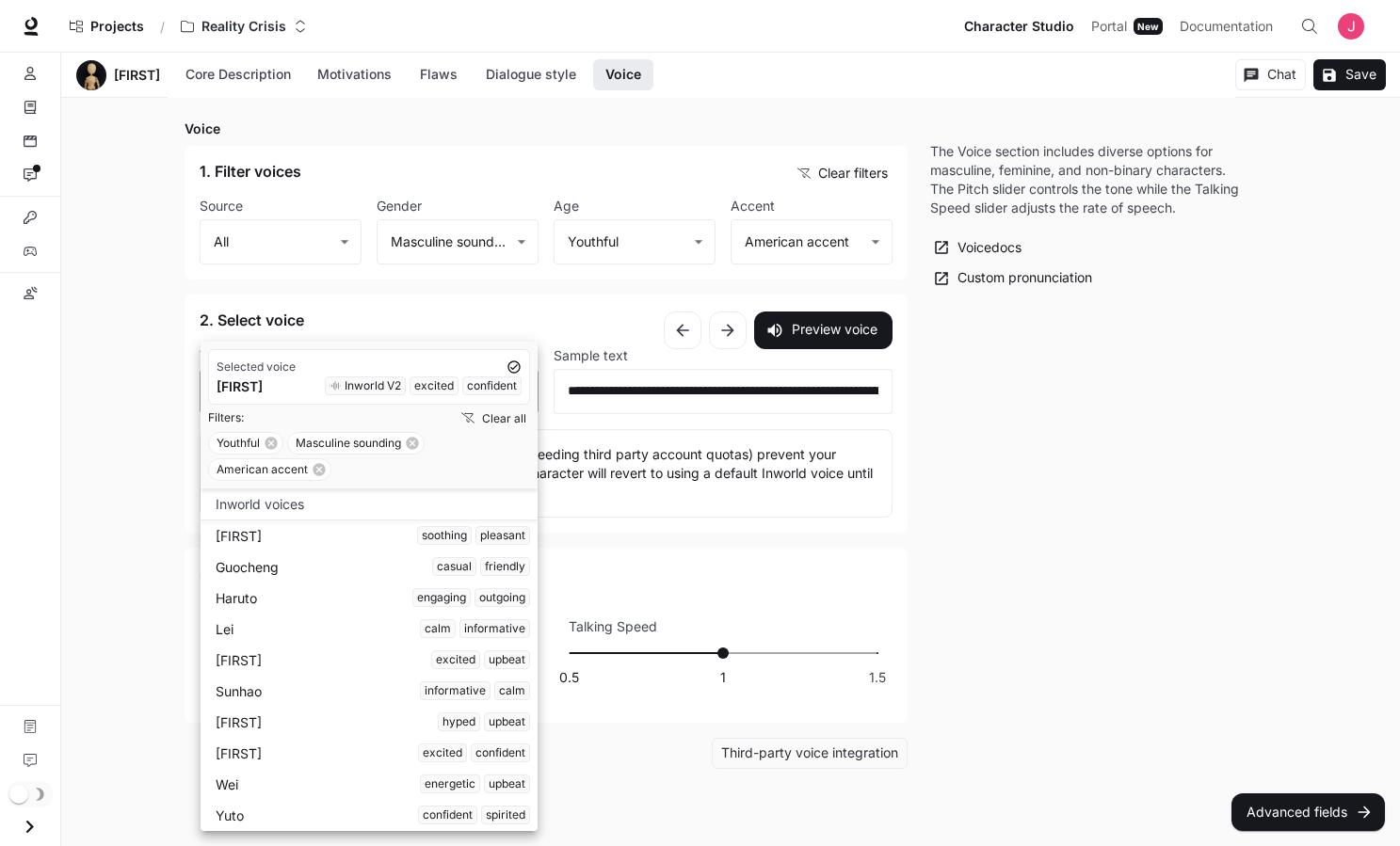 click on "Characters ​ Chat New Chat Edit More skateboard guide mentor iXR Monk Chat Edit More Marc Street Chat Edit More pro skateboarder guide mentor [FIRST] [LAST]" at bounding box center (700, -301) 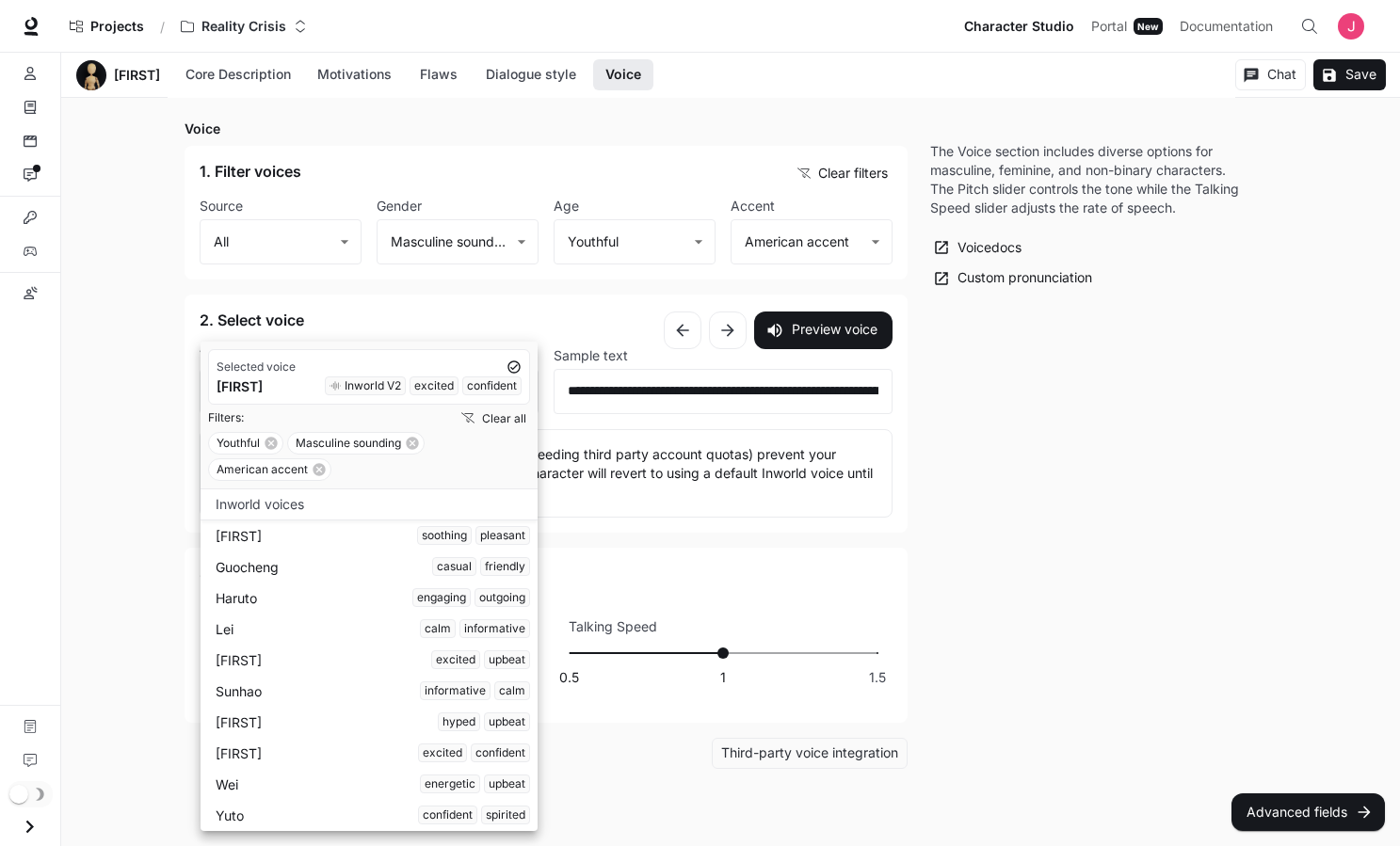 click on "[FIRST] energetic upbeat" at bounding box center [373, 784] 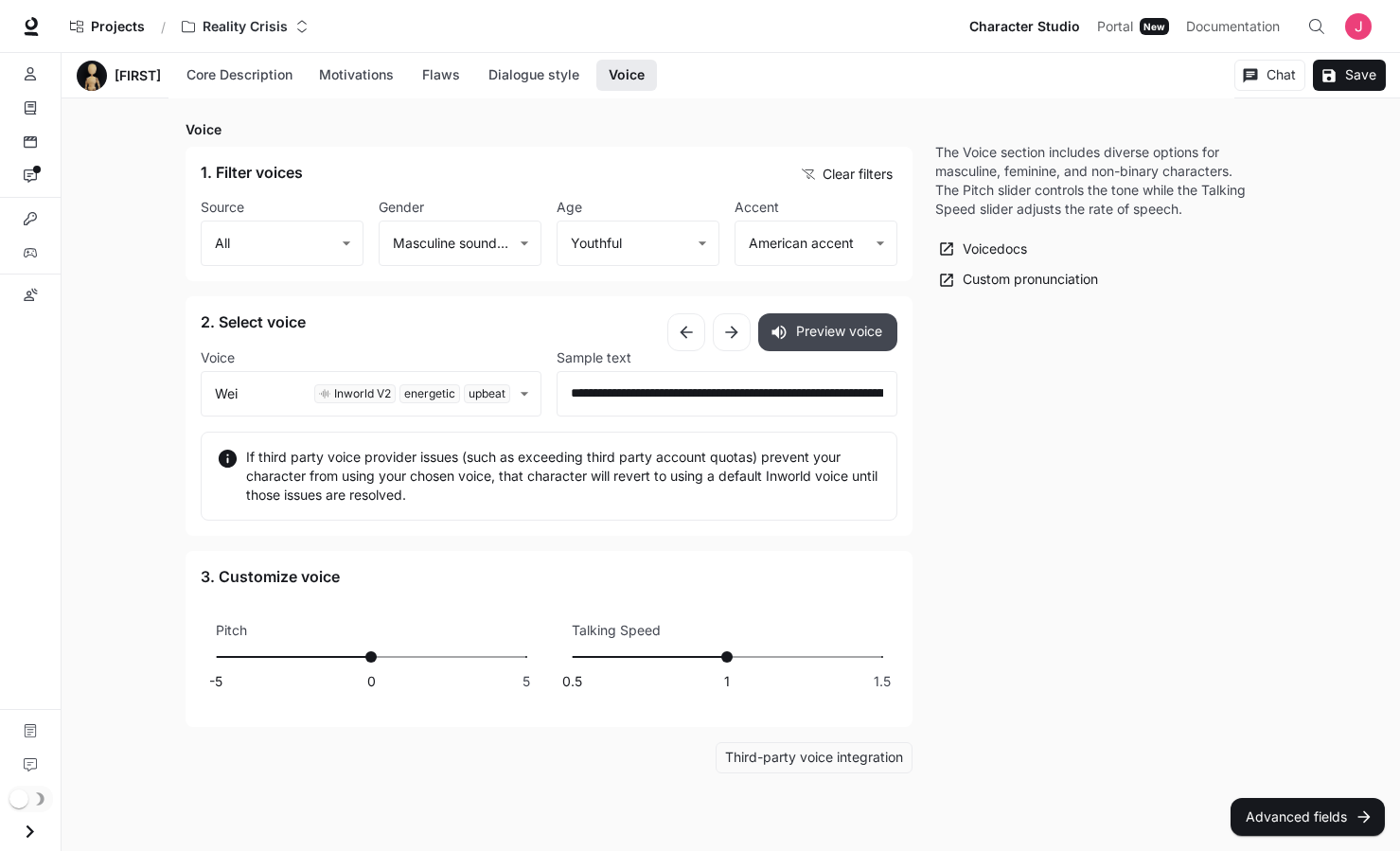 click on "Preview voice" at bounding box center (827, 332) 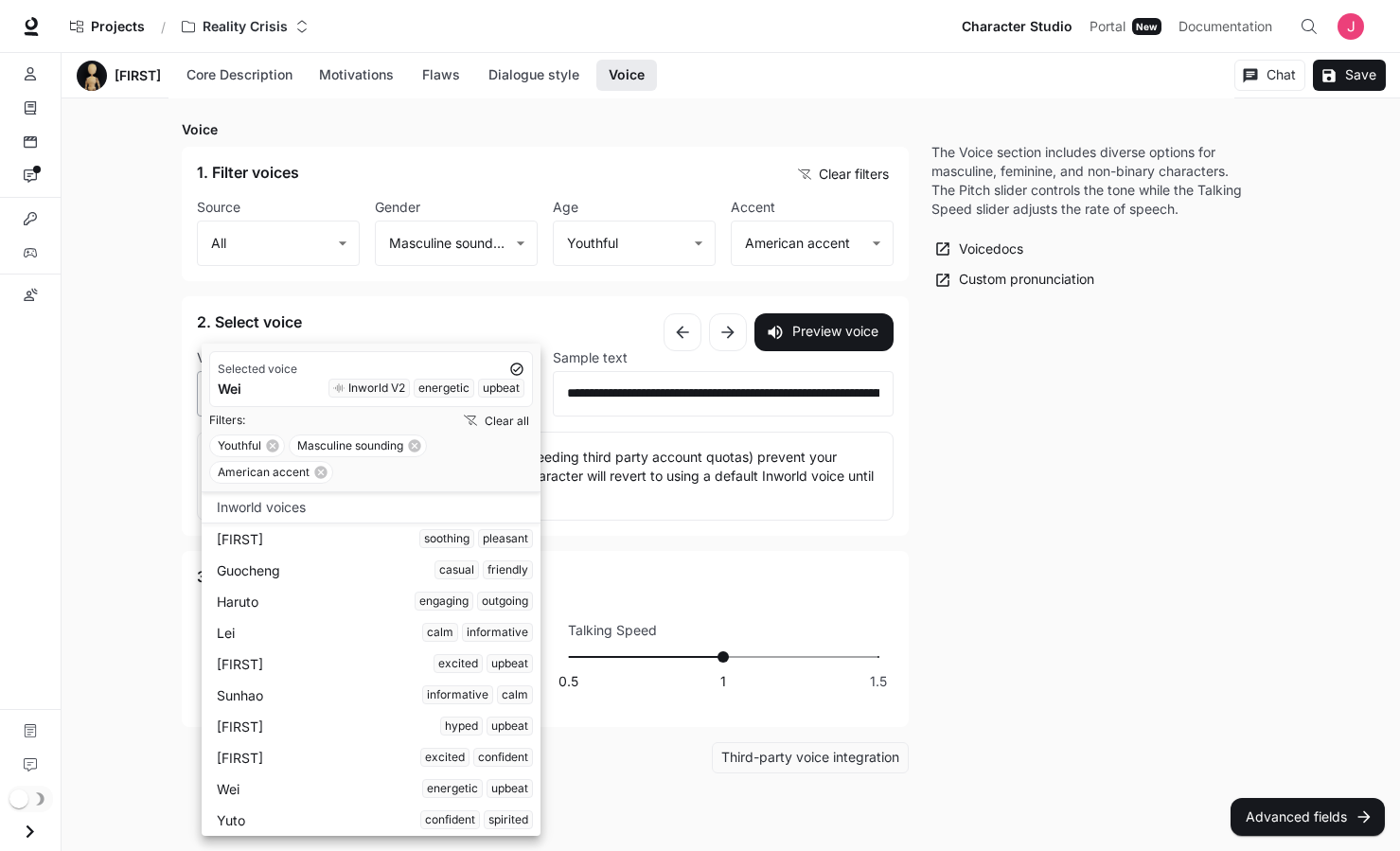 click on "Characters ​ Chat New Chat Edit More skateboard guide mentor iXR Monk Chat Edit More Marc Street Chat Edit More pro skateboarder guide mentor [FIRST] [LAST]" at bounding box center (700, -303) 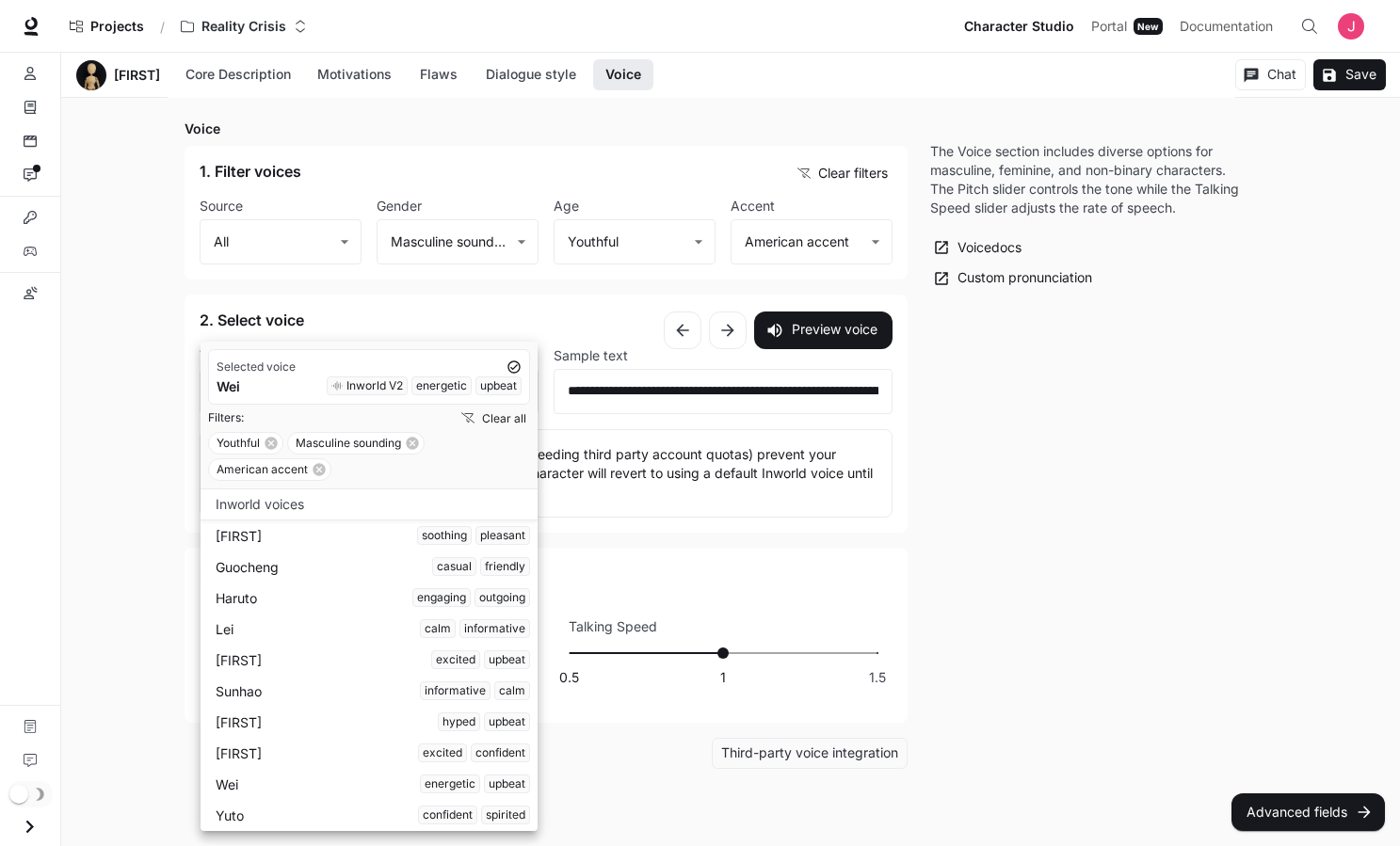 click on "hyped" at bounding box center [459, 722] 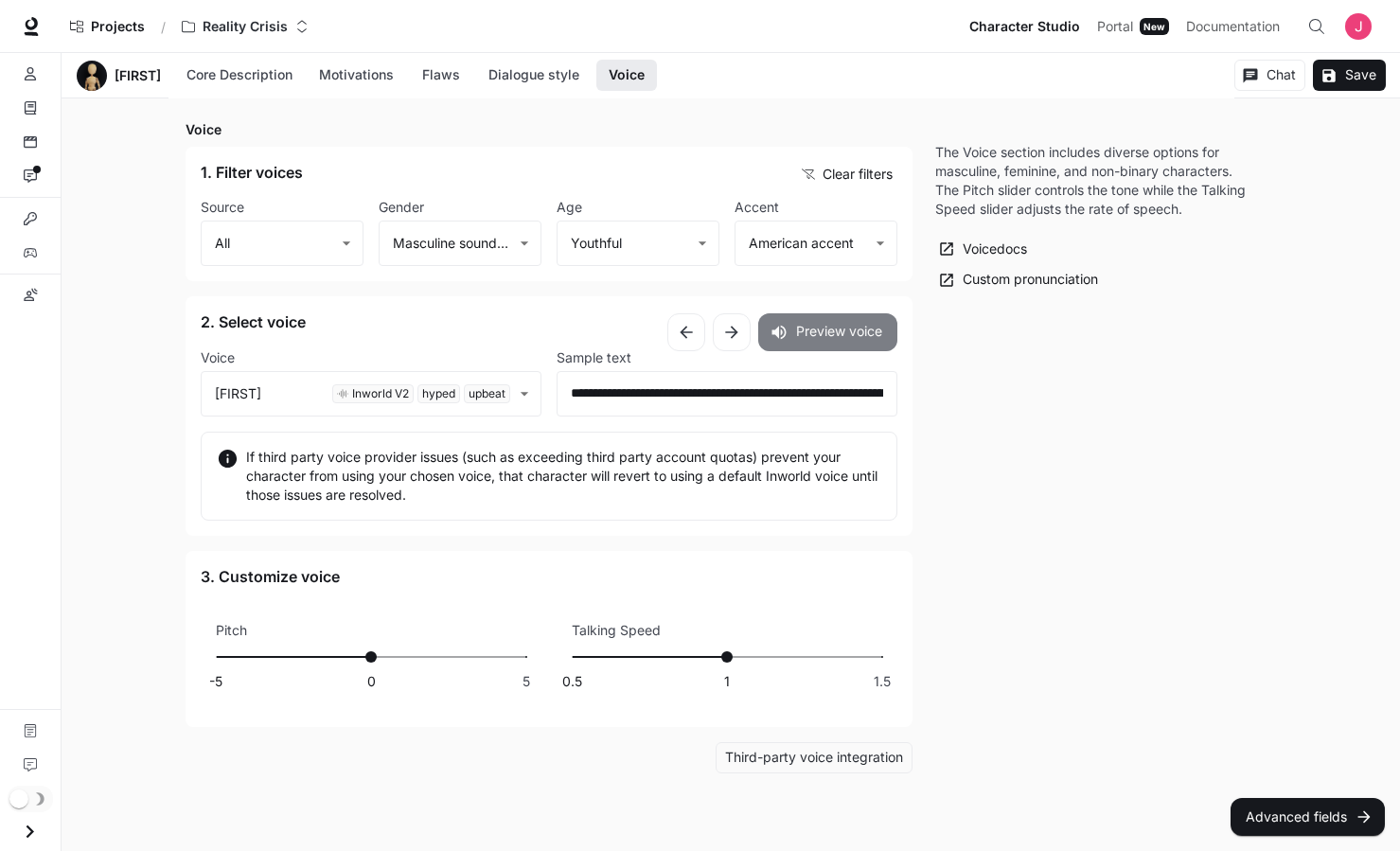 click on "Preview voice" at bounding box center [827, 332] 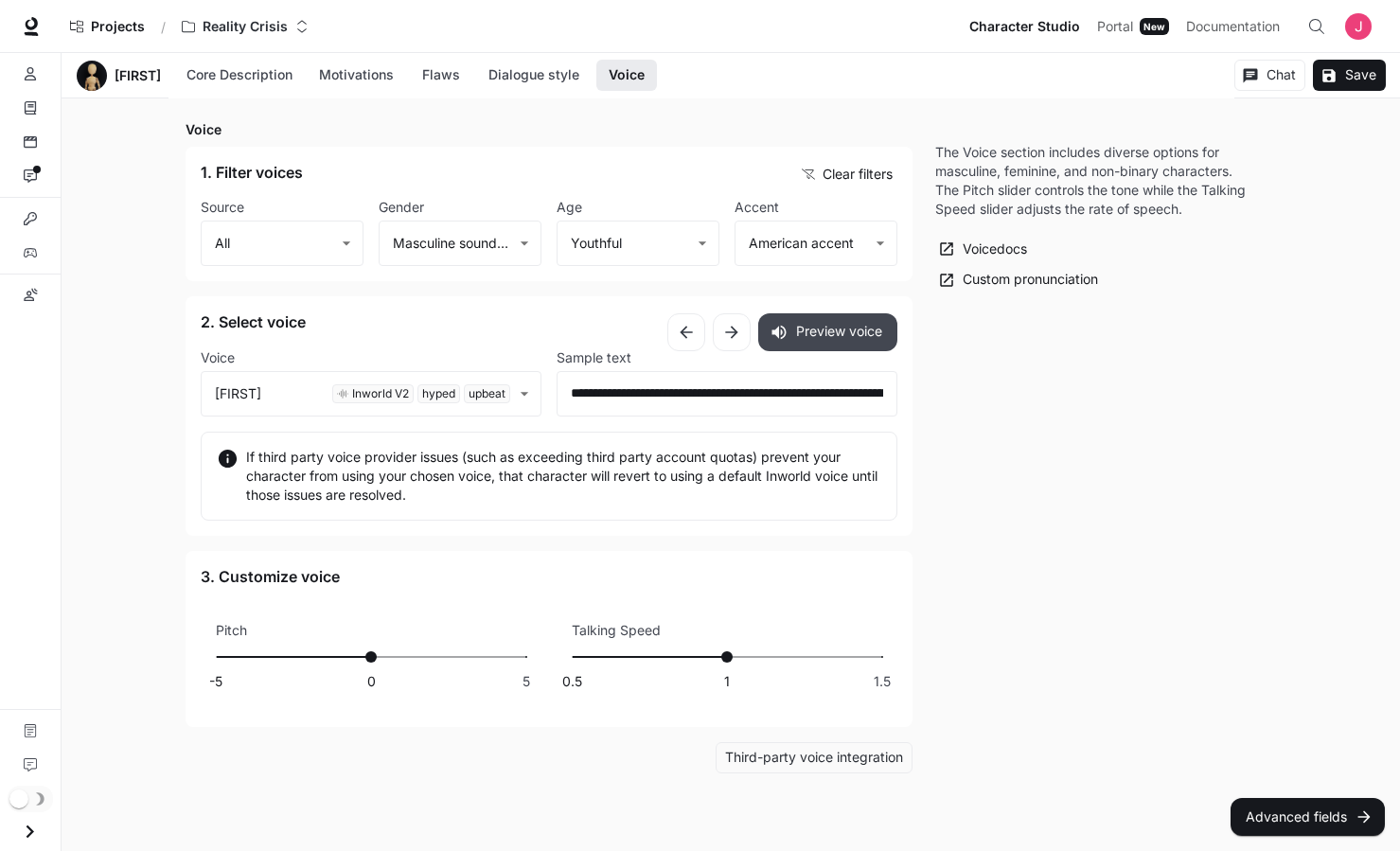 click on "Preview voice" at bounding box center [827, 332] 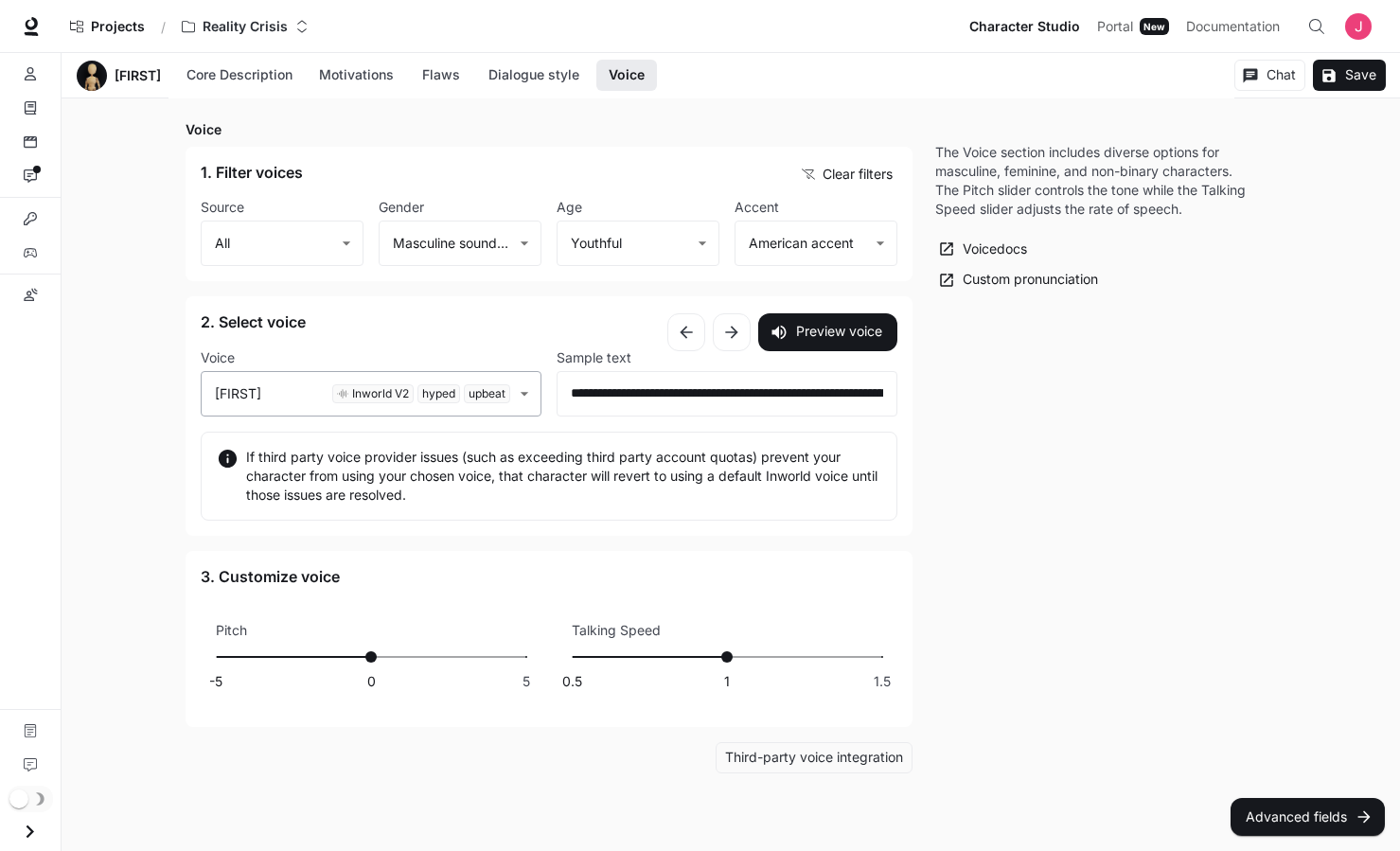 click on "Characters ​ Chat New Chat Edit More skateboard guide mentor iXR Monk Chat Edit More Marc Street Chat Edit More pro skateboarder guide mentor [FIRST] [LAST]" at bounding box center (700, -303) 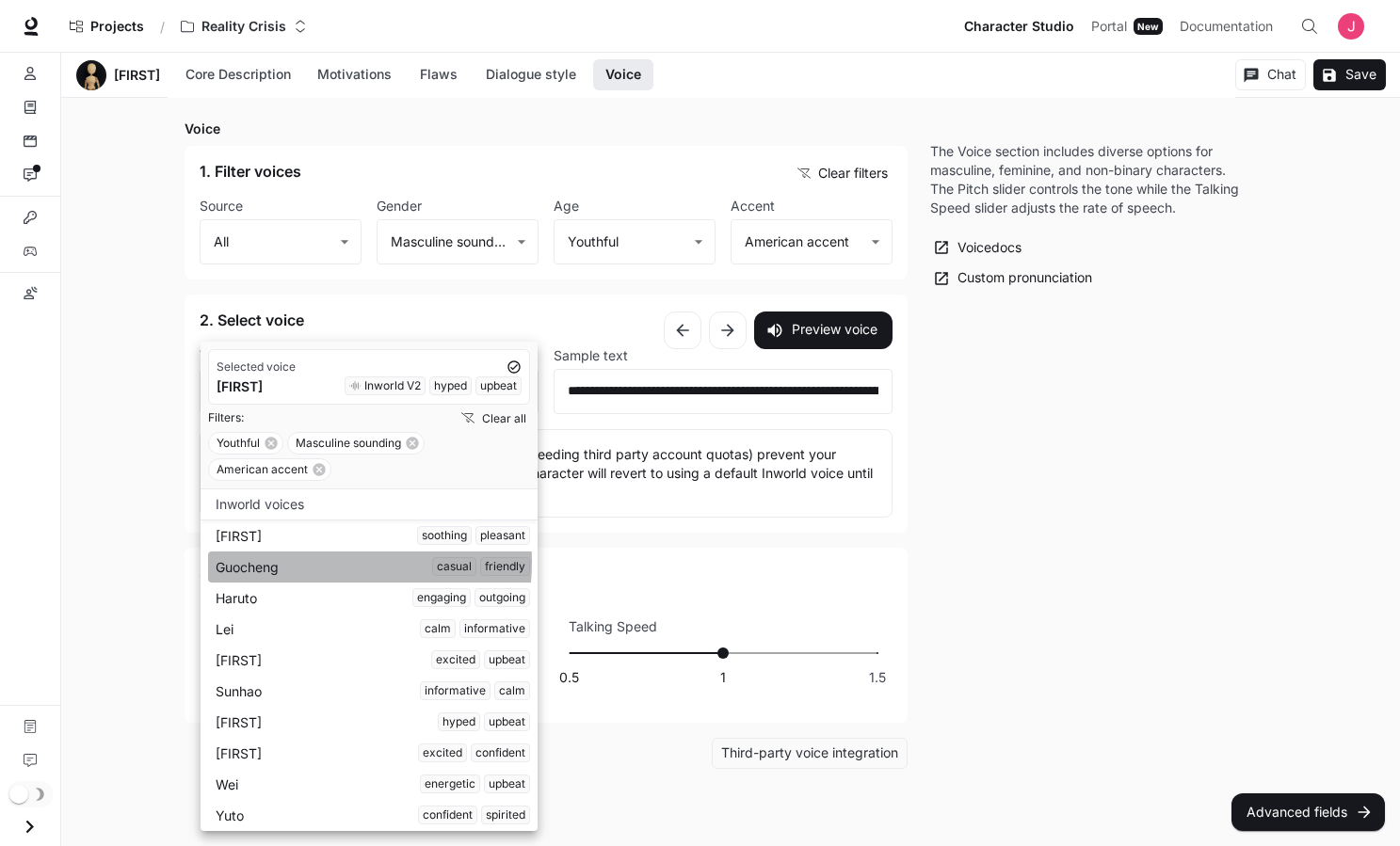 click on "[FIRST] casual friendly" at bounding box center (373, 567) 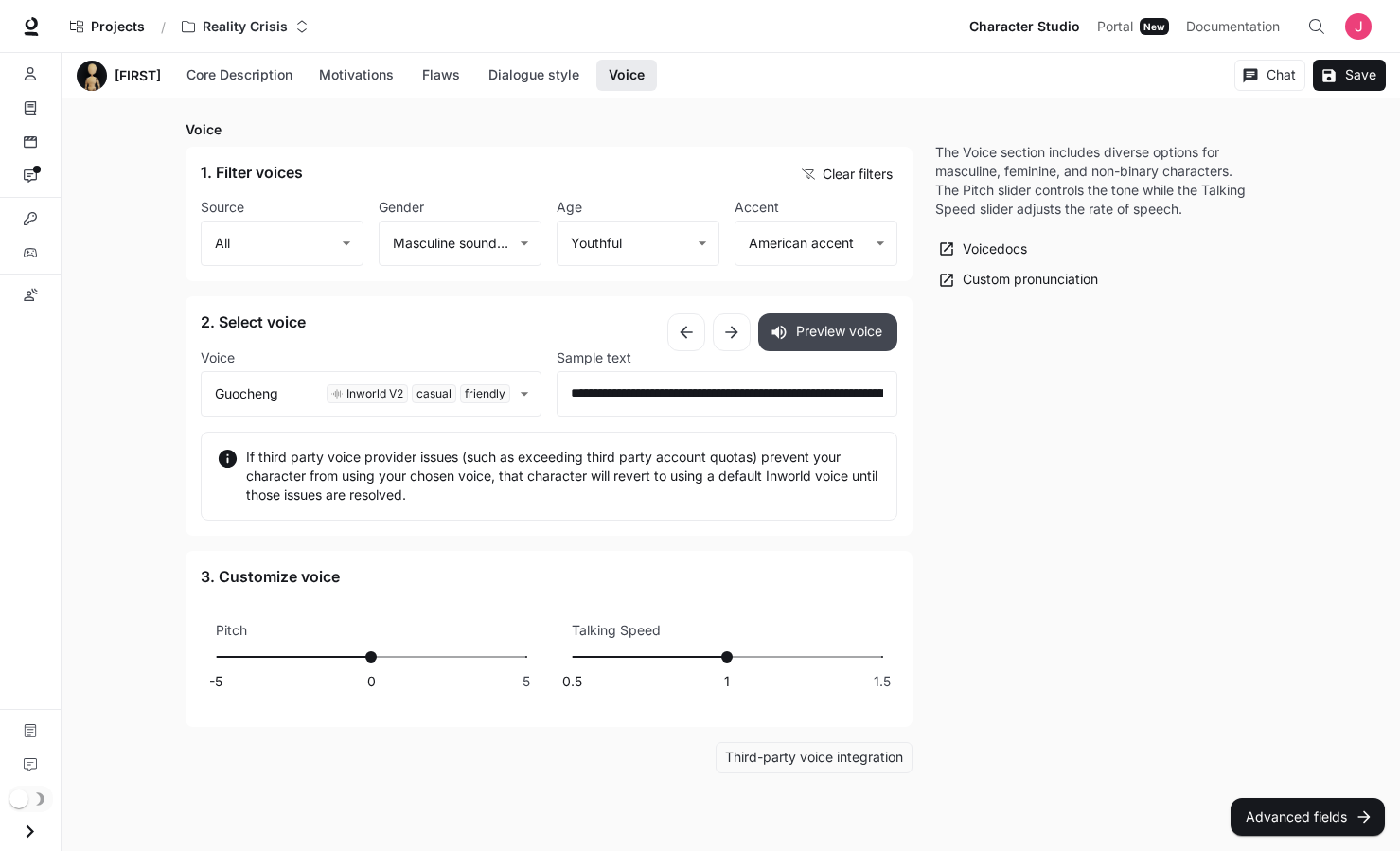 click on "Preview voice" at bounding box center [827, 332] 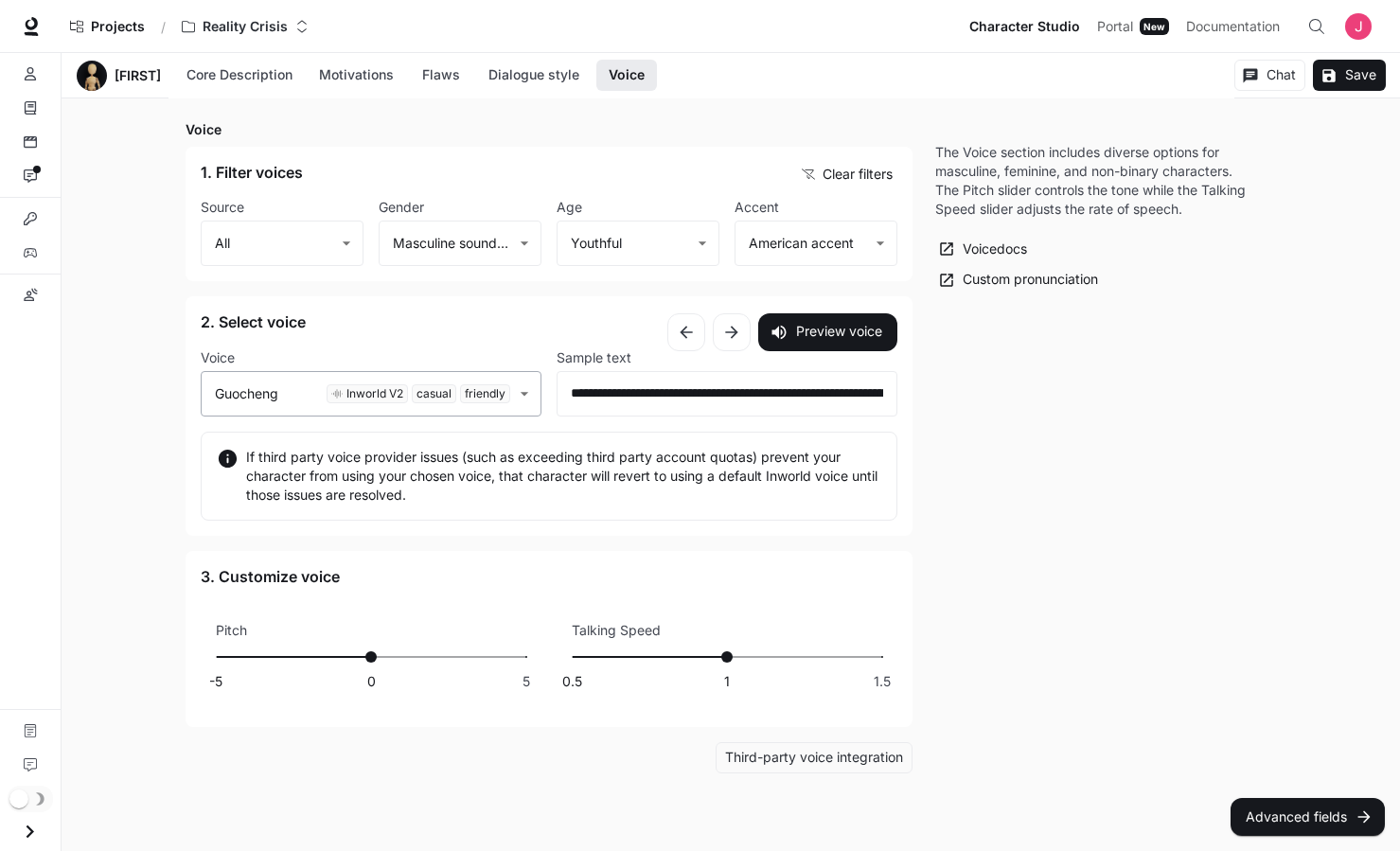 click on "Characters ​ Chat New Chat Edit More skateboard guide mentor iXR Monk Chat Edit More Marc Street Chat Edit More pro skateboarder guide mentor [FIRST] [LAST]" at bounding box center (700, -303) 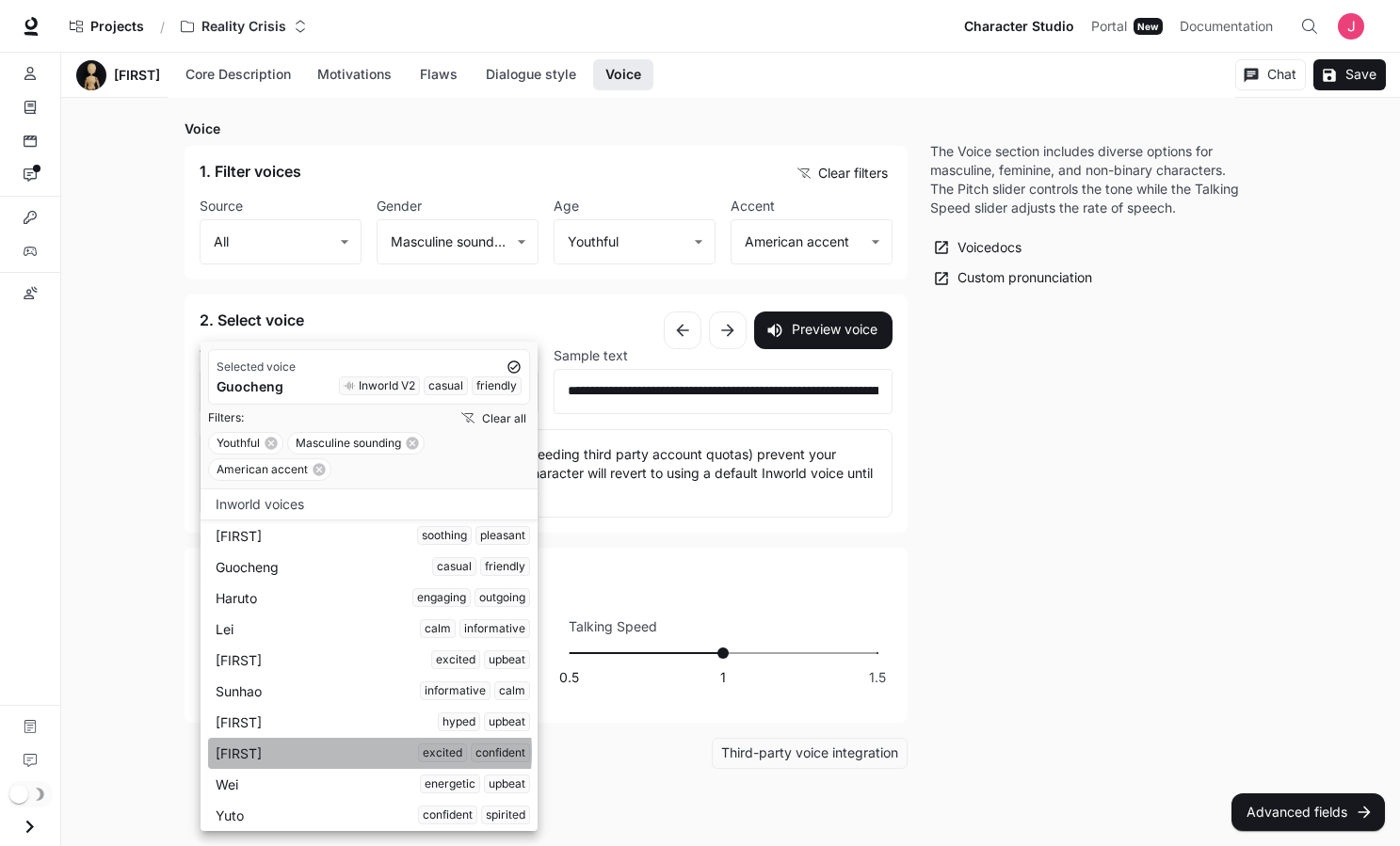 click on "[FIRST] excited confident" at bounding box center (373, 753) 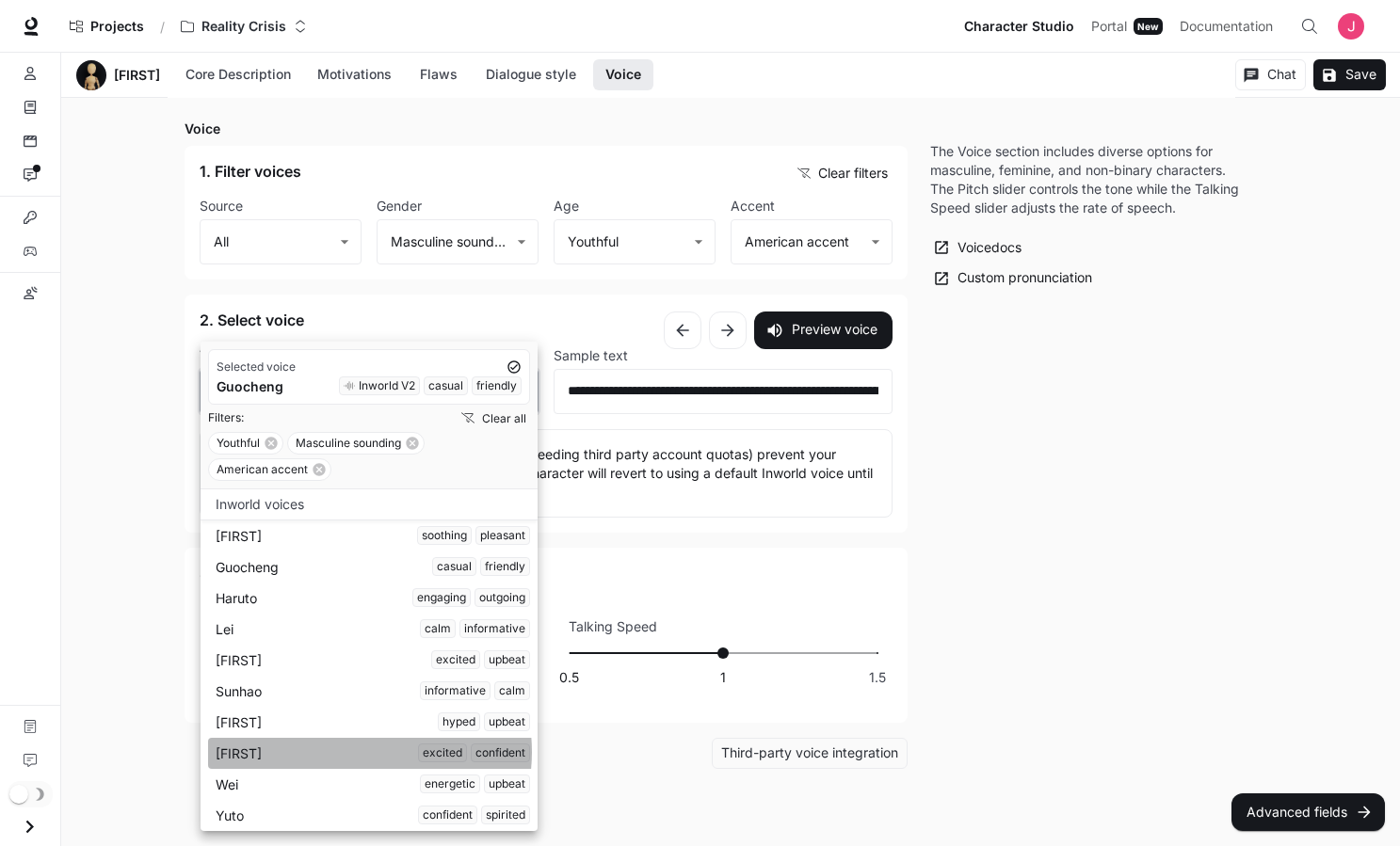 type on "**********" 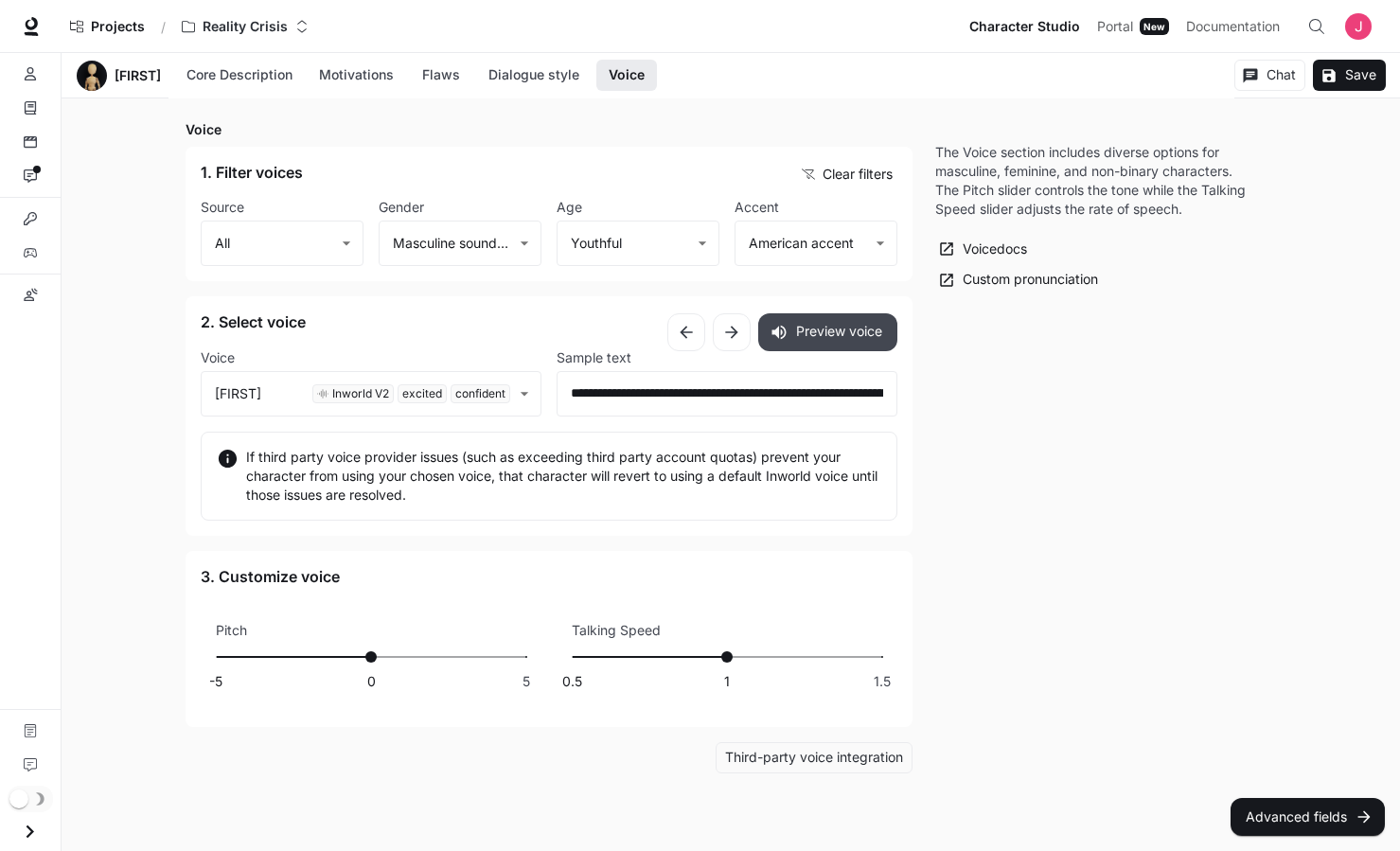 click on "Preview voice" at bounding box center (827, 332) 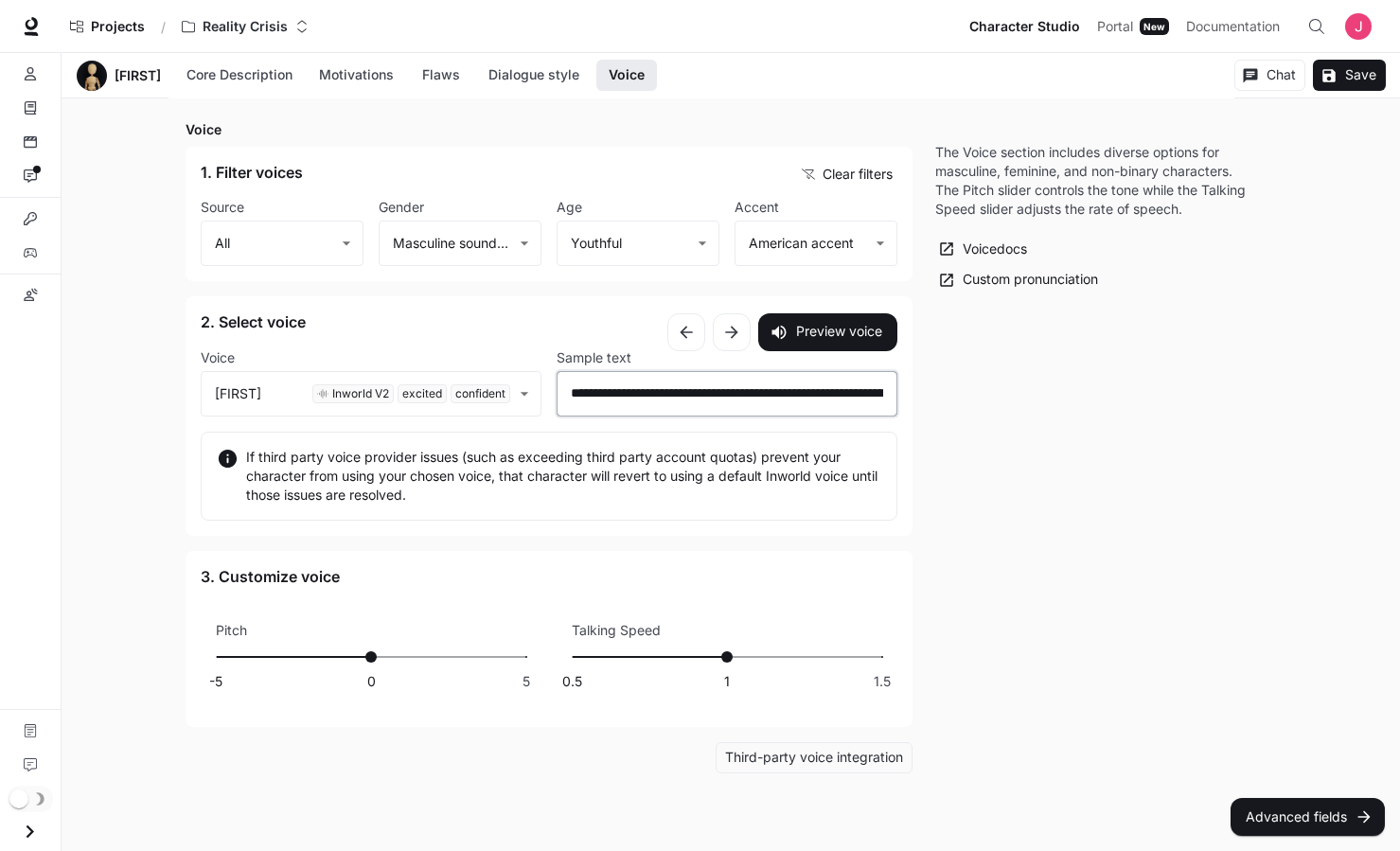 click on "**********" at bounding box center (727, 394) 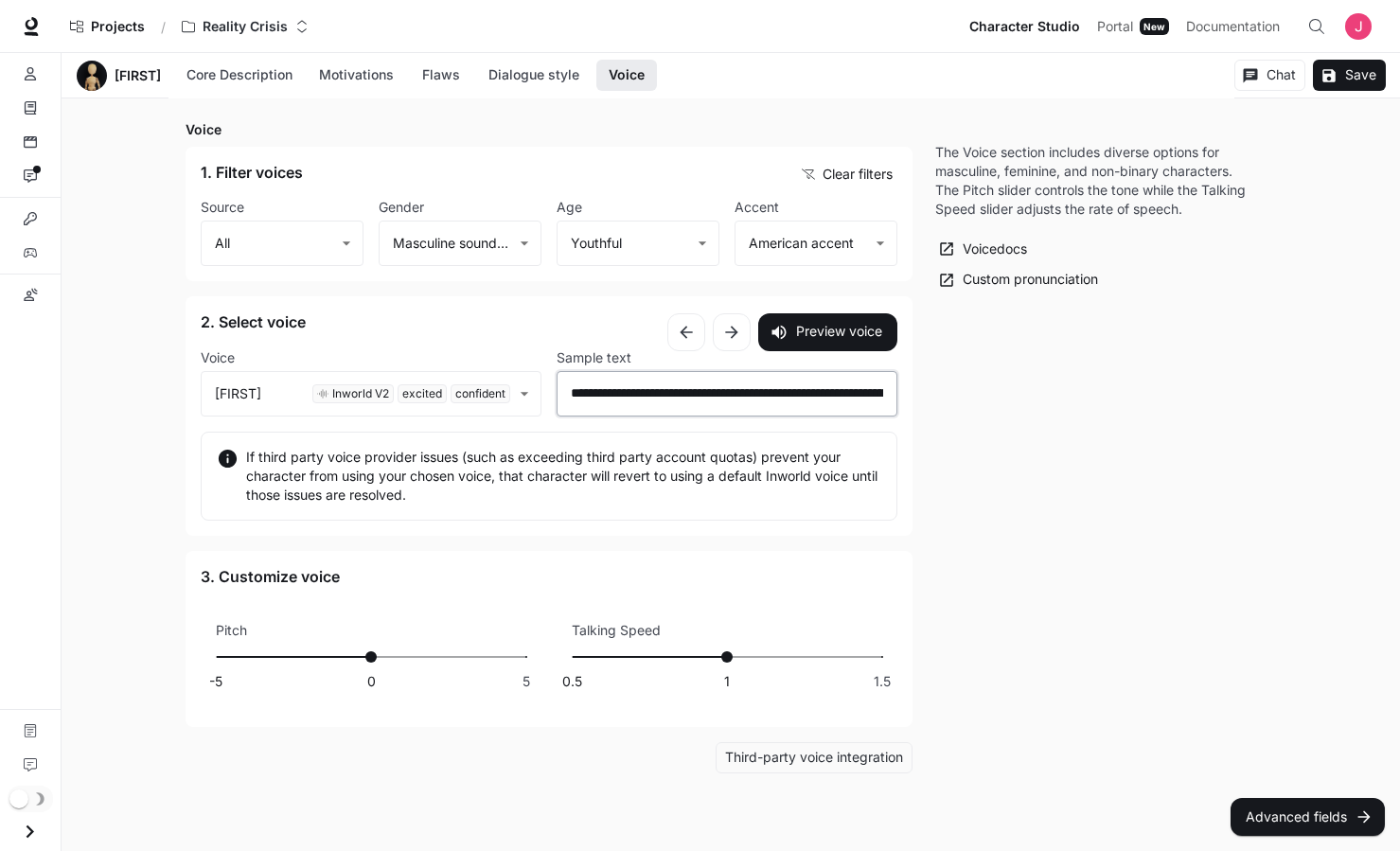 scroll, scrollTop: 0, scrollLeft: 174, axis: horizontal 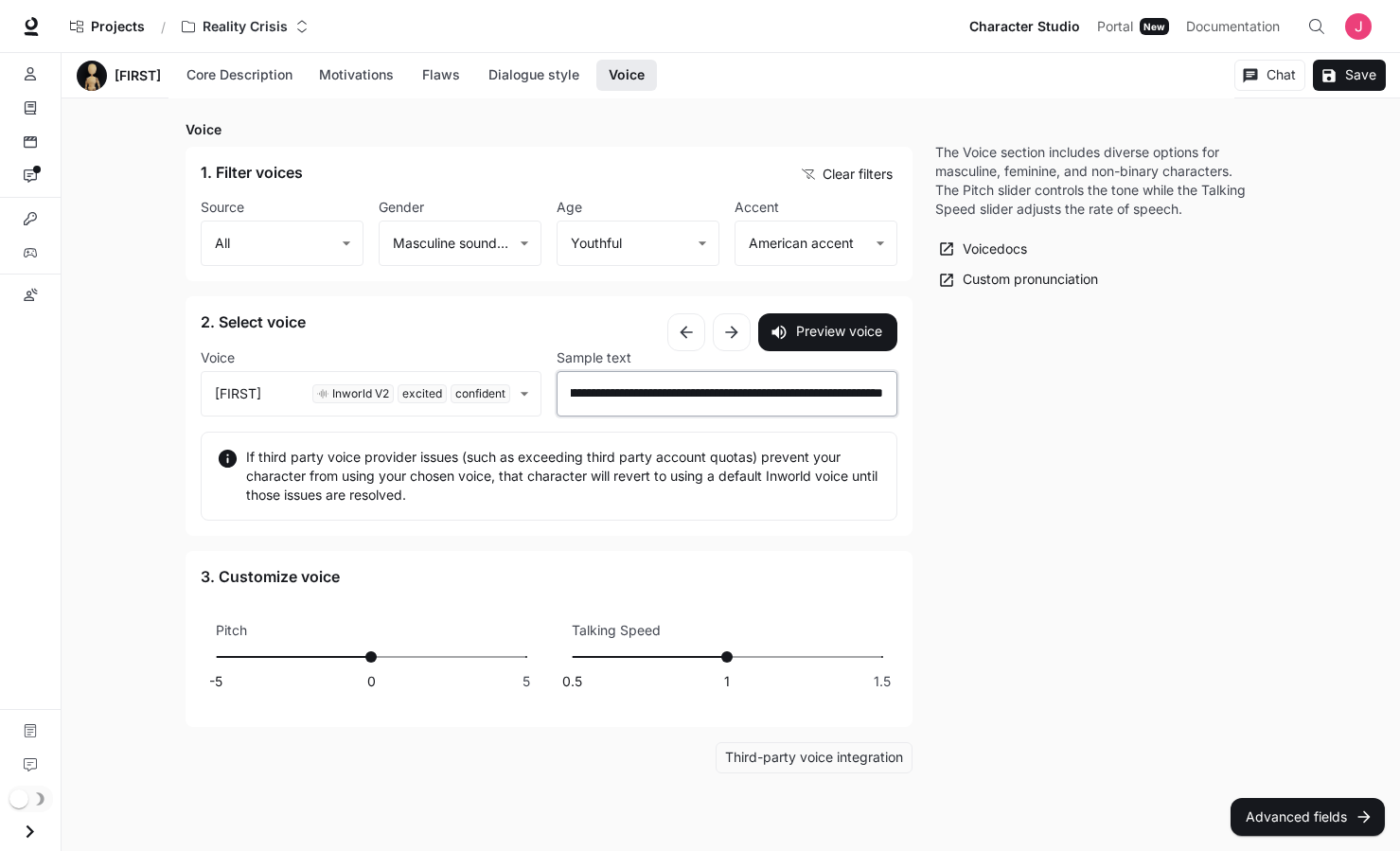 drag, startPoint x: 566, startPoint y: 398, endPoint x: 1049, endPoint y: 403, distance: 483.02588 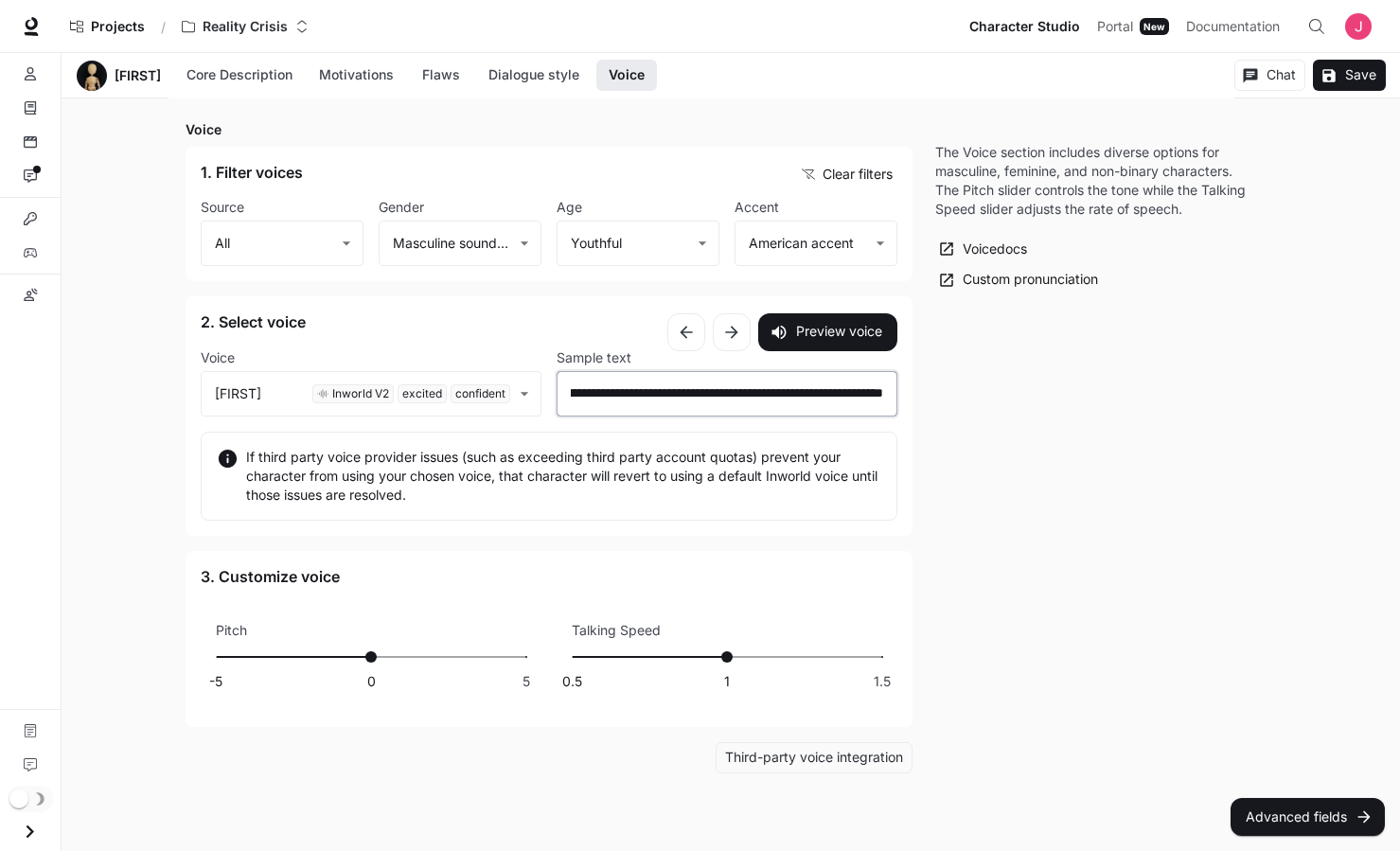 scroll, scrollTop: 0, scrollLeft: 160, axis: horizontal 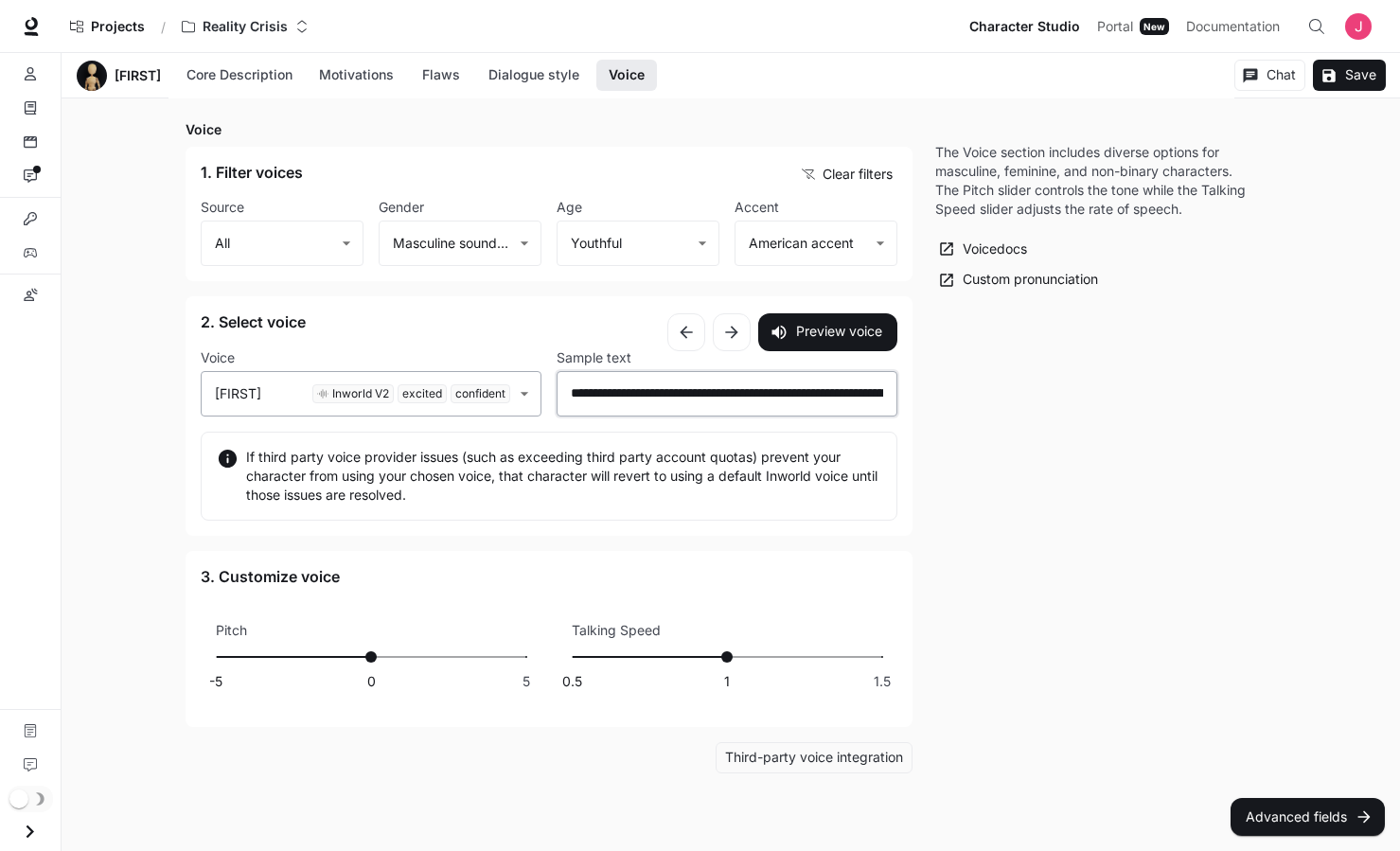 drag, startPoint x: 889, startPoint y: 395, endPoint x: 459, endPoint y: 395, distance: 430 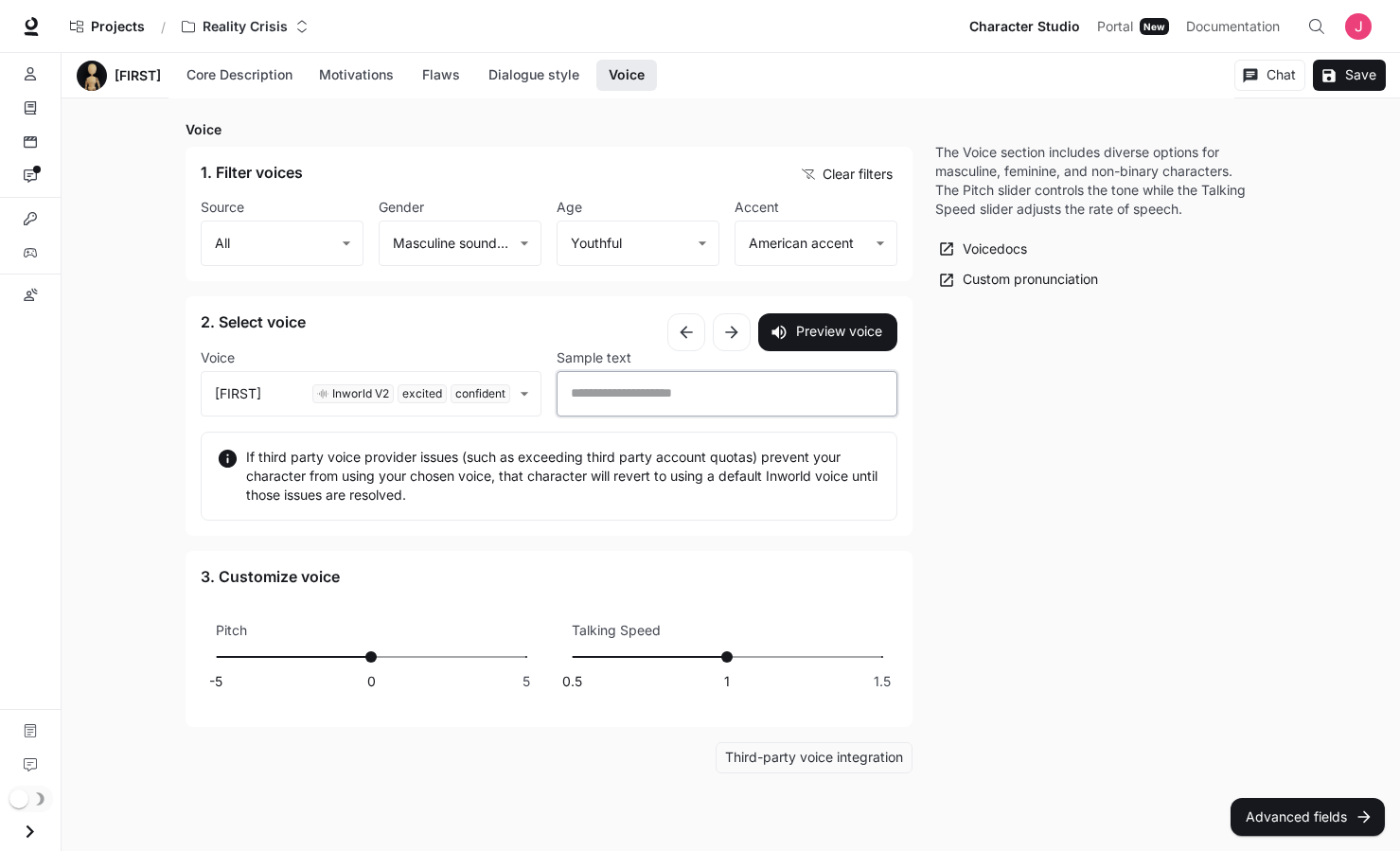 type 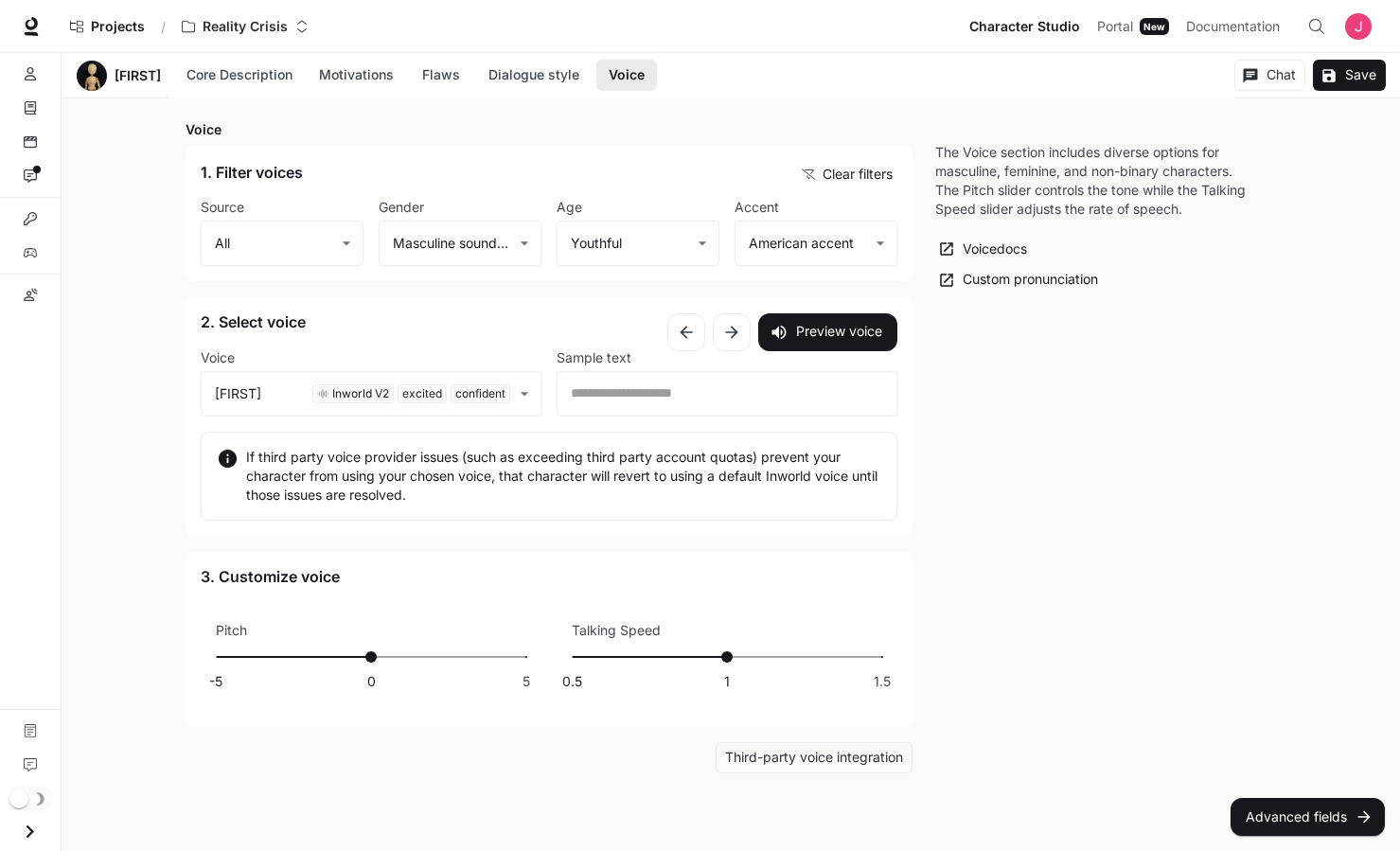click on "The Voice section includes diverse options for masculine, feminine, and non-binary characters. The Pitch slider controls the tone while the Talking Speed slider adjusts the rate of speech. Voice  docs Custom pronunciation" at bounding box center (1094, 454) 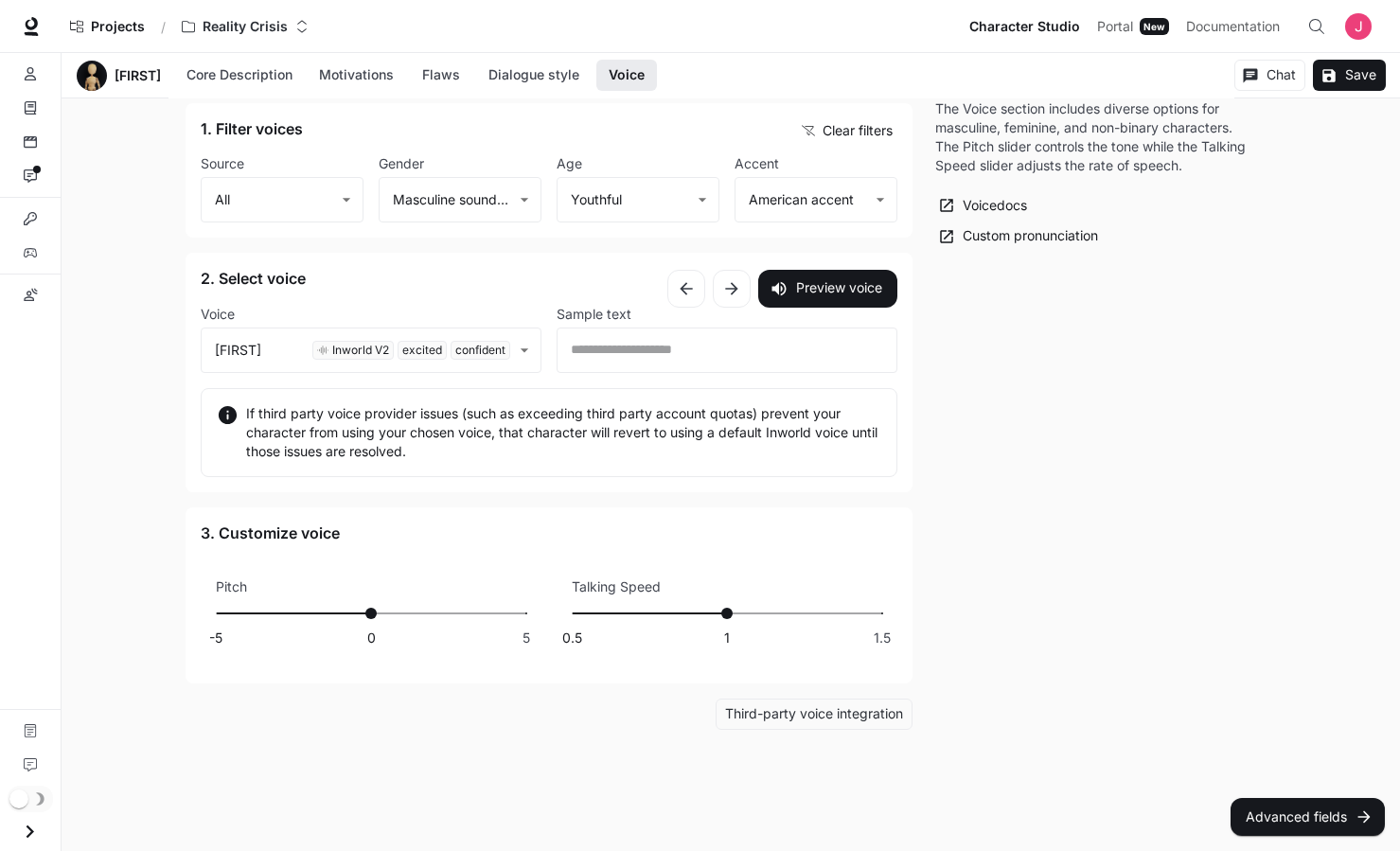 type on "*" 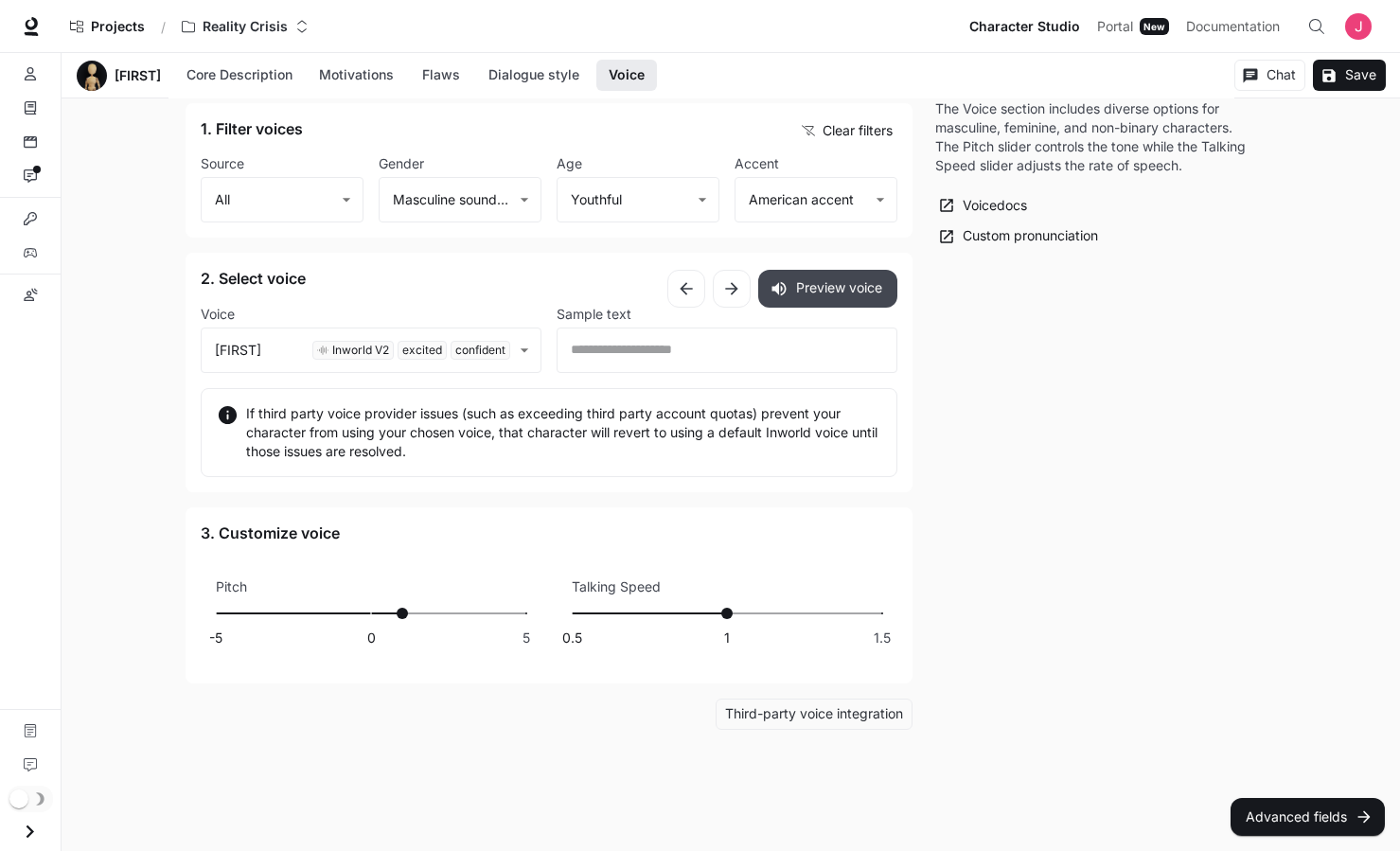 click on "Preview voice" at bounding box center [827, 289] 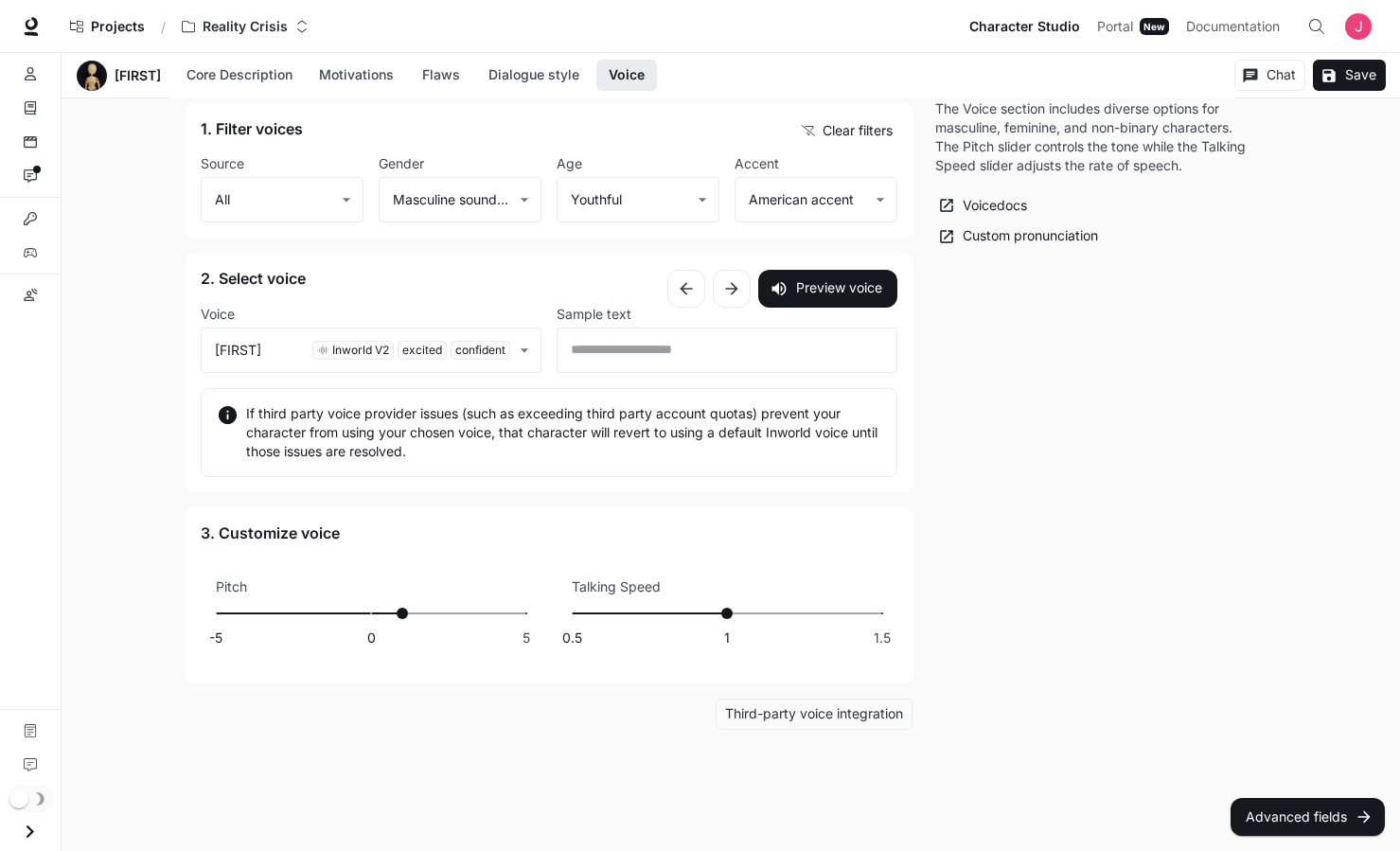 click on "0.5 1 1.5 1" at bounding box center [727, 613] 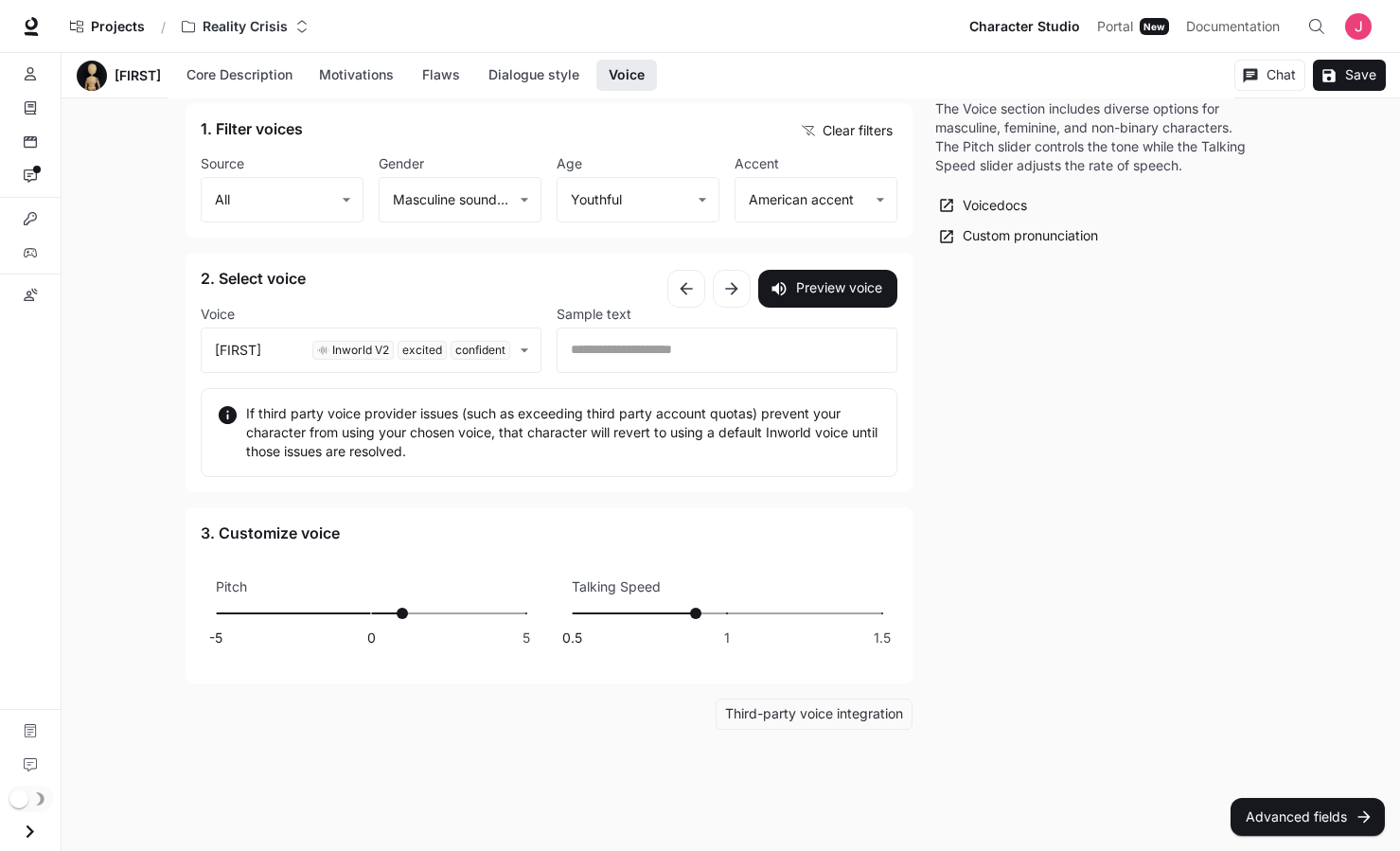 click on "Sample text" at bounding box center (727, 318) 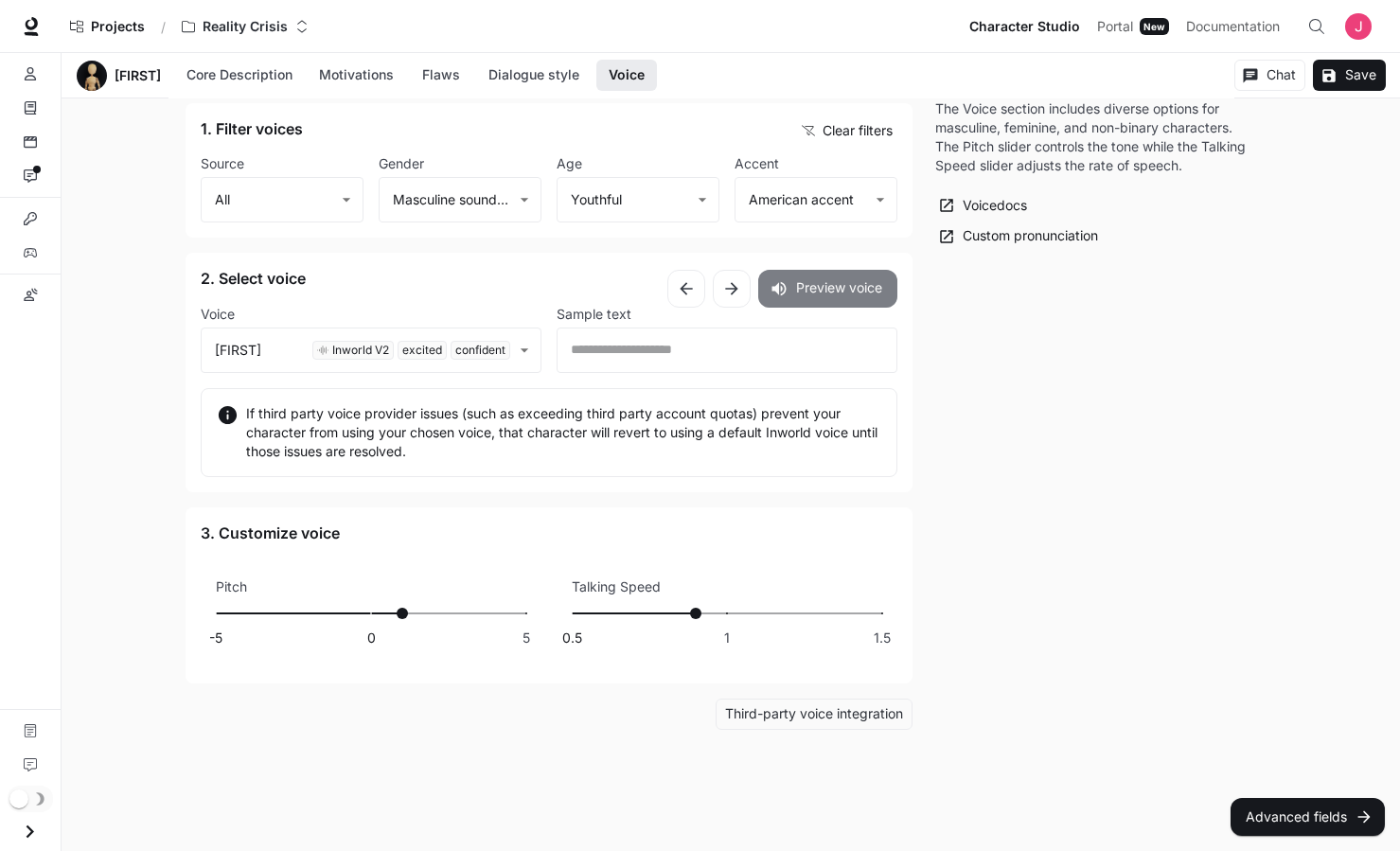 click on "Preview voice" at bounding box center (827, 289) 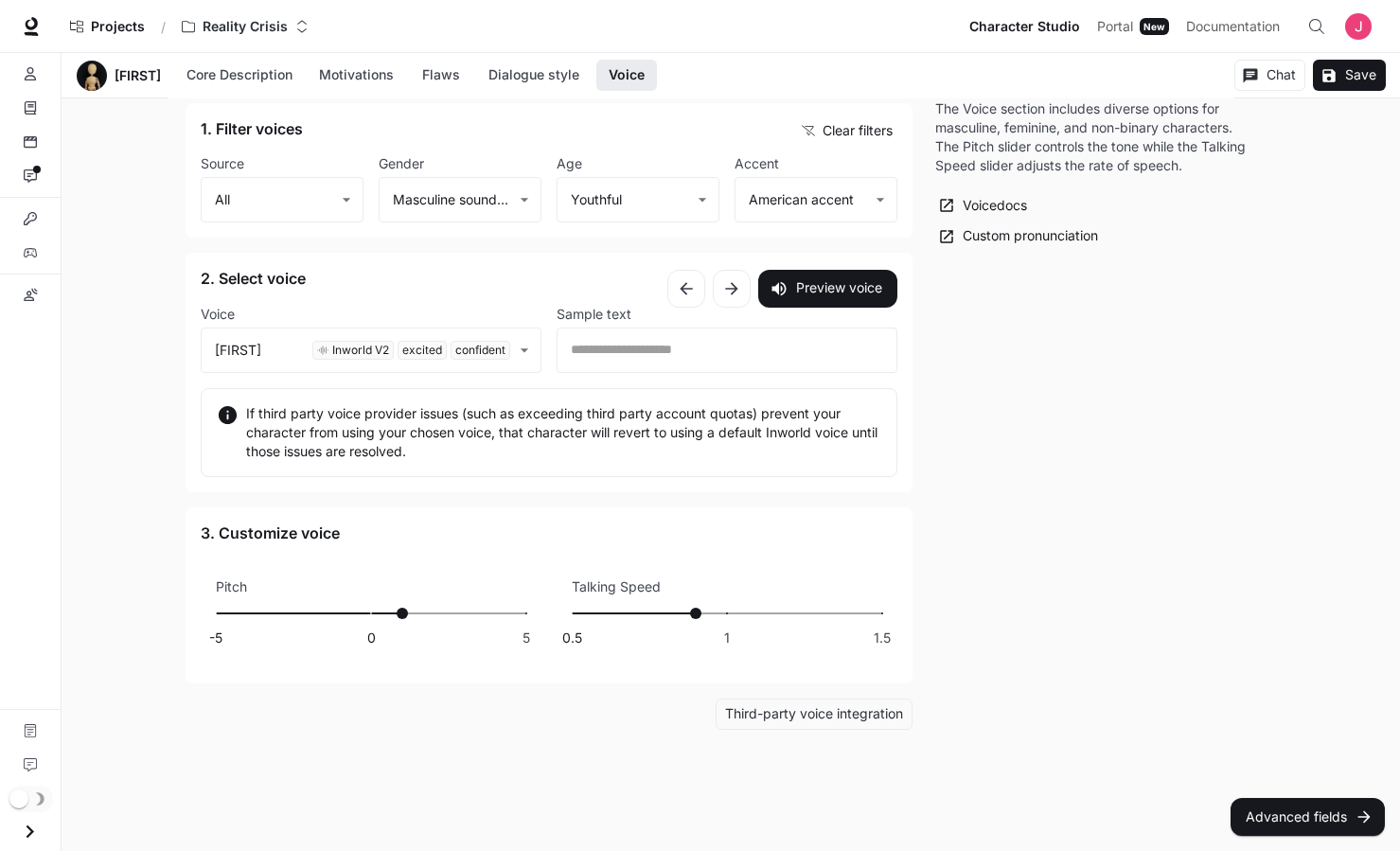 type on "***" 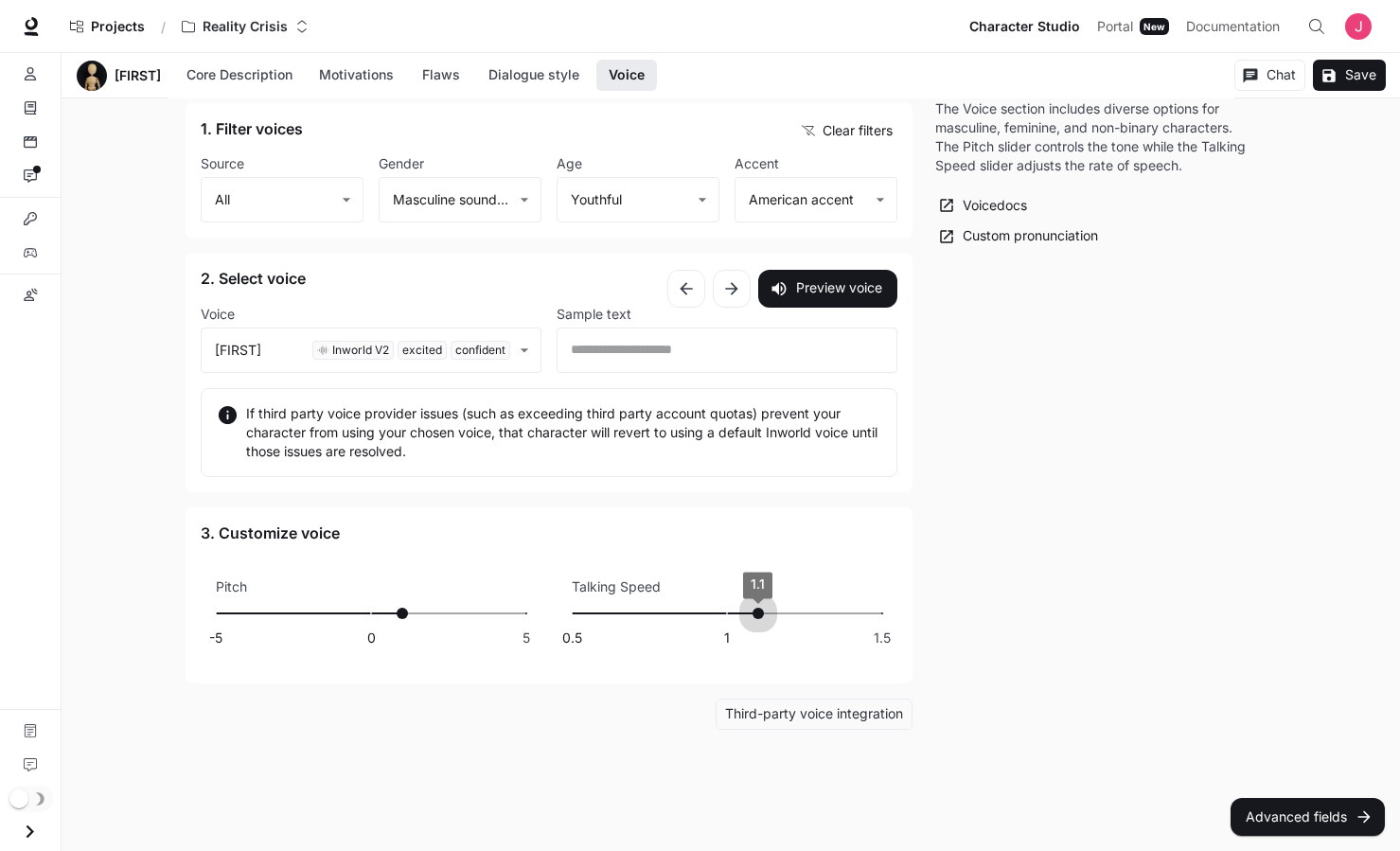 click on "0.5 1 1.5 1.1" at bounding box center [727, 613] 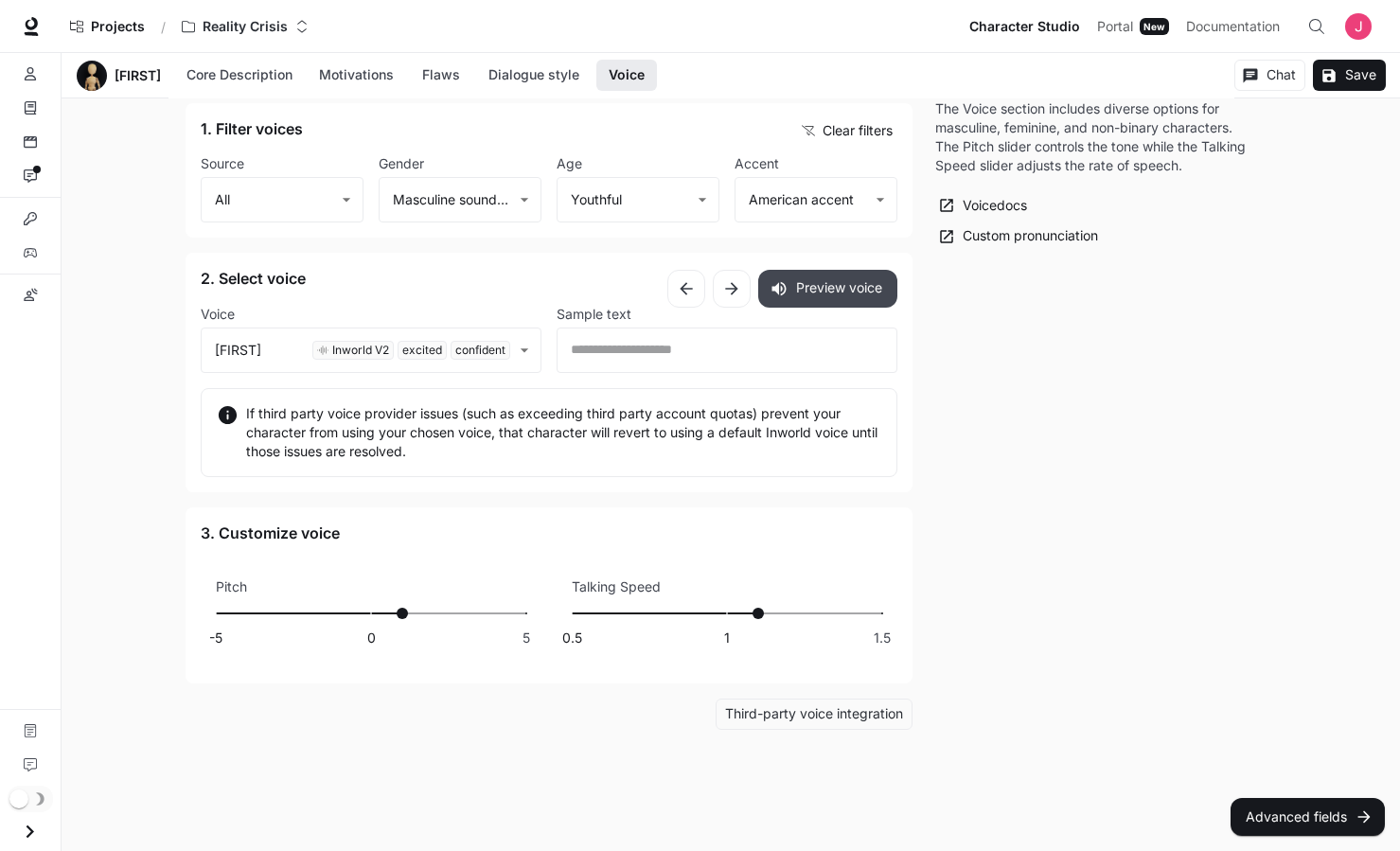click on "Preview voice" at bounding box center [827, 289] 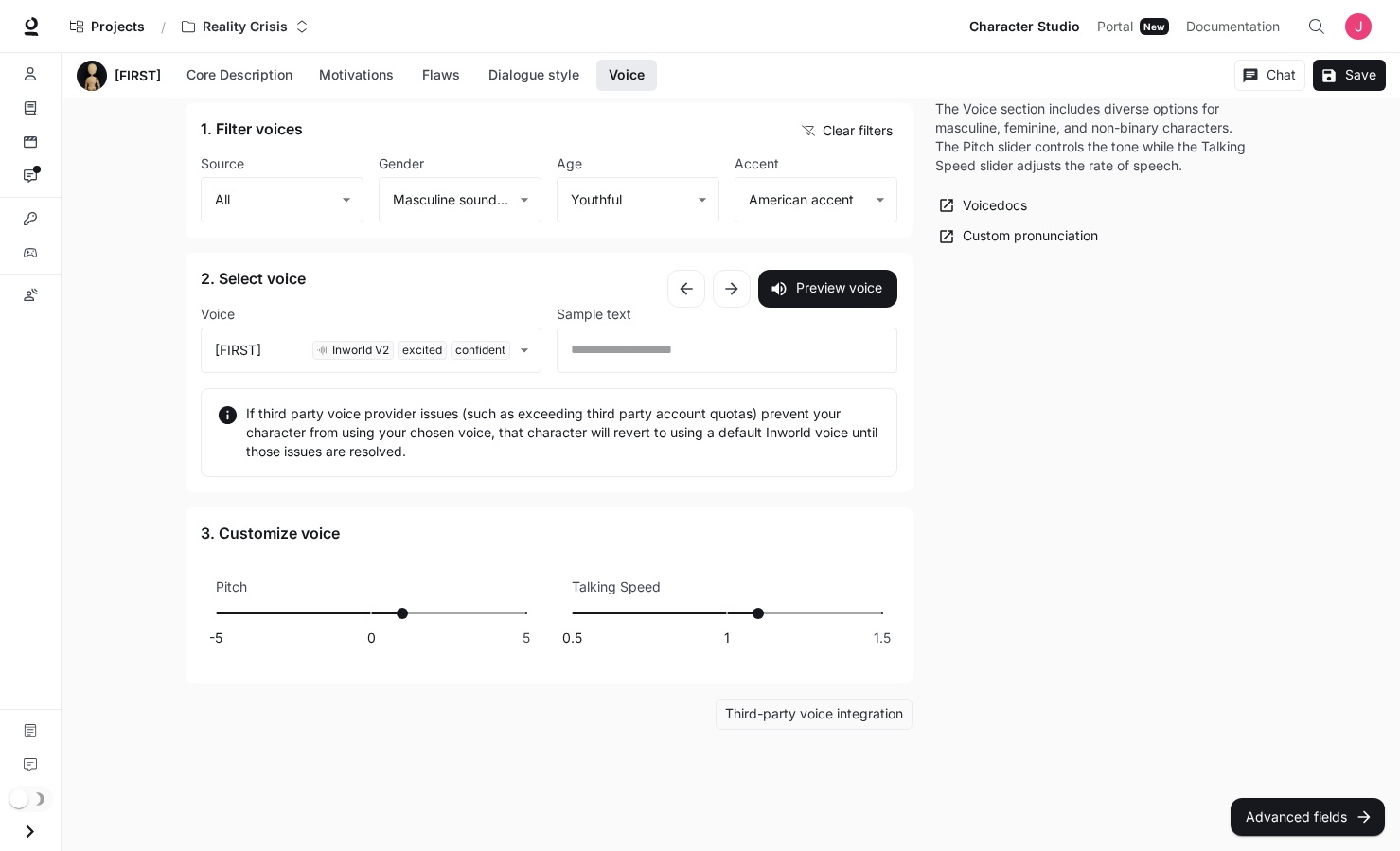 type on "*" 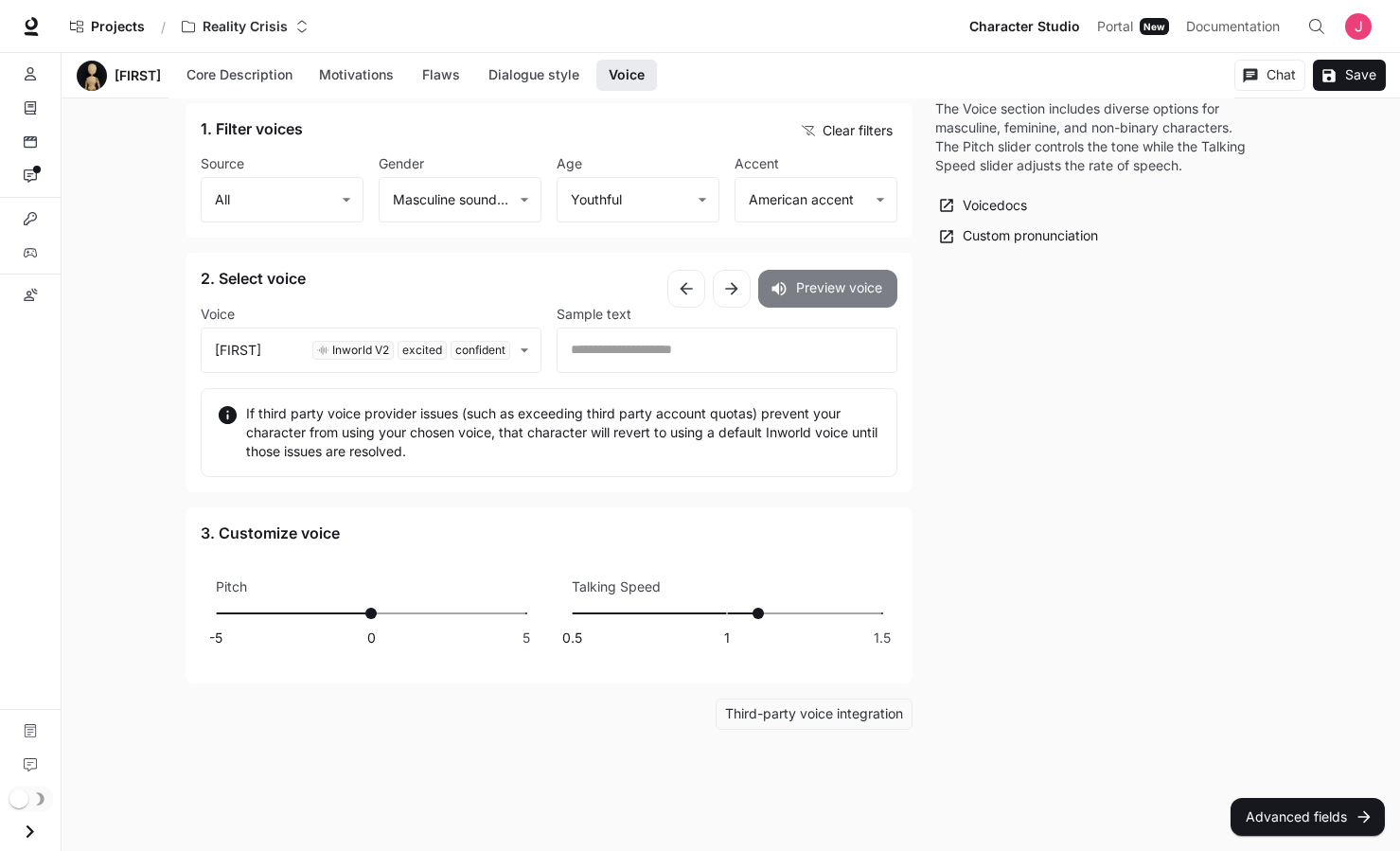click on "Preview voice" at bounding box center [827, 289] 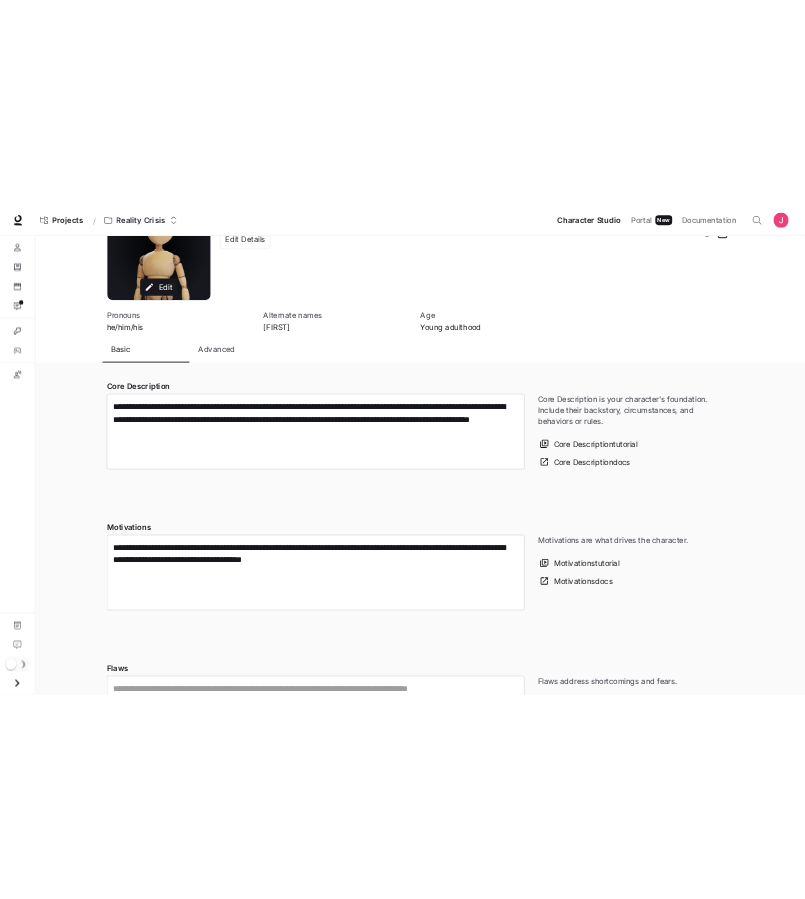 scroll, scrollTop: 0, scrollLeft: 0, axis: both 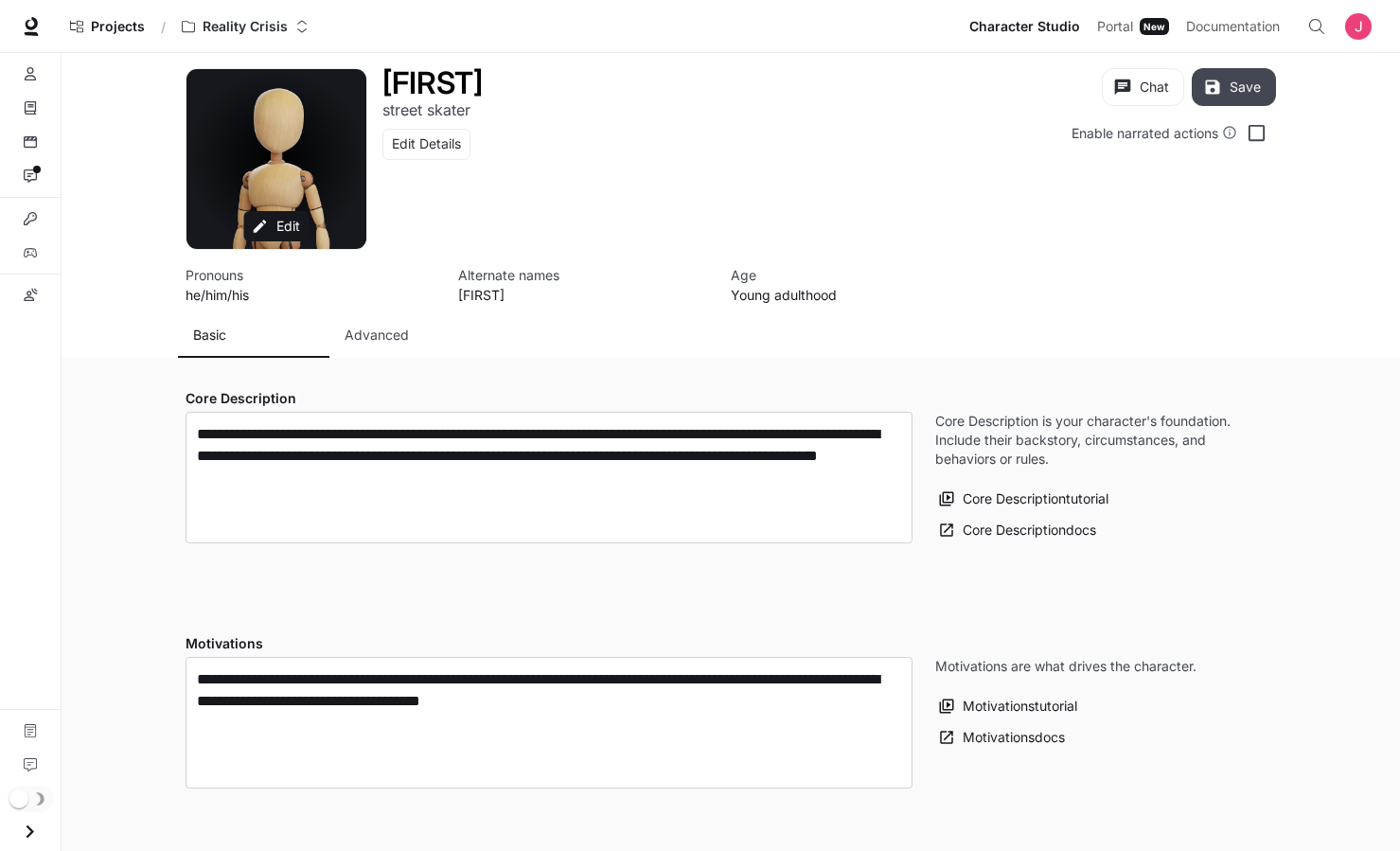 click on "Save" at bounding box center [1233, 87] 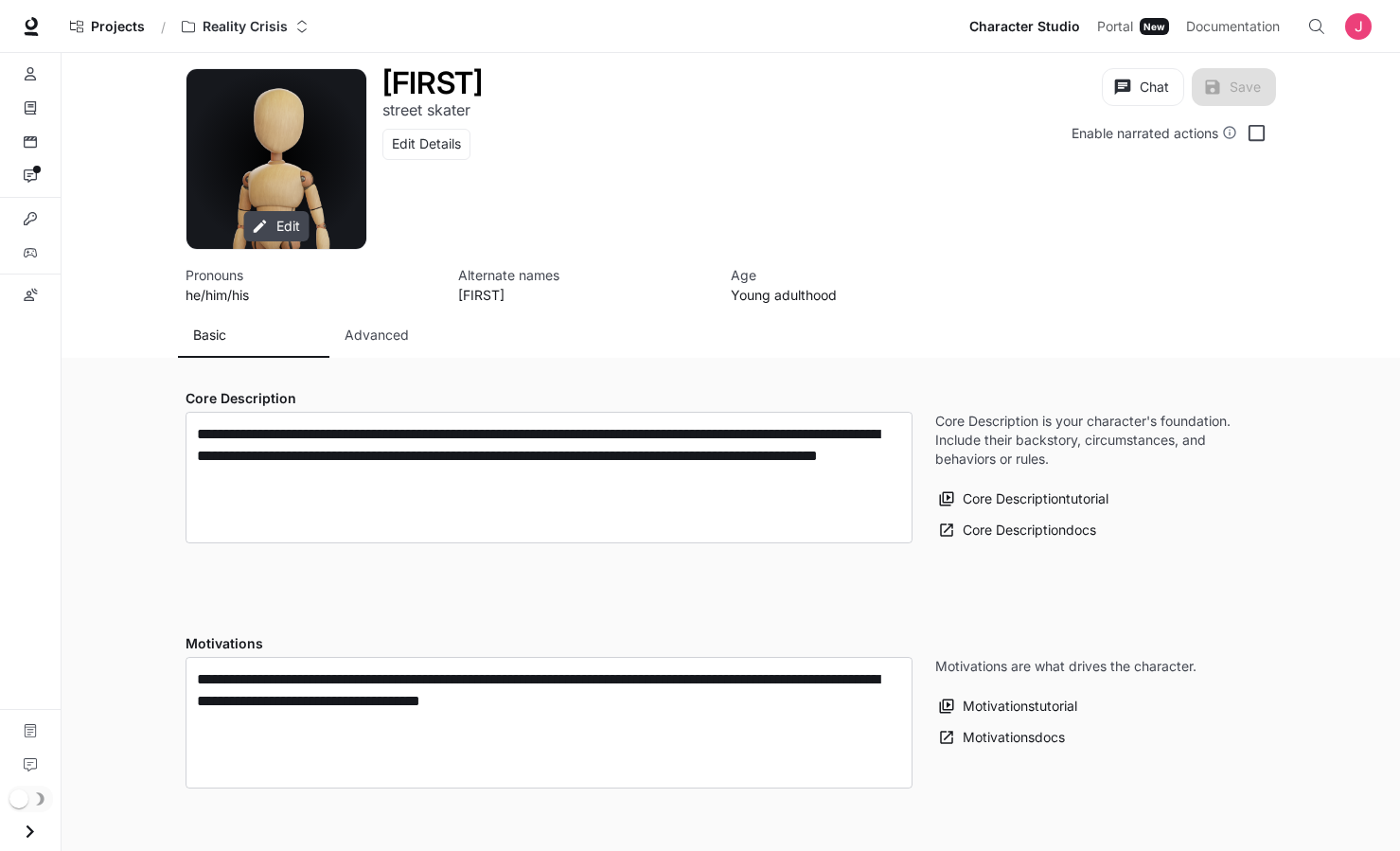 click on "Edit" at bounding box center [276, 226] 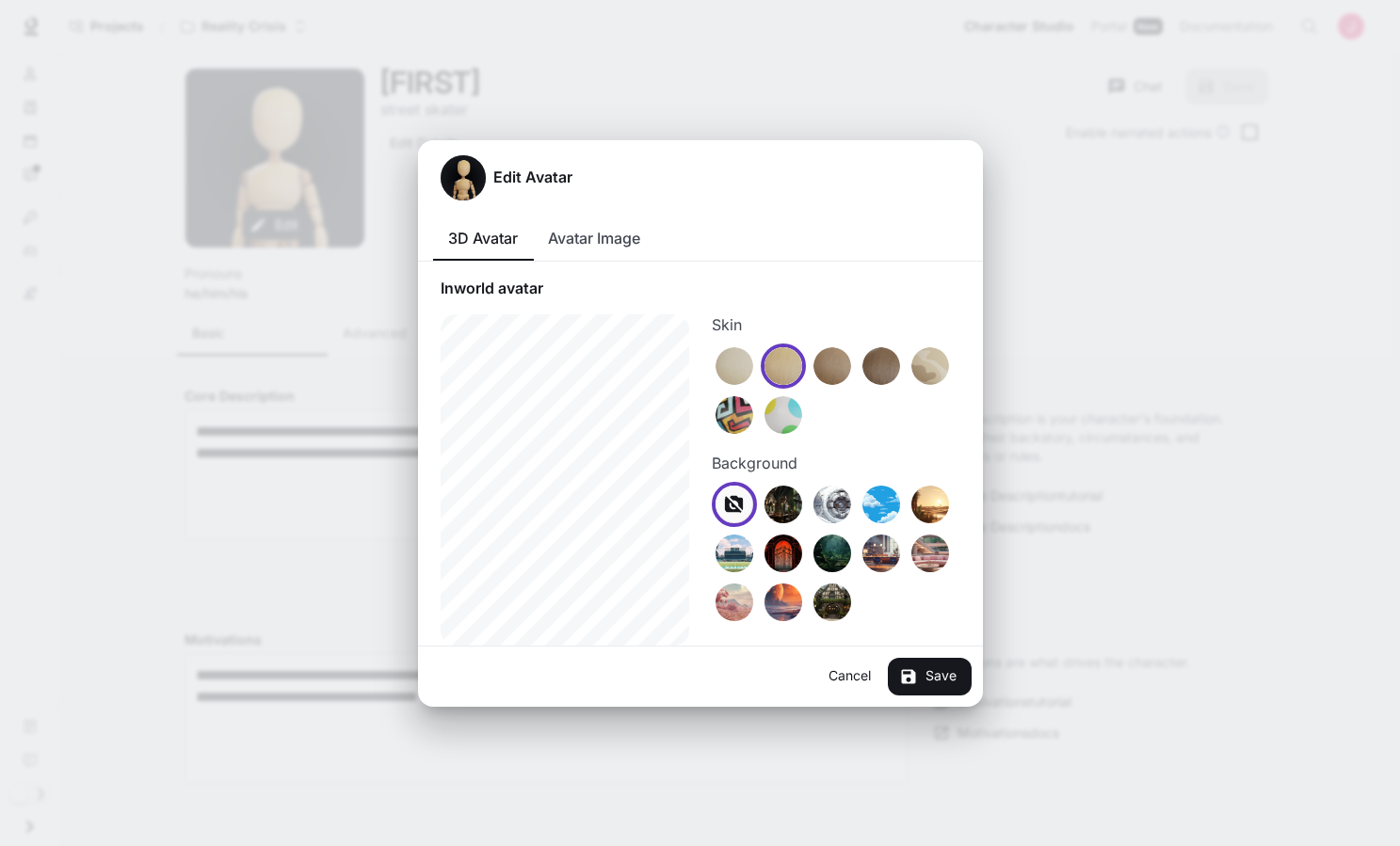 click on "Avatar Image" at bounding box center [594, 238] 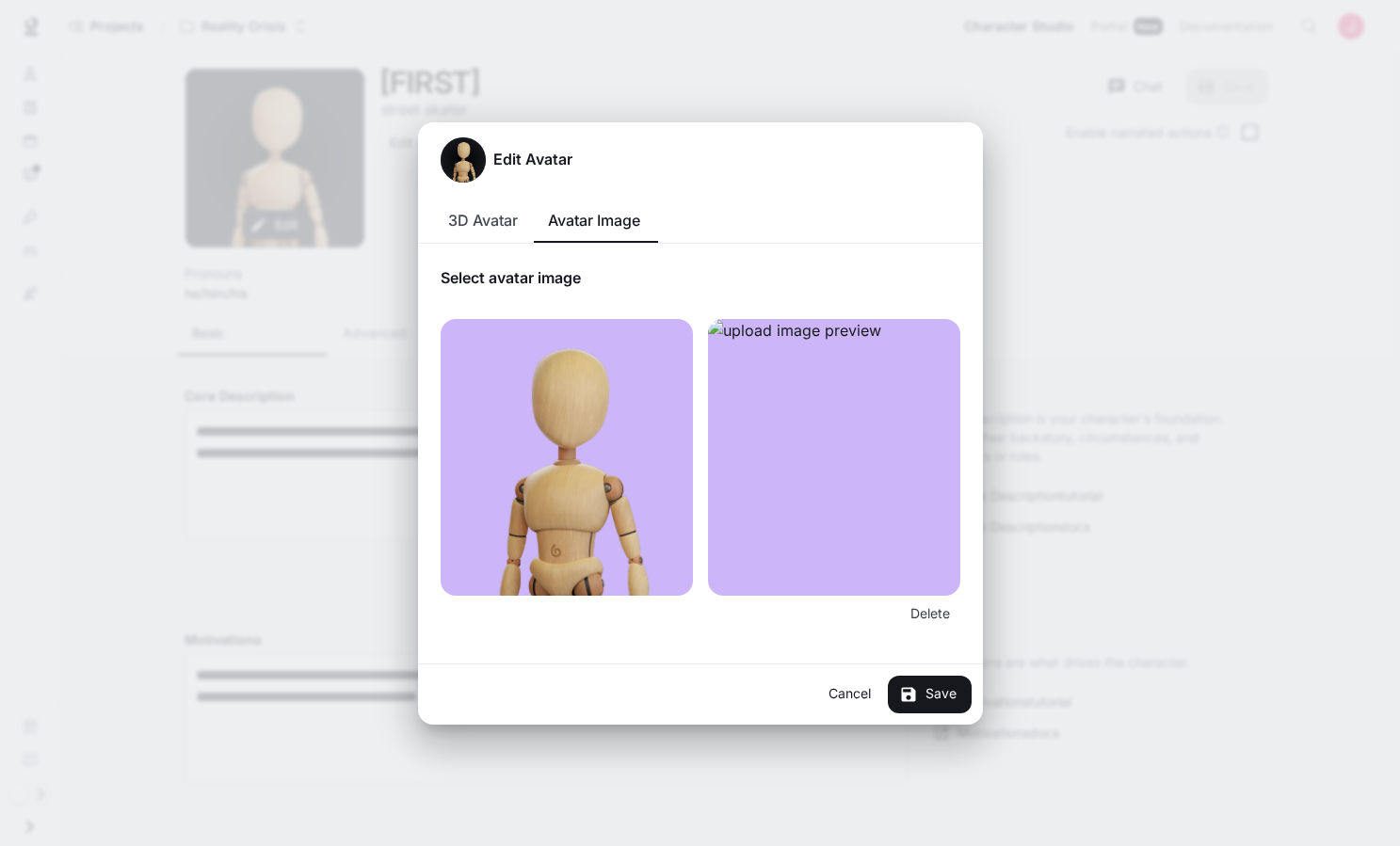 click at bounding box center (834, 457) 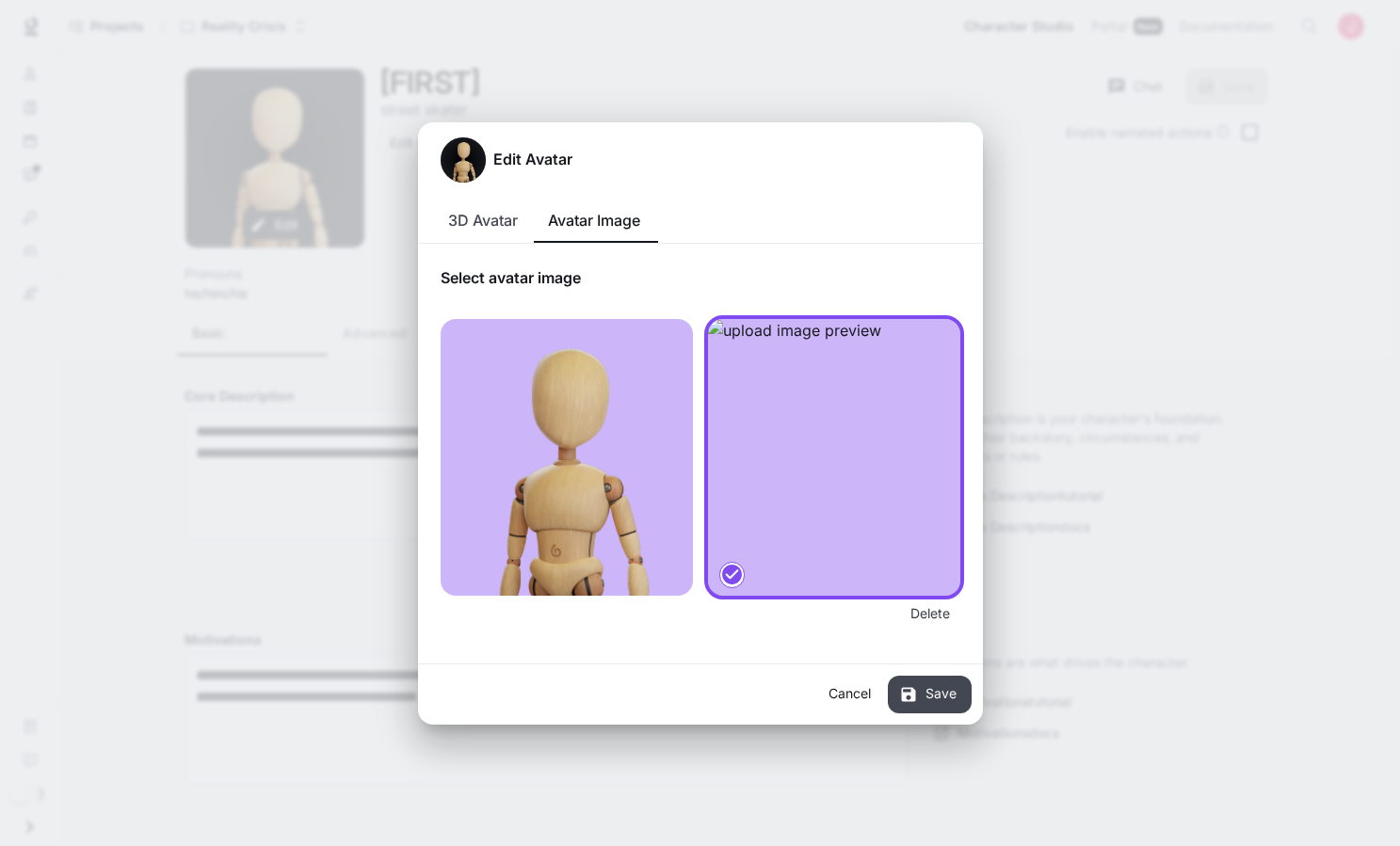 click on "Save" at bounding box center [929, 694] 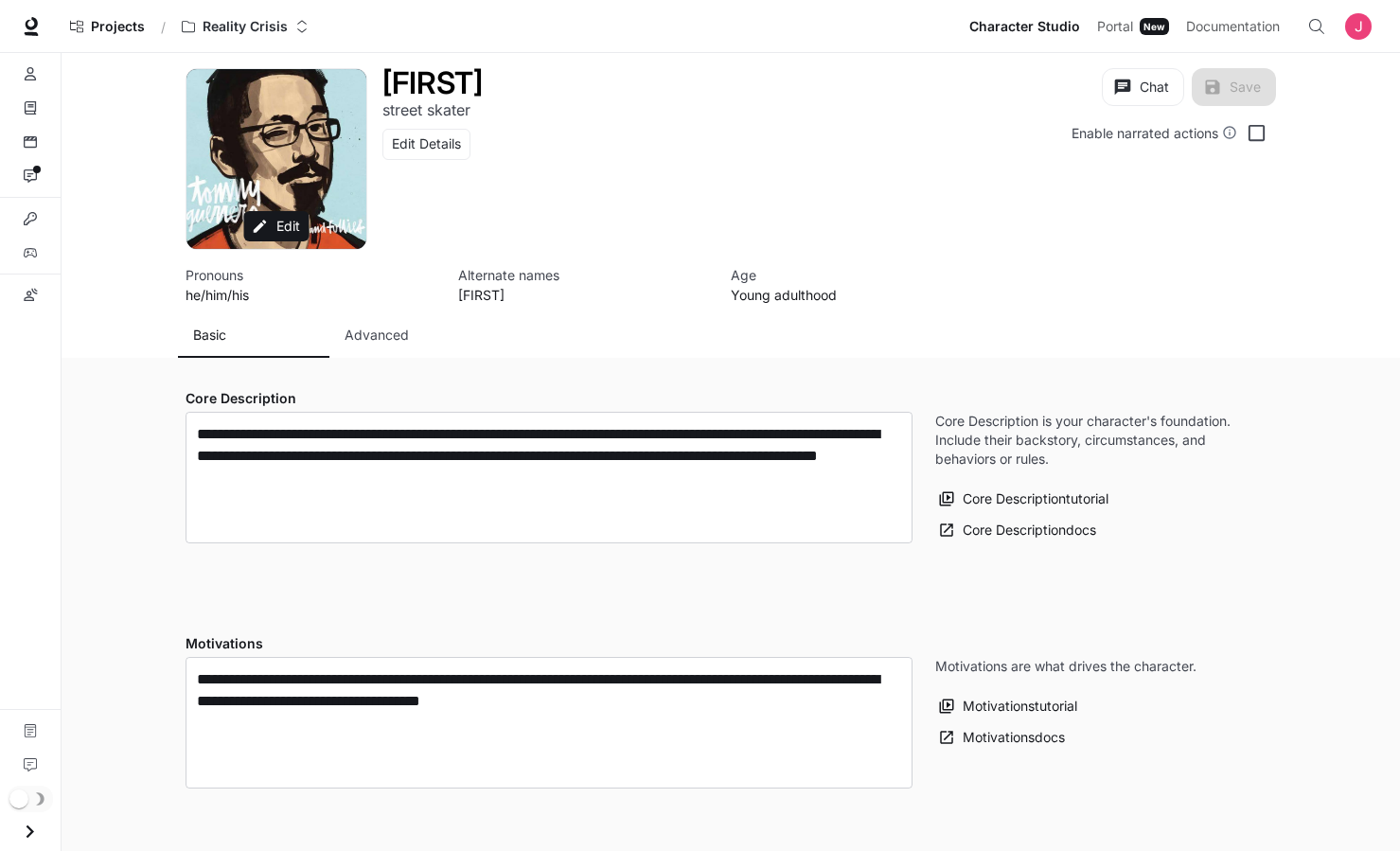 click on "**********" at bounding box center (731, 1208) 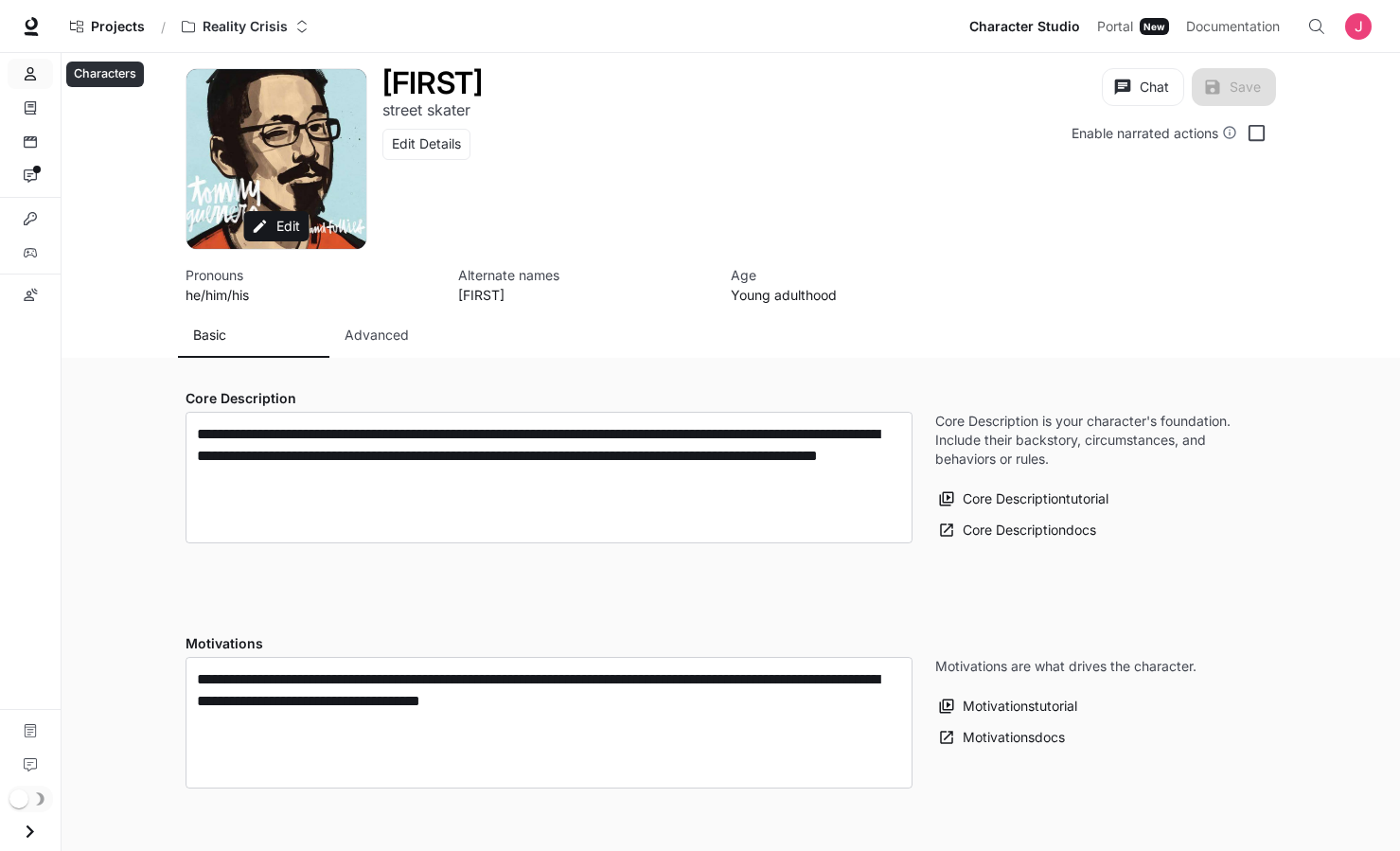 click on "Characters" at bounding box center (30, 74) 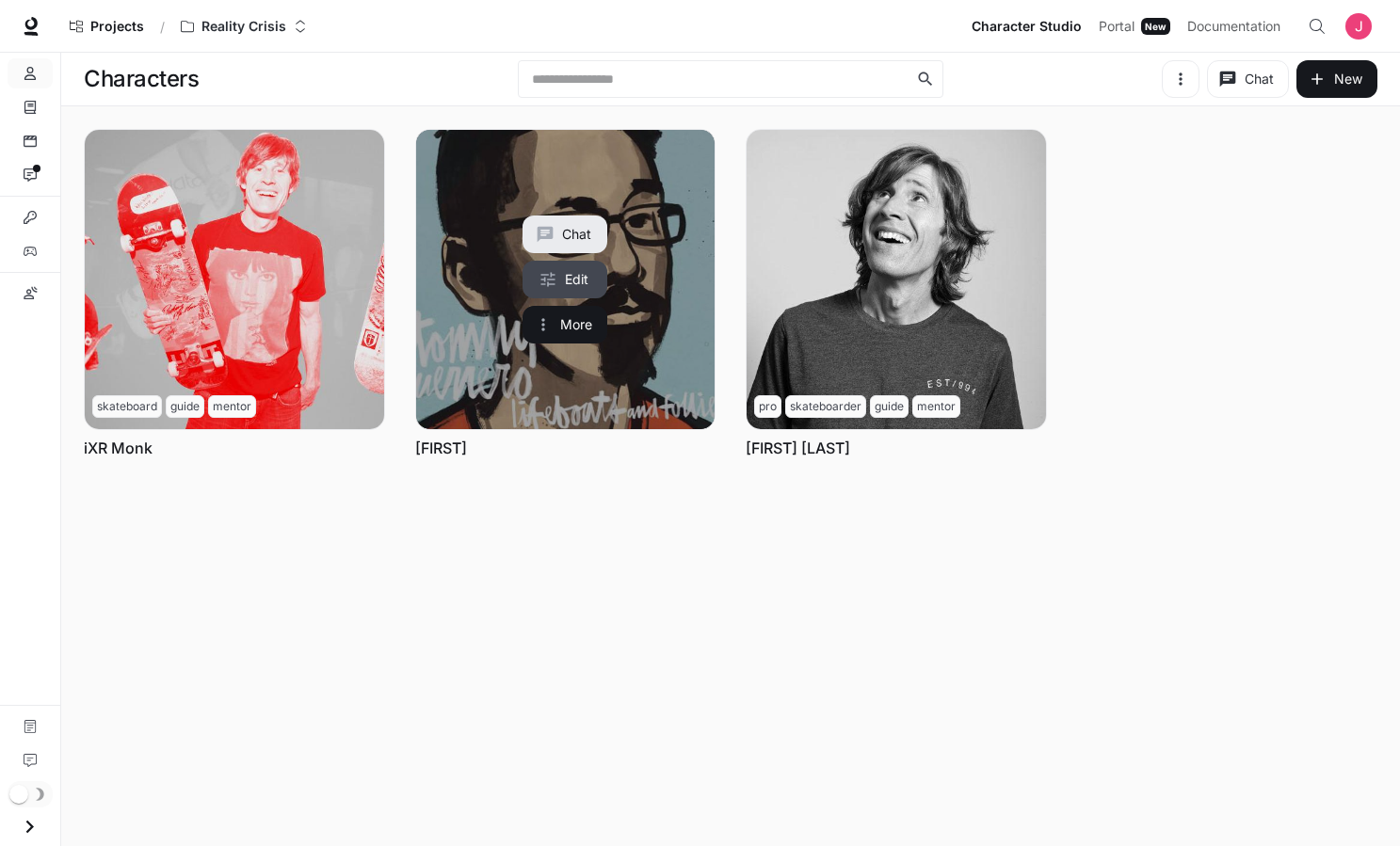 click on "Edit" at bounding box center (565, 279) 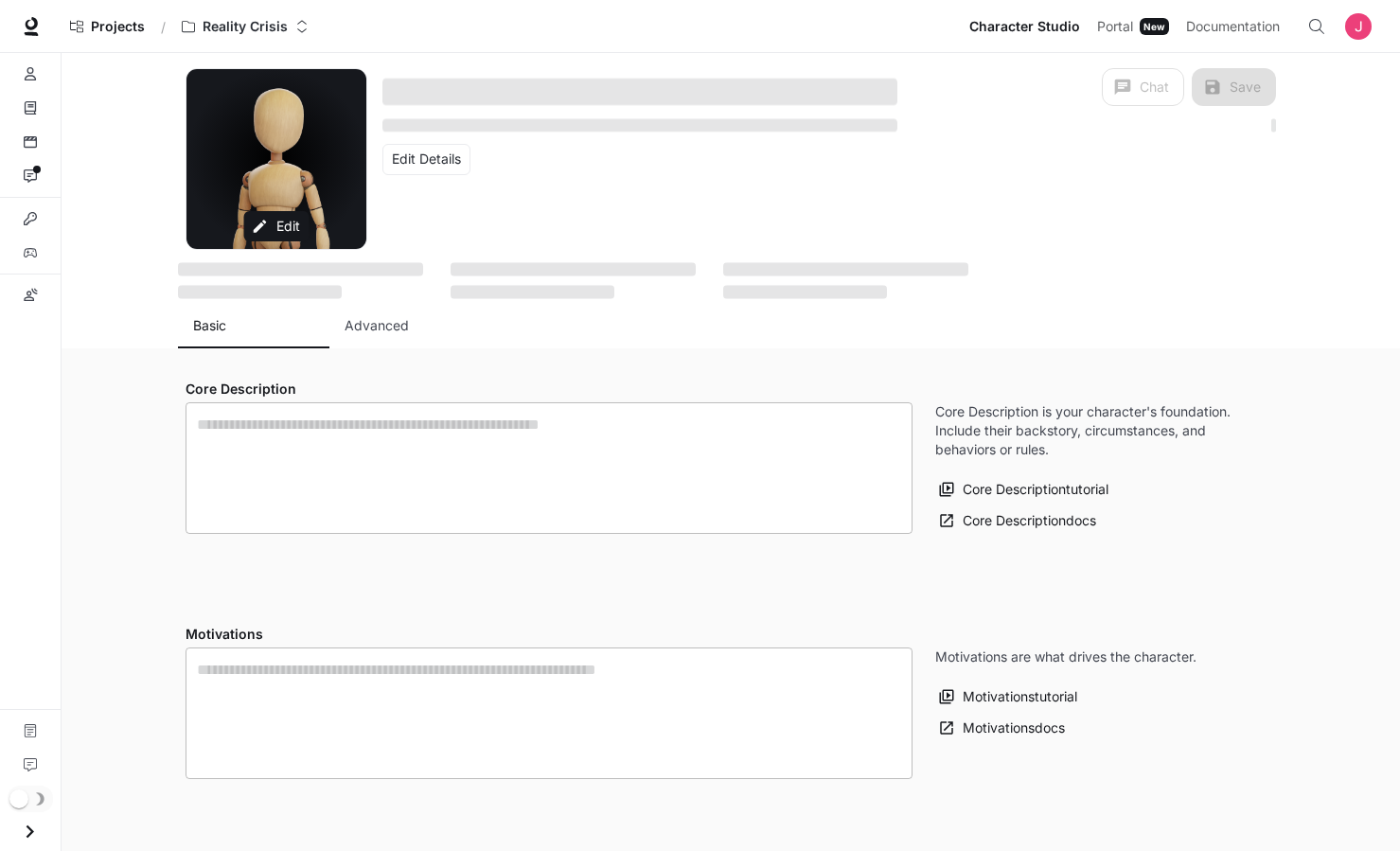 type on "**********" 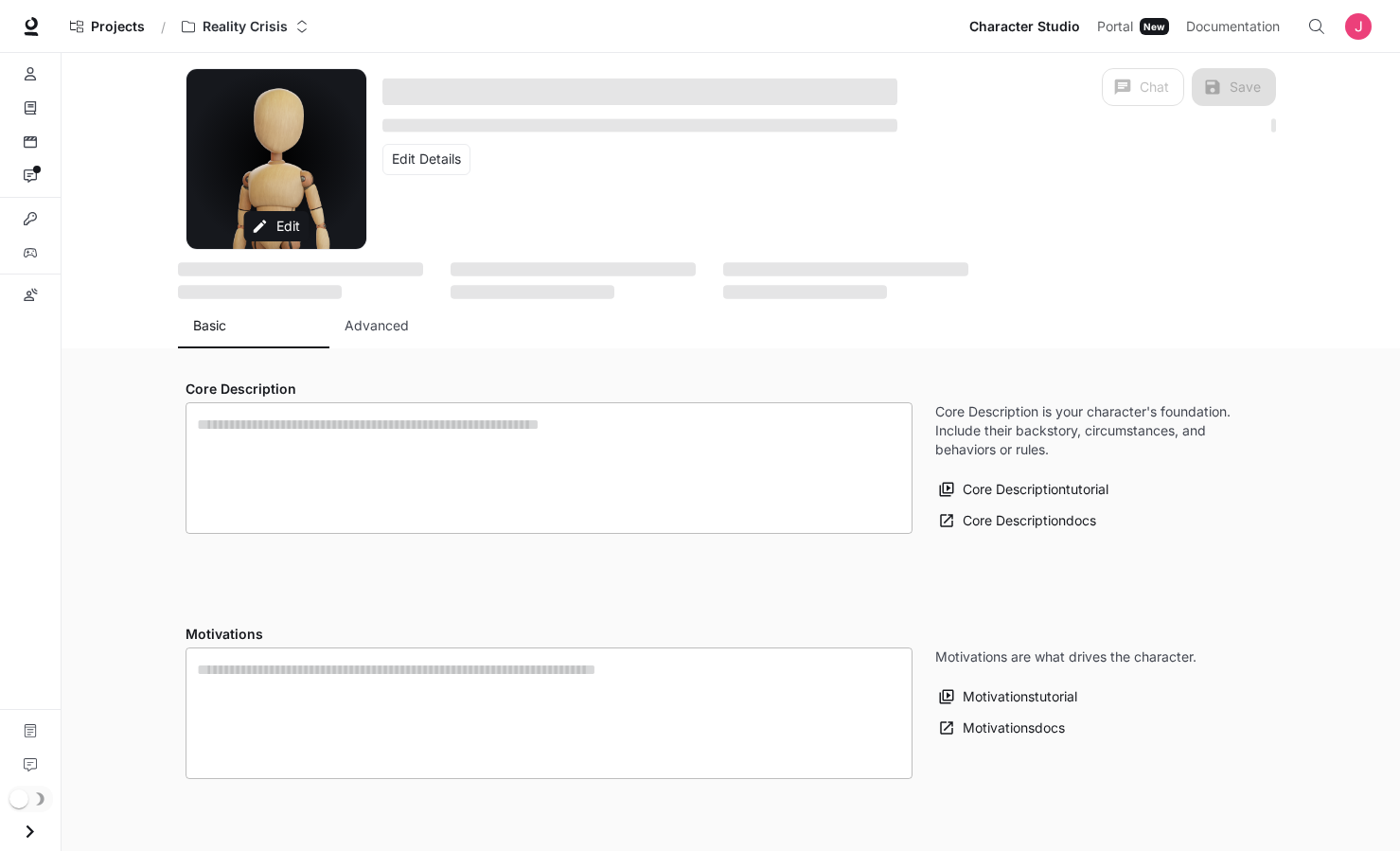 type on "**********" 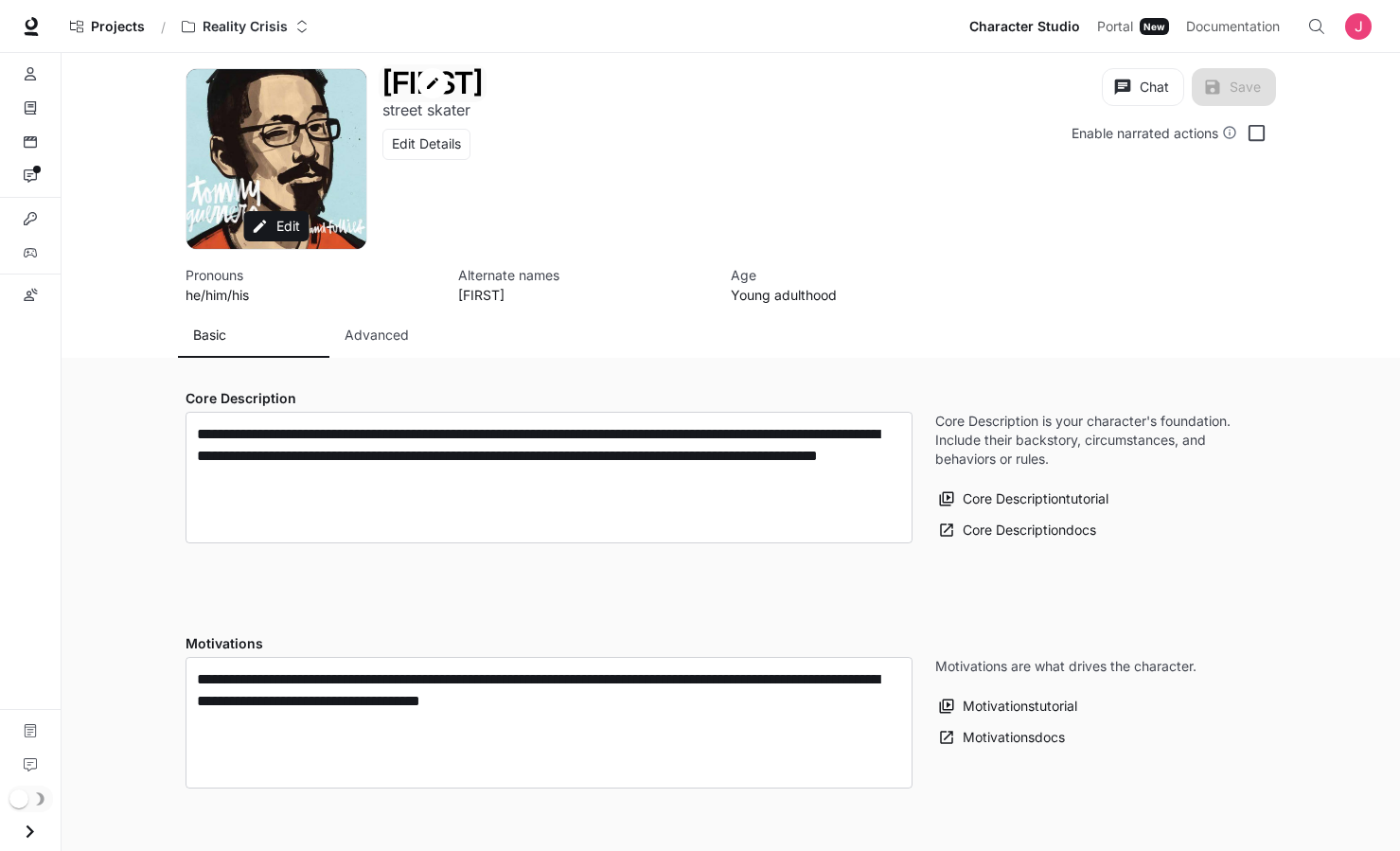 click 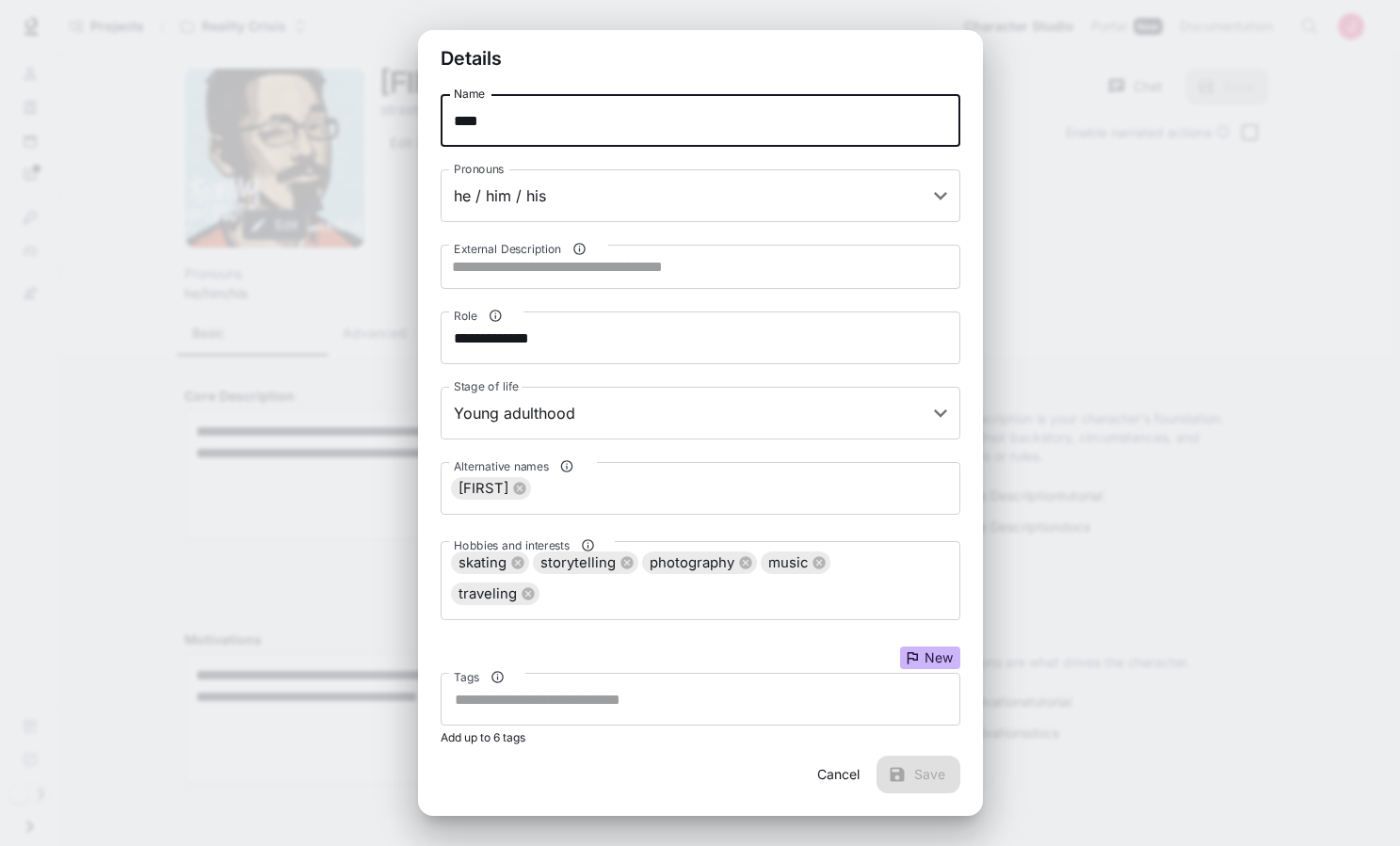 click on "****" at bounding box center [700, 120] 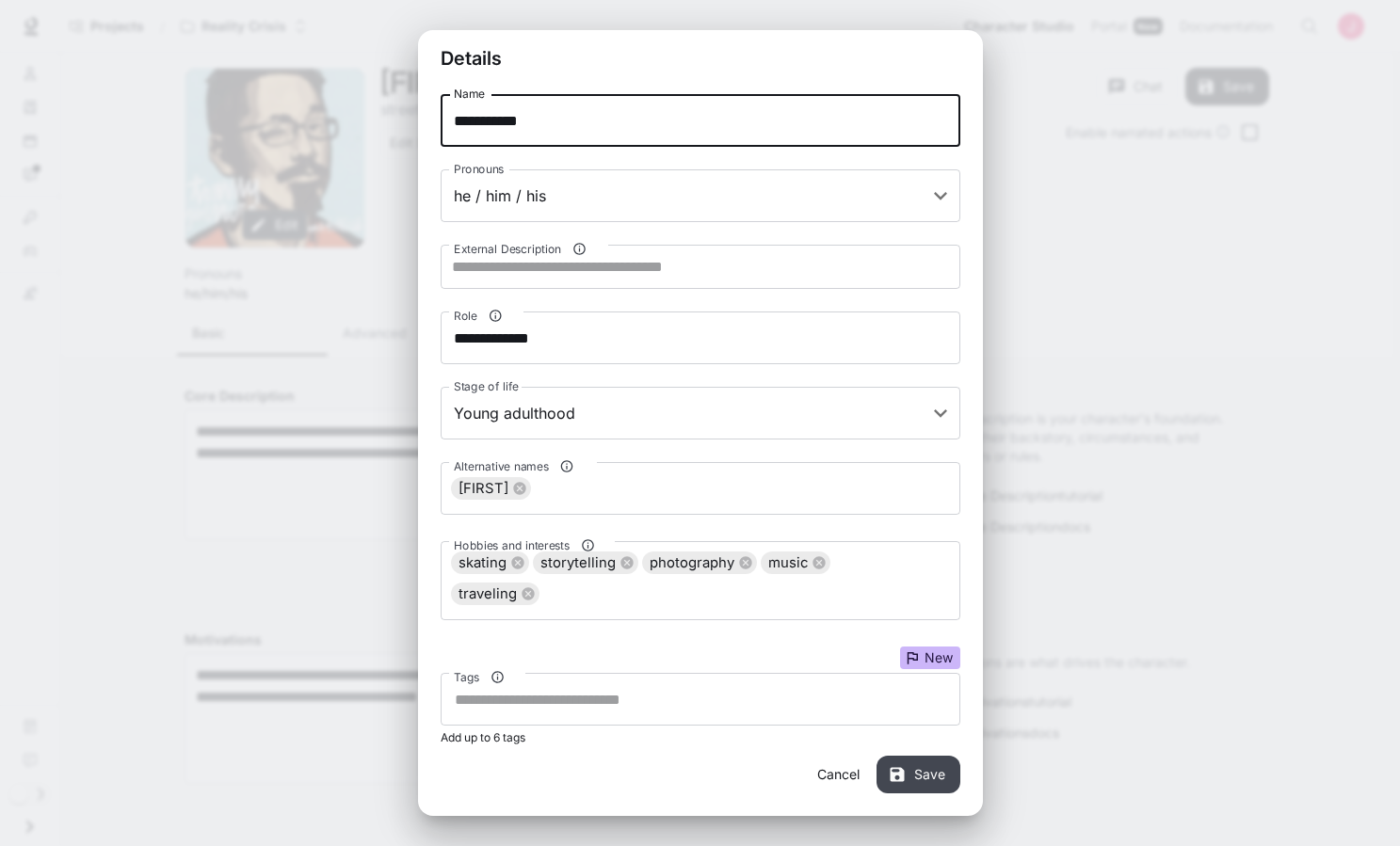 type on "**********" 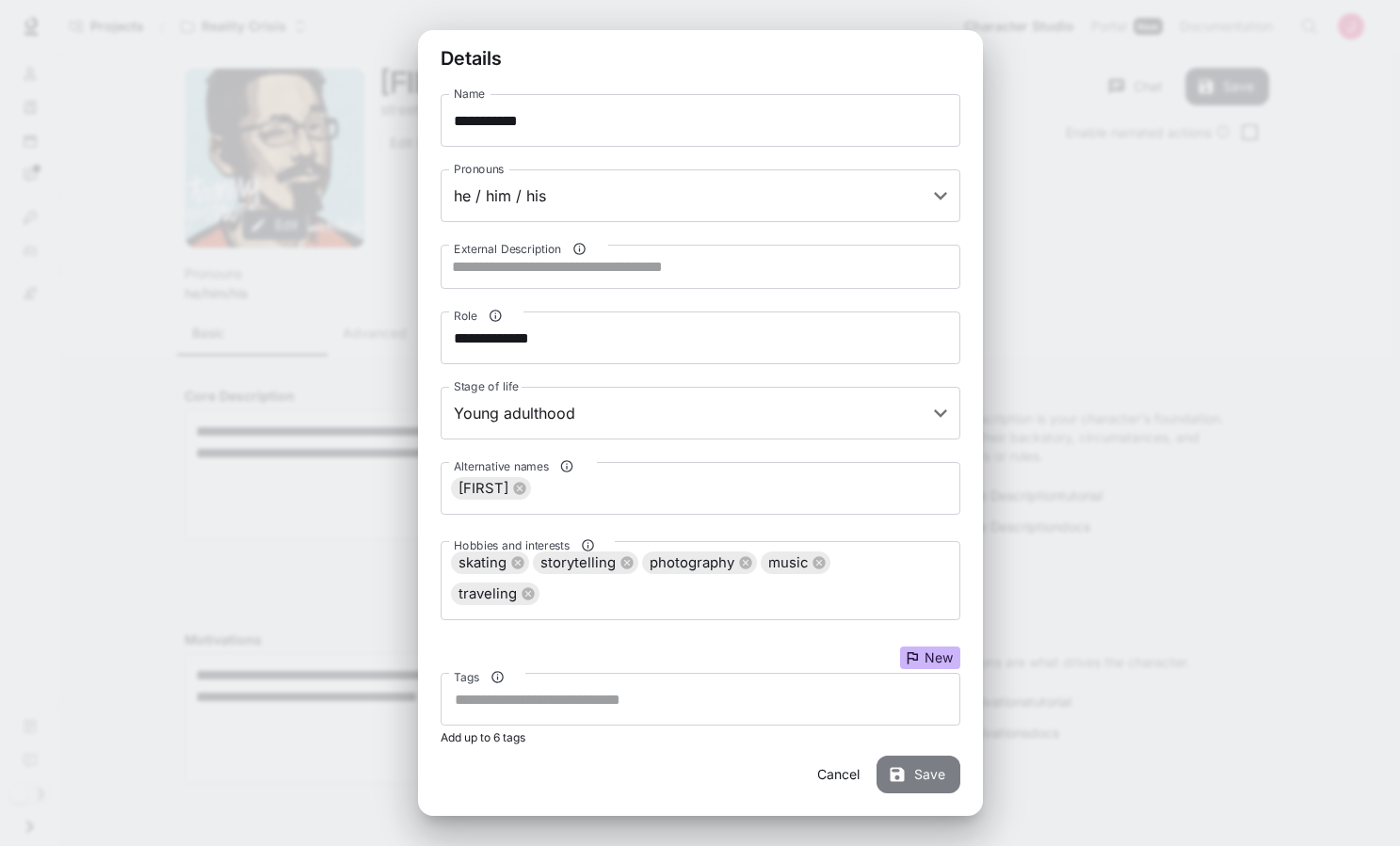 click on "Save" at bounding box center (918, 774) 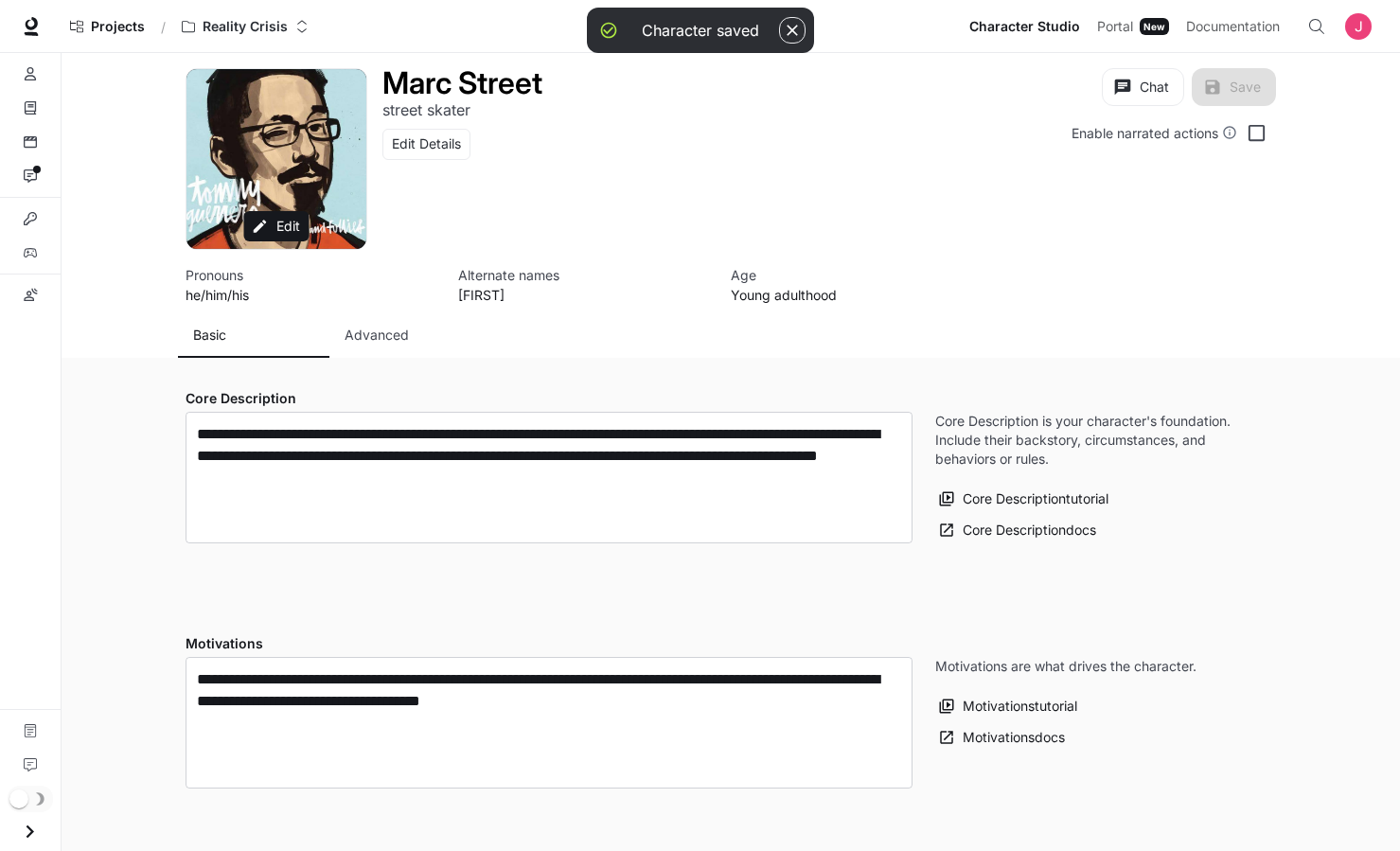 click on "Edit [FIRST] Street street skater Edit Details Chat Save Enable narrated actions Enable narrated actions Pronouns he/him/his Alternate names [FIRST] Age Young adulthood Basic Advanced" at bounding box center [731, 205] 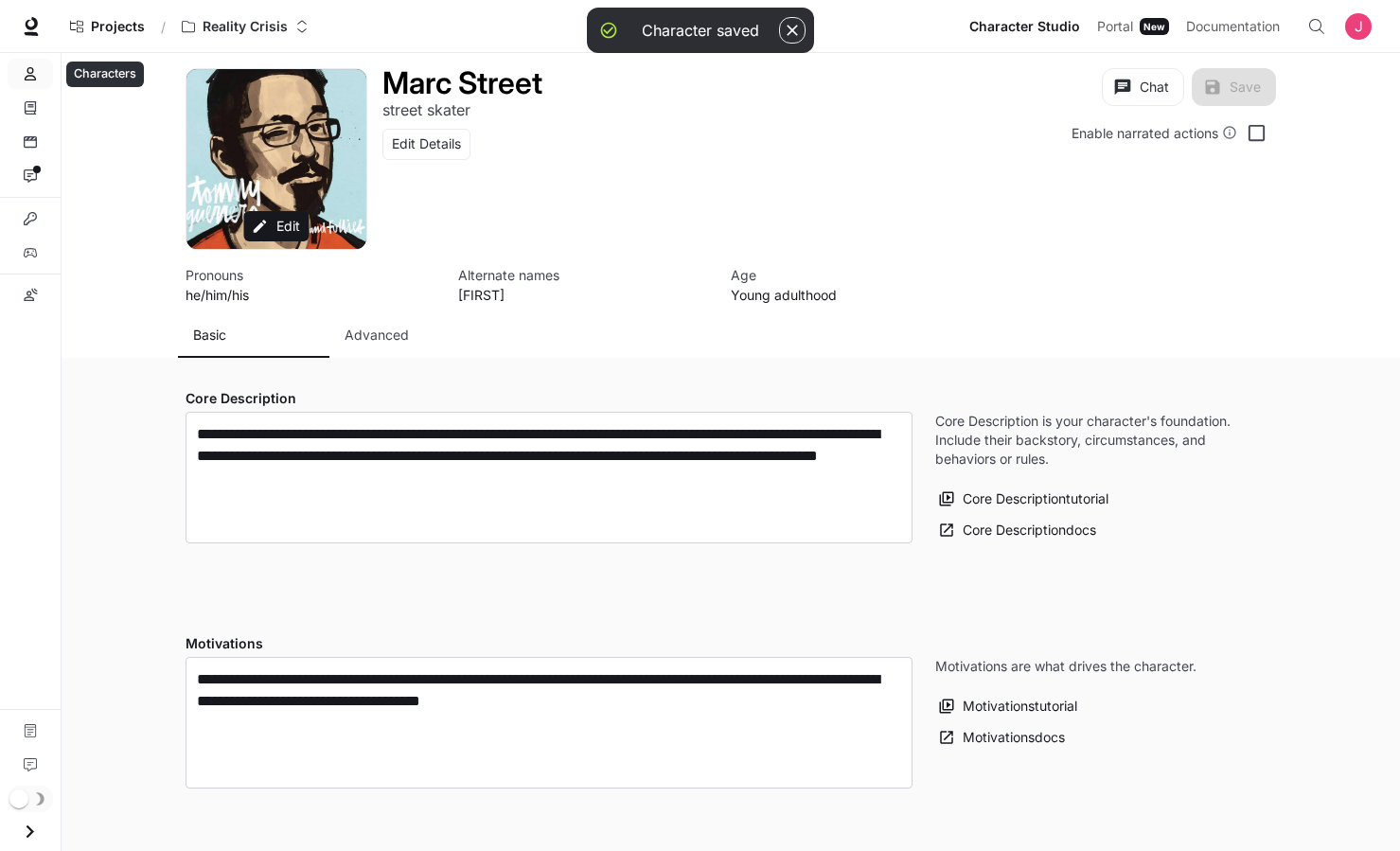click 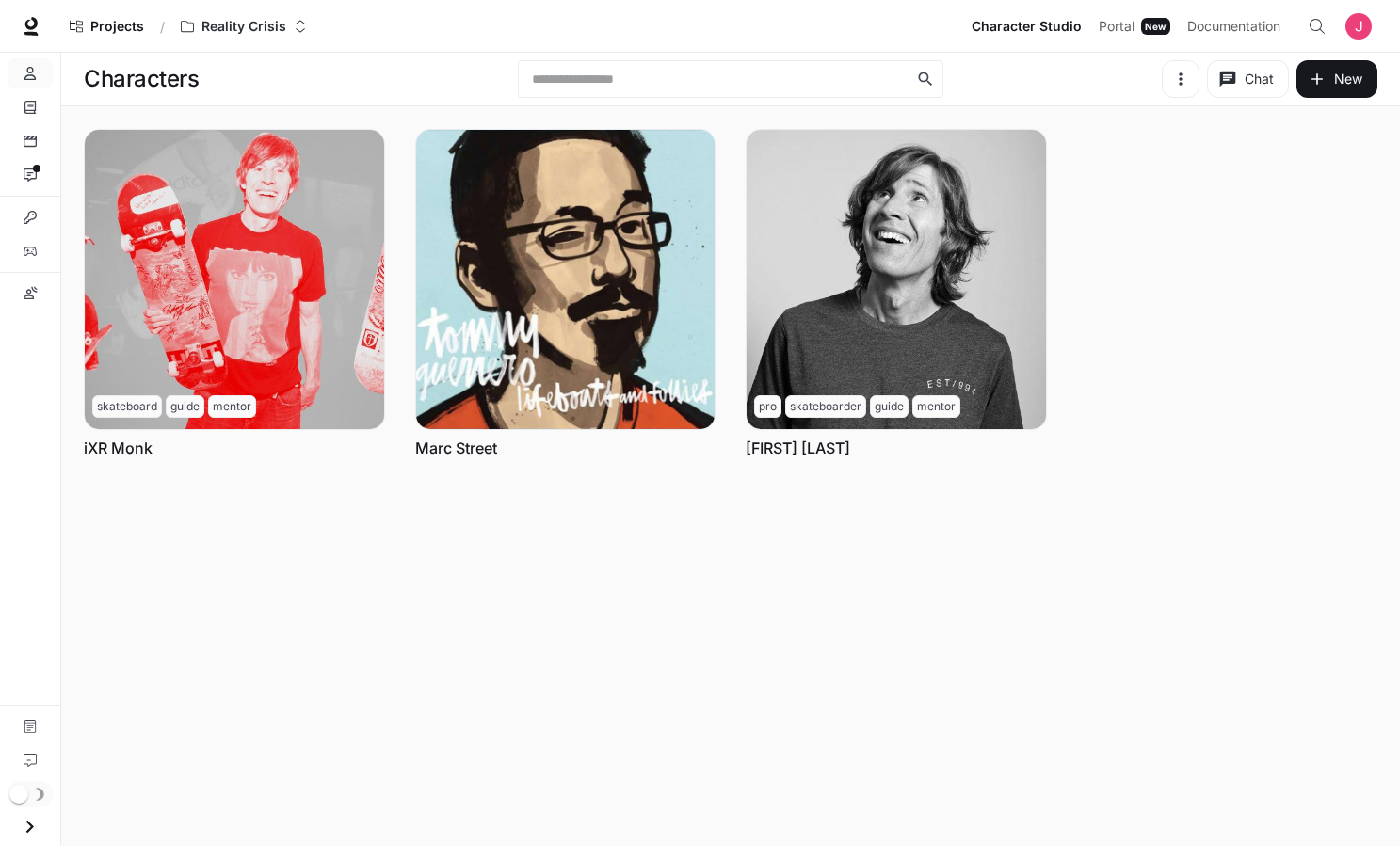 click on "Characters ​ Chat New Chat Edit More skateboard guide mentor iXR Monk Chat Edit More Marc Street Chat Edit More pro skateboarder guide mentor [FIRST] [LAST]" at bounding box center (731, 449) 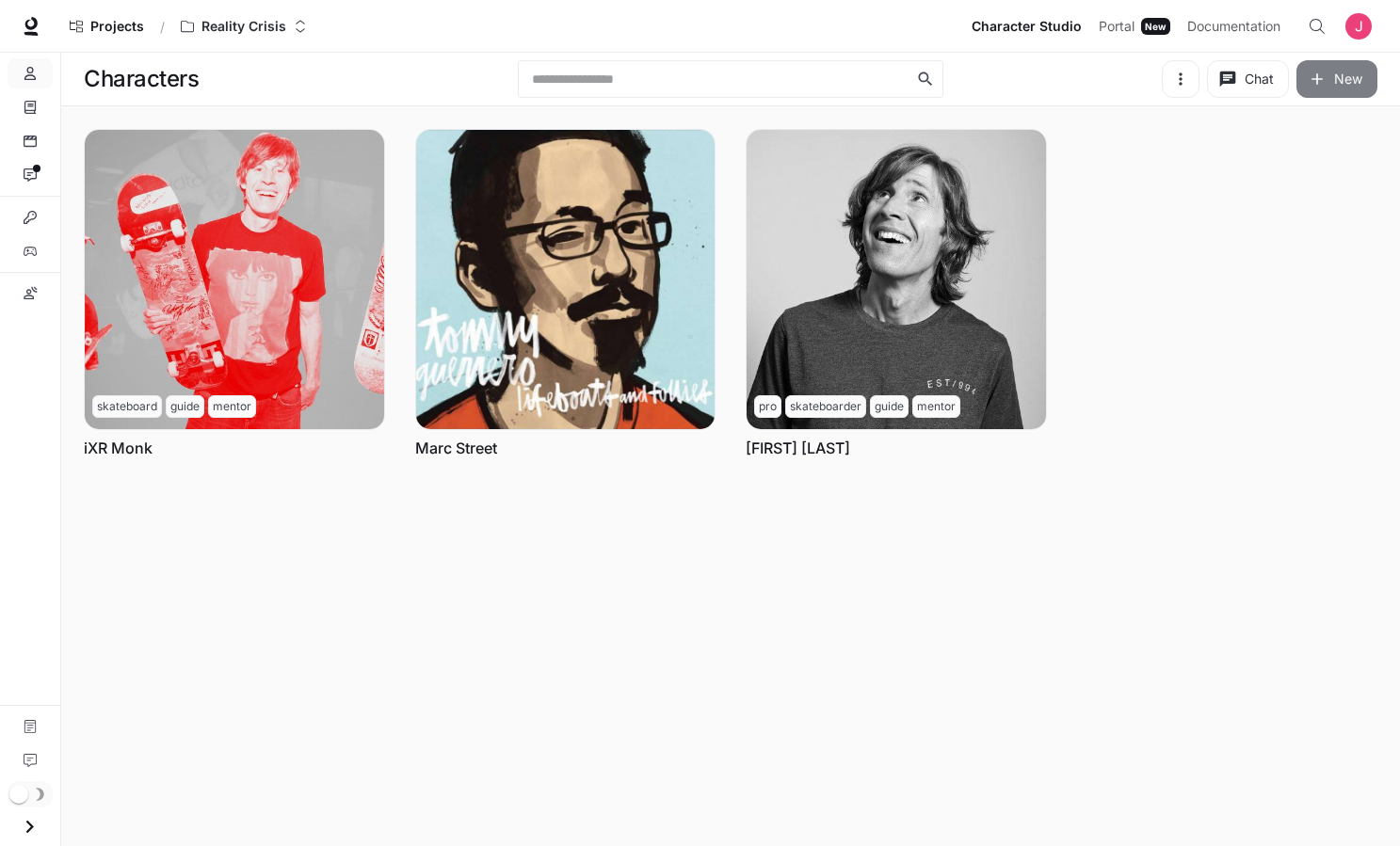 click on "New" at bounding box center [1337, 79] 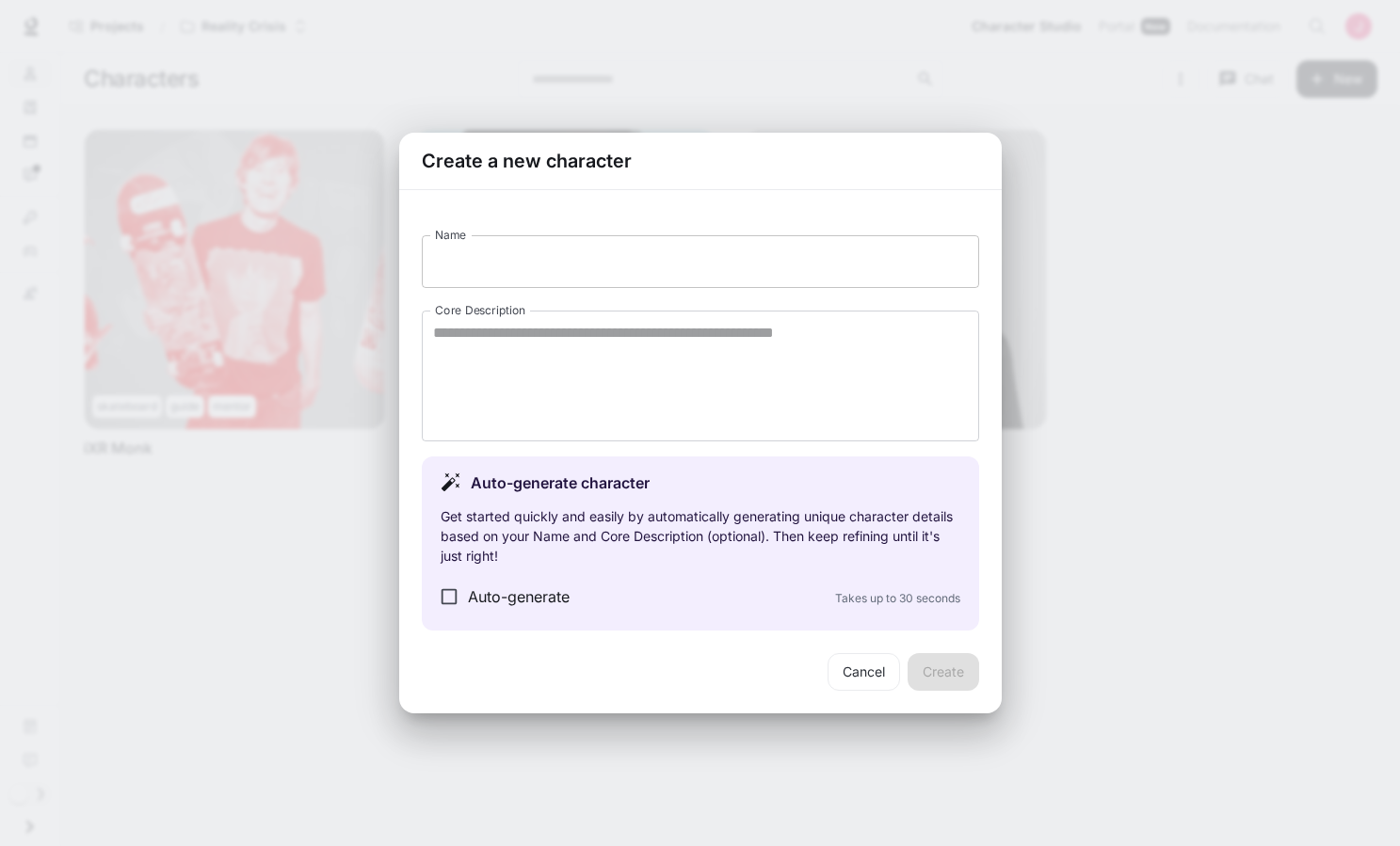 click on "Name" at bounding box center (700, 262) 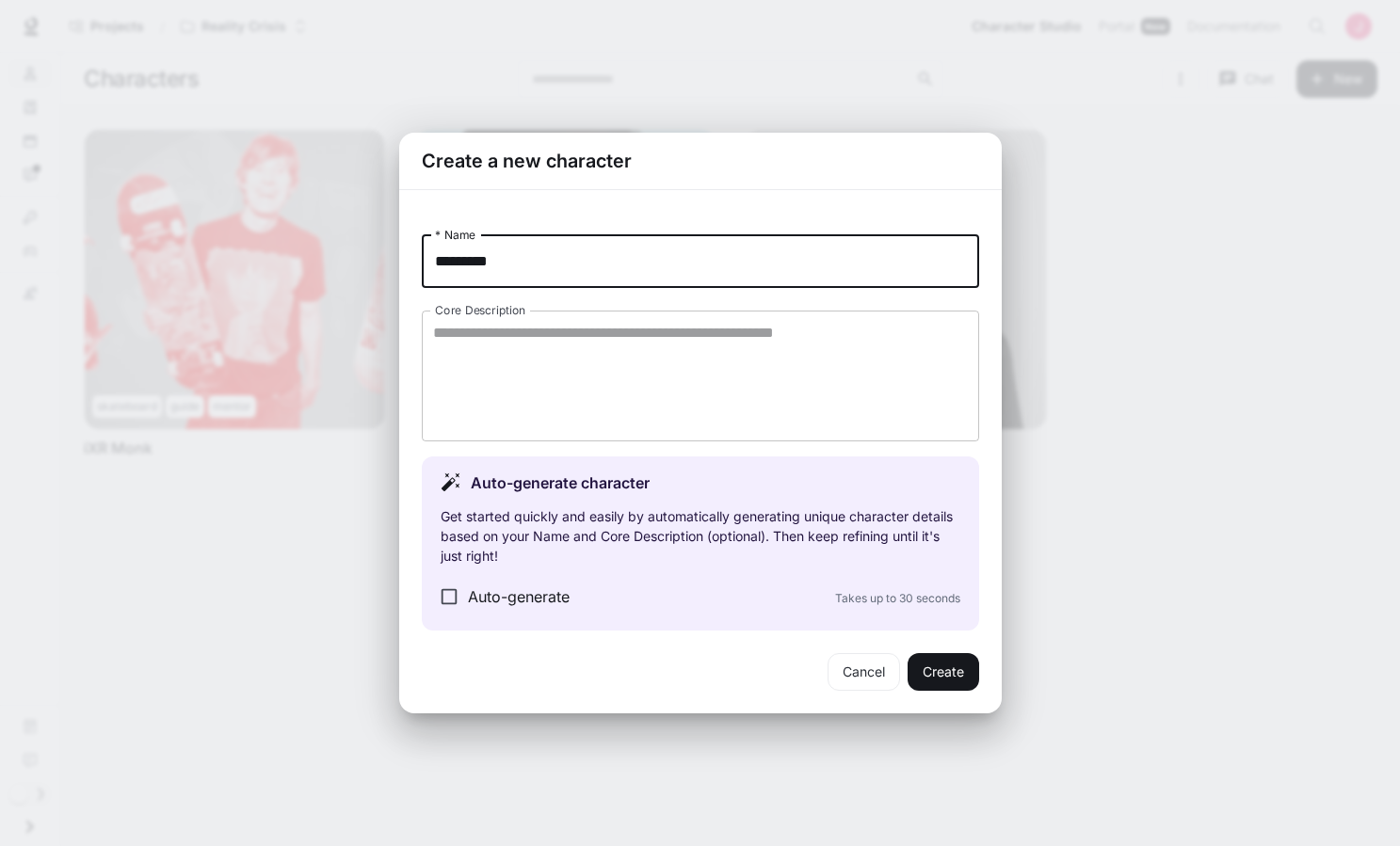 type on "*********" 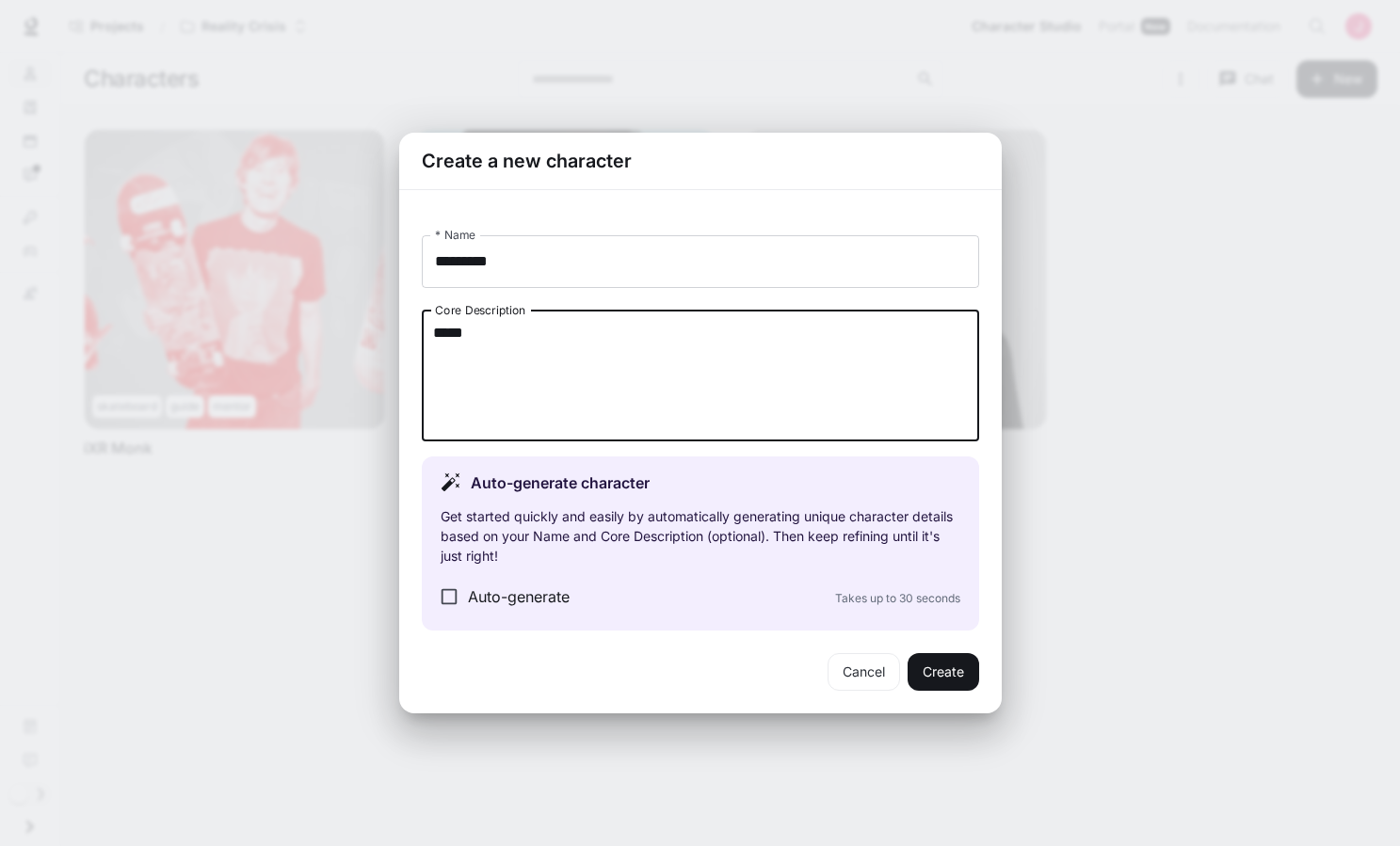 type on "****" 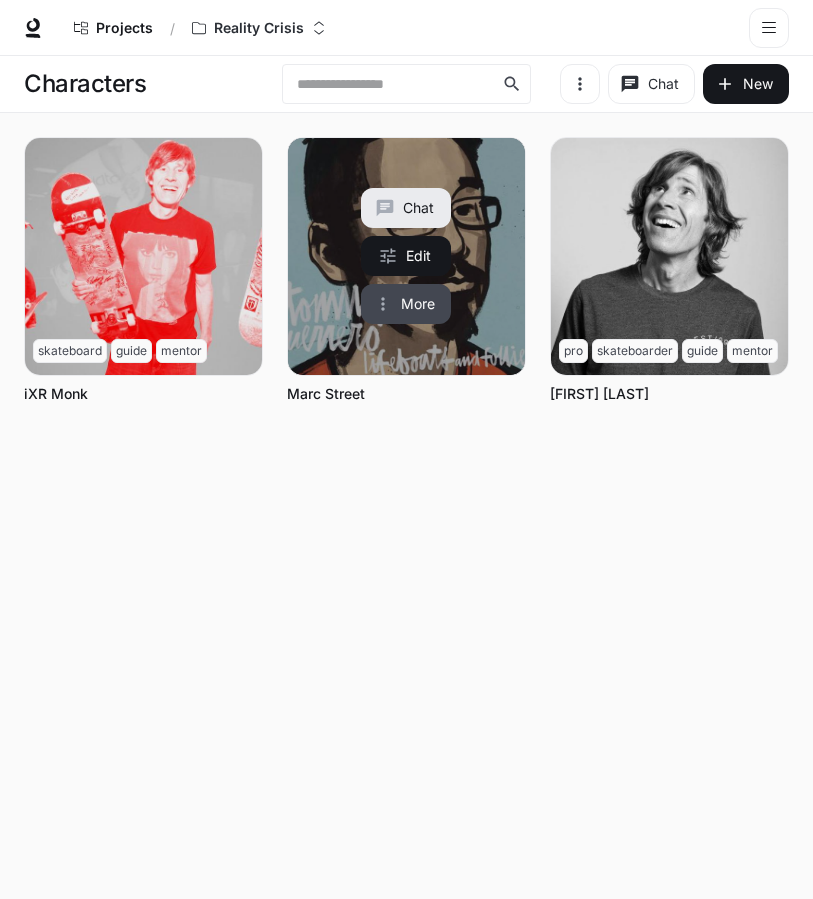 click 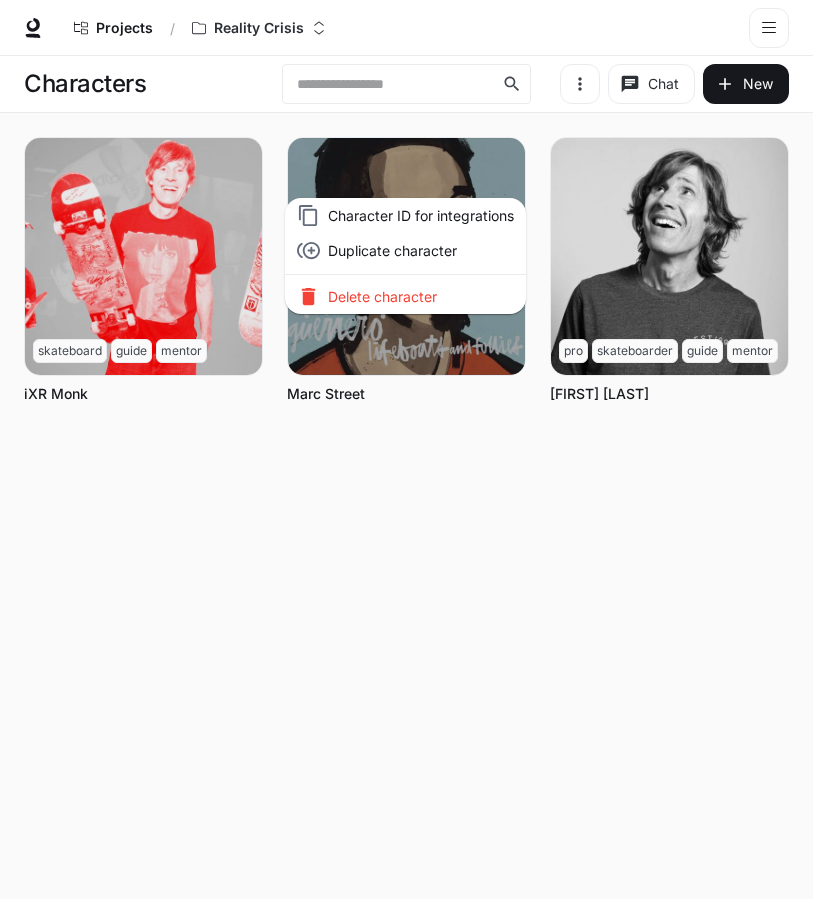 click at bounding box center (406, 449) 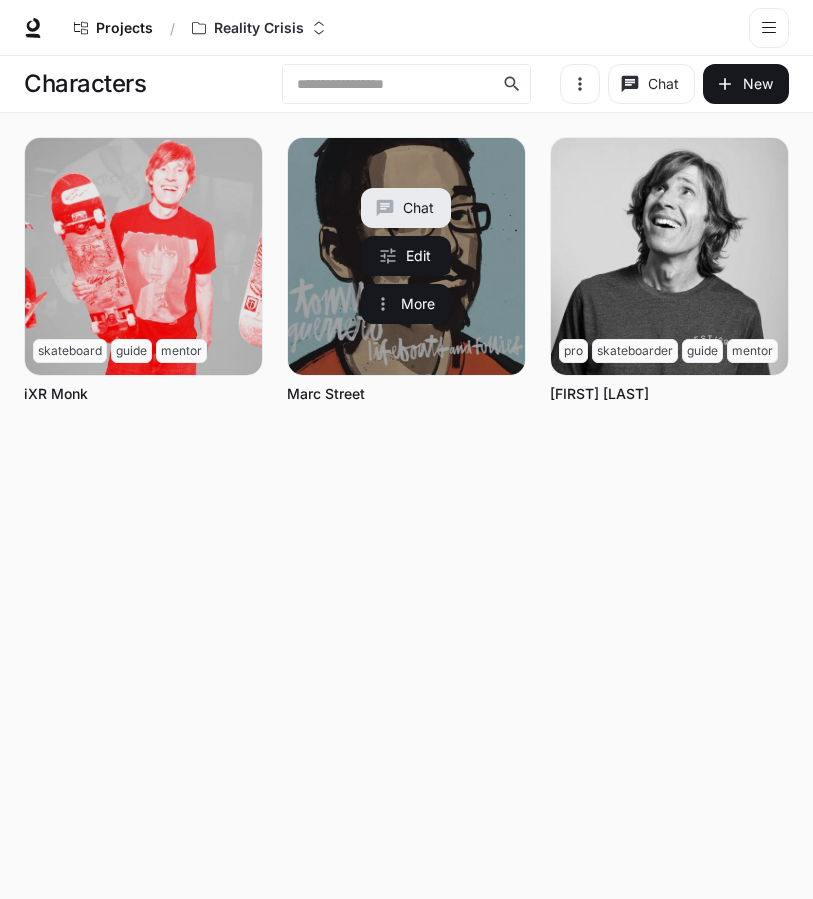 click at bounding box center (406, 256) 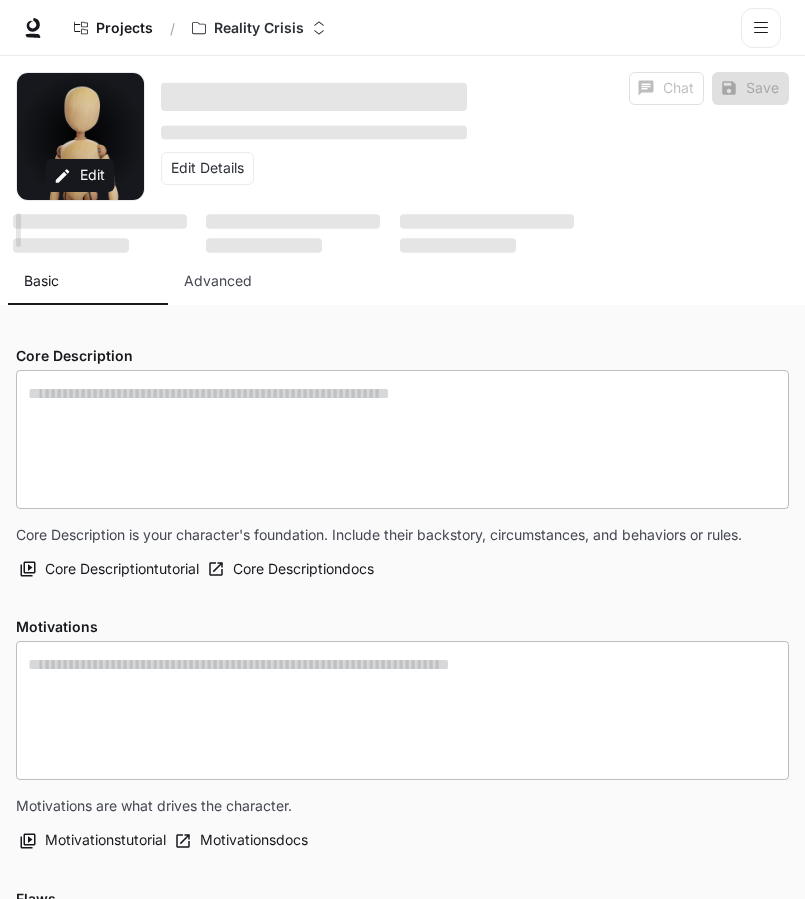 type on "**********" 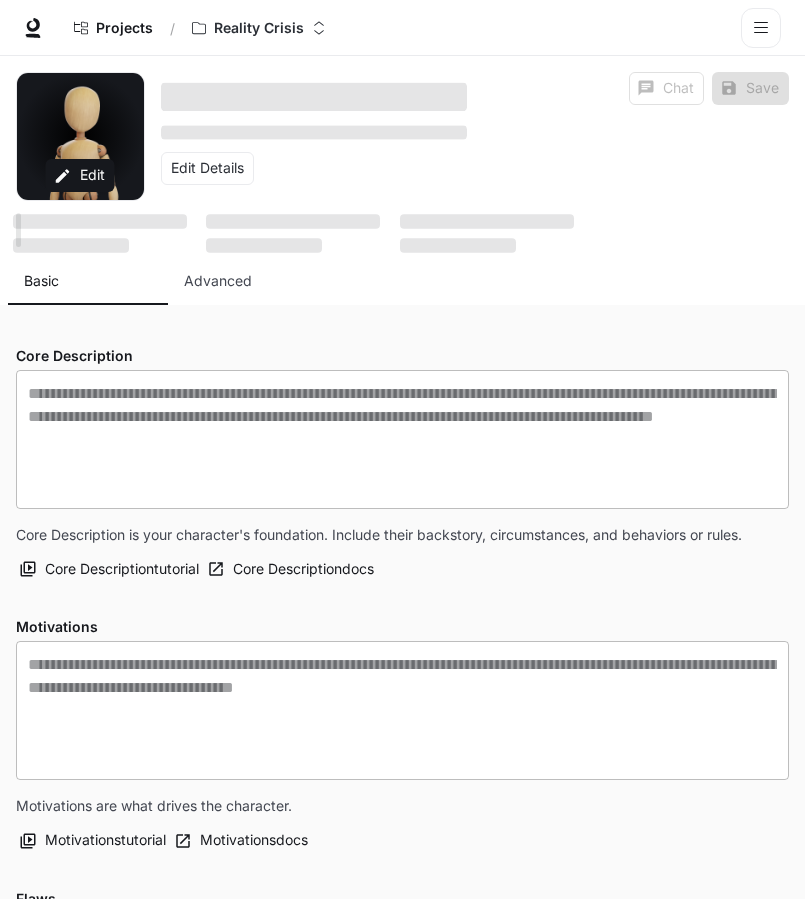 type on "**********" 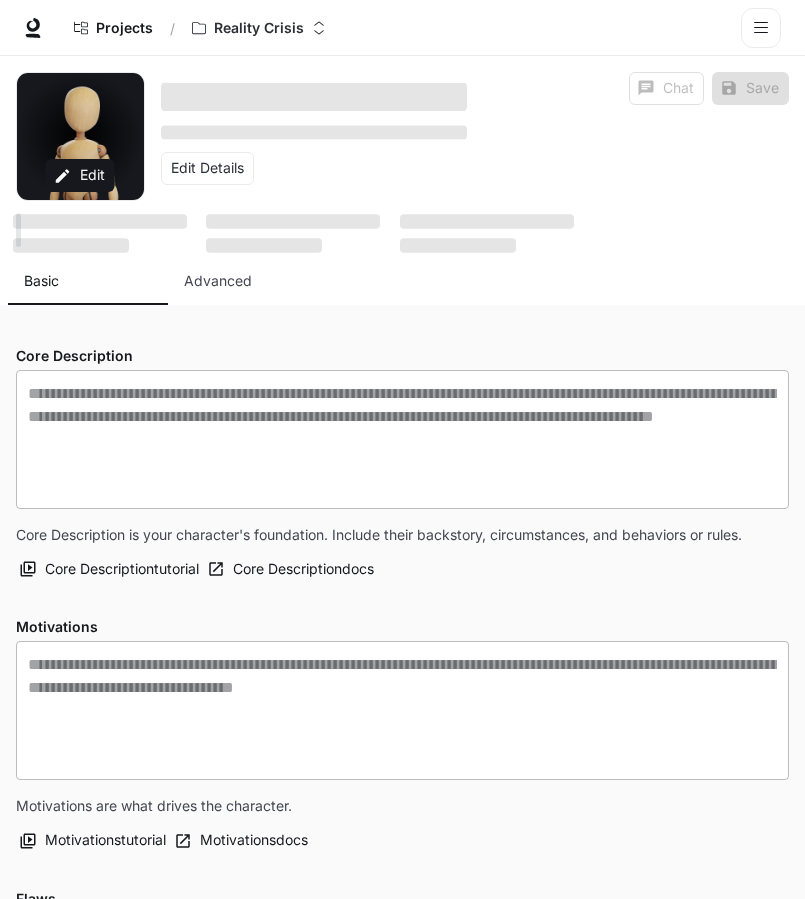 type on "***" 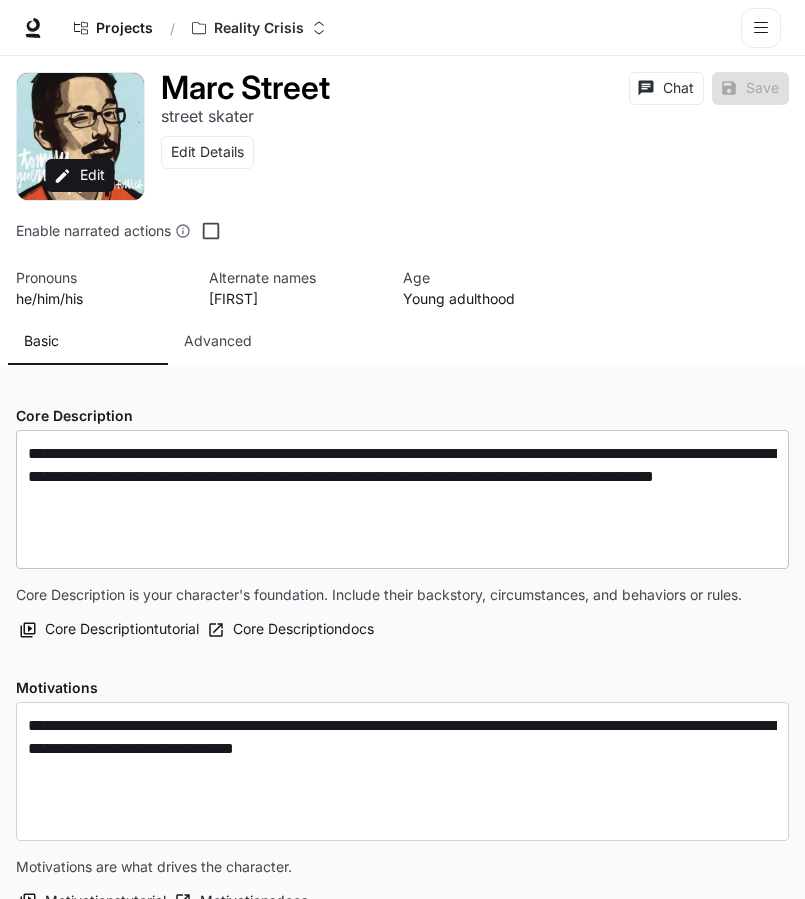 click on "**********" at bounding box center (402, 499) 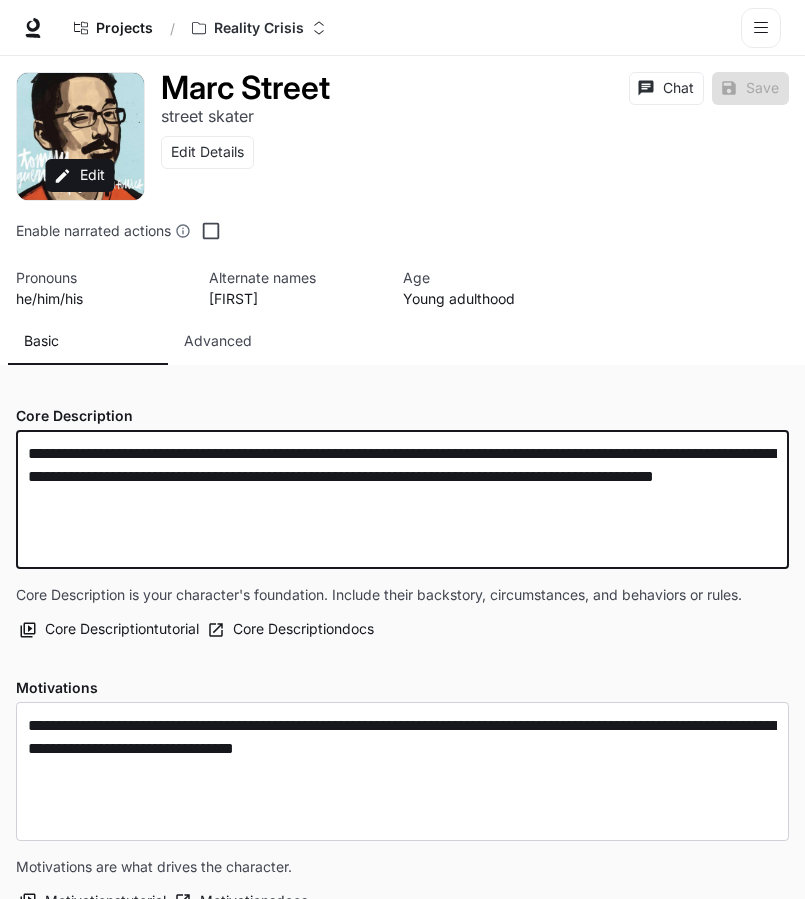 drag, startPoint x: 327, startPoint y: 499, endPoint x: 10, endPoint y: 442, distance: 322.08383 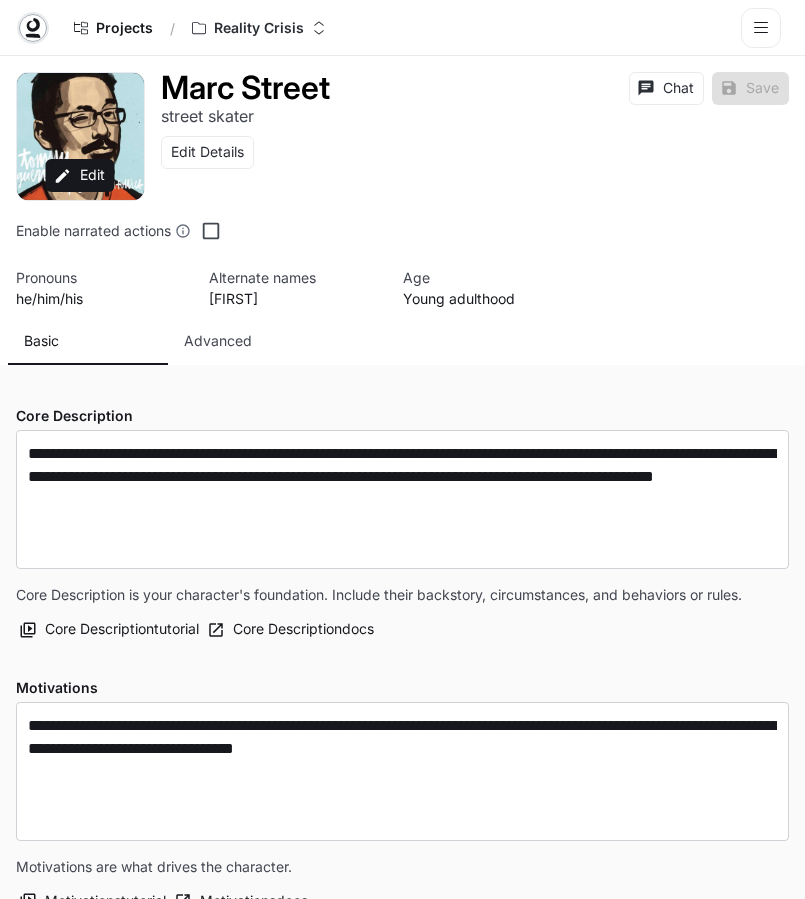 click 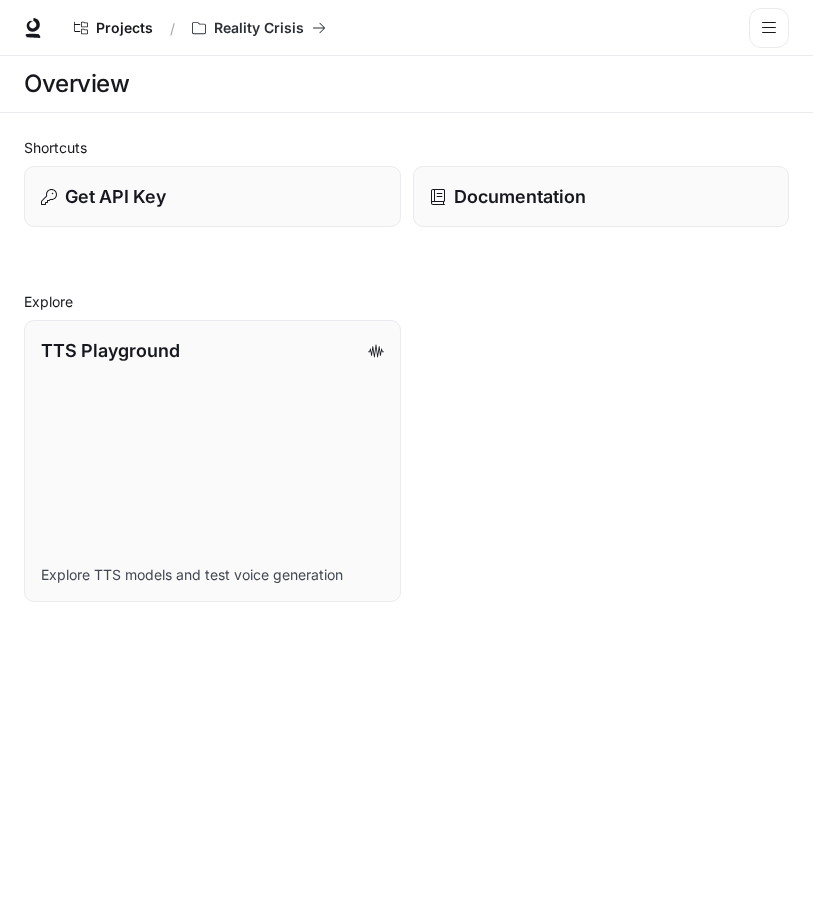 scroll, scrollTop: 0, scrollLeft: 0, axis: both 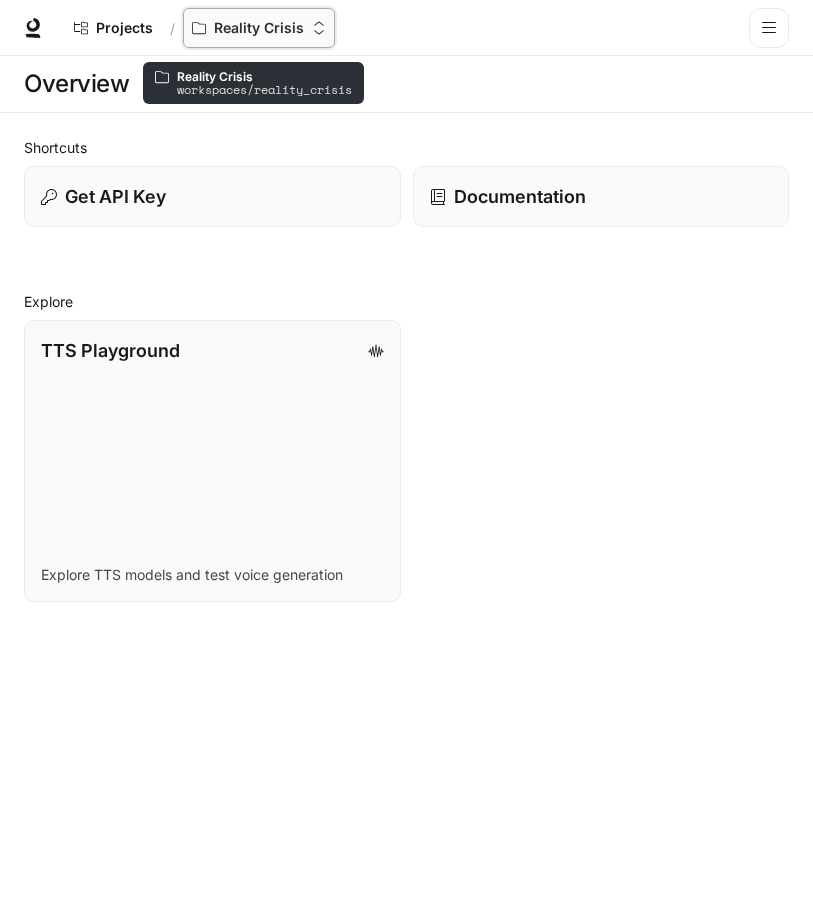 click on "Reality Crisis" at bounding box center (259, 28) 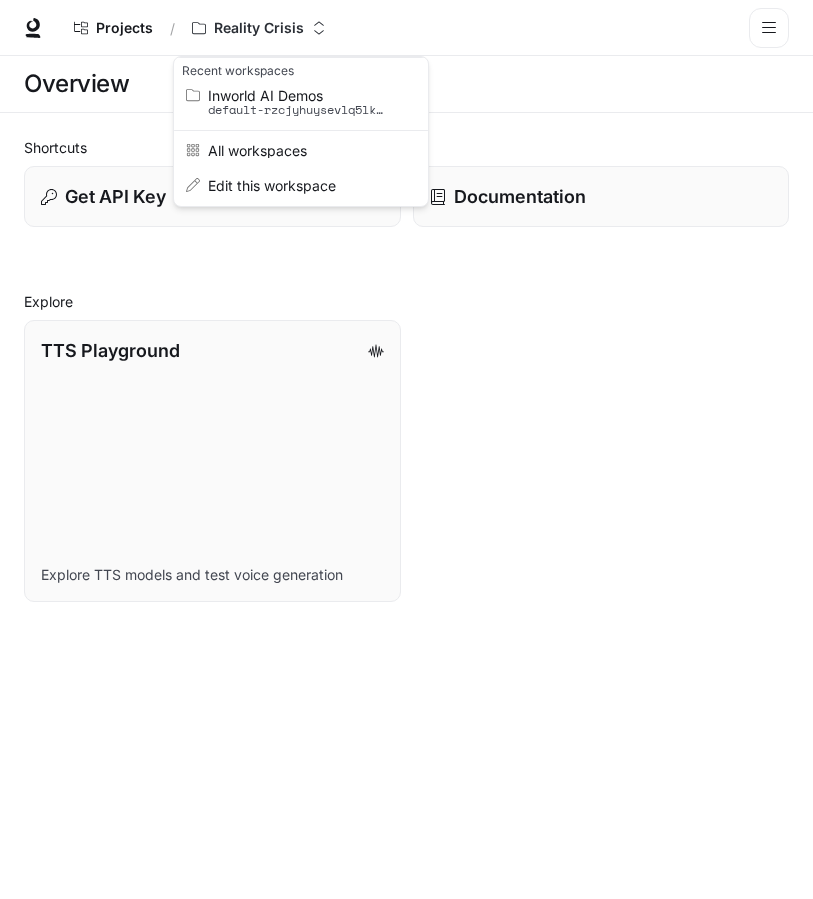 click at bounding box center (406, 449) 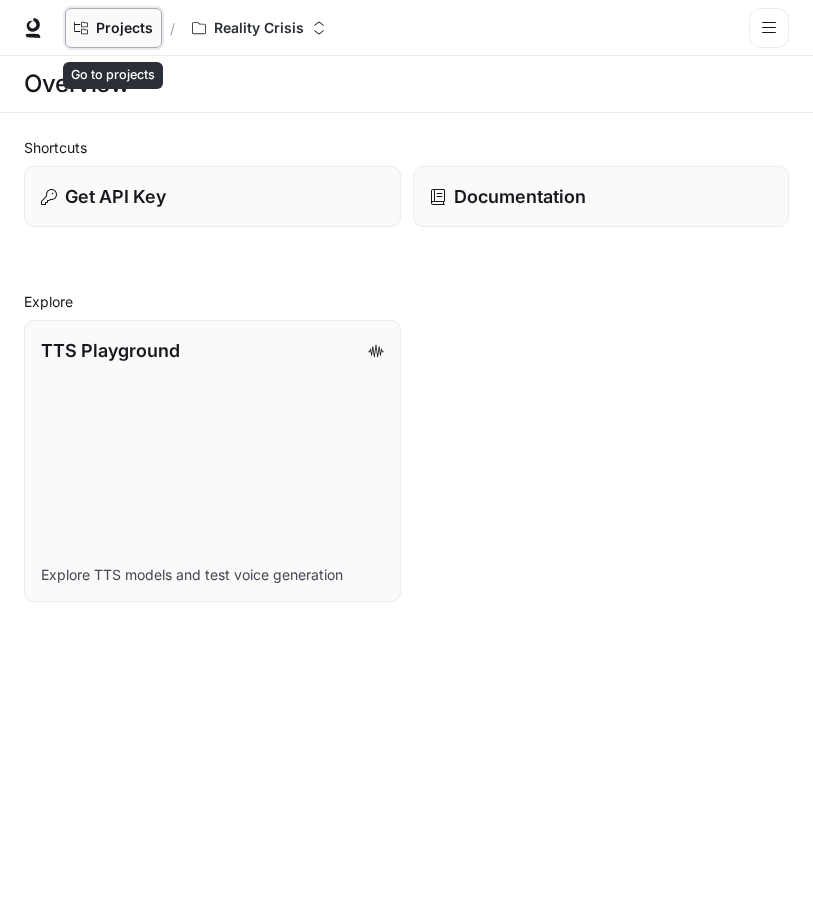 click on "Projects" at bounding box center [124, 28] 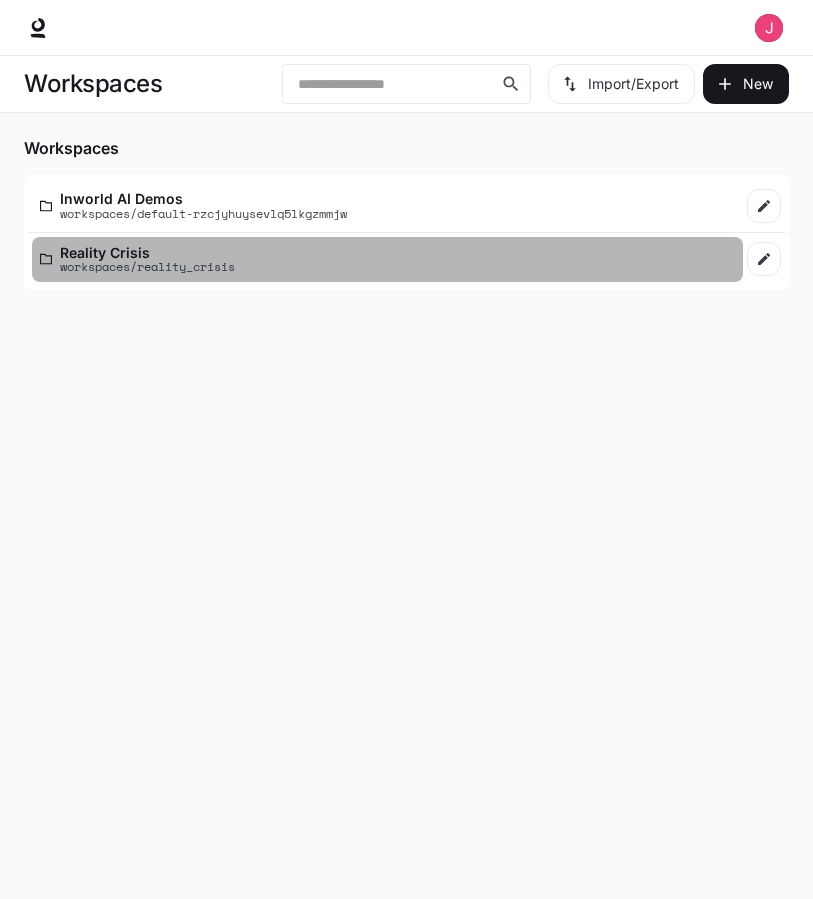 click on "workspaces/reality_crisis" at bounding box center (147, 266) 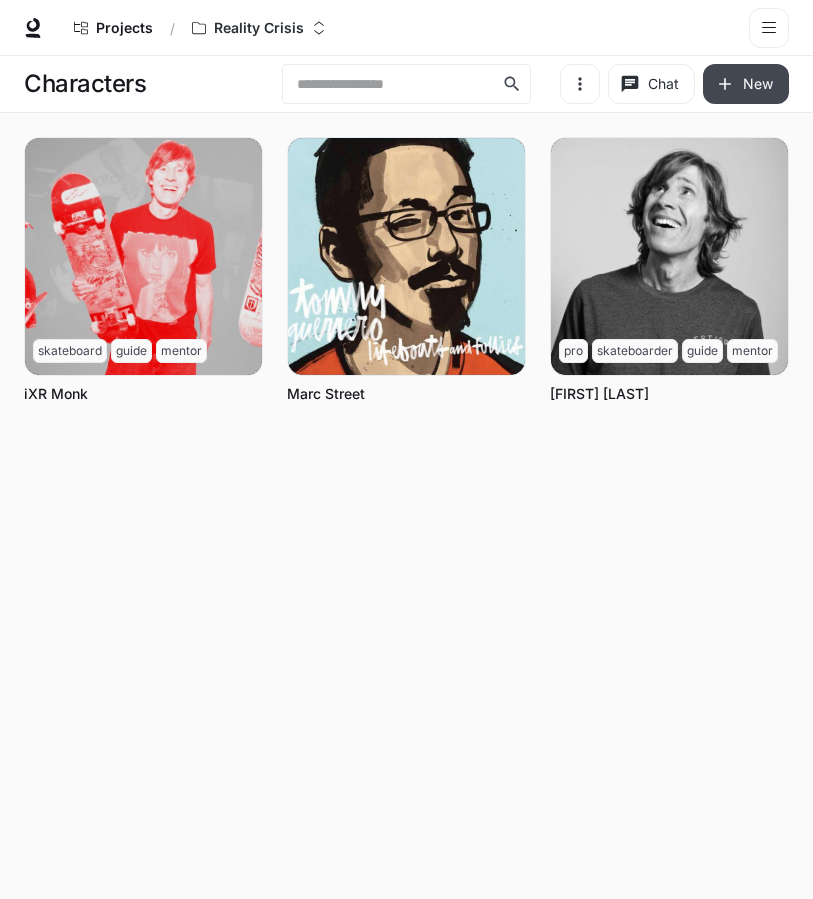 click on "New" at bounding box center (746, 84) 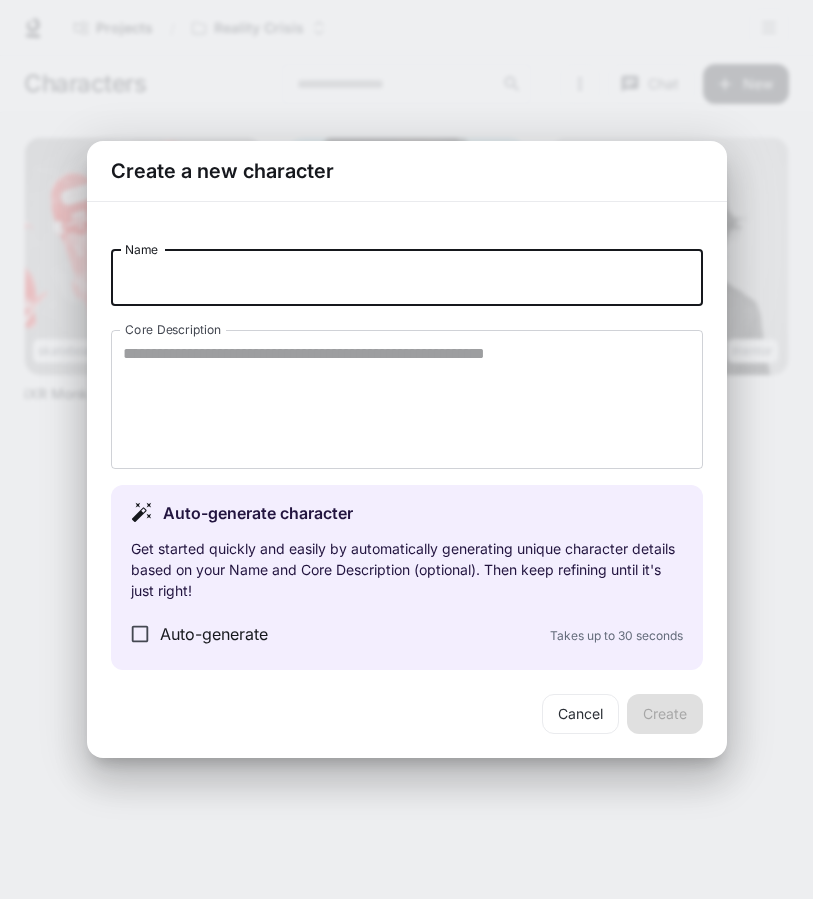 click on "Name" at bounding box center [407, 278] 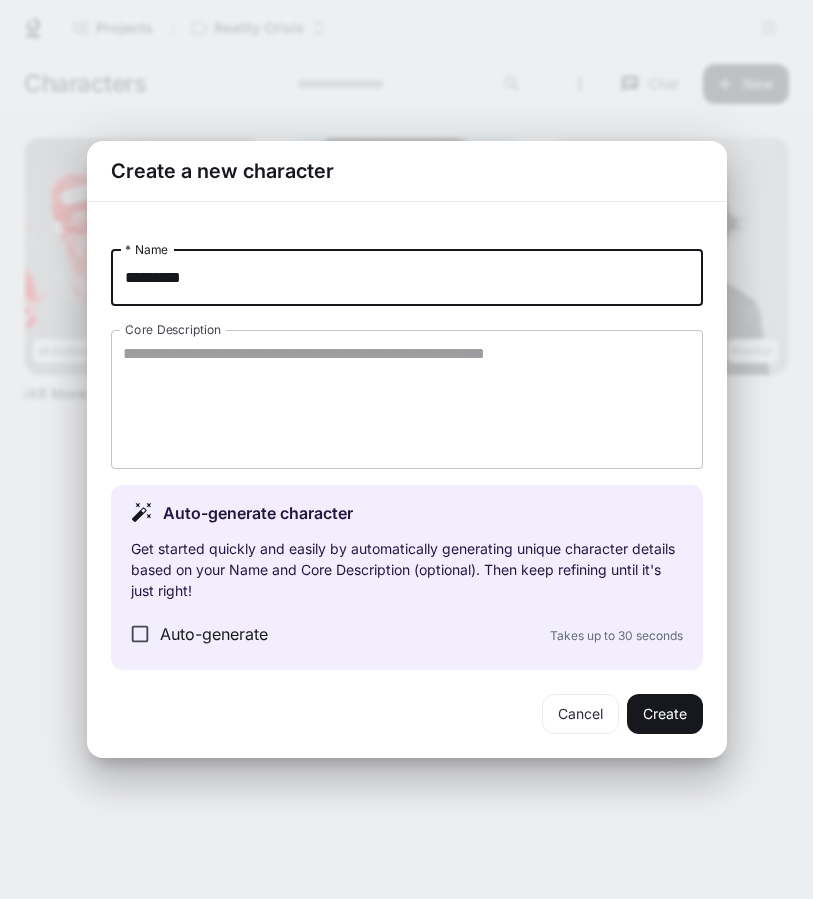 type on "*********" 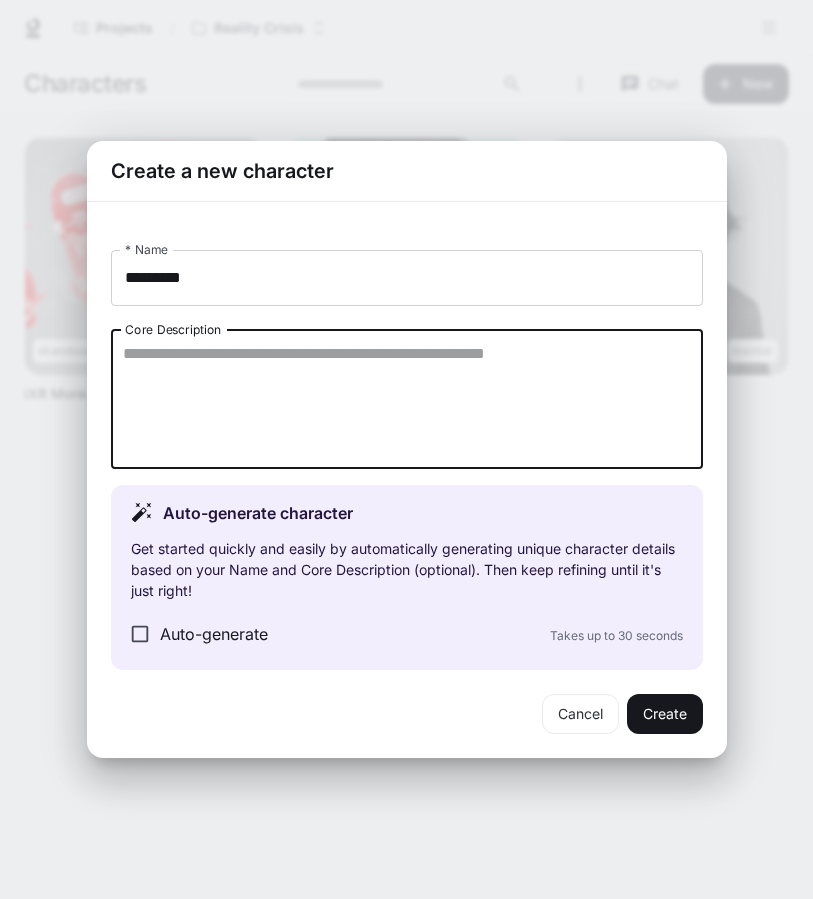 paste on "**********" 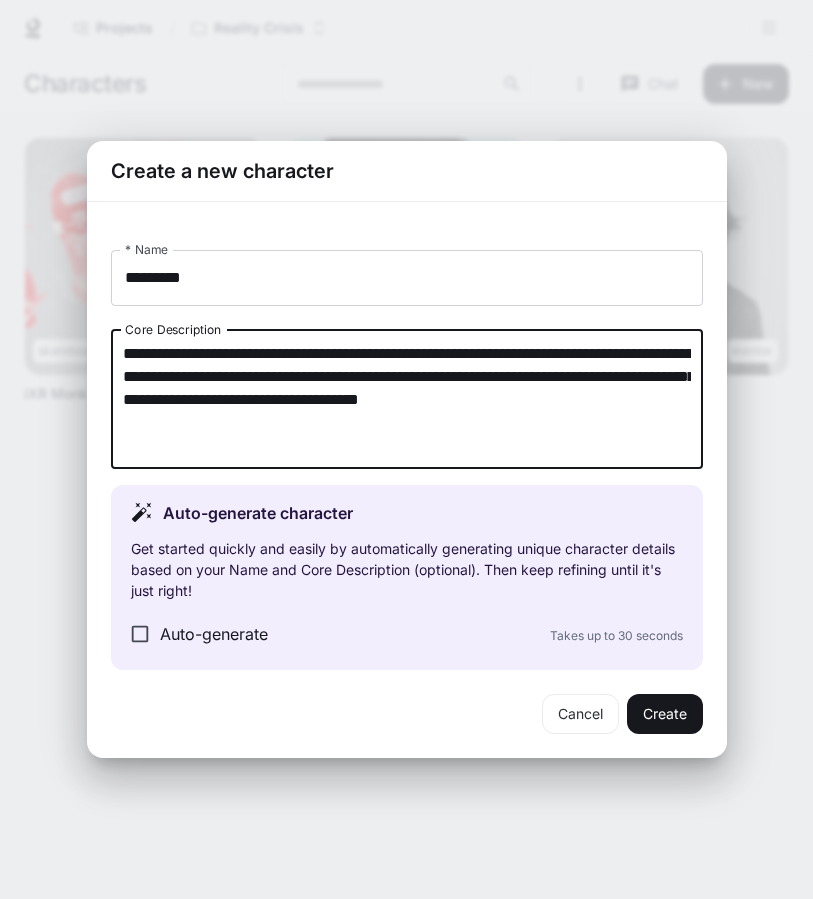 click on "**********" at bounding box center (407, 399) 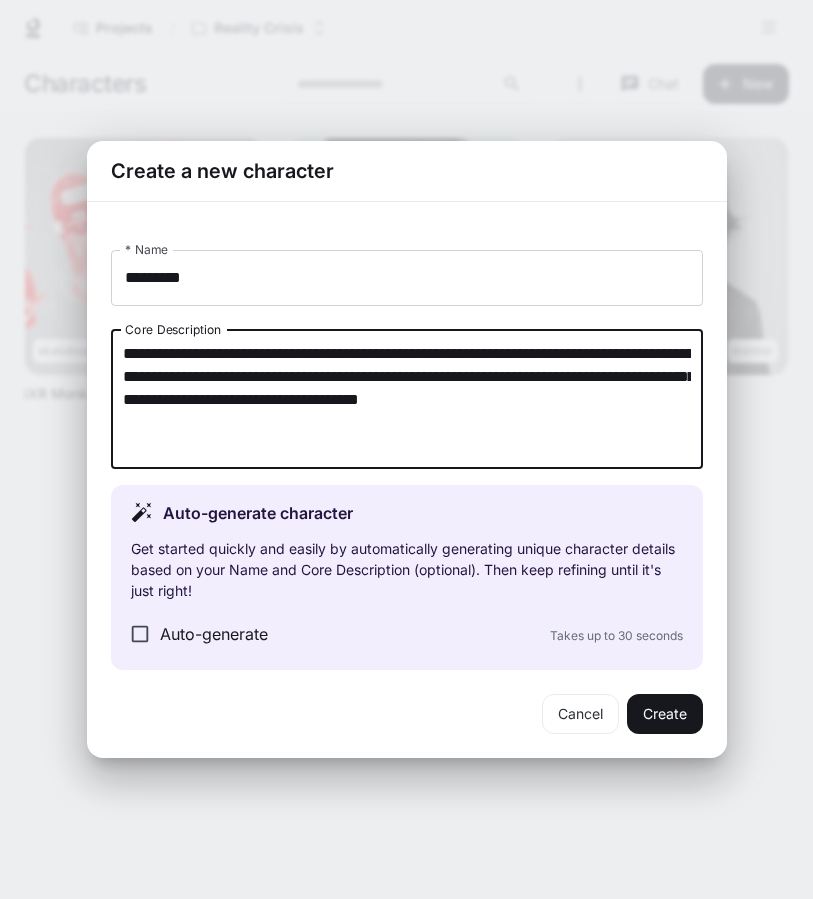 drag, startPoint x: 199, startPoint y: 351, endPoint x: 257, endPoint y: 423, distance: 92.45539 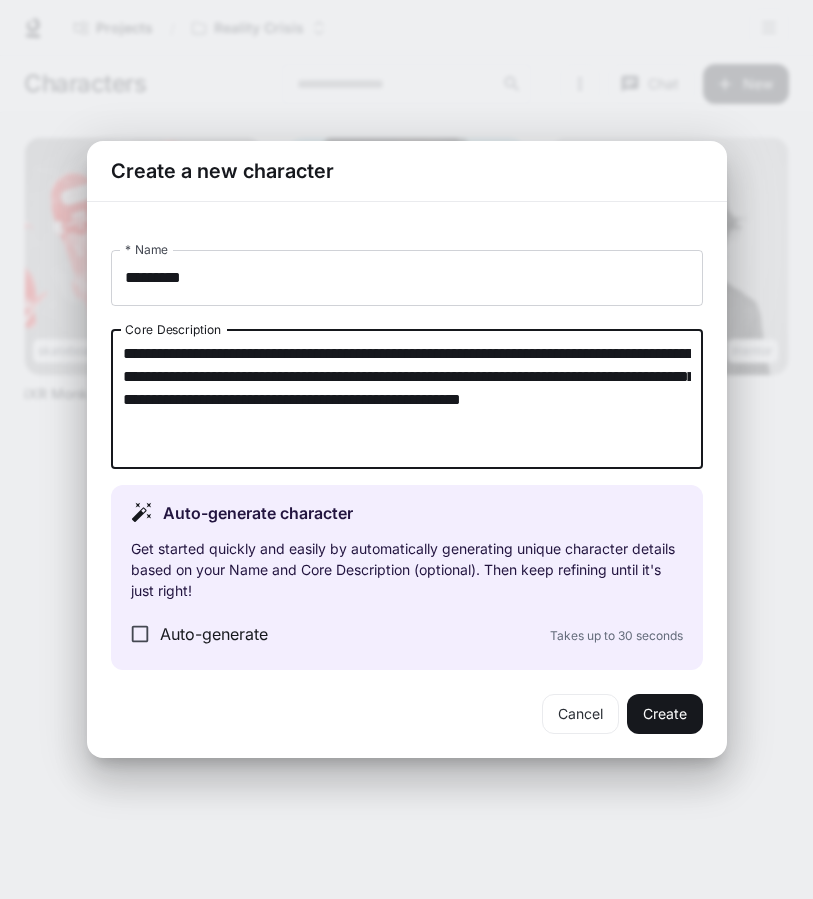 type on "**********" 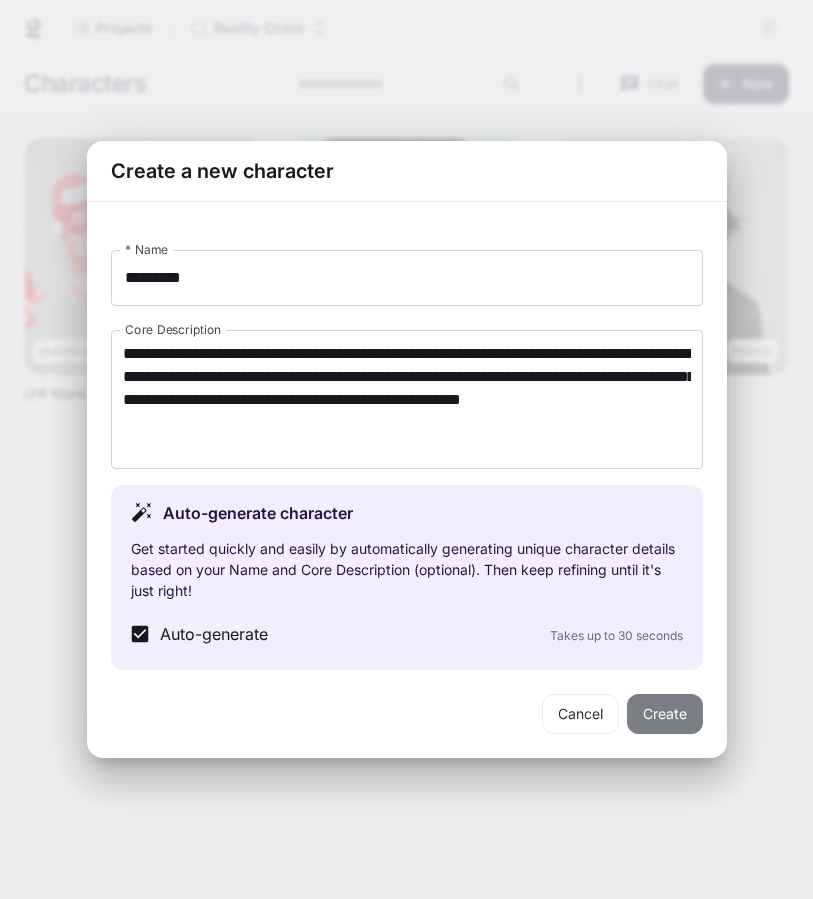 click on "Create" at bounding box center (665, 714) 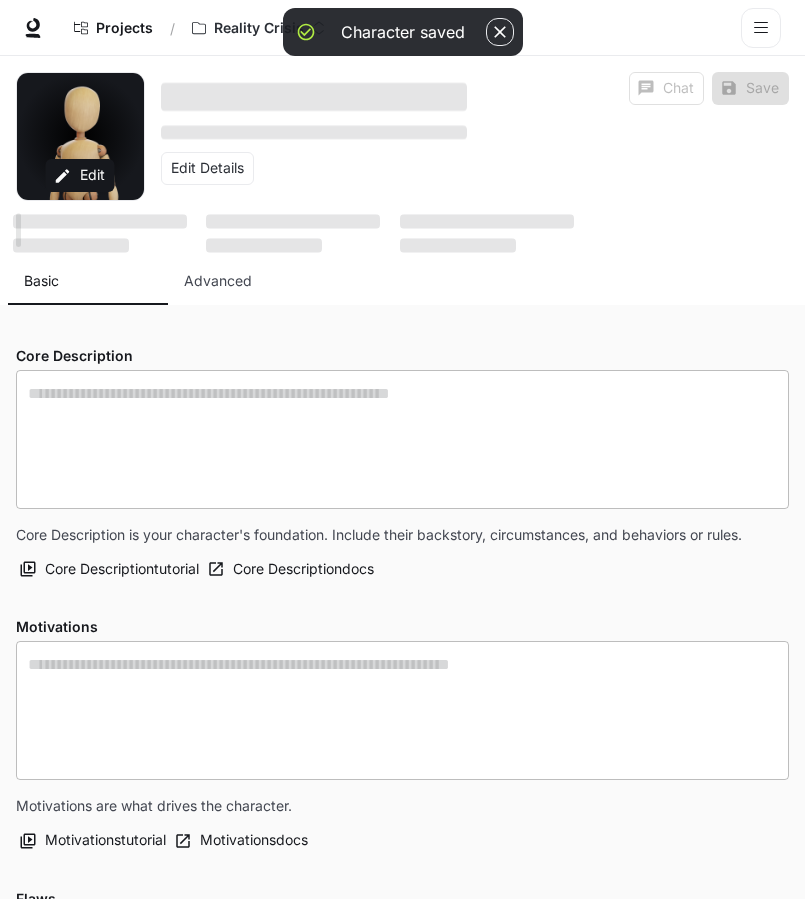type on "**********" 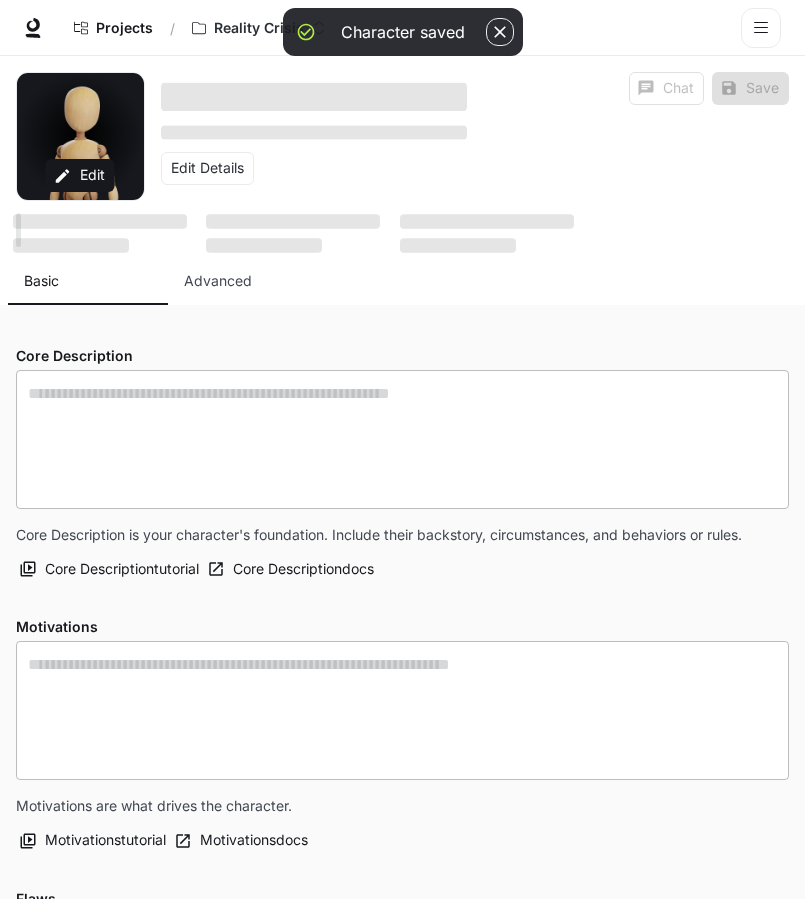 type on "**********" 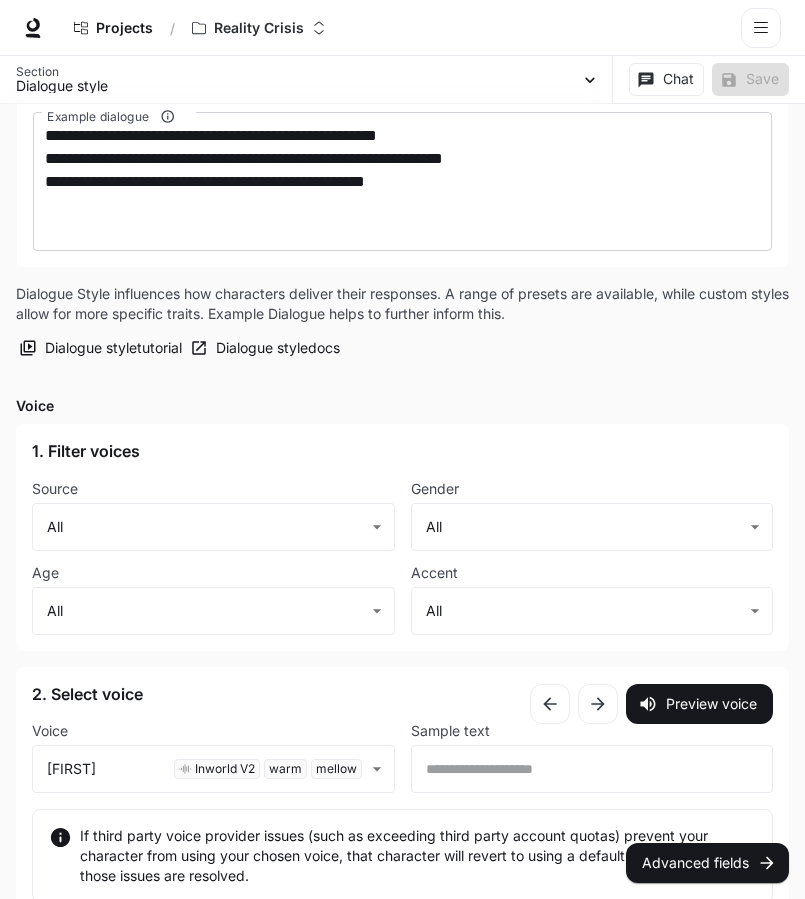 scroll, scrollTop: 1435, scrollLeft: 0, axis: vertical 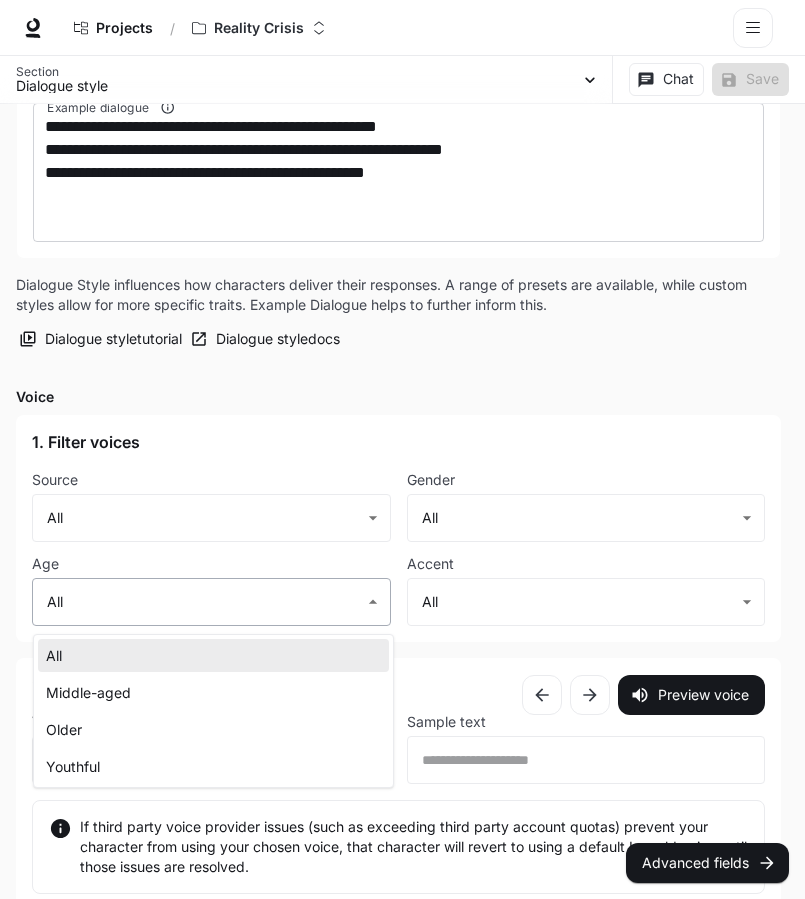 click on "**********" at bounding box center (402, -57) 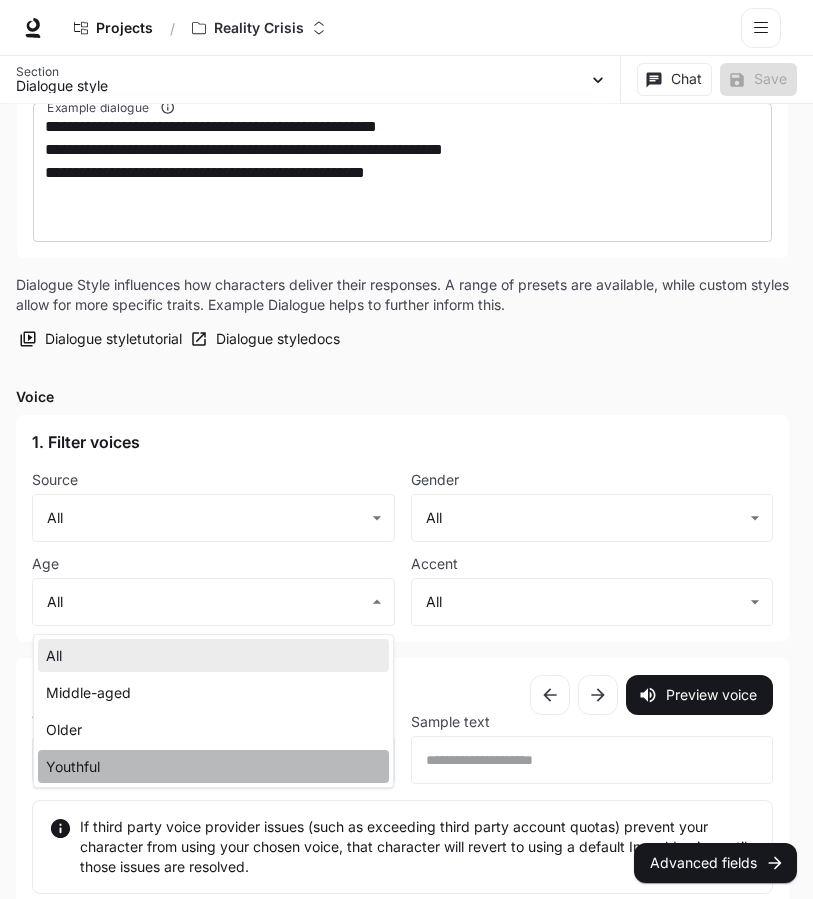 click on "Youthful" at bounding box center (213, 766) 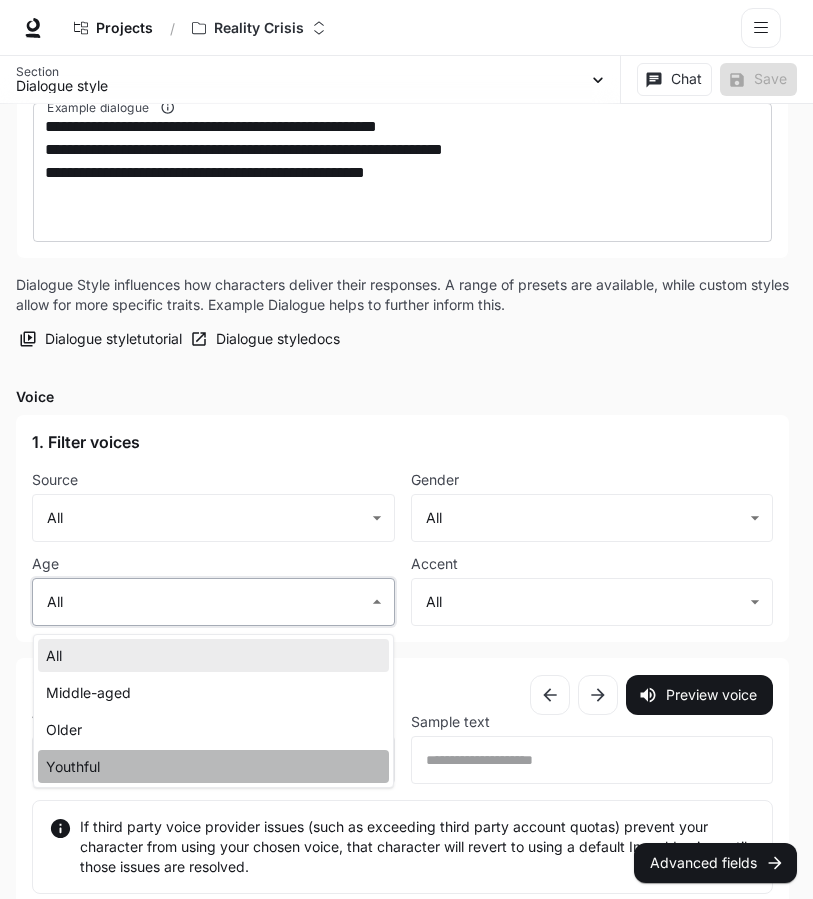 type on "**********" 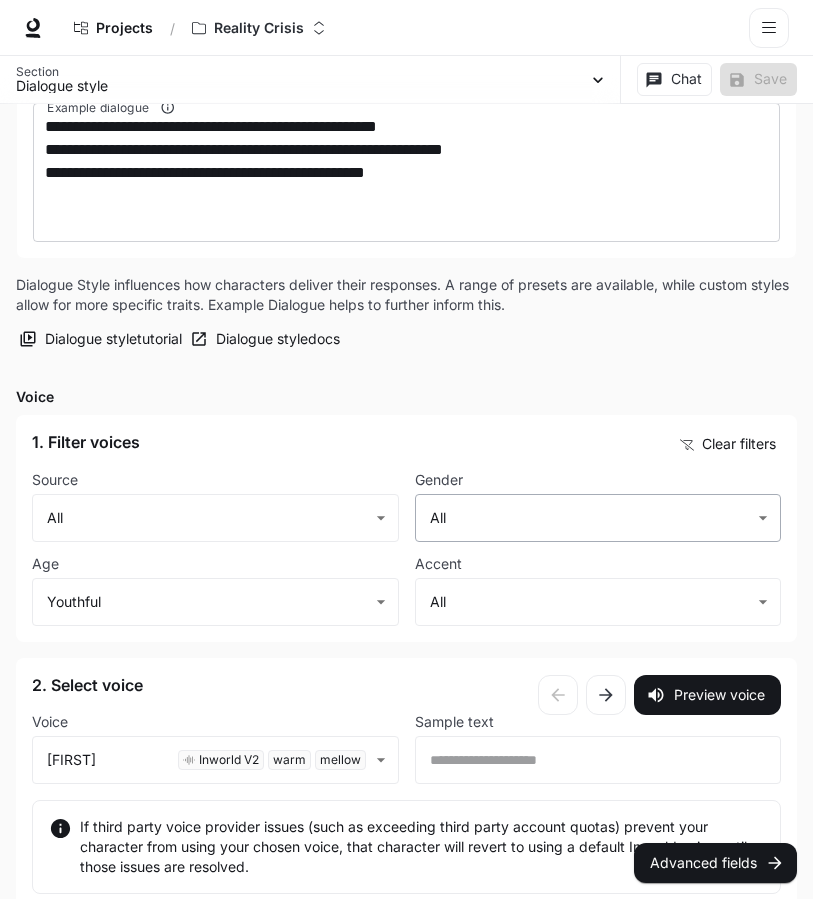 click on "**********" at bounding box center (406, -57) 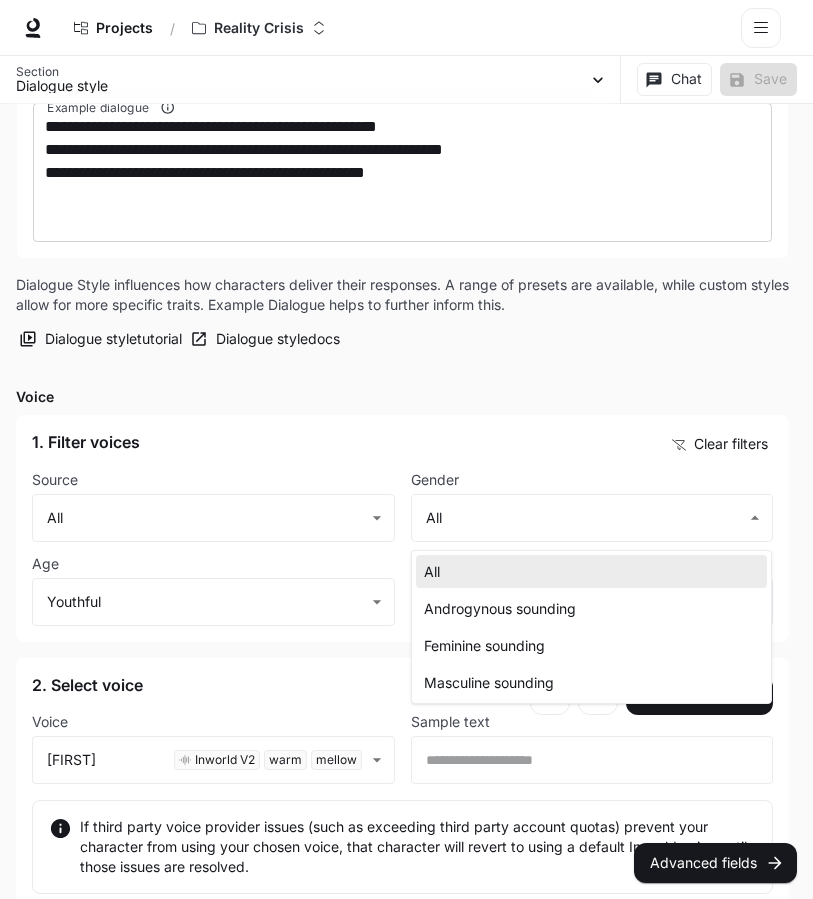 click on "Masculine sounding" at bounding box center (591, 682) 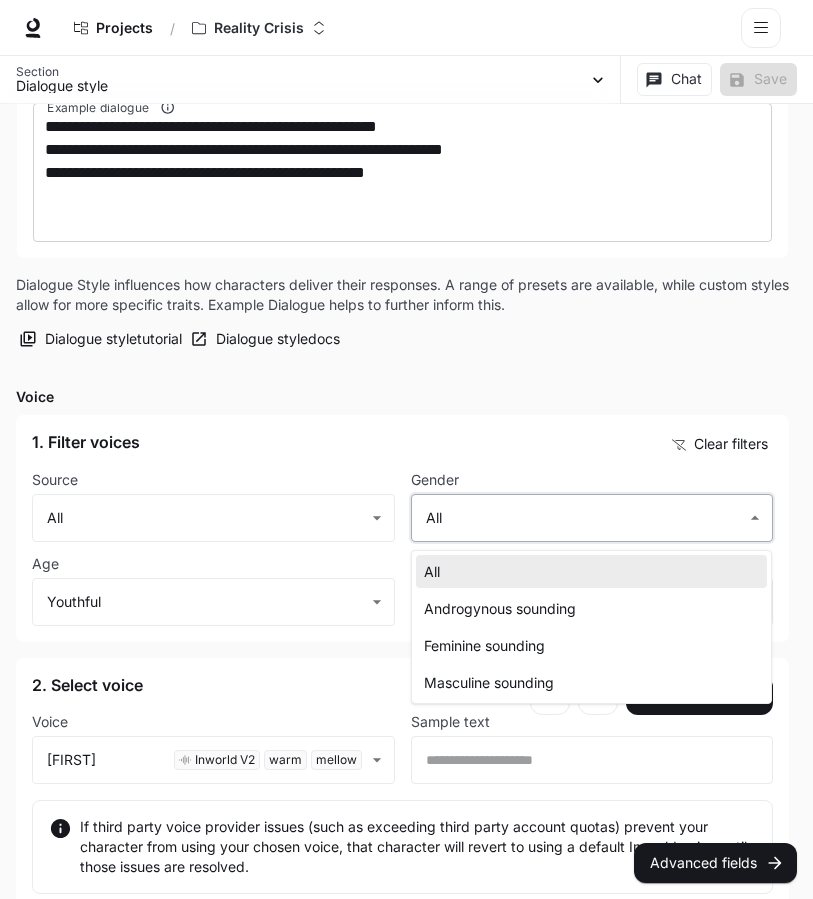 type on "**********" 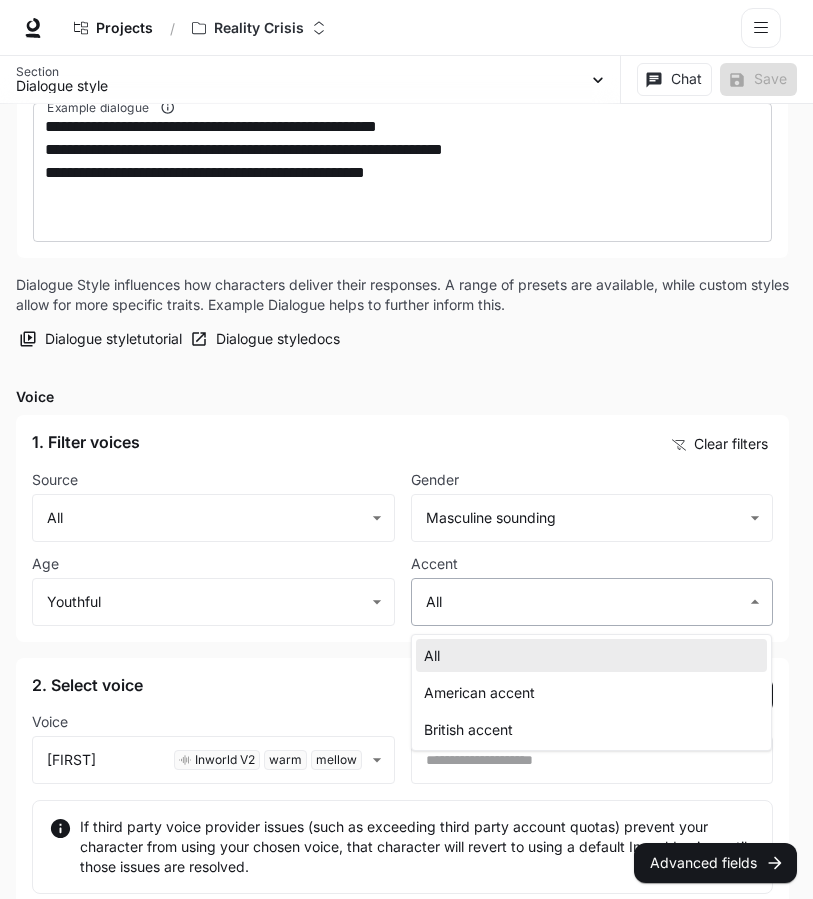 click on "**********" at bounding box center [406, -57] 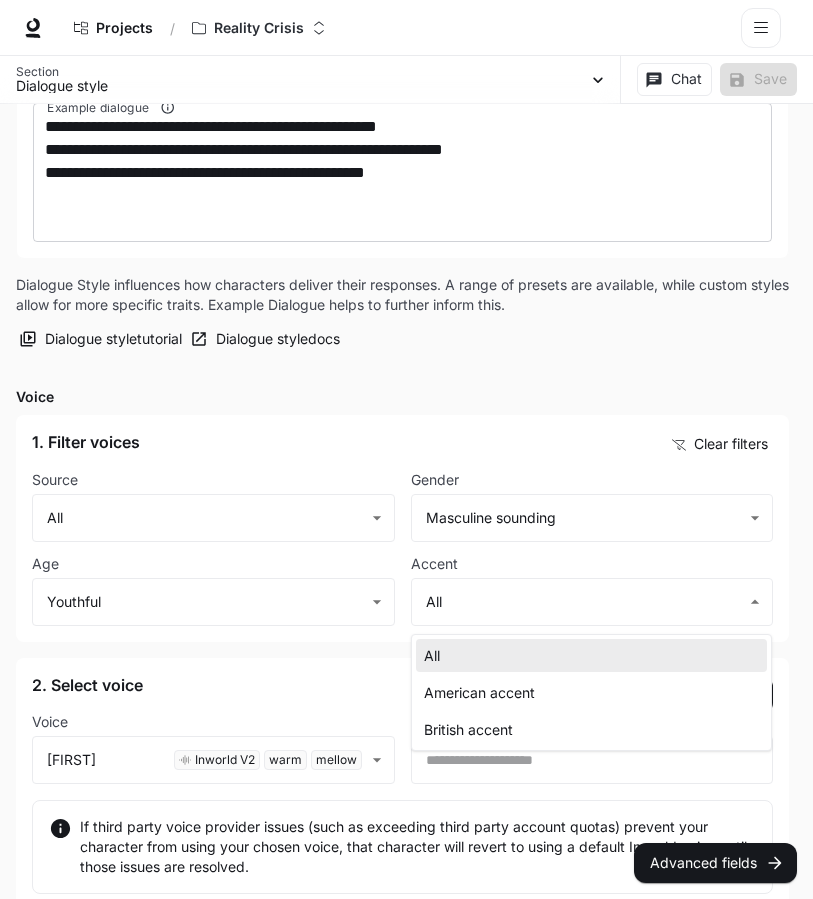 click on "American accent" at bounding box center [591, 692] 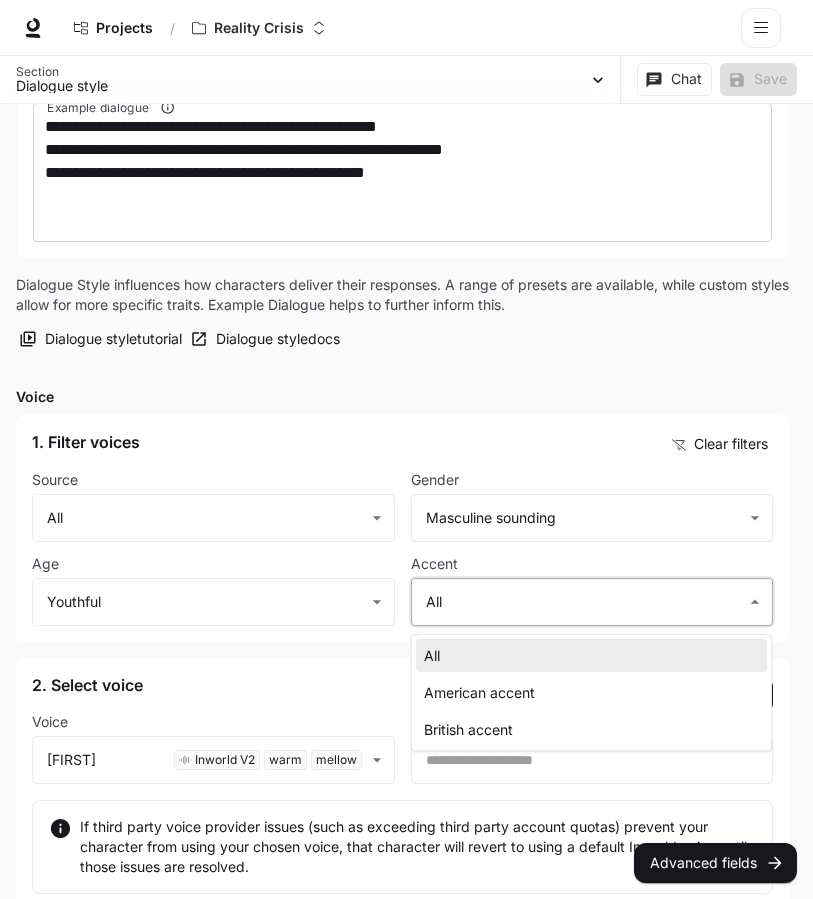 type on "**********" 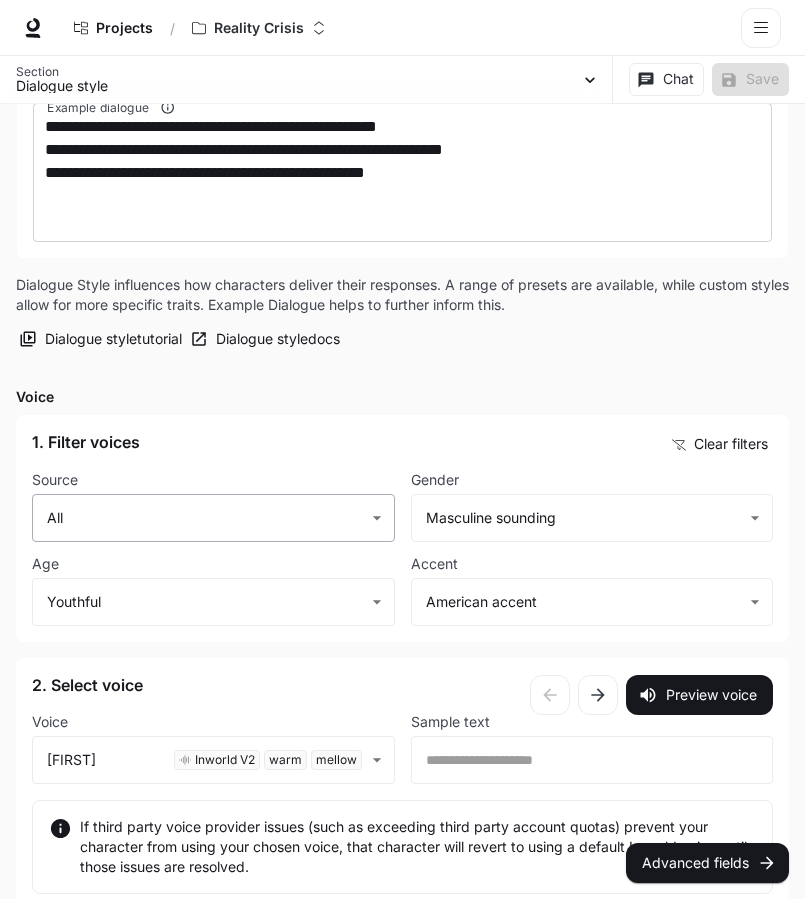 click on "**********" at bounding box center (402, -57) 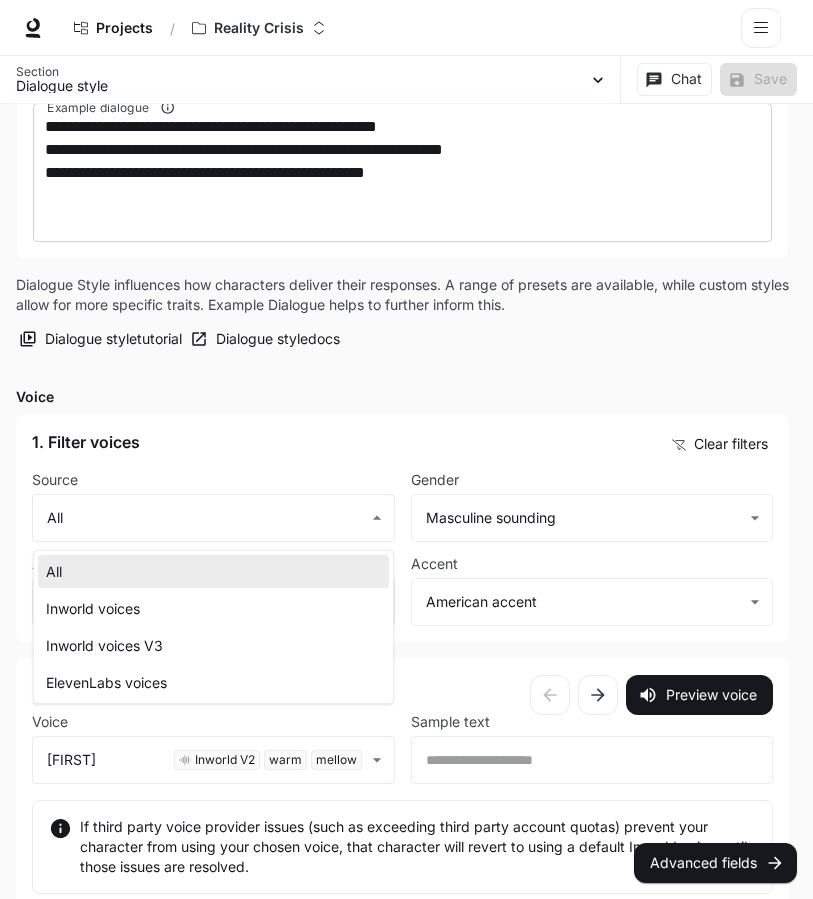 click on "Inworld voices V3" at bounding box center (213, 645) 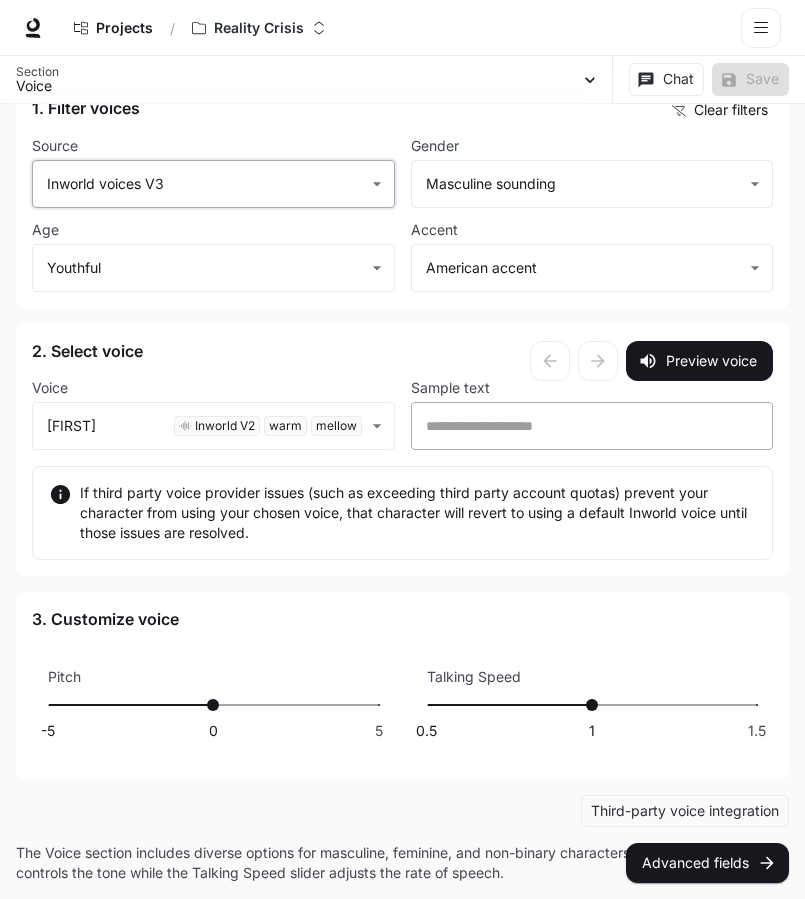 scroll, scrollTop: 1767, scrollLeft: 0, axis: vertical 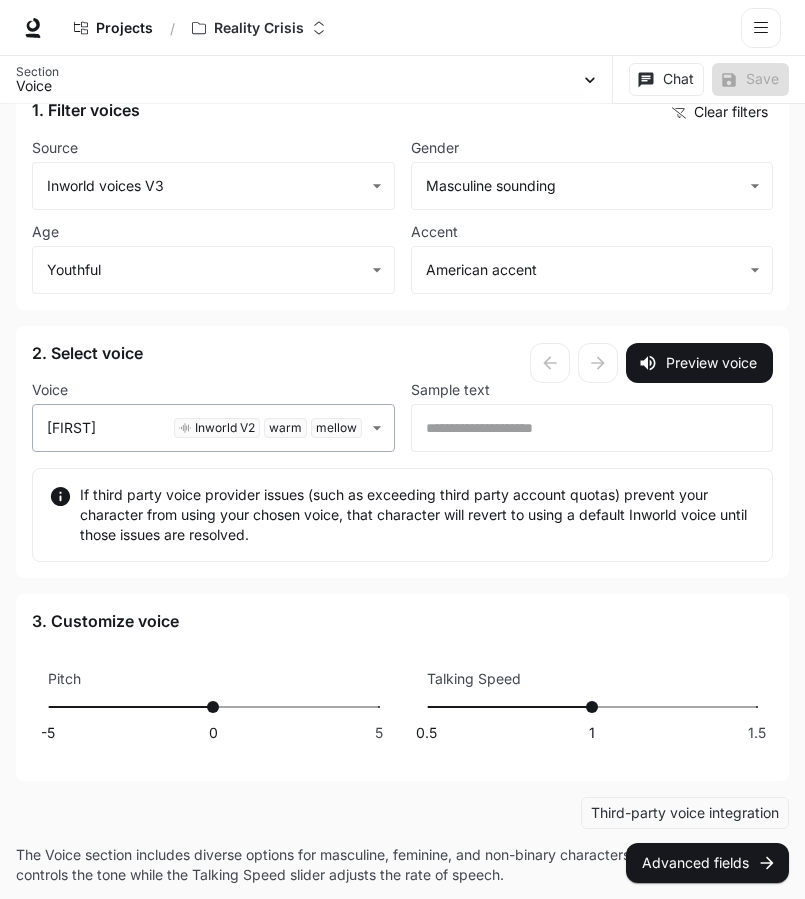 click on "**********" at bounding box center [402, -389] 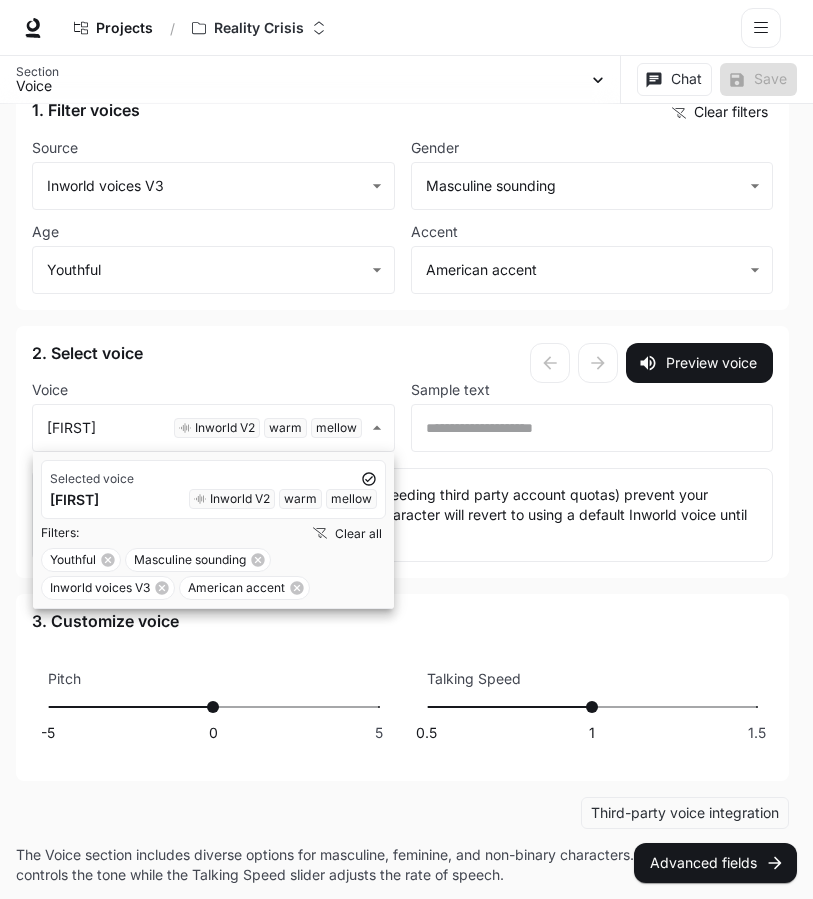 click at bounding box center (406, 449) 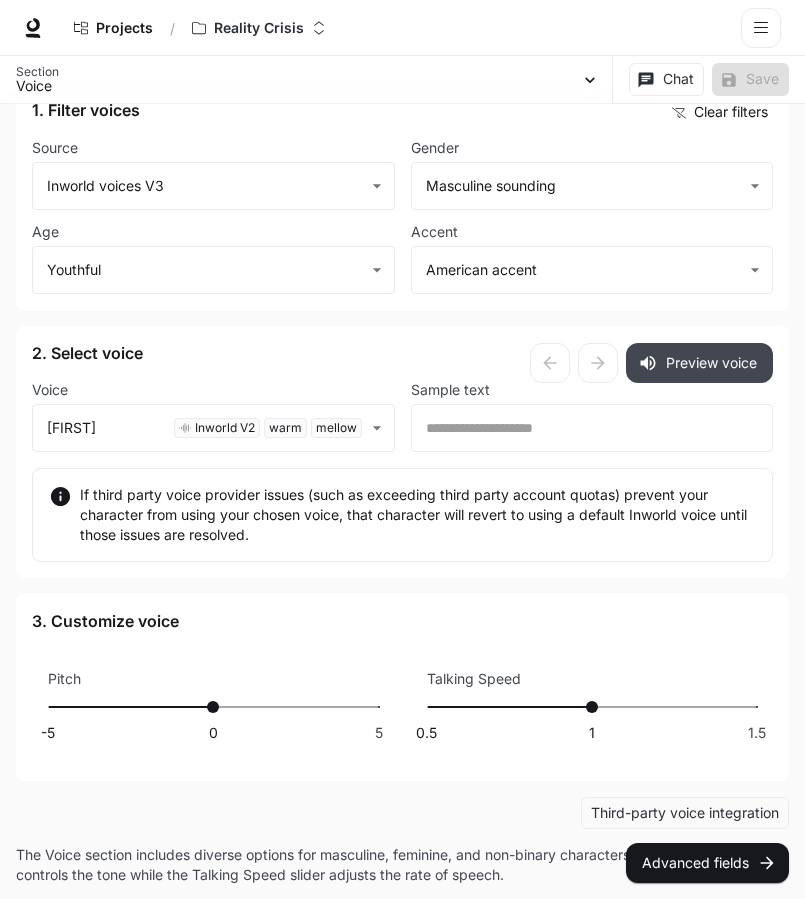 click on "Preview voice" at bounding box center [699, 363] 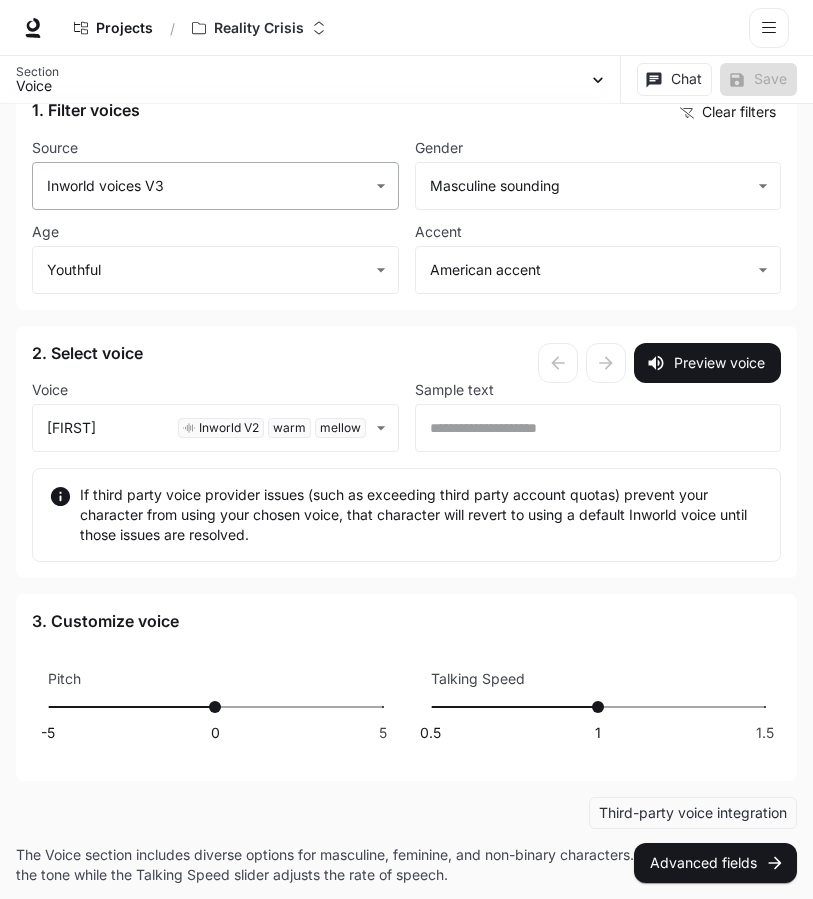 click on "**********" at bounding box center (406, -389) 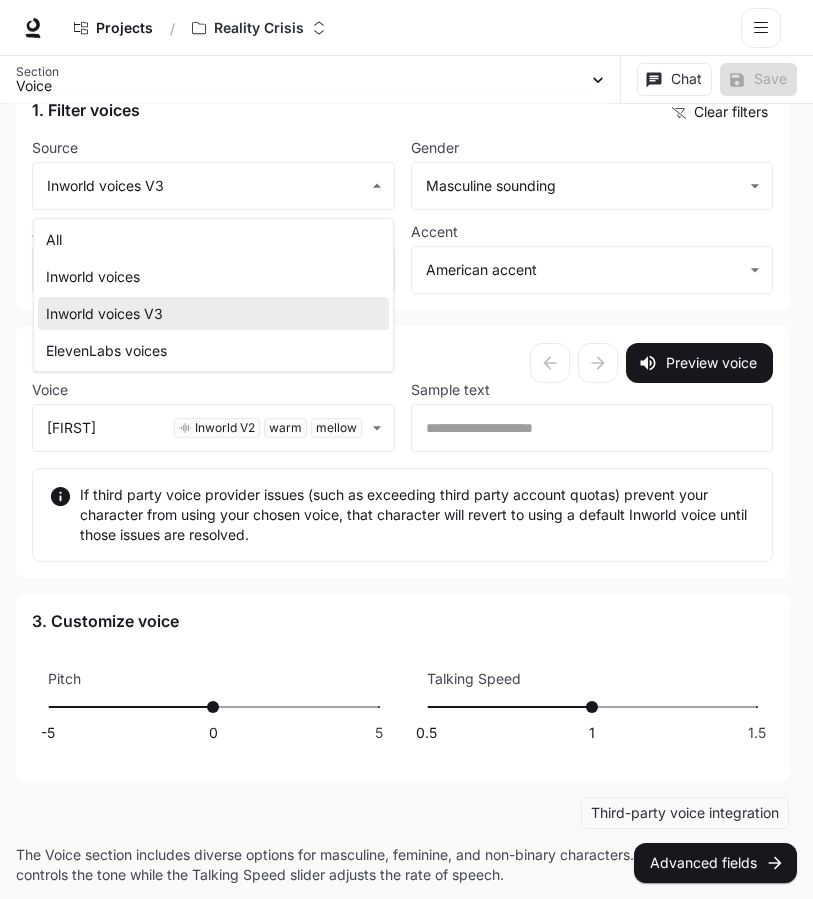 click on "Inworld voices" at bounding box center [213, 276] 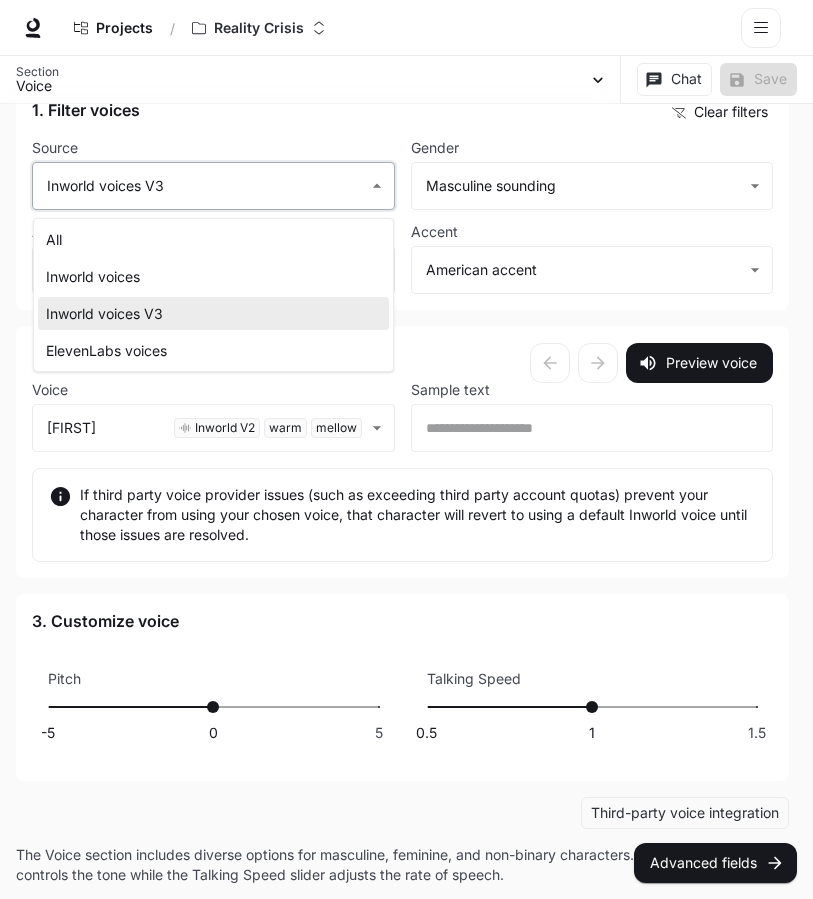 type on "**********" 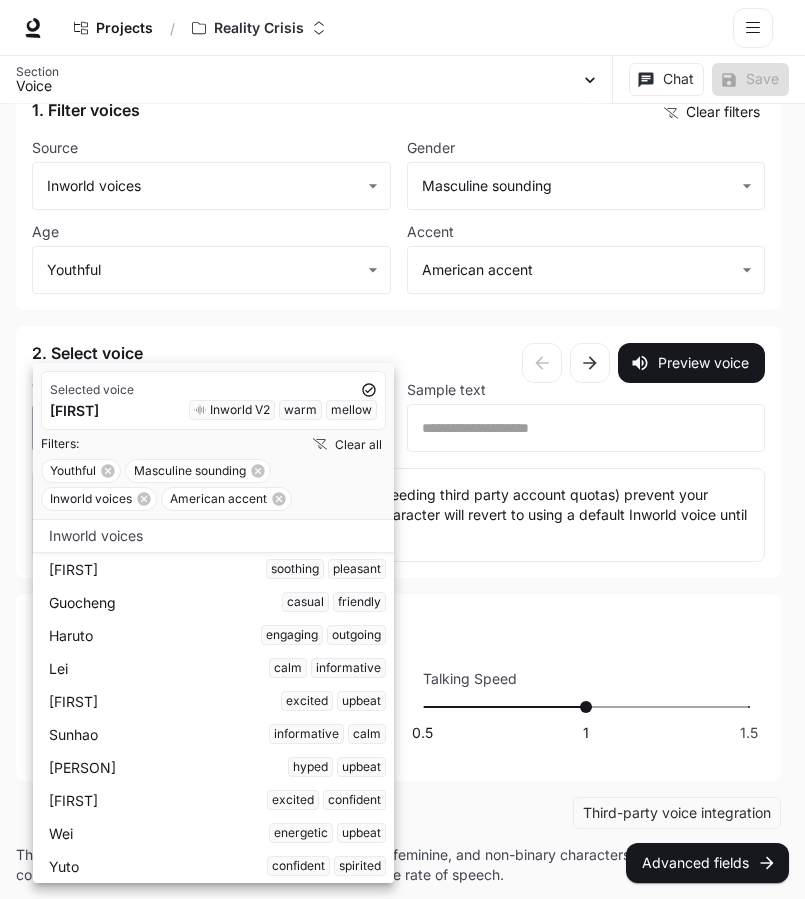 click on "**********" at bounding box center [402, -389] 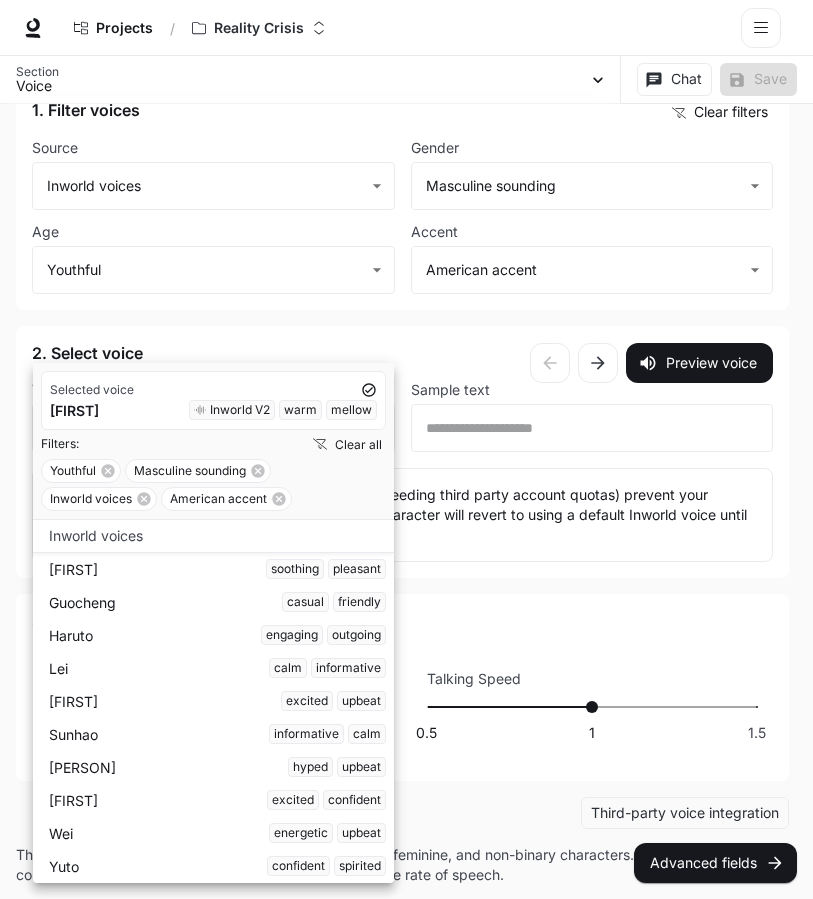 click on "[FIRST] engaging outgoing" at bounding box center [217, 635] 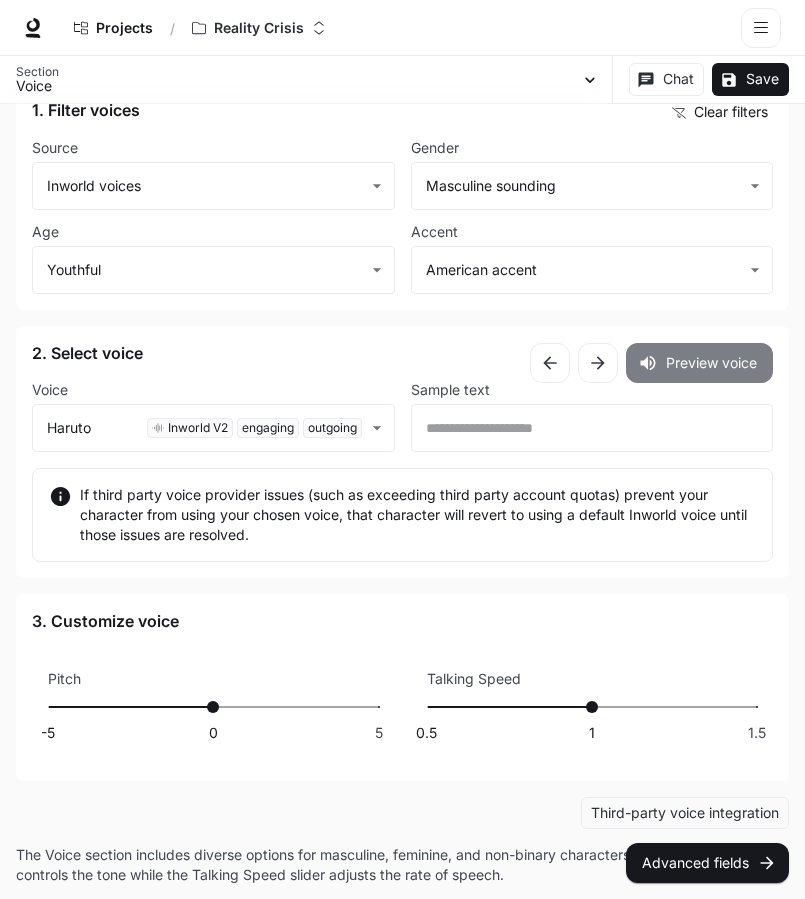 click on "Preview voice" at bounding box center [699, 363] 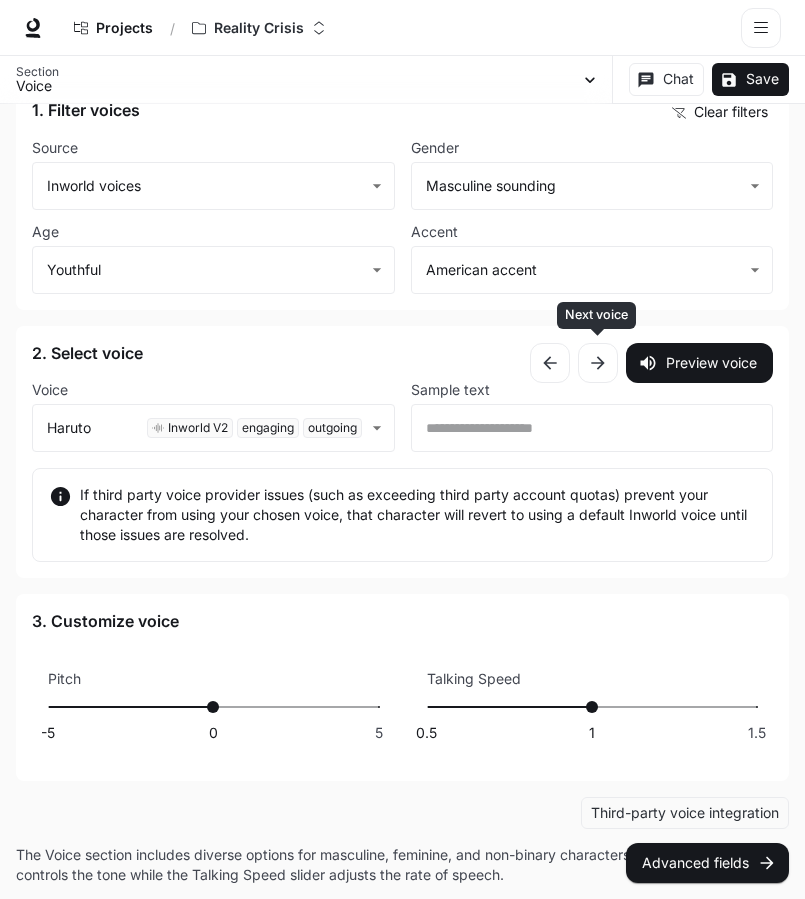 click 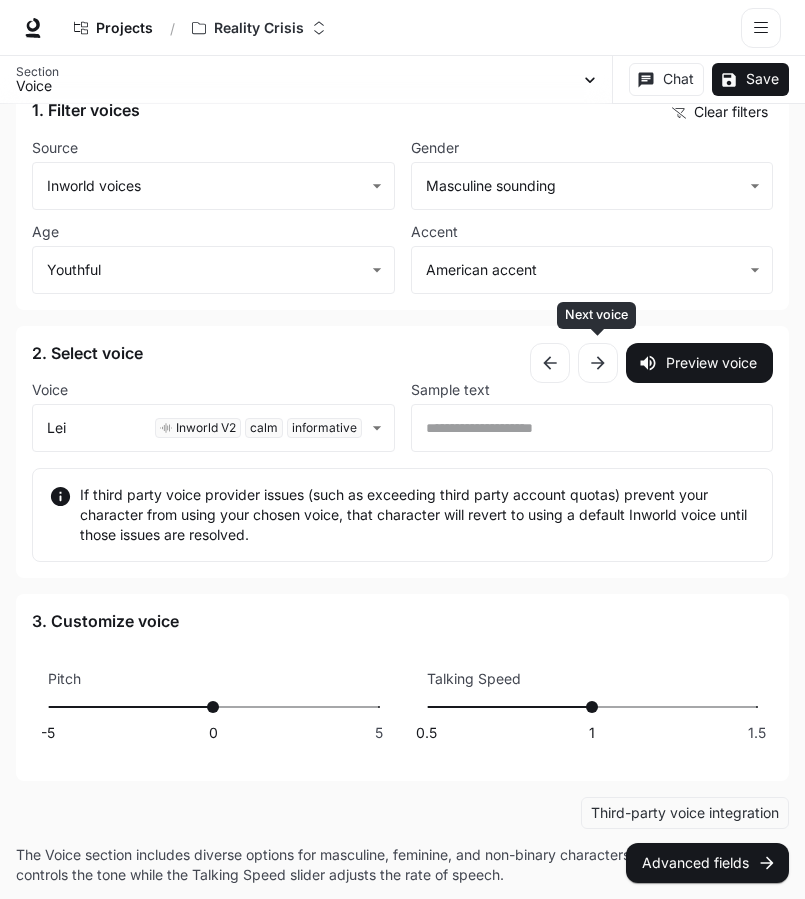 click 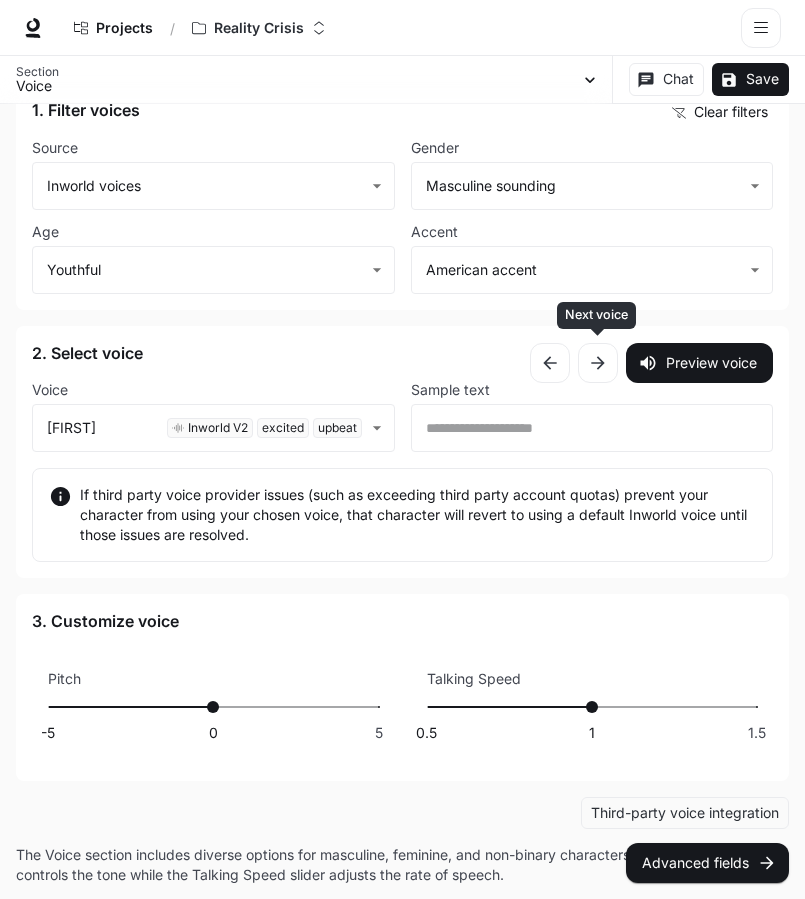 click 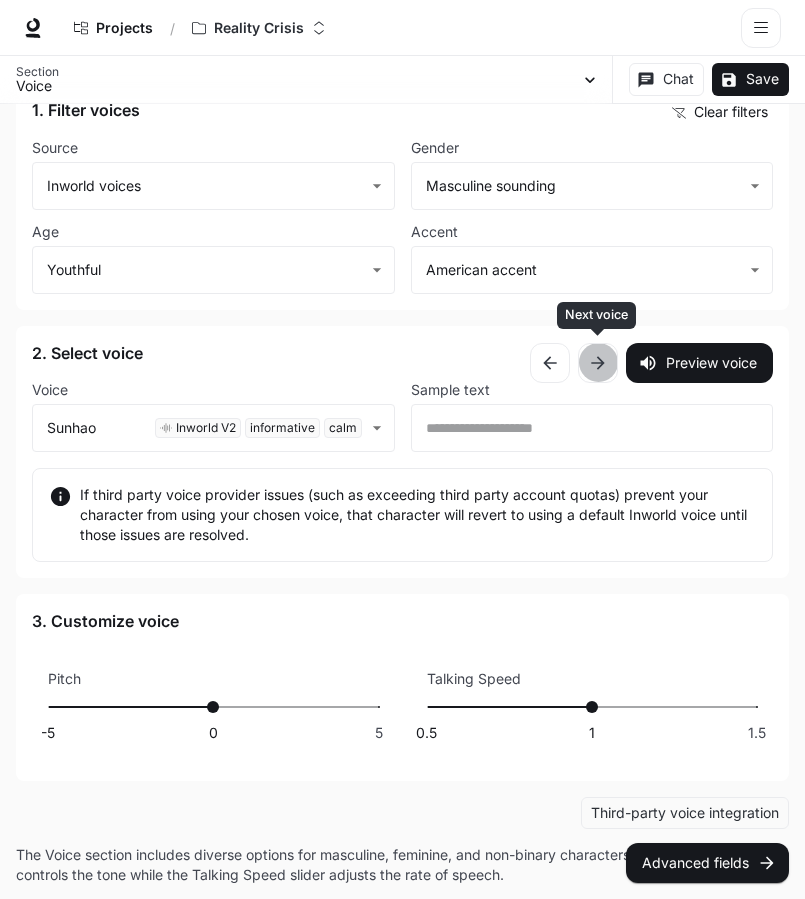 click 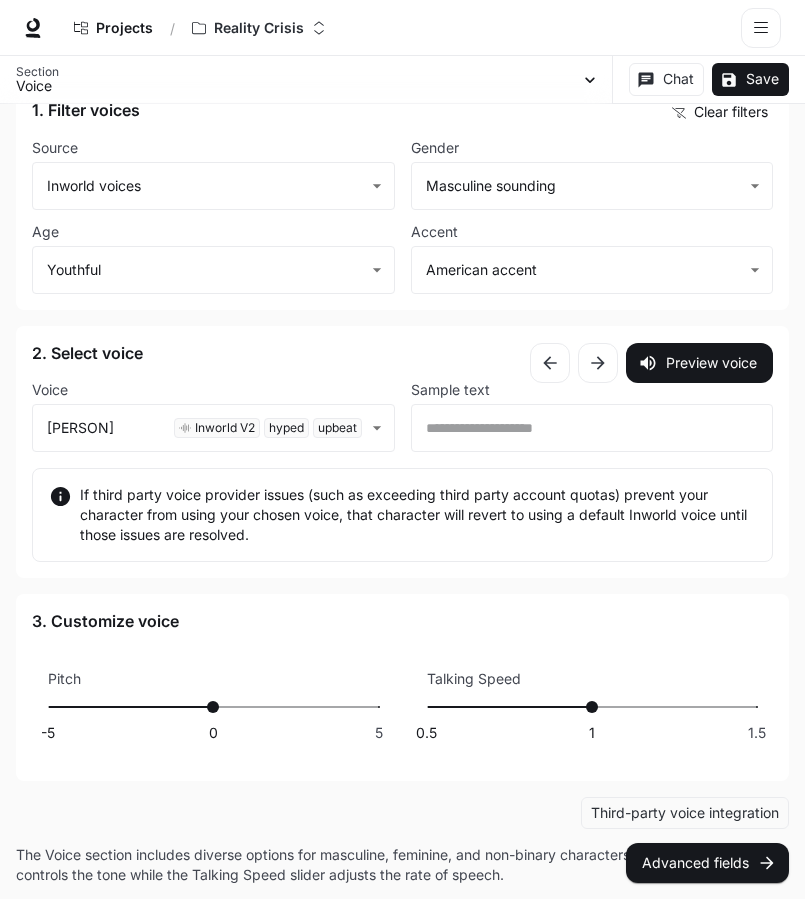 scroll, scrollTop: 1858, scrollLeft: 0, axis: vertical 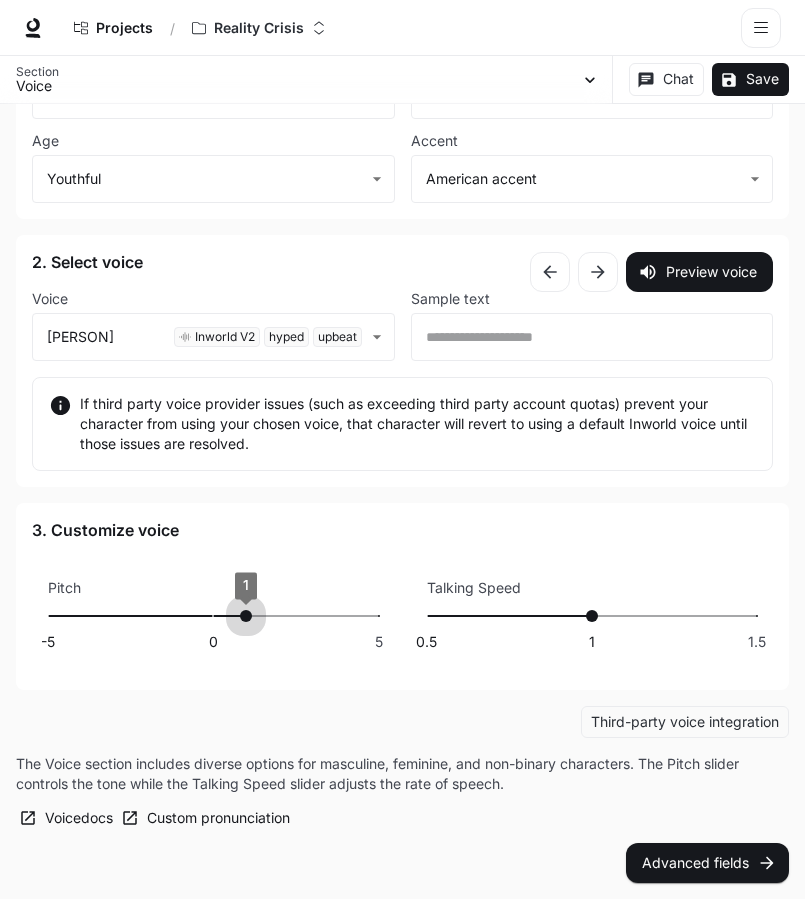 drag, startPoint x: 221, startPoint y: 609, endPoint x: 244, endPoint y: 609, distance: 23 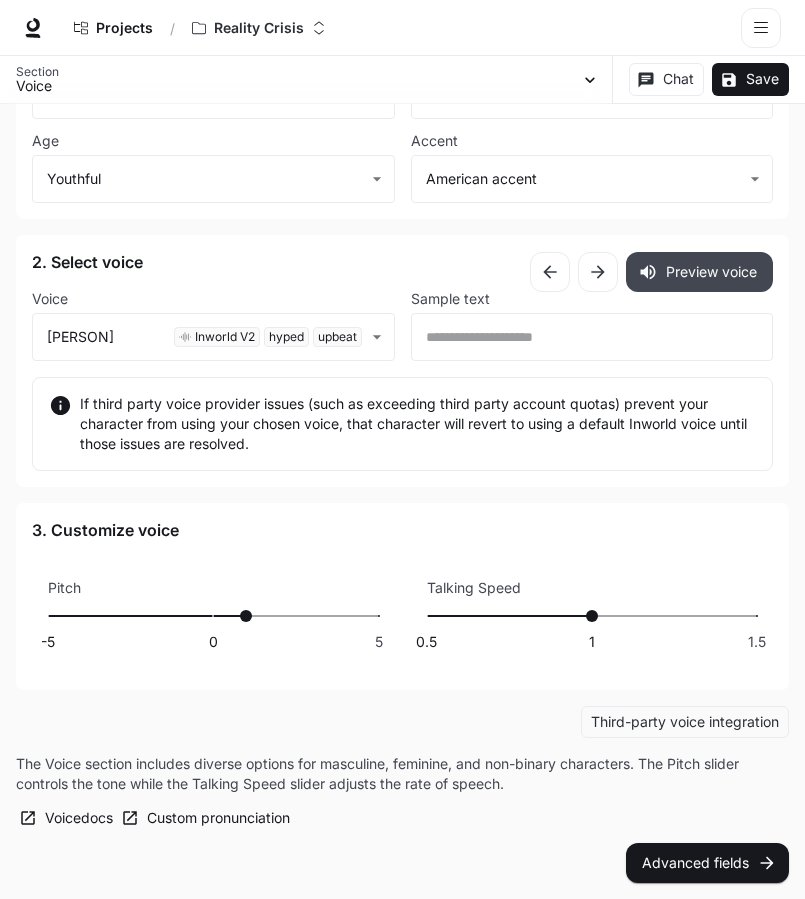 click on "Preview voice" at bounding box center [699, 272] 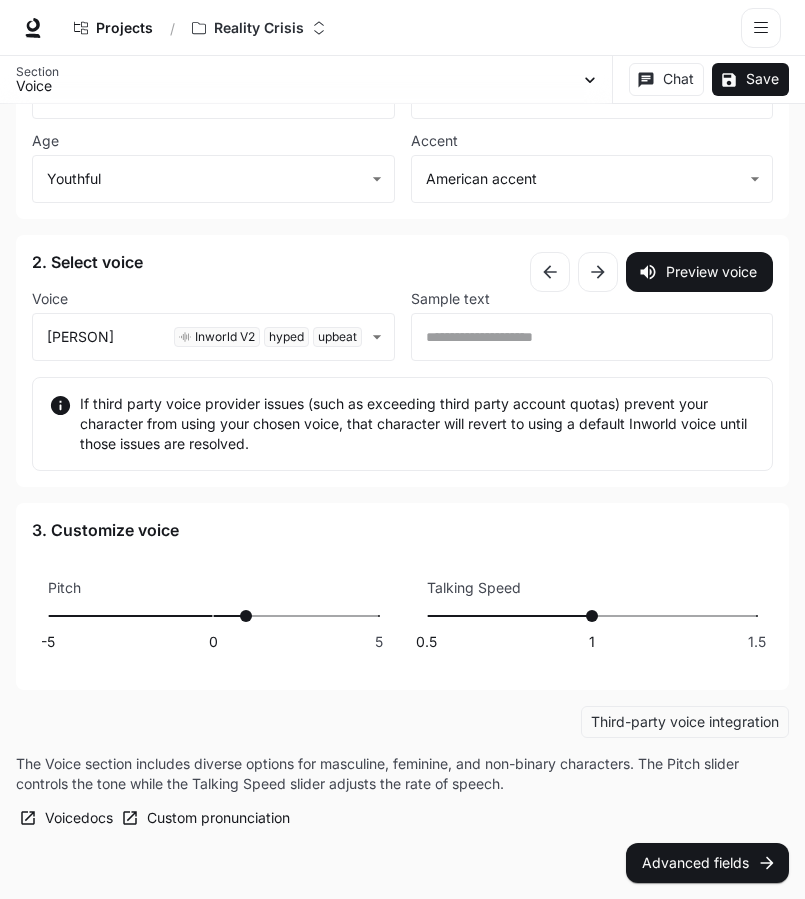 type on "*" 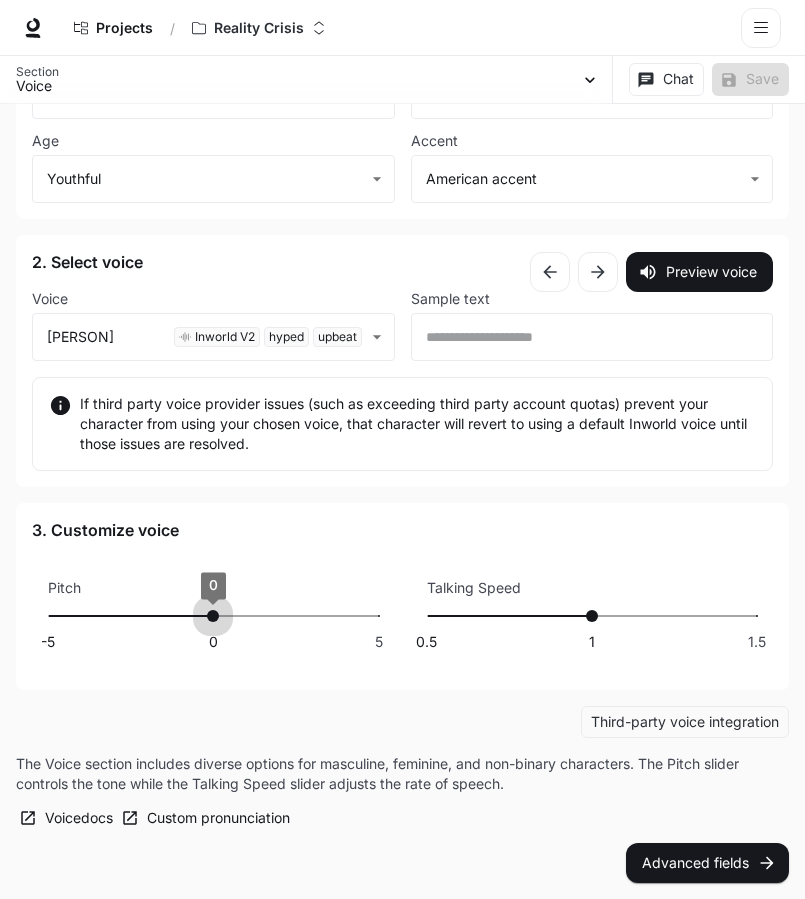 click on "-5 0 5 0" at bounding box center [213, 616] 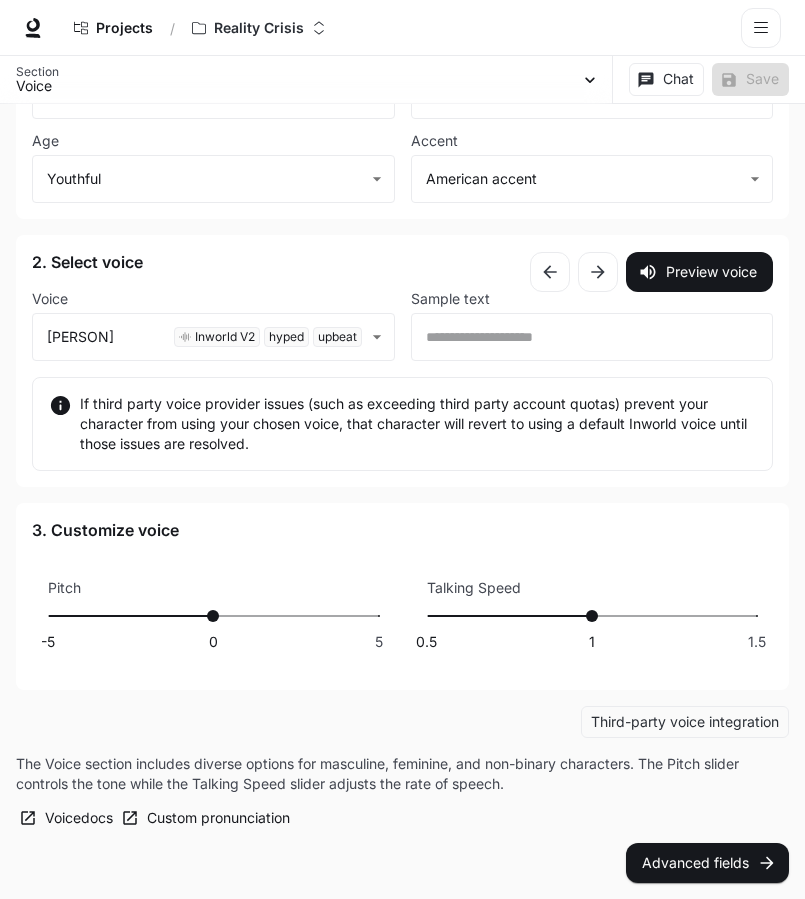 click on "0.5 1 1.5 1" at bounding box center [592, 616] 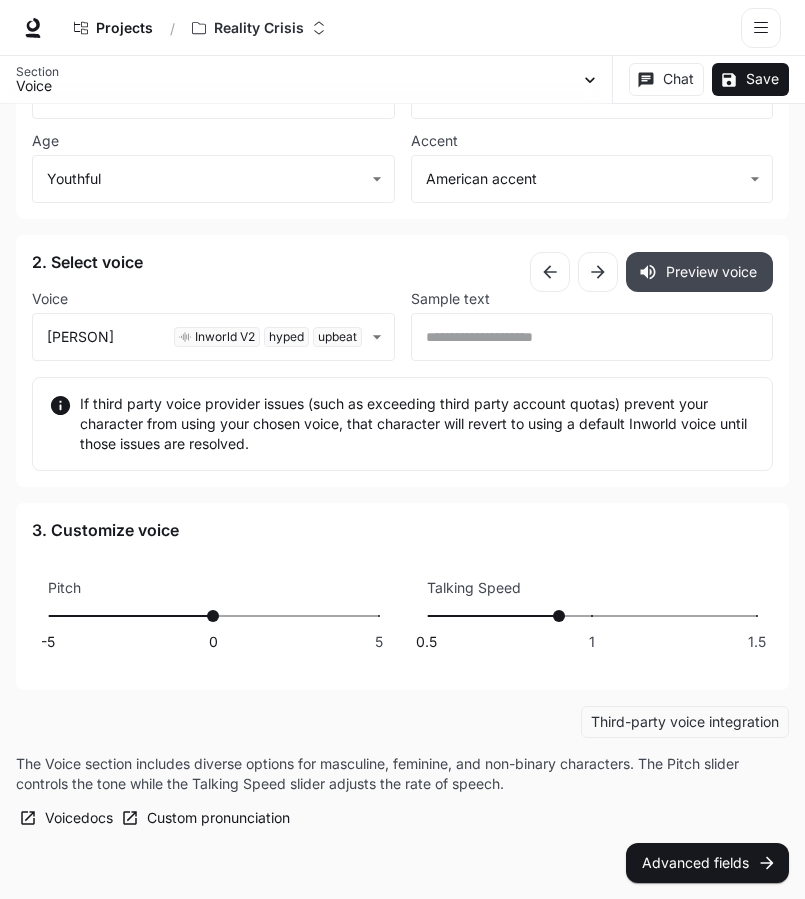 click on "Preview voice" at bounding box center [699, 272] 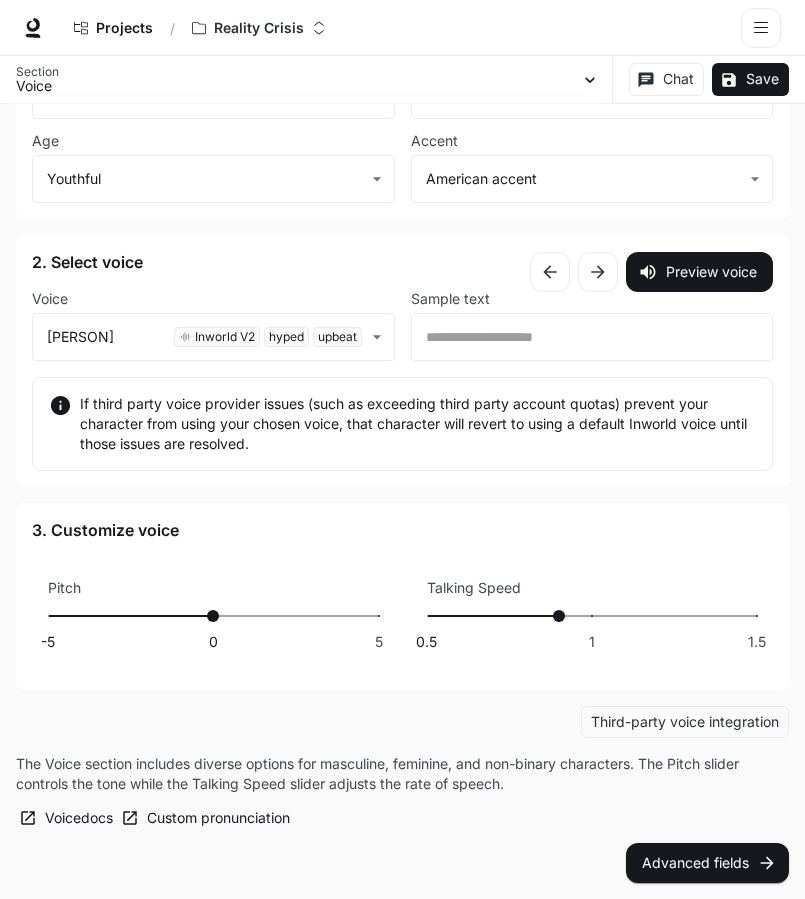 click on "0.5 1 1.5 0.9" at bounding box center [592, 616] 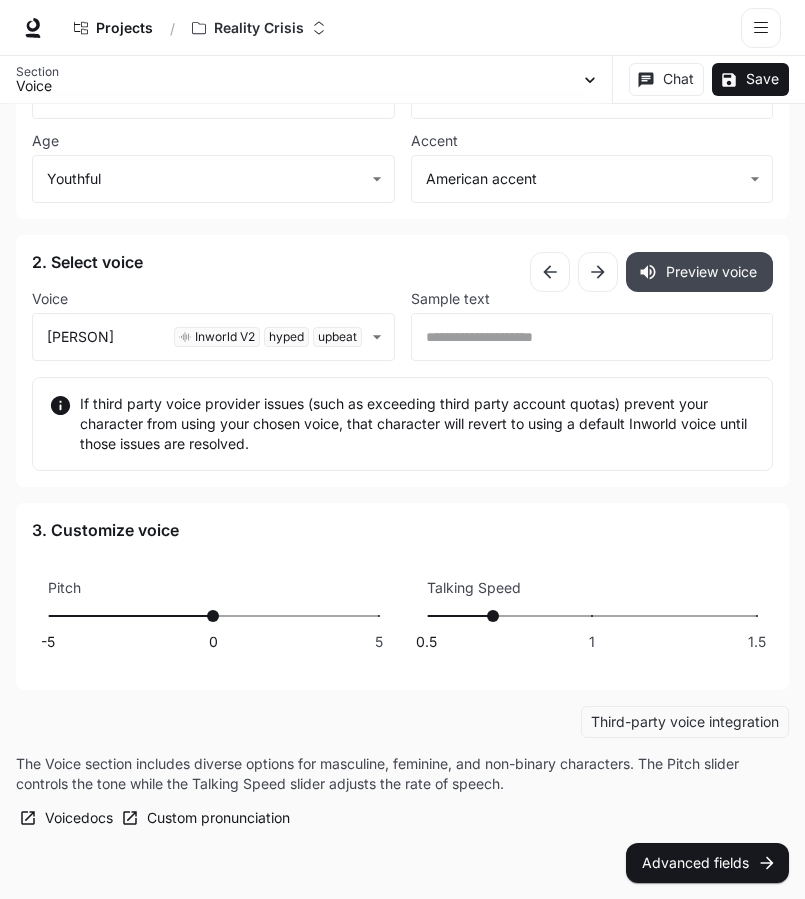 click on "Preview voice" at bounding box center [699, 272] 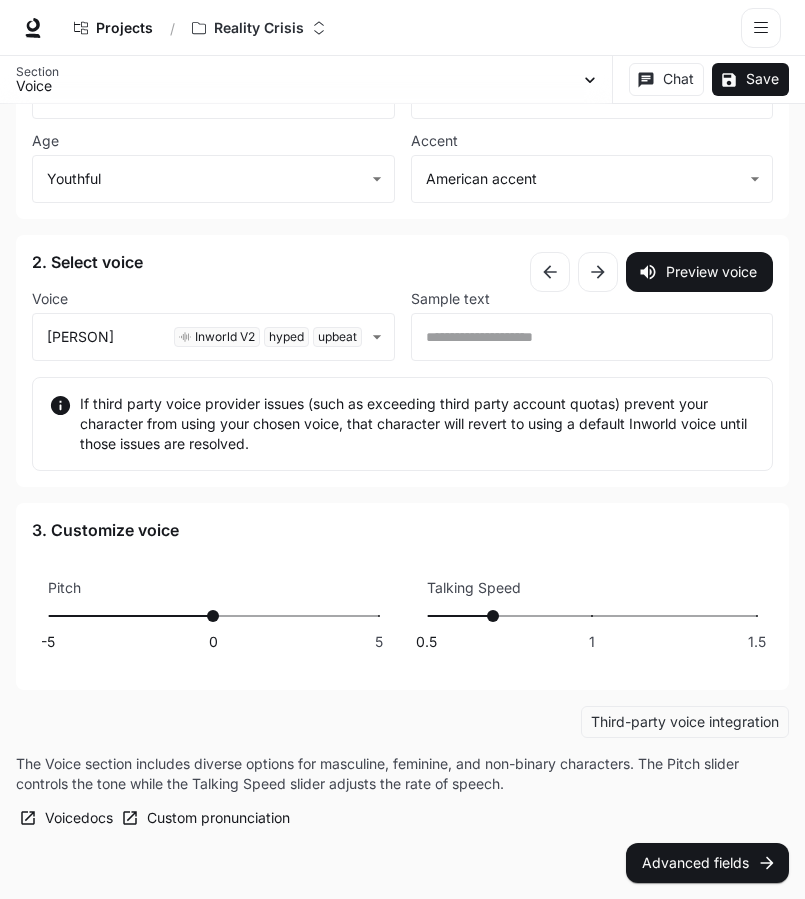 type on "***" 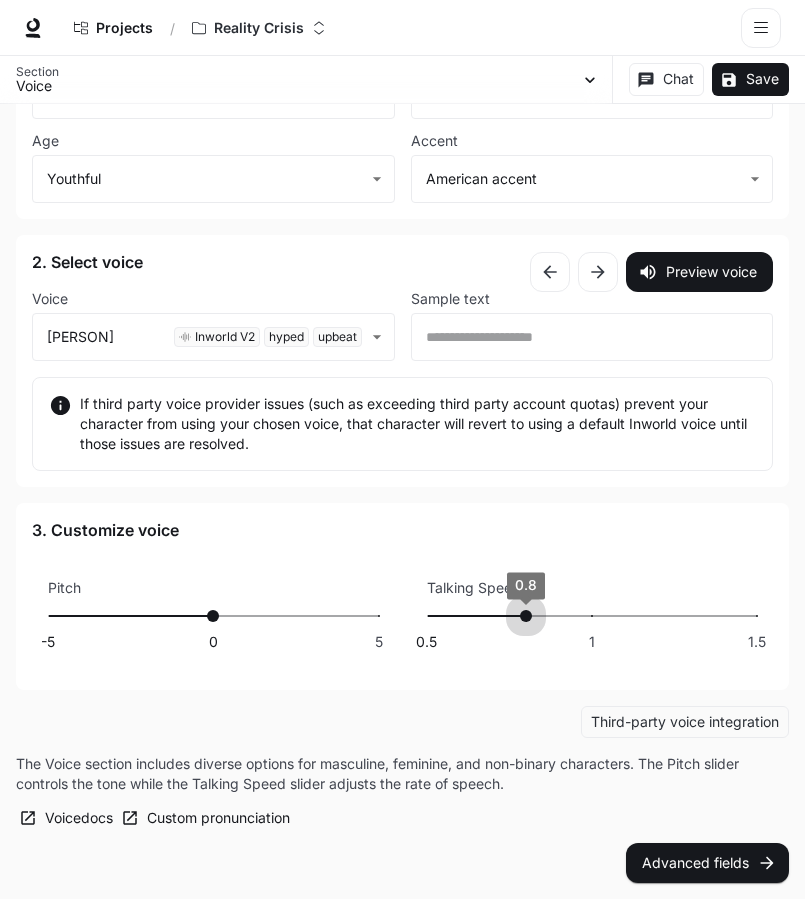 click on "0.5 1 1.5 0.8" at bounding box center (592, 616) 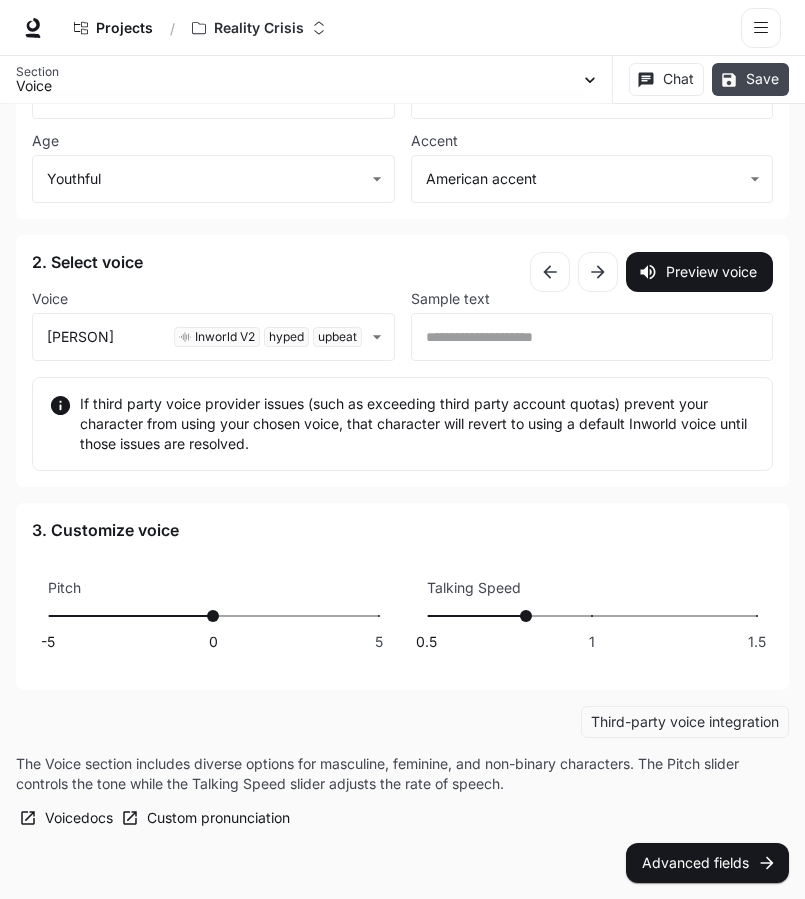 click 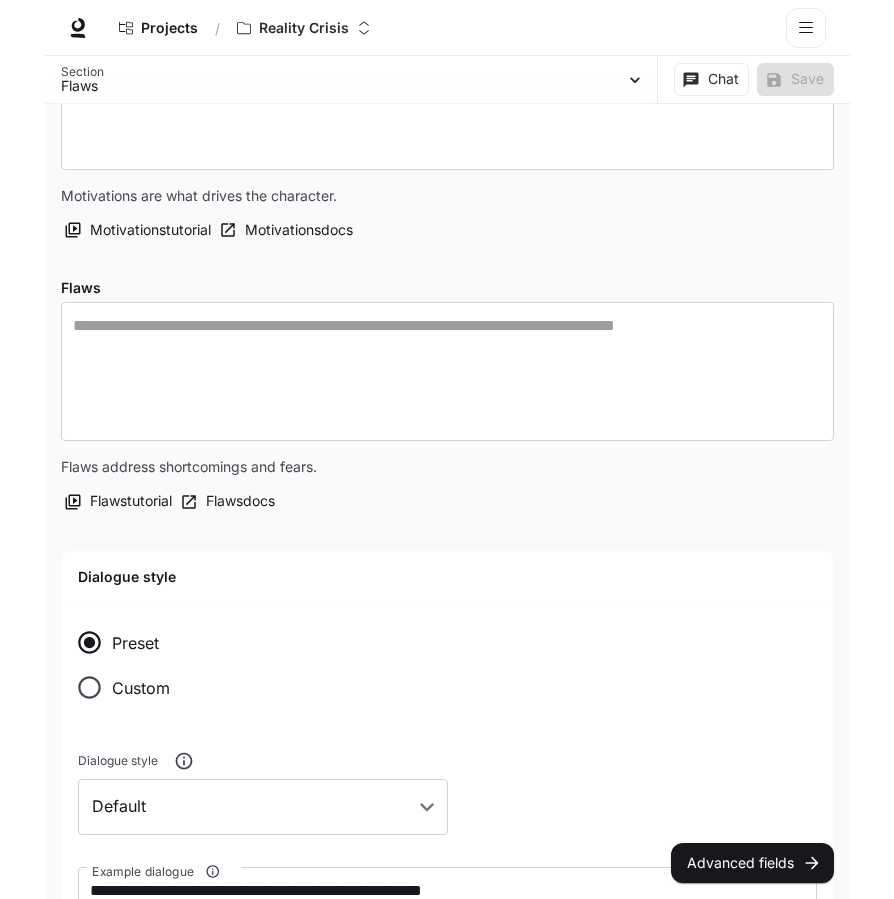 scroll, scrollTop: 168, scrollLeft: 0, axis: vertical 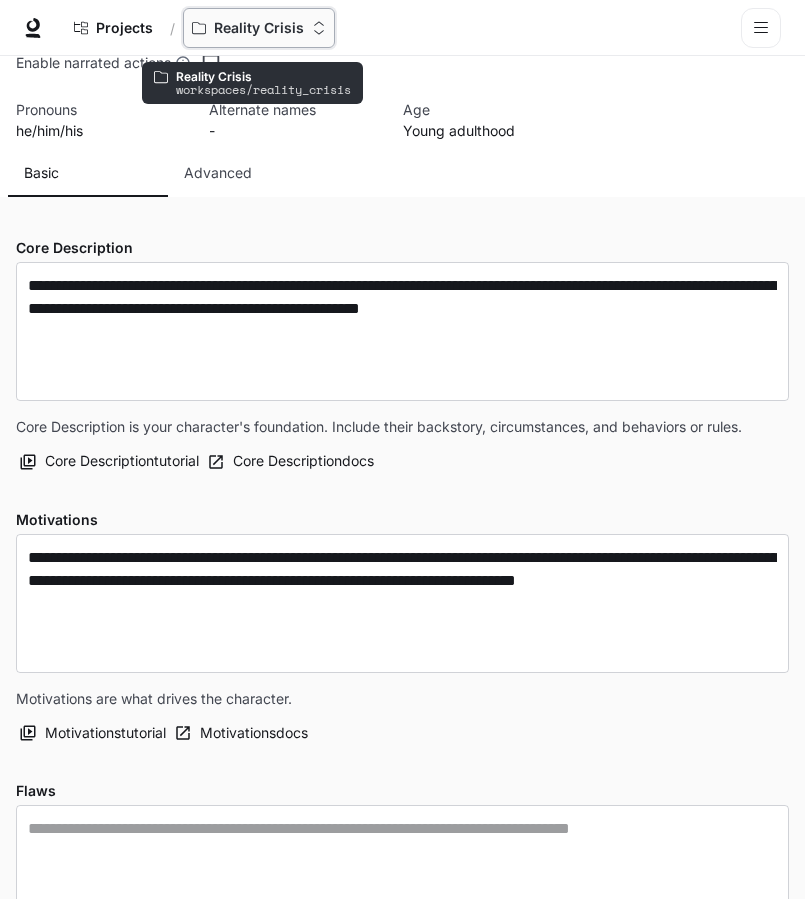 click 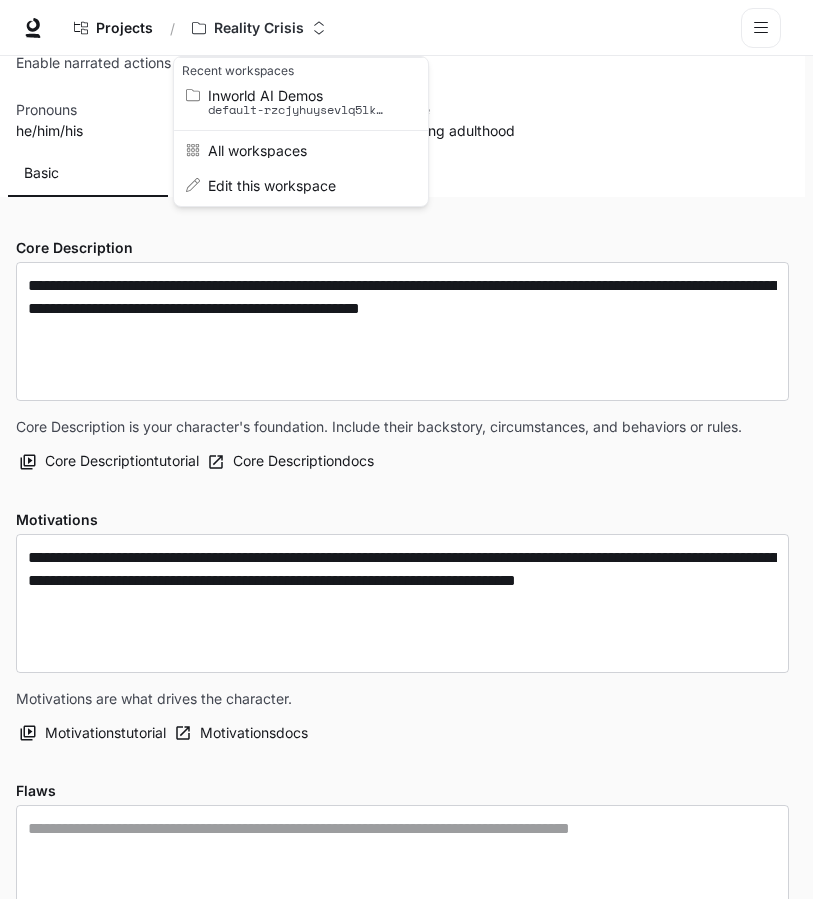 click at bounding box center (406, 449) 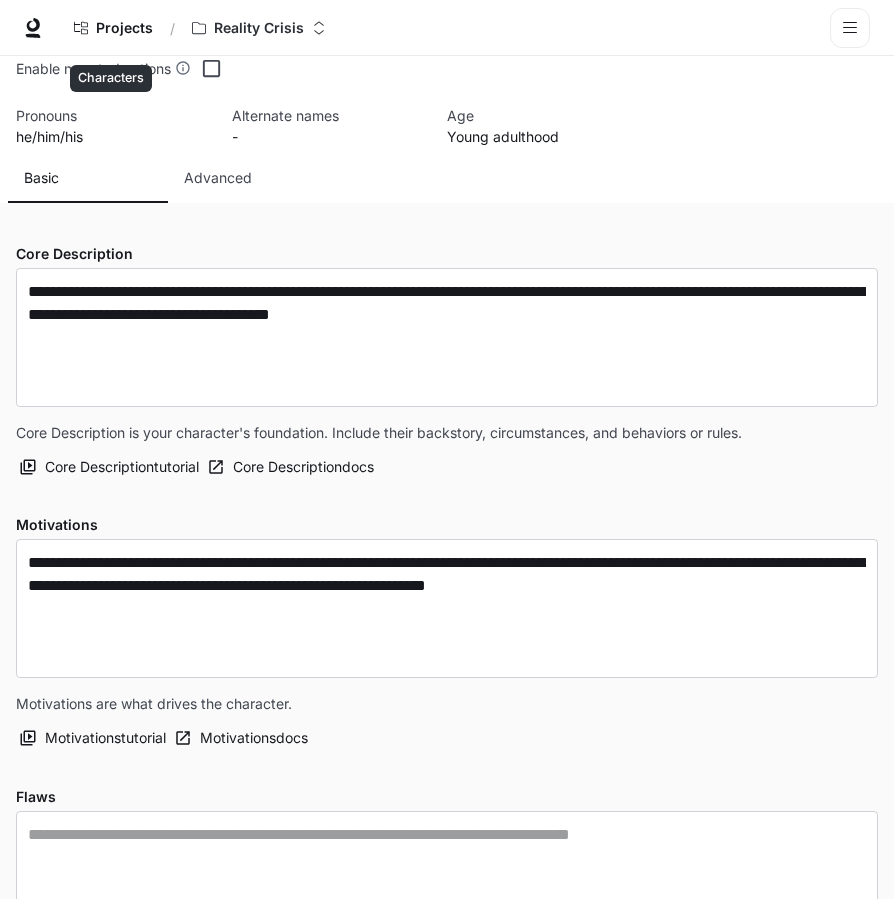 click 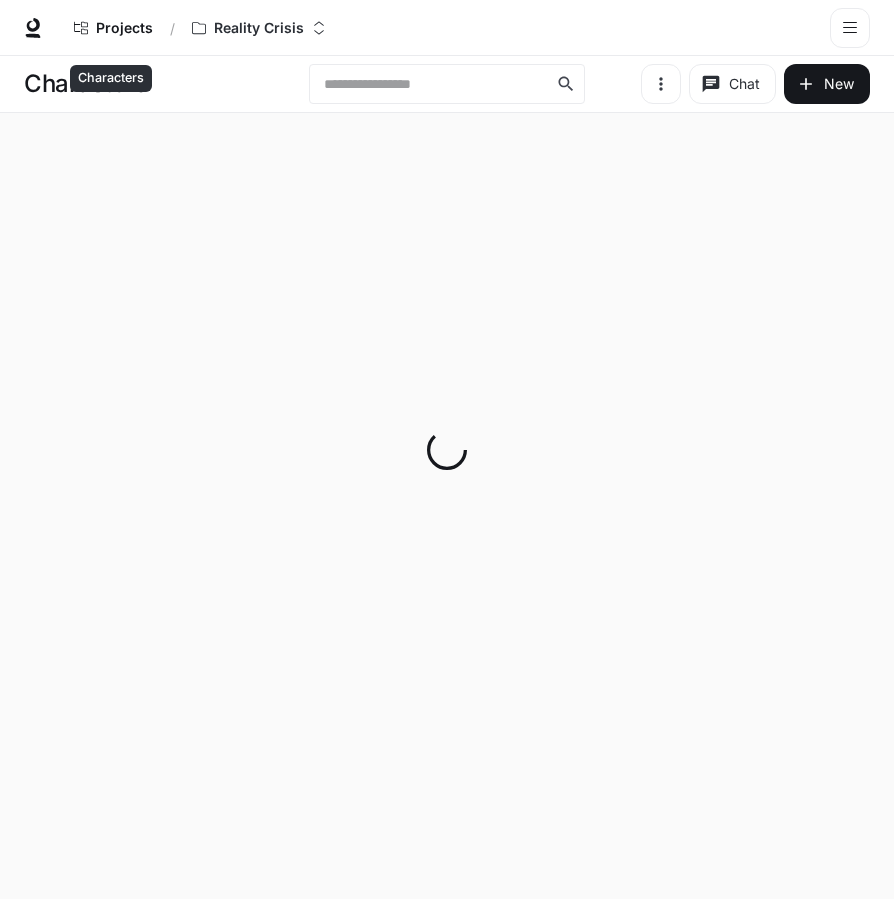 scroll, scrollTop: 0, scrollLeft: 0, axis: both 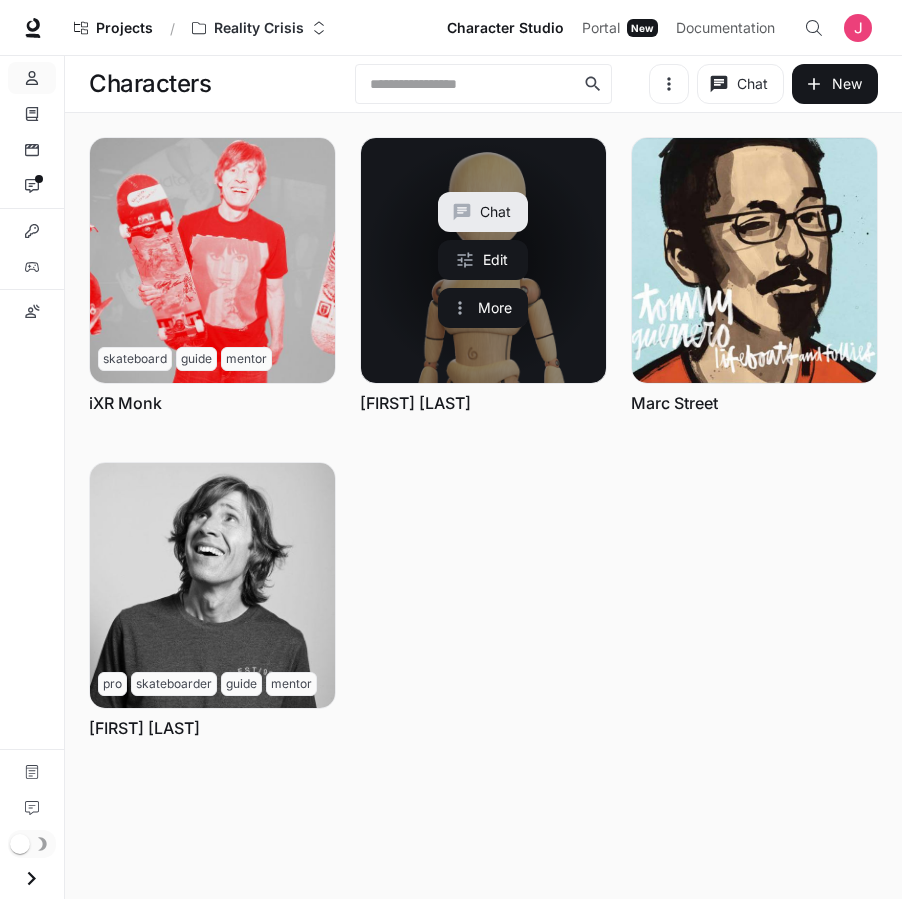 click at bounding box center (483, 260) 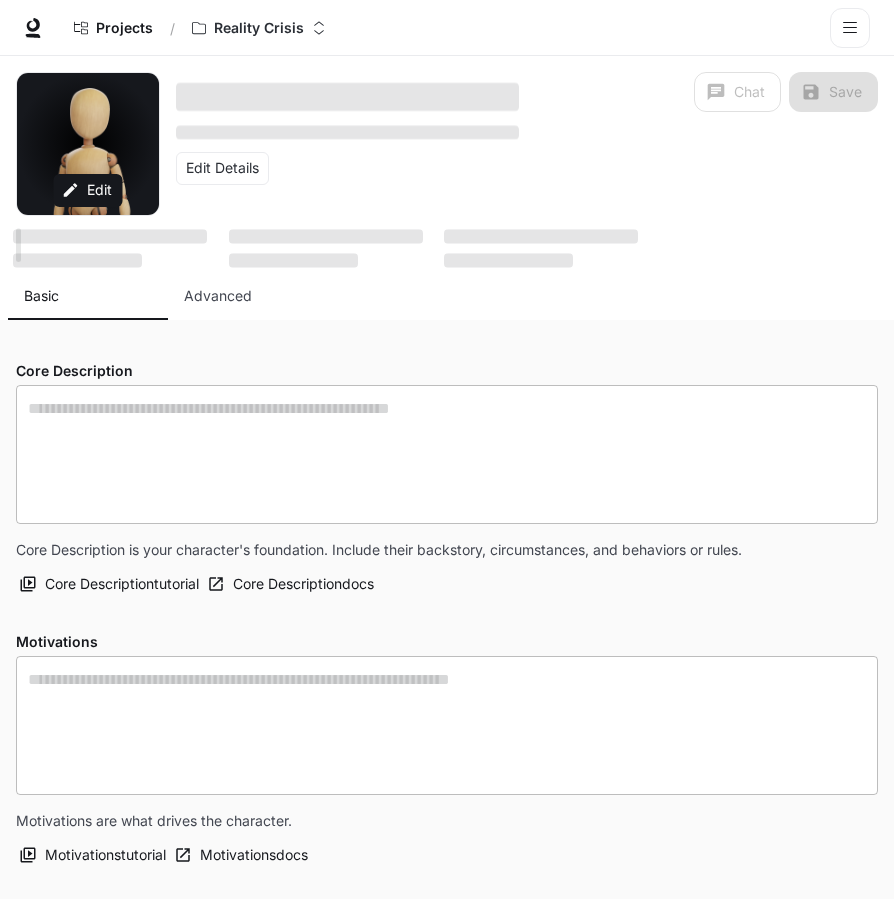 type on "**********" 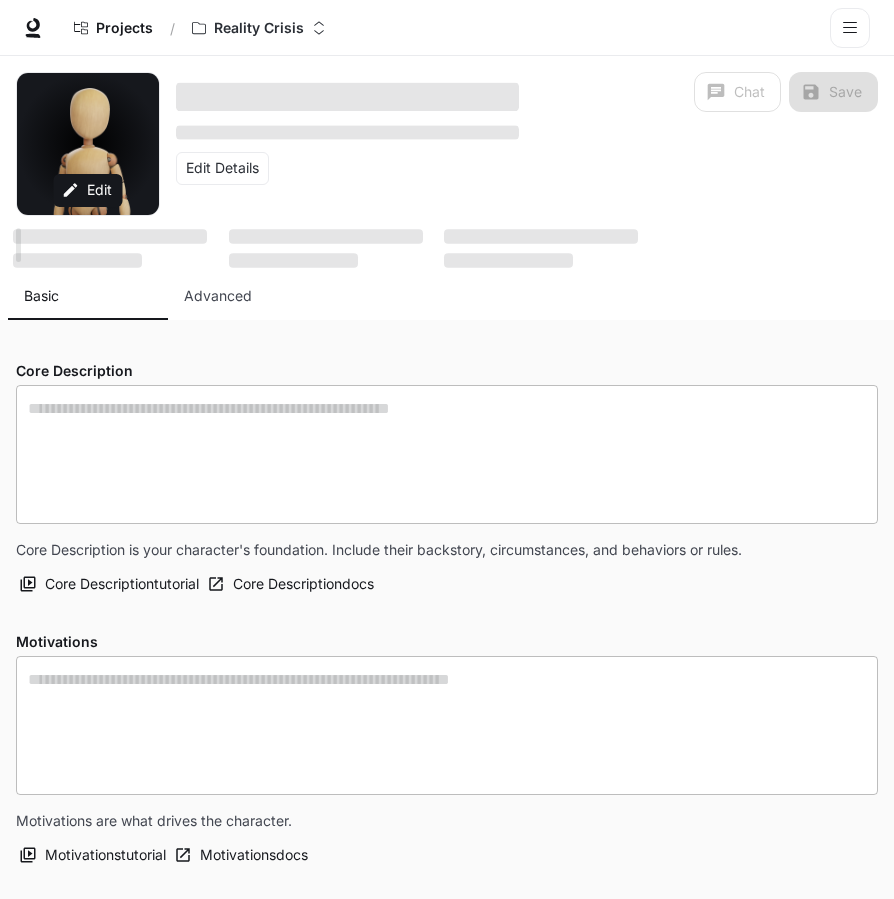 type on "**********" 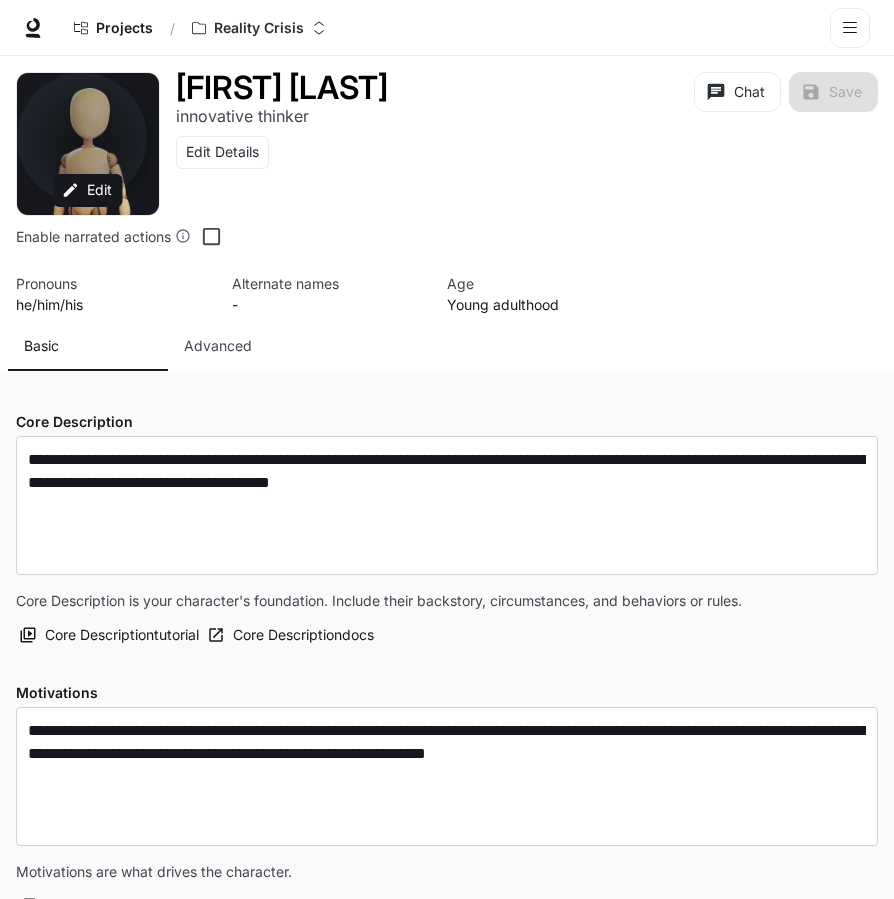 click at bounding box center [88, 144] 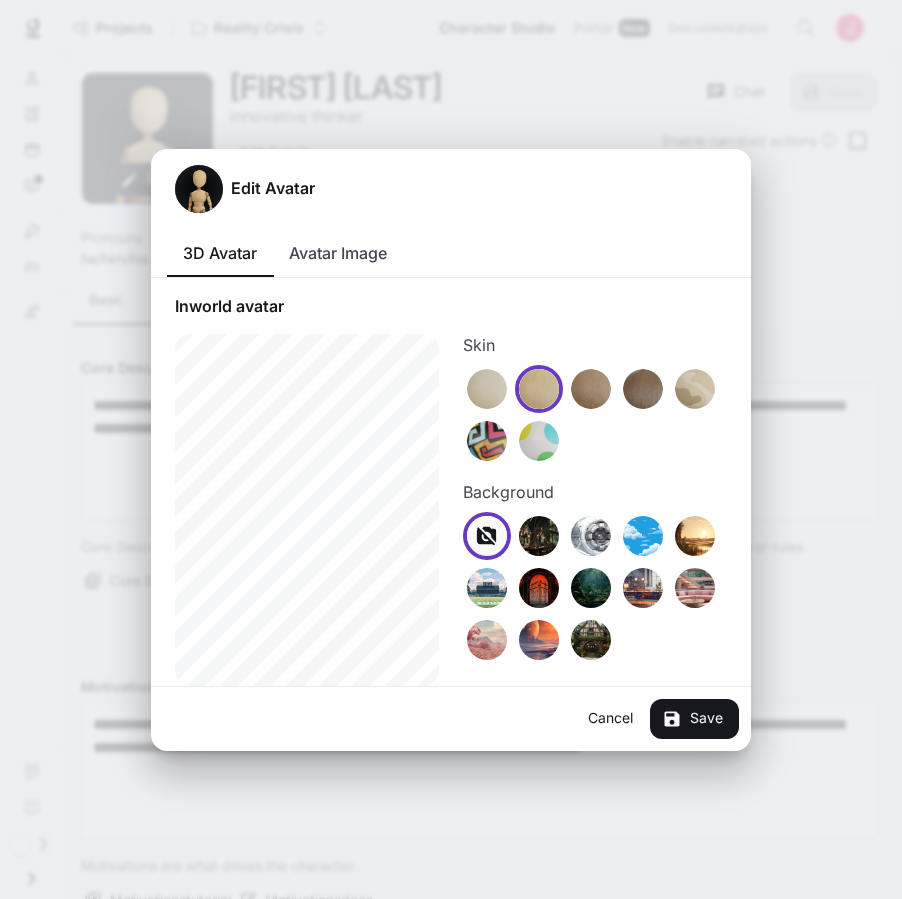 click on "Avatar Image" at bounding box center (338, 253) 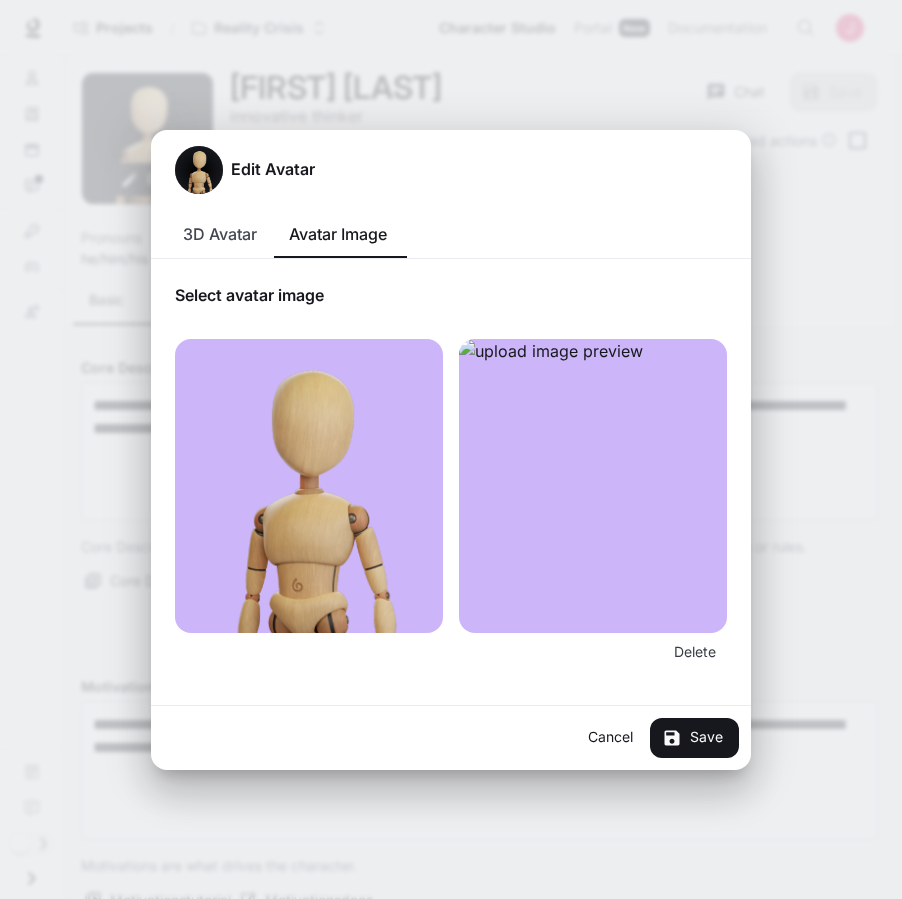 click at bounding box center [593, 486] 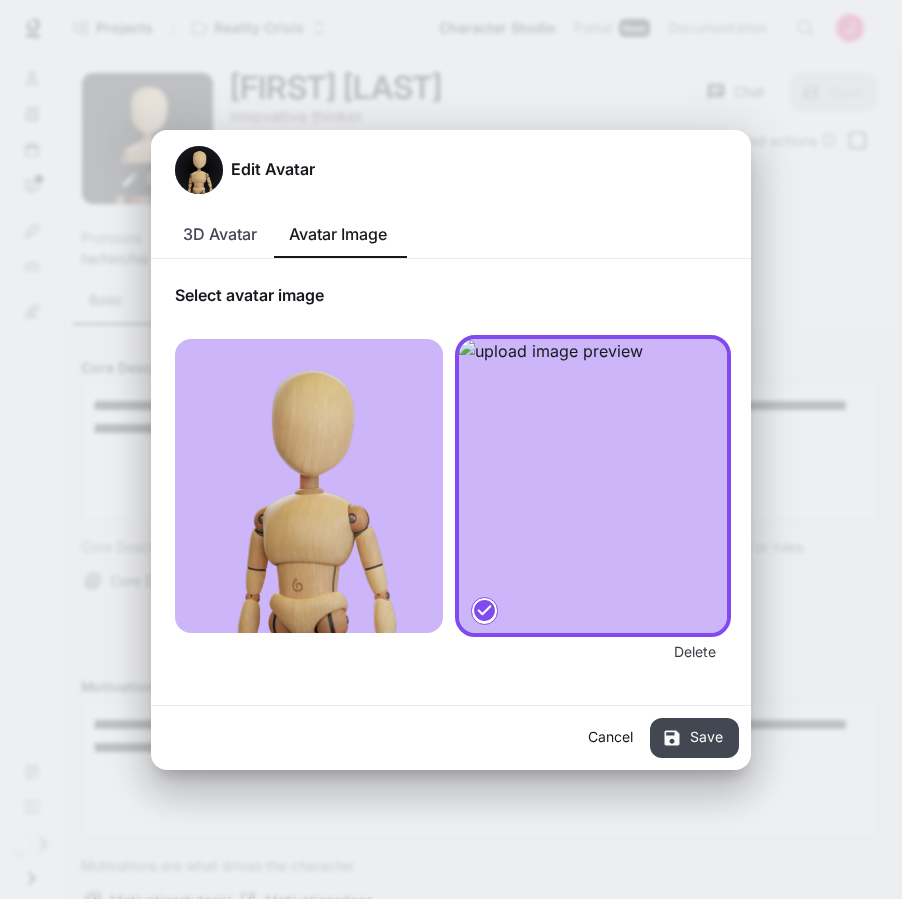click on "Save" at bounding box center [694, 738] 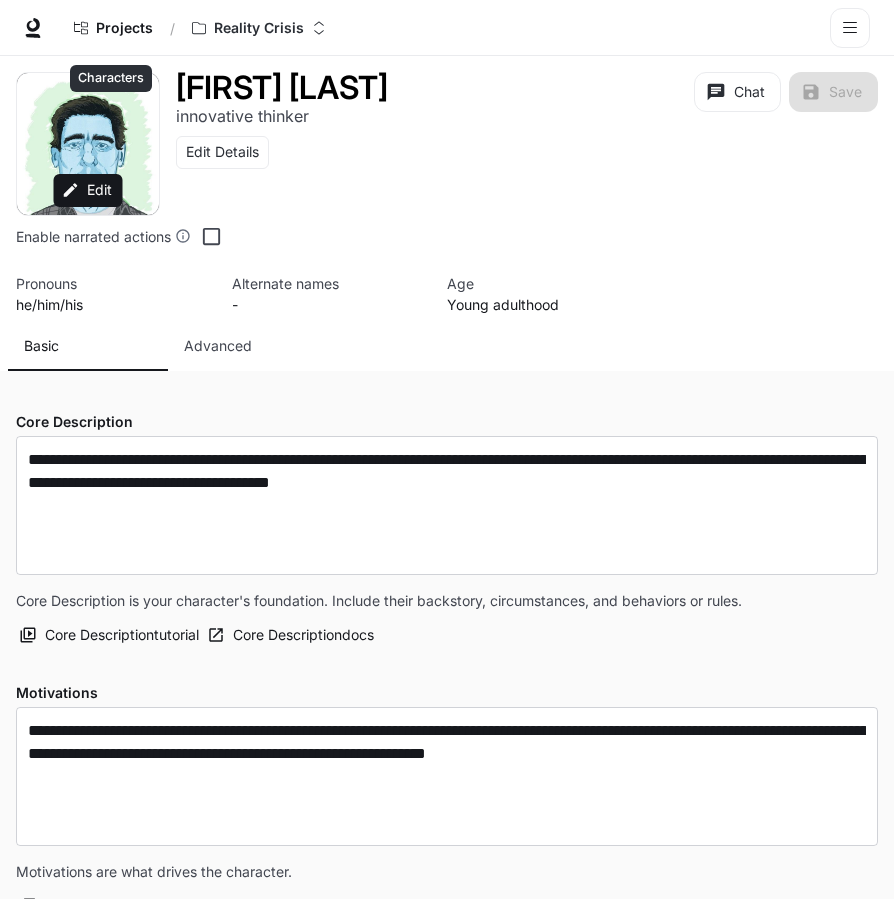 click 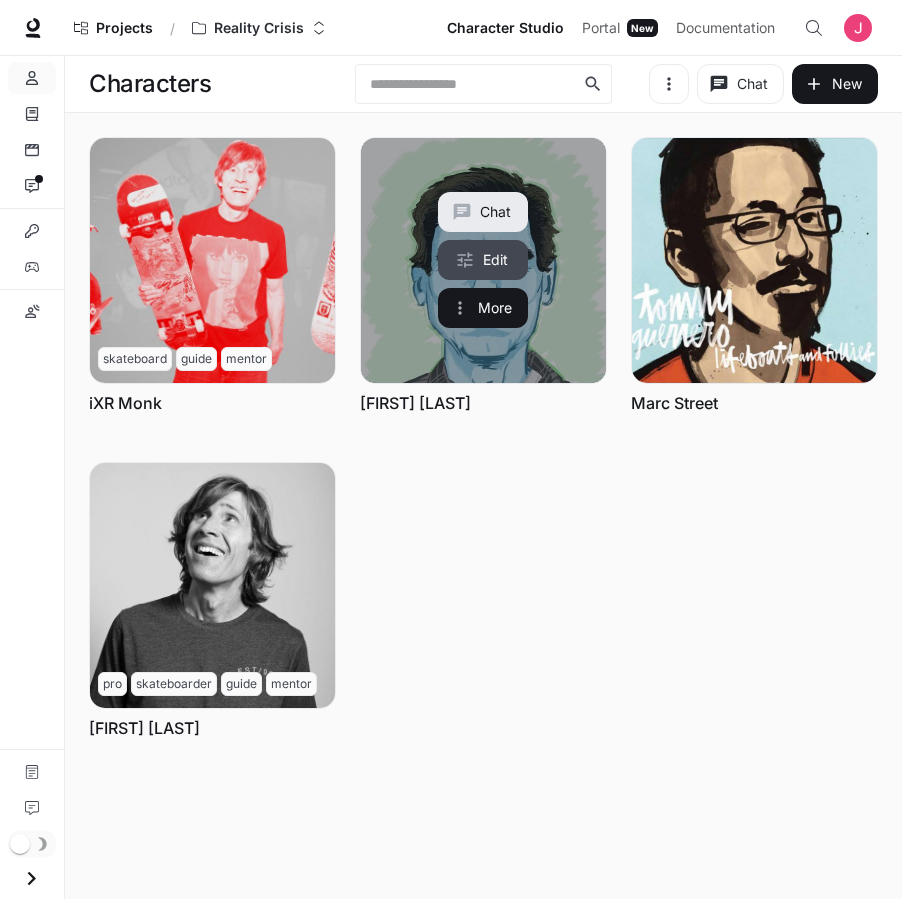 click on "Edit" at bounding box center [483, 260] 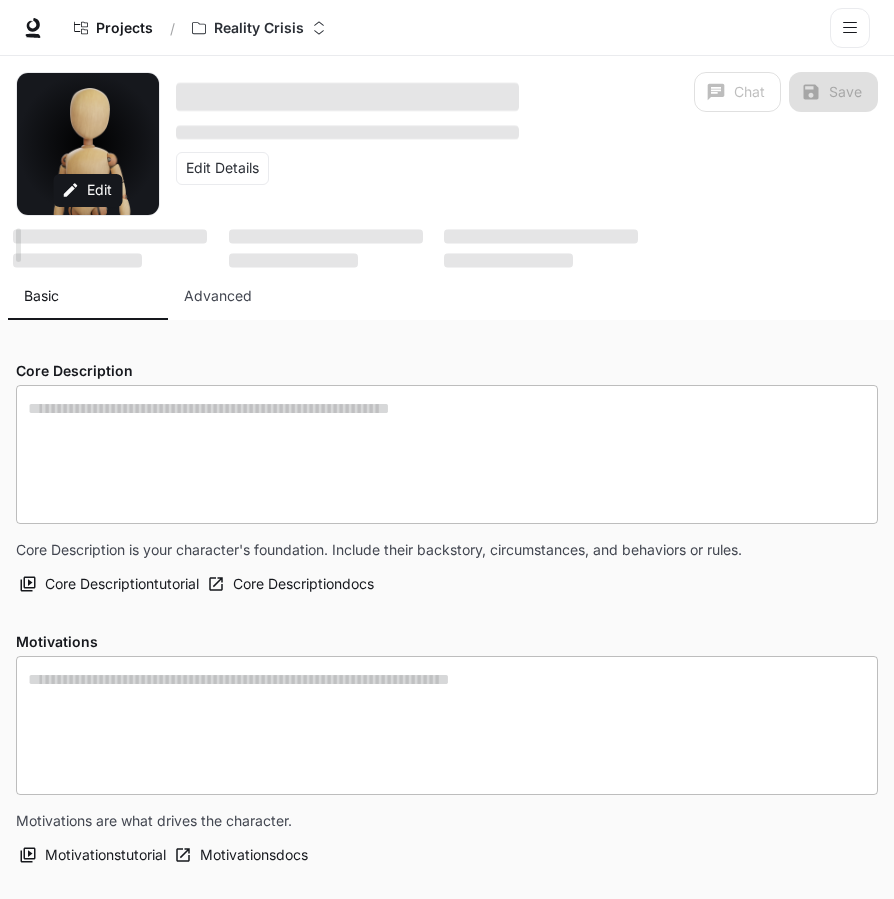 type on "**********" 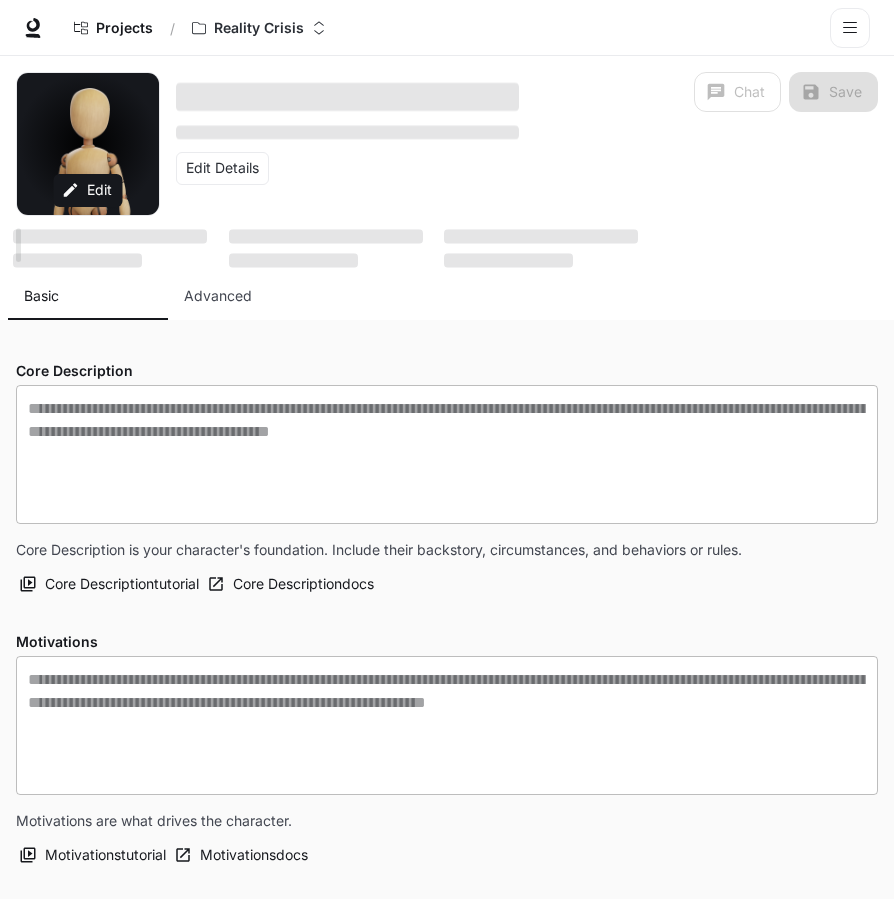 type on "**********" 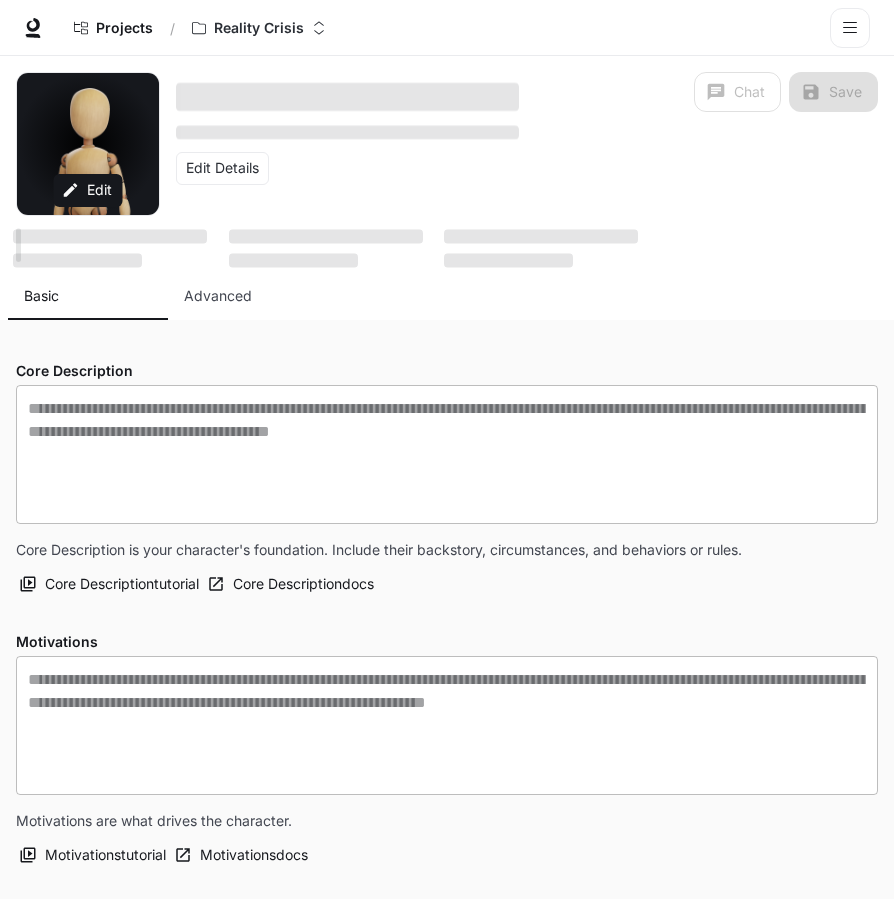 type on "**********" 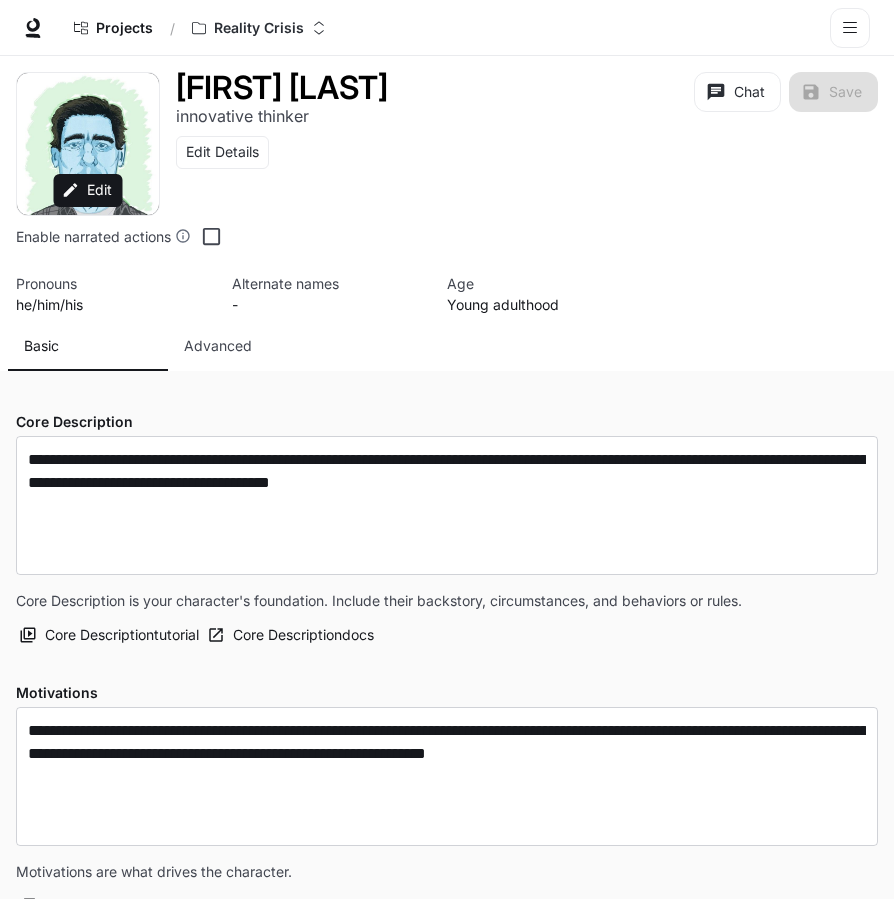 click on "John Free innovative thinker Edit Details" at bounding box center [339, 133] 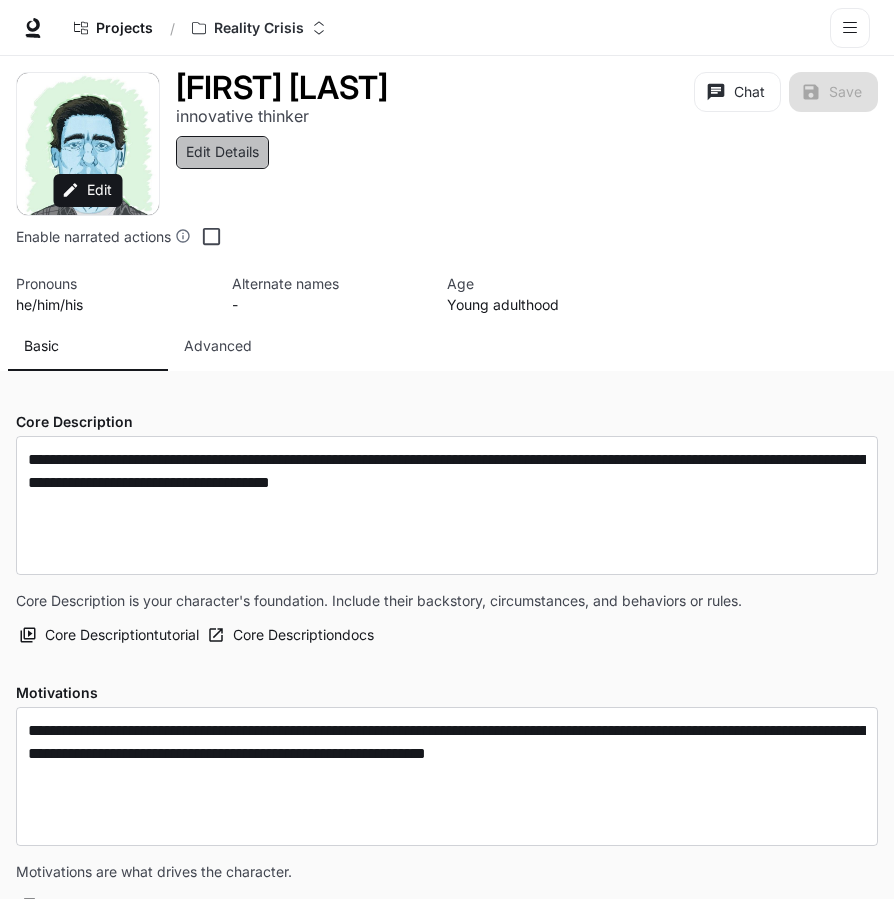 click on "Edit Details" at bounding box center [222, 152] 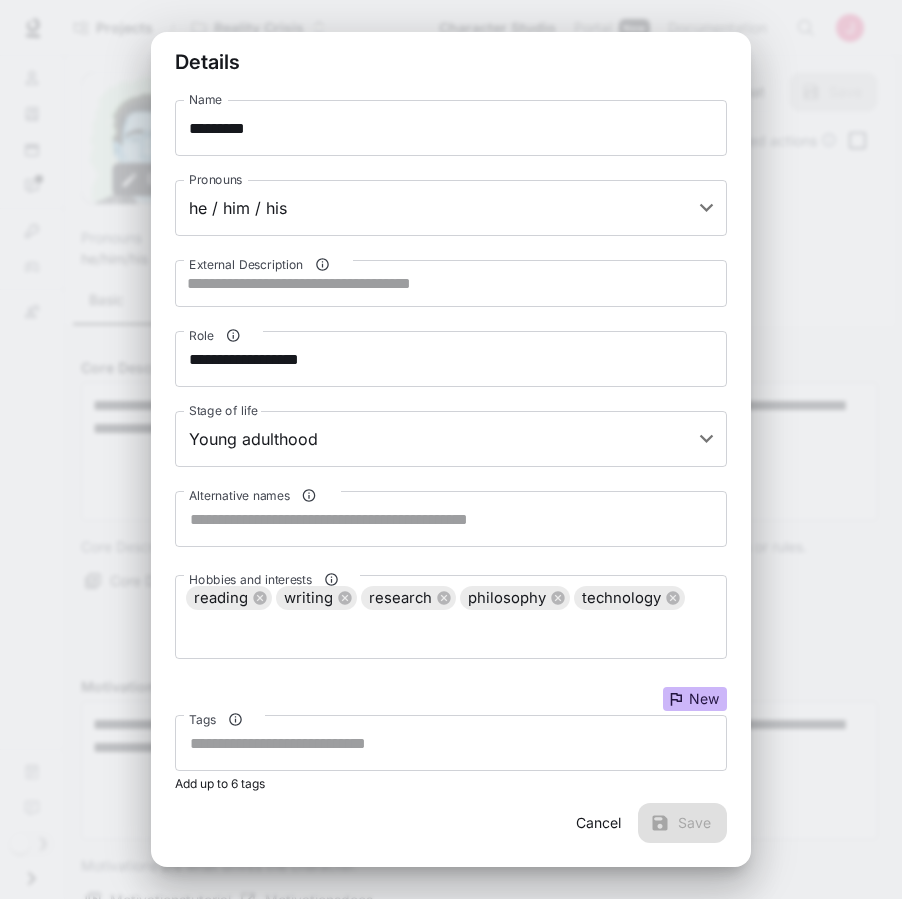 click on "**********" at bounding box center (451, 449) 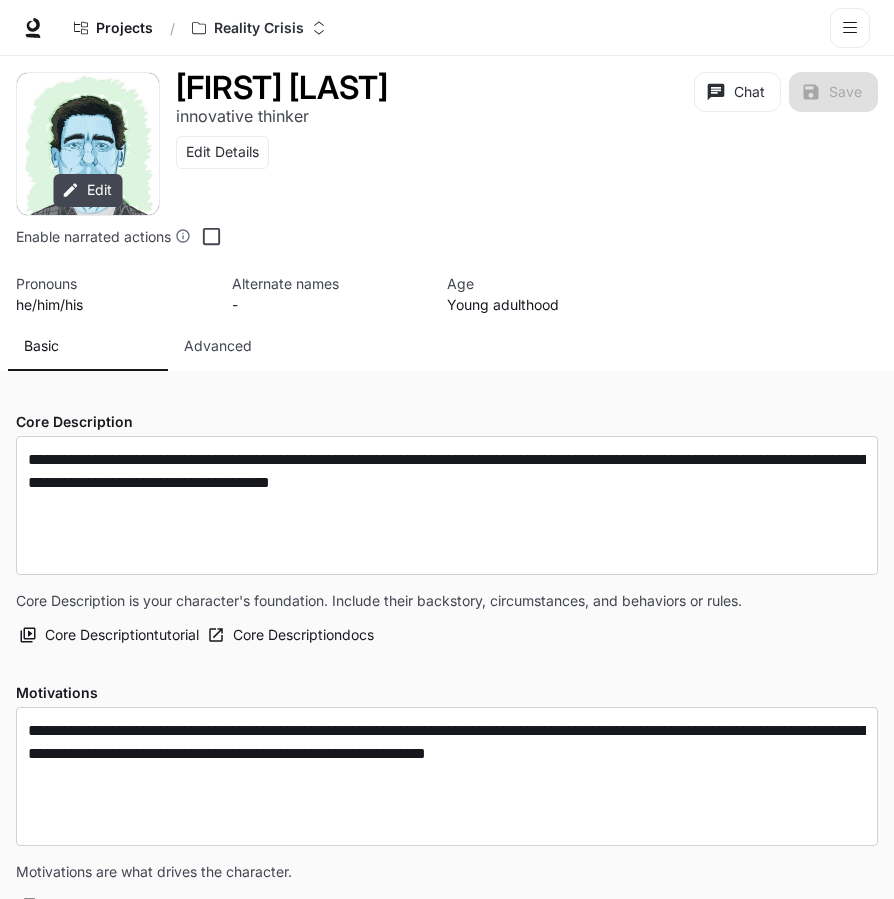 click on "Edit" at bounding box center (87, 190) 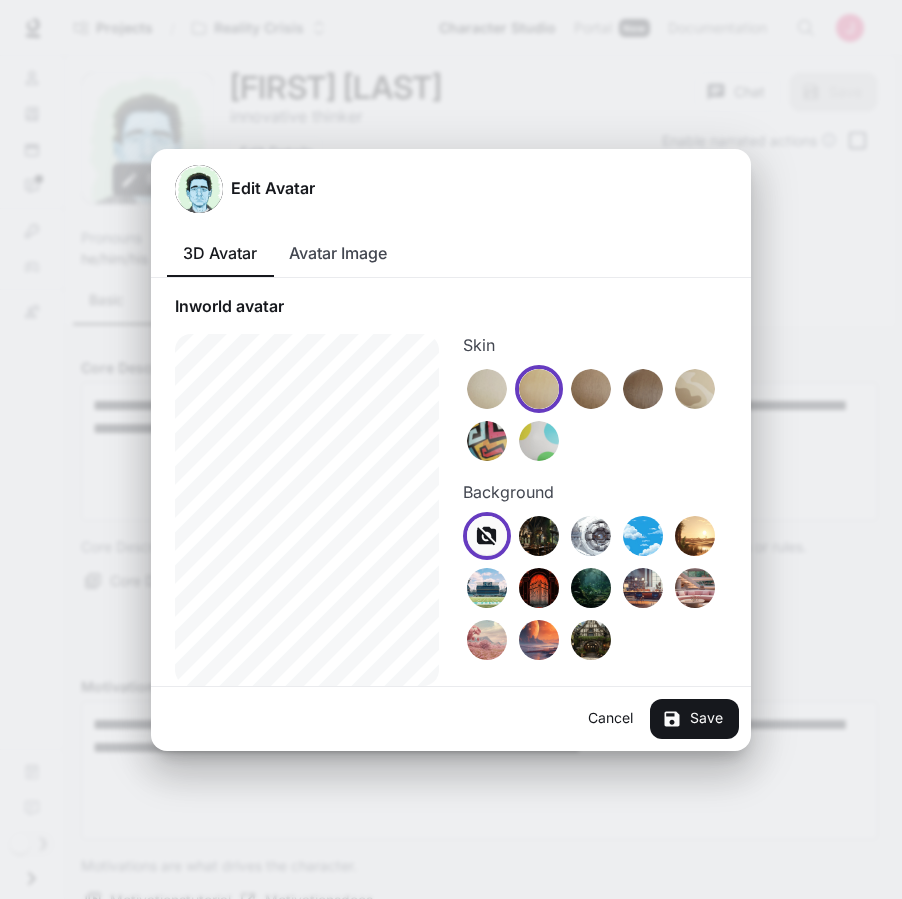 click on "Avatar Image" at bounding box center (338, 253) 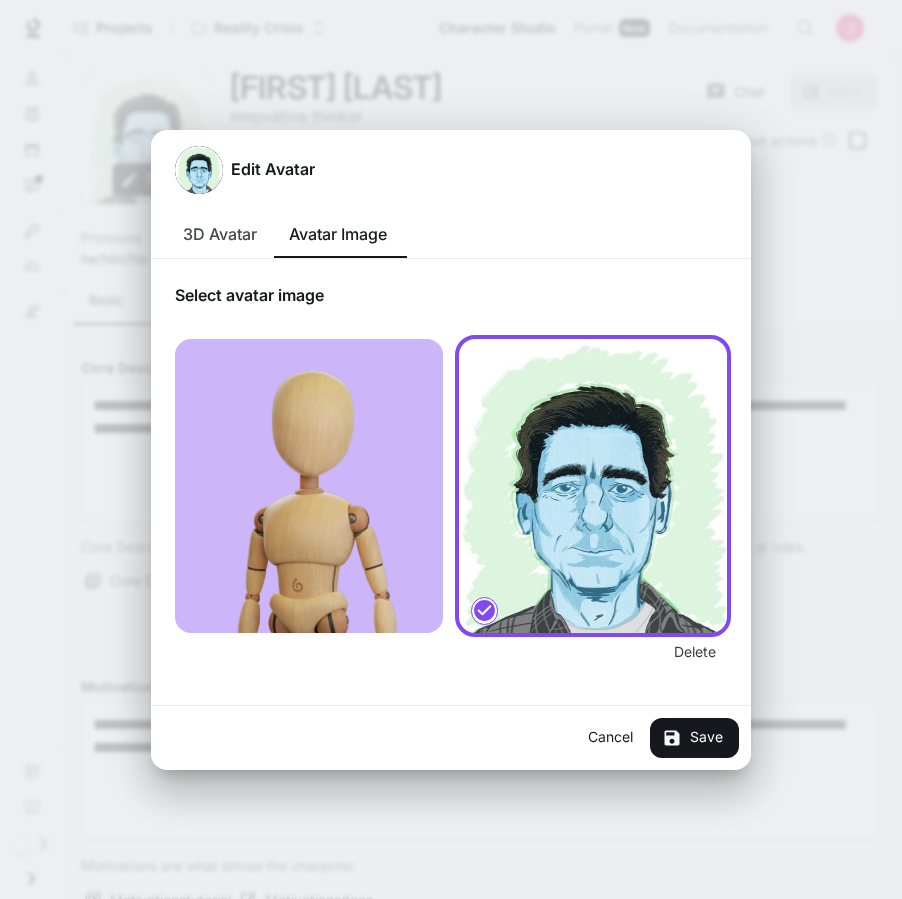 click on "Delete" at bounding box center [695, 653] 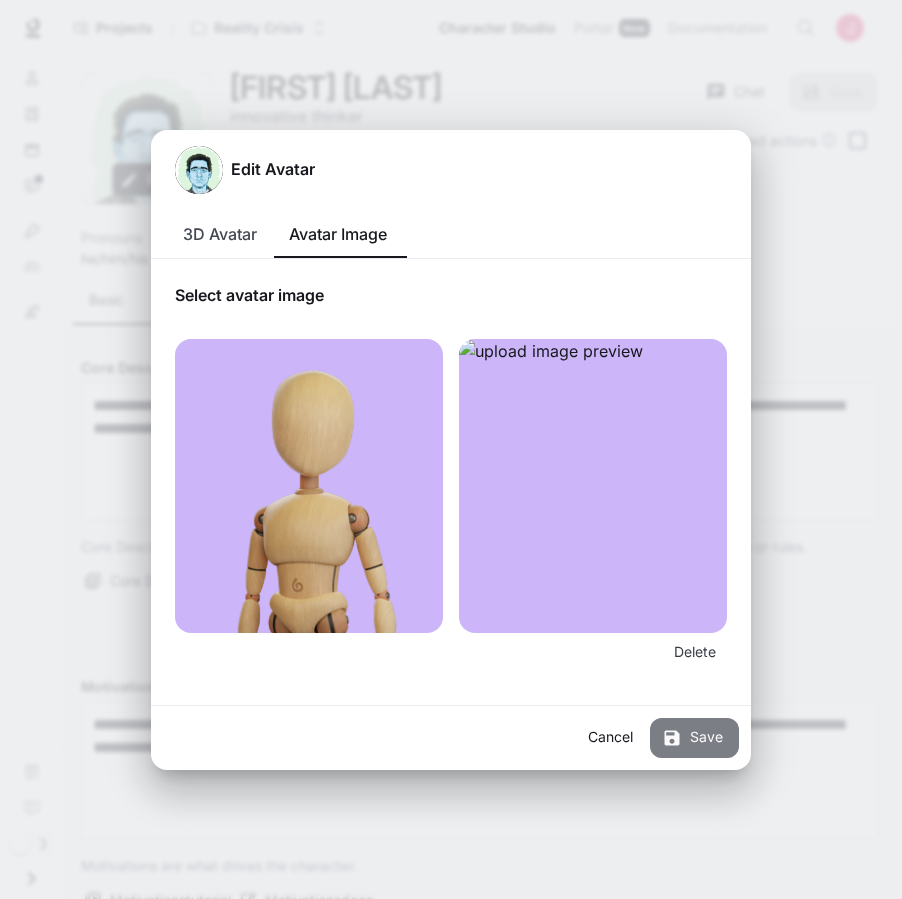 click on "Save" at bounding box center (694, 738) 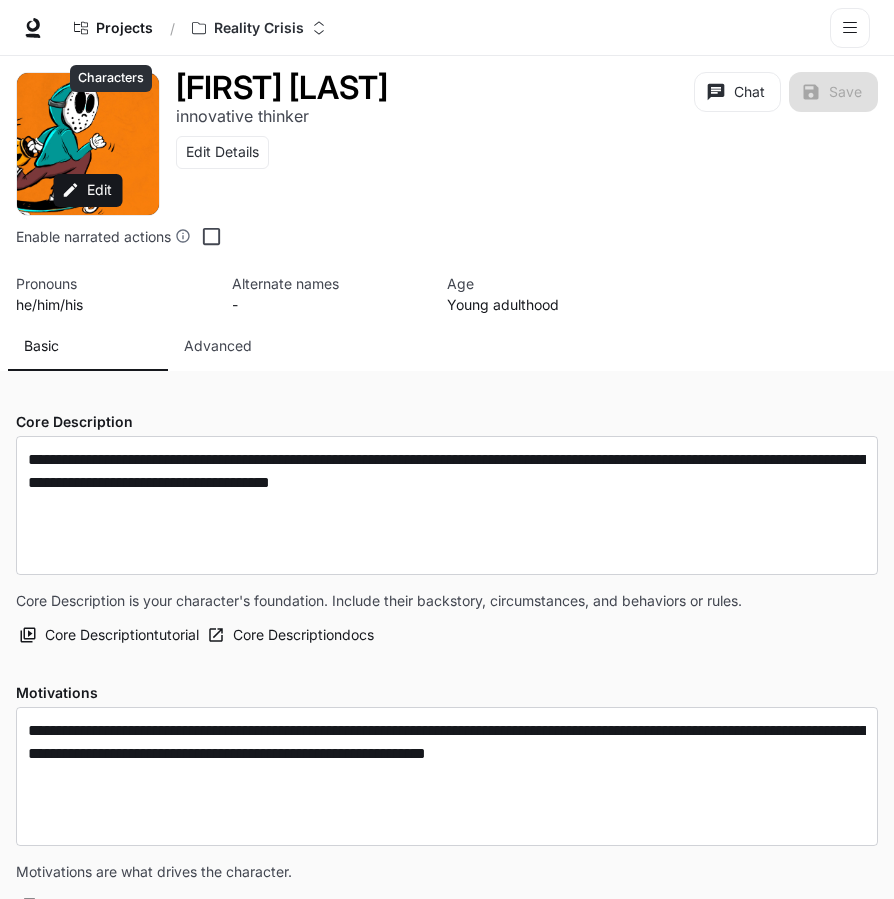 click 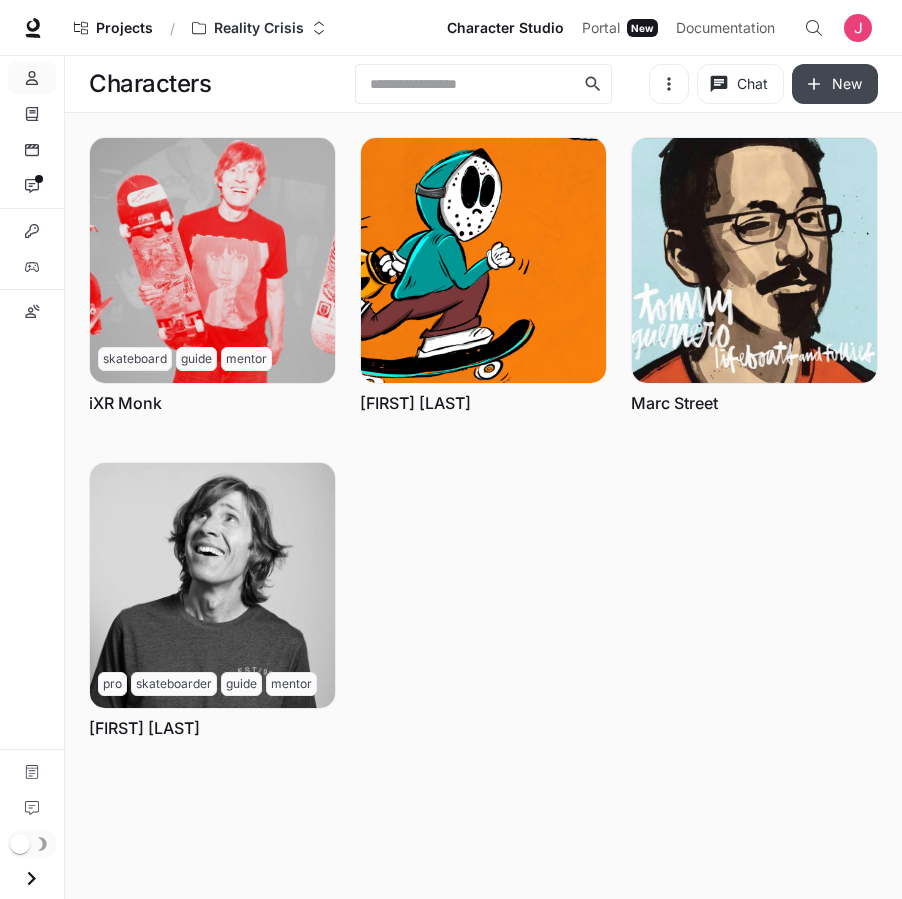 click on "New" at bounding box center (835, 84) 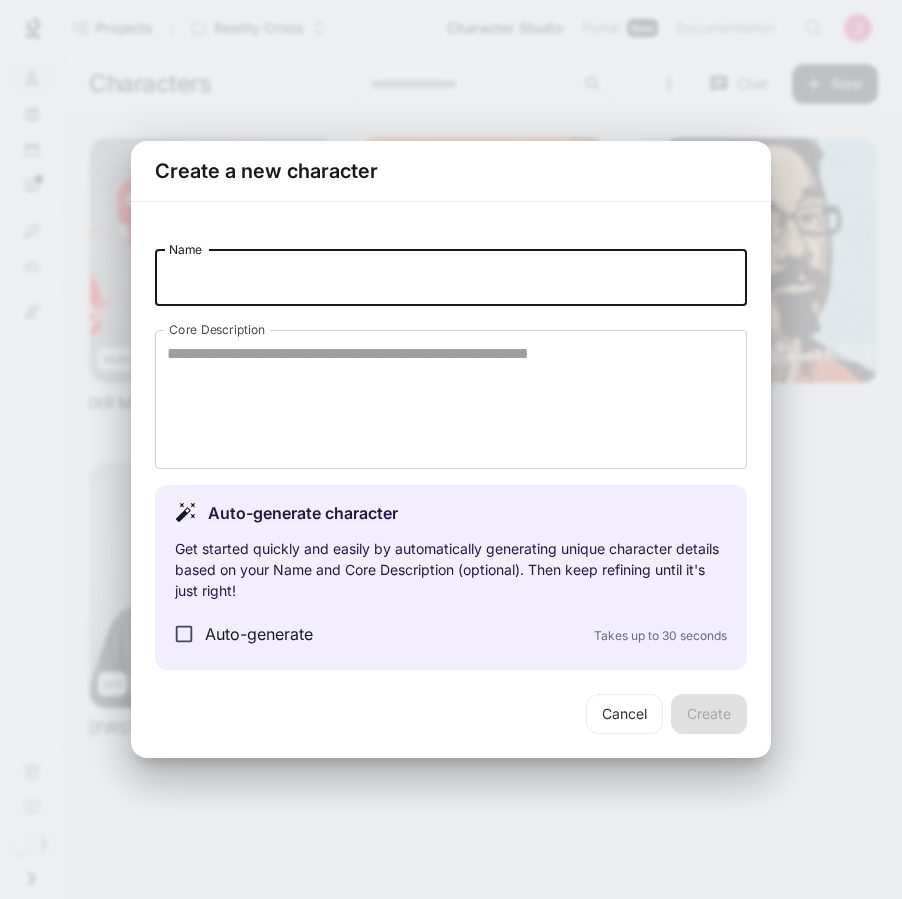 click on "Name" at bounding box center [451, 278] 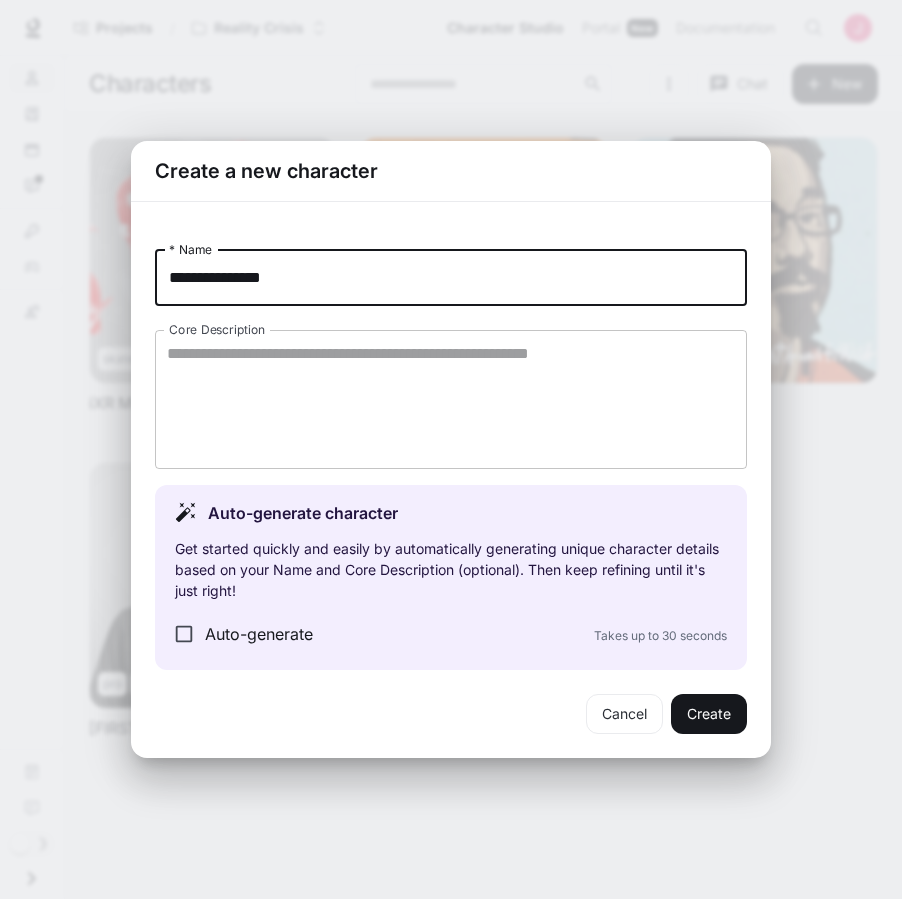 type on "**********" 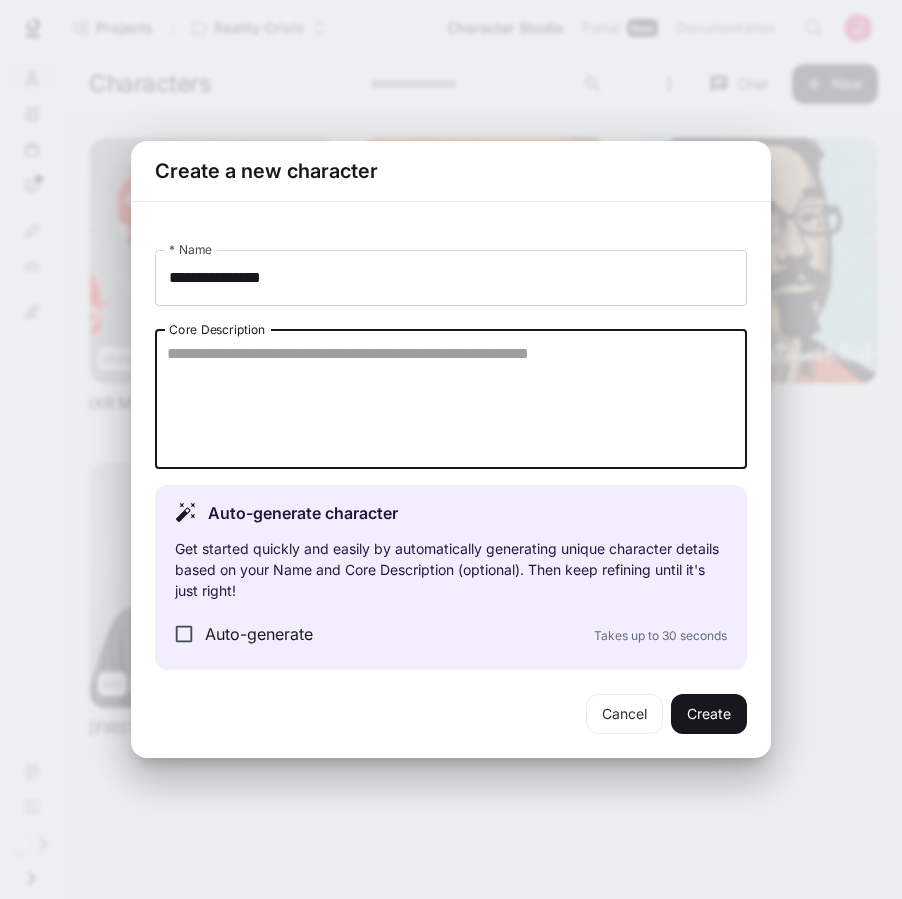 click on "Core Description" at bounding box center (451, 399) 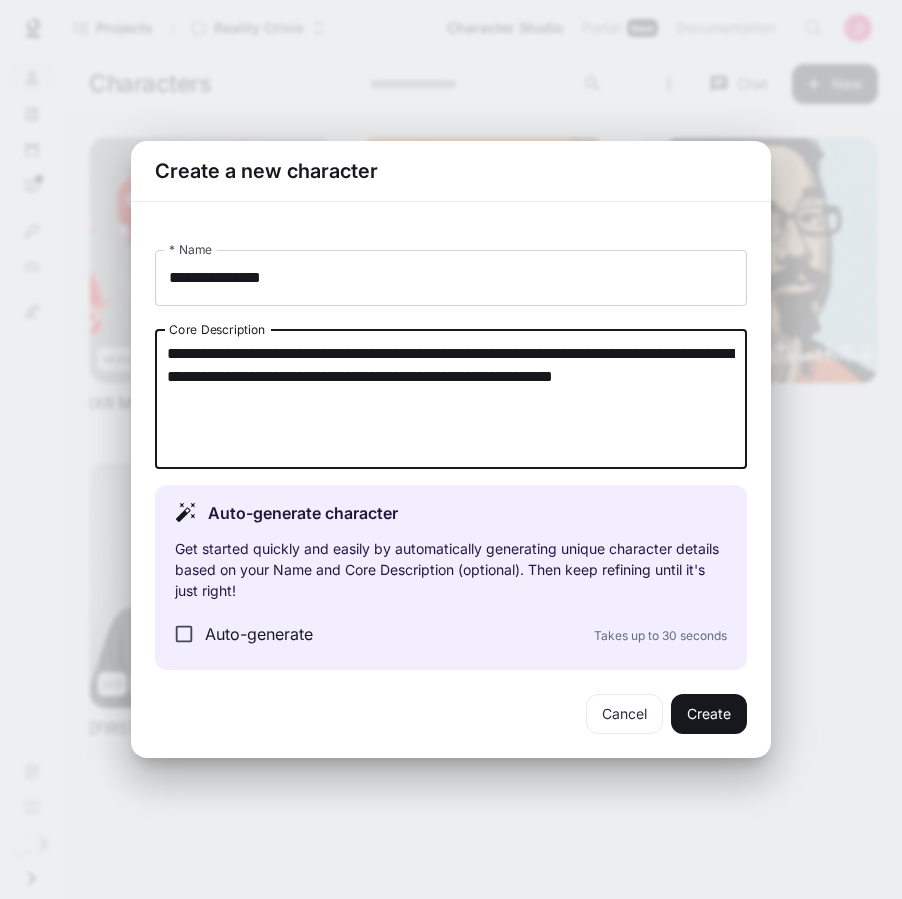 click on "**********" at bounding box center [451, 399] 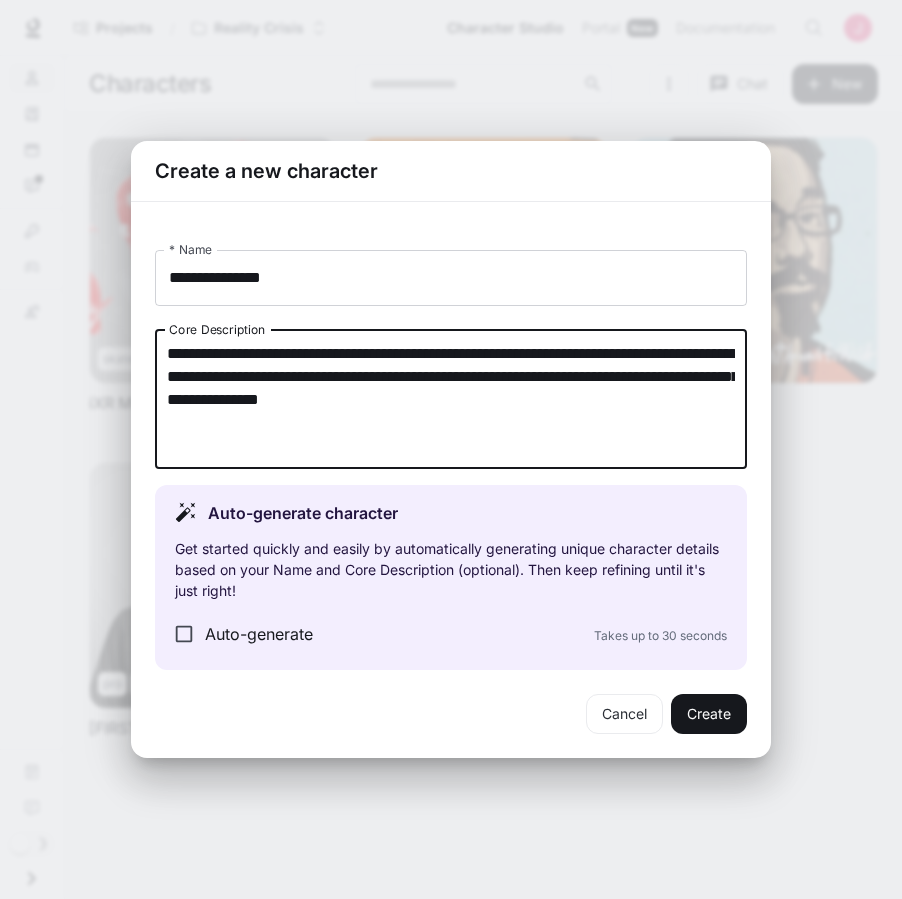type on "**********" 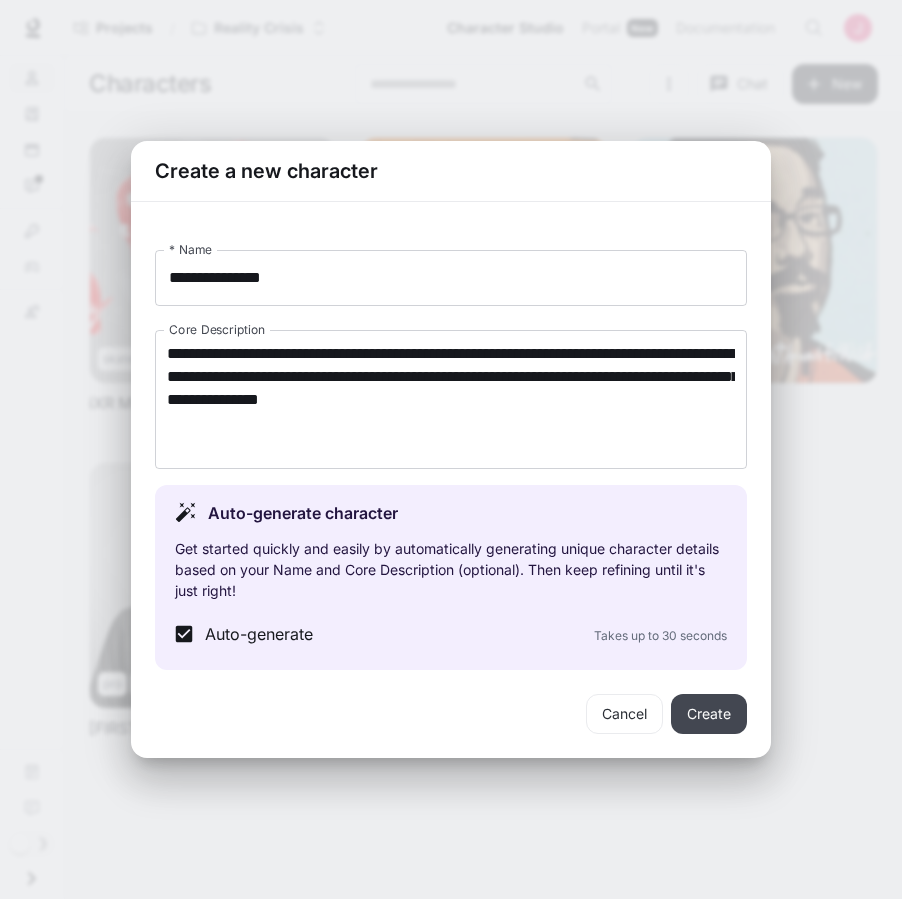 click on "Create" at bounding box center [709, 714] 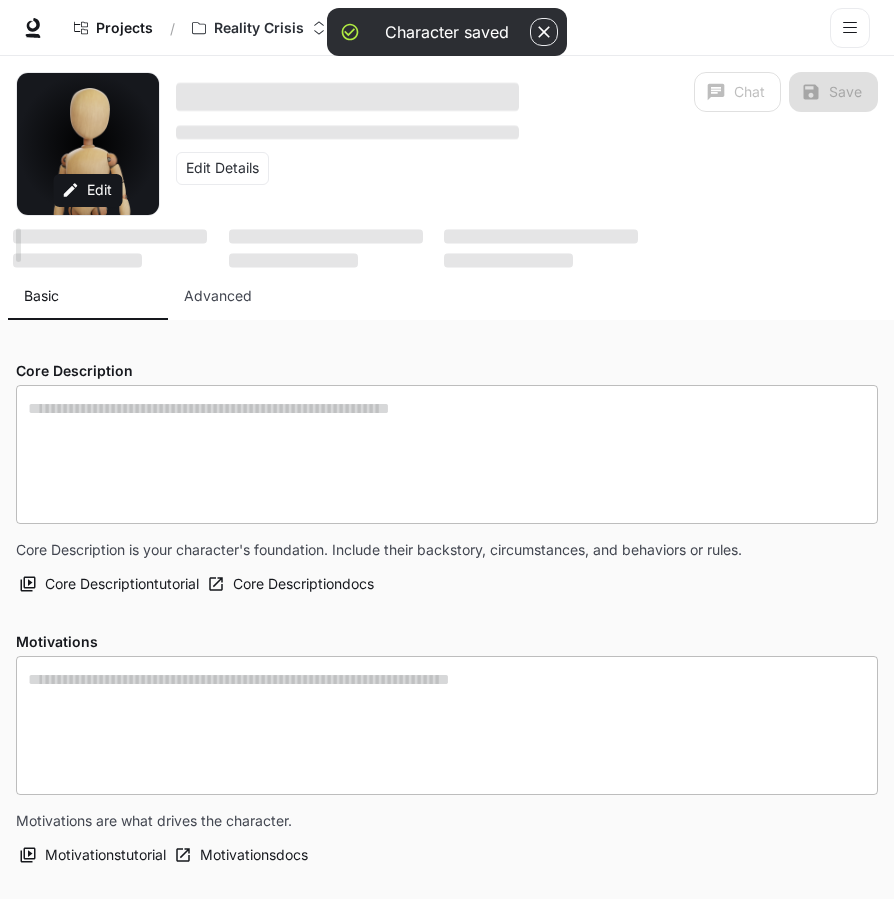 type on "**********" 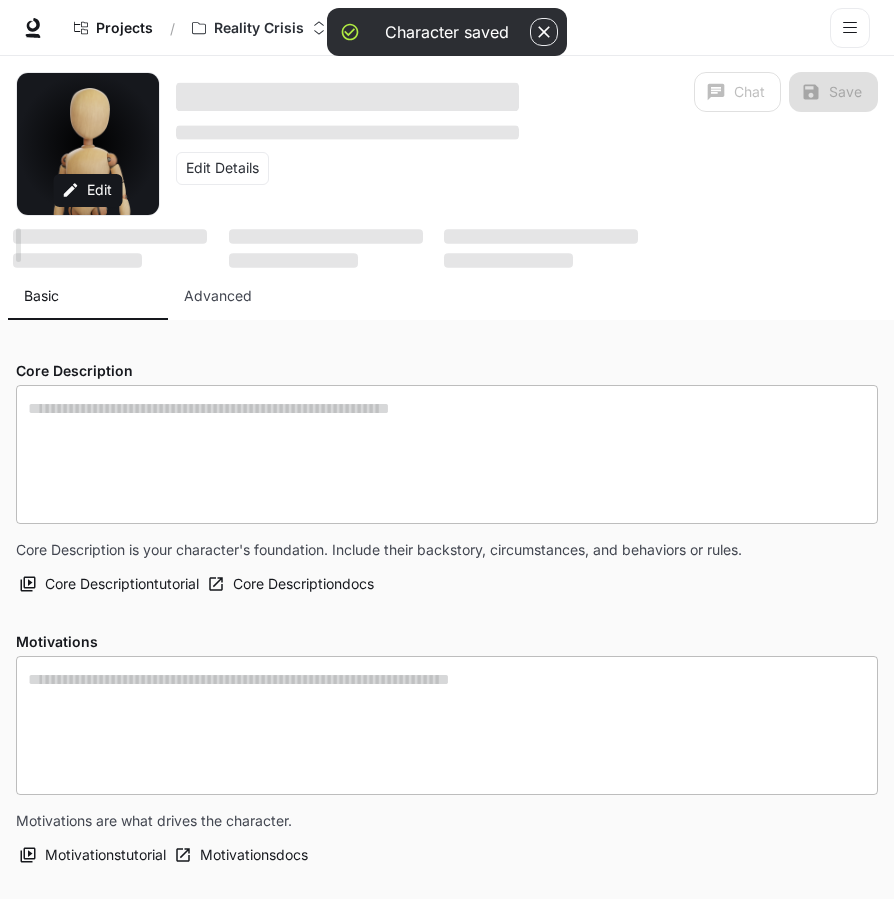 type on "**********" 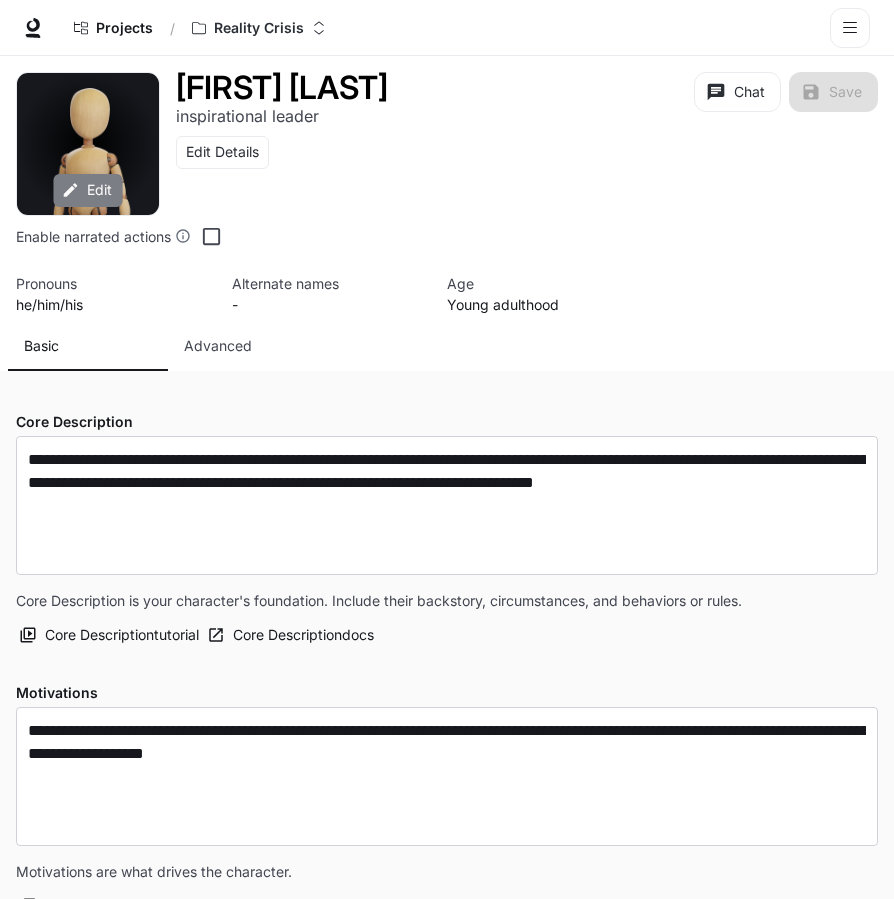 click on "Edit" at bounding box center (87, 190) 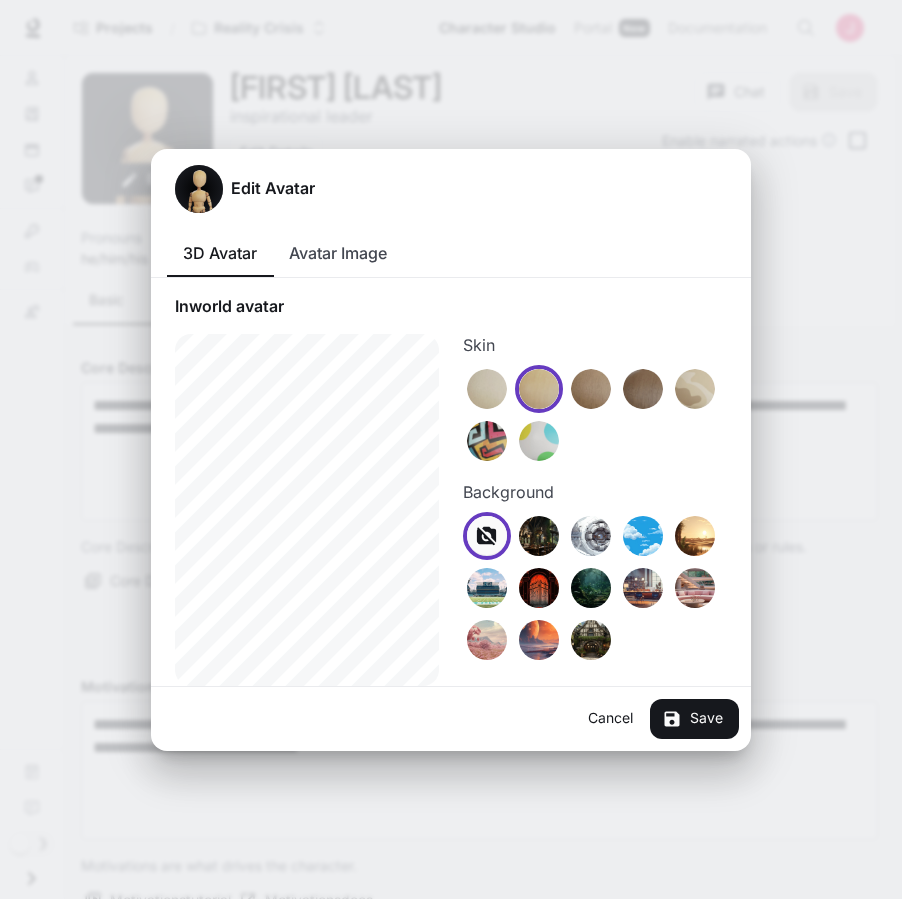 click on "Avatar Image" at bounding box center (338, 253) 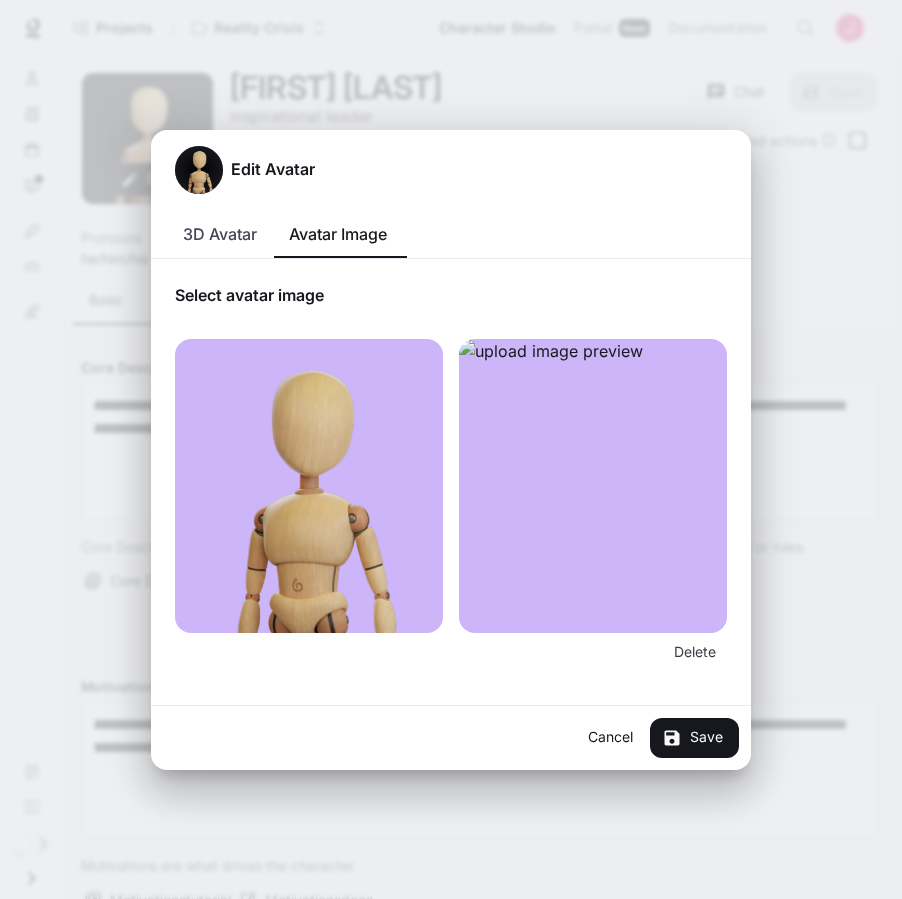click at bounding box center [593, 486] 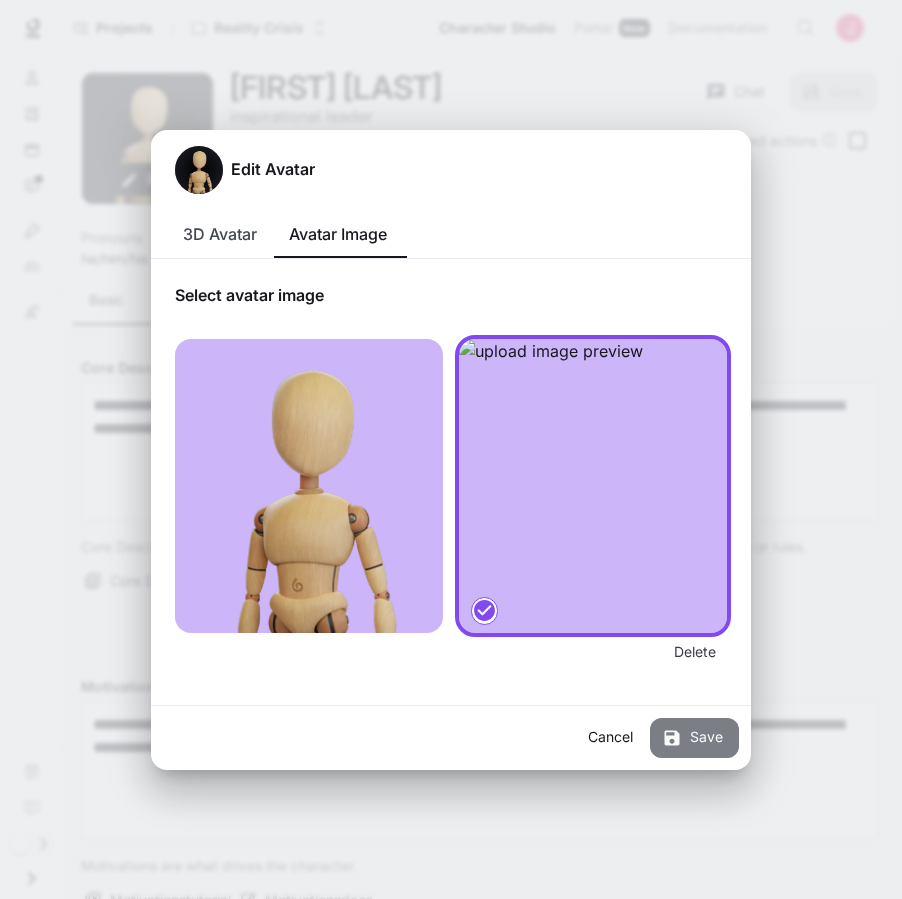 click on "Save" at bounding box center [694, 738] 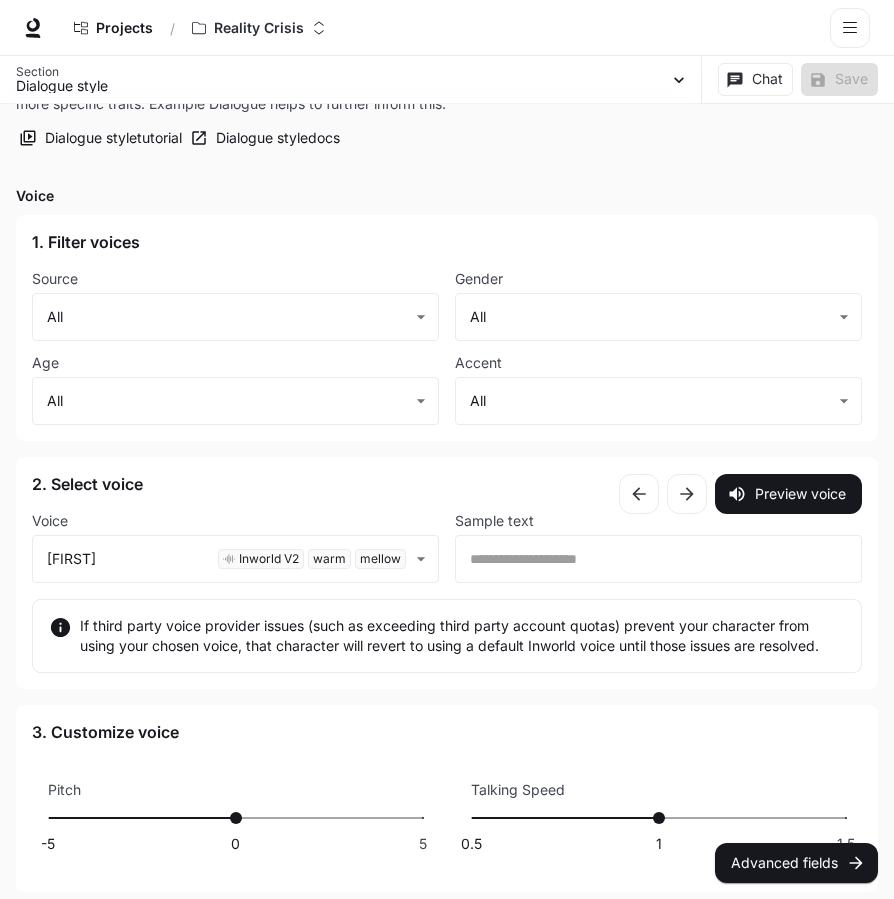 scroll, scrollTop: 1642, scrollLeft: 0, axis: vertical 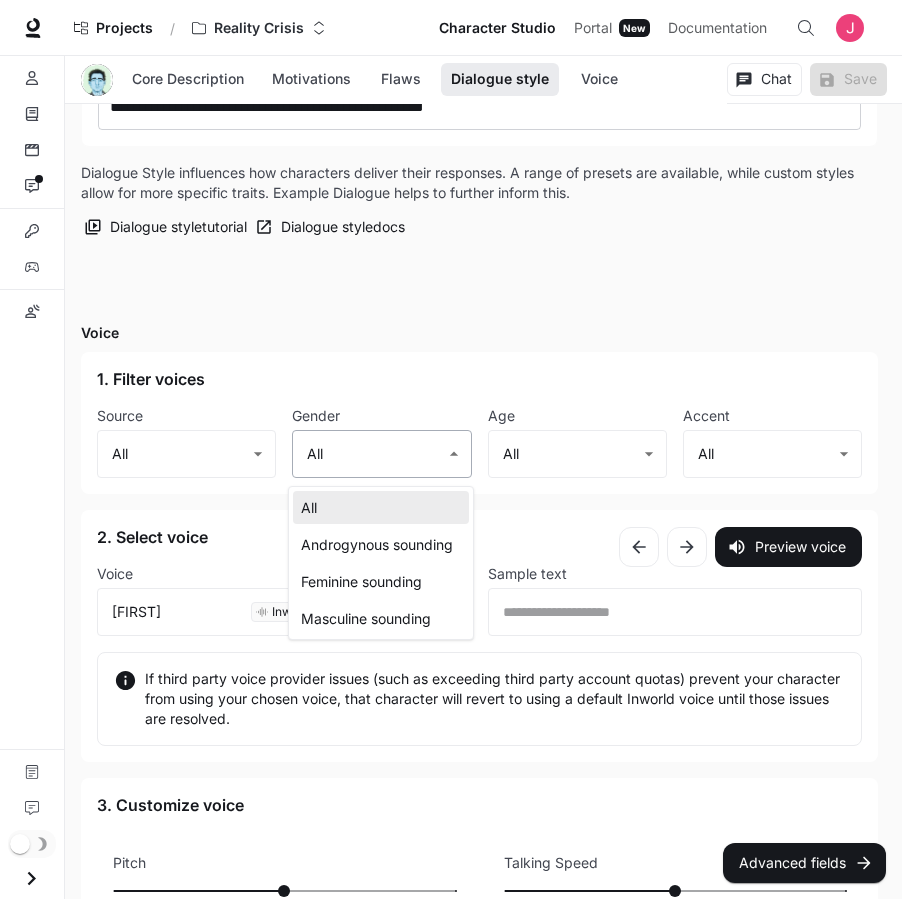 click on "**********" at bounding box center (451, -210) 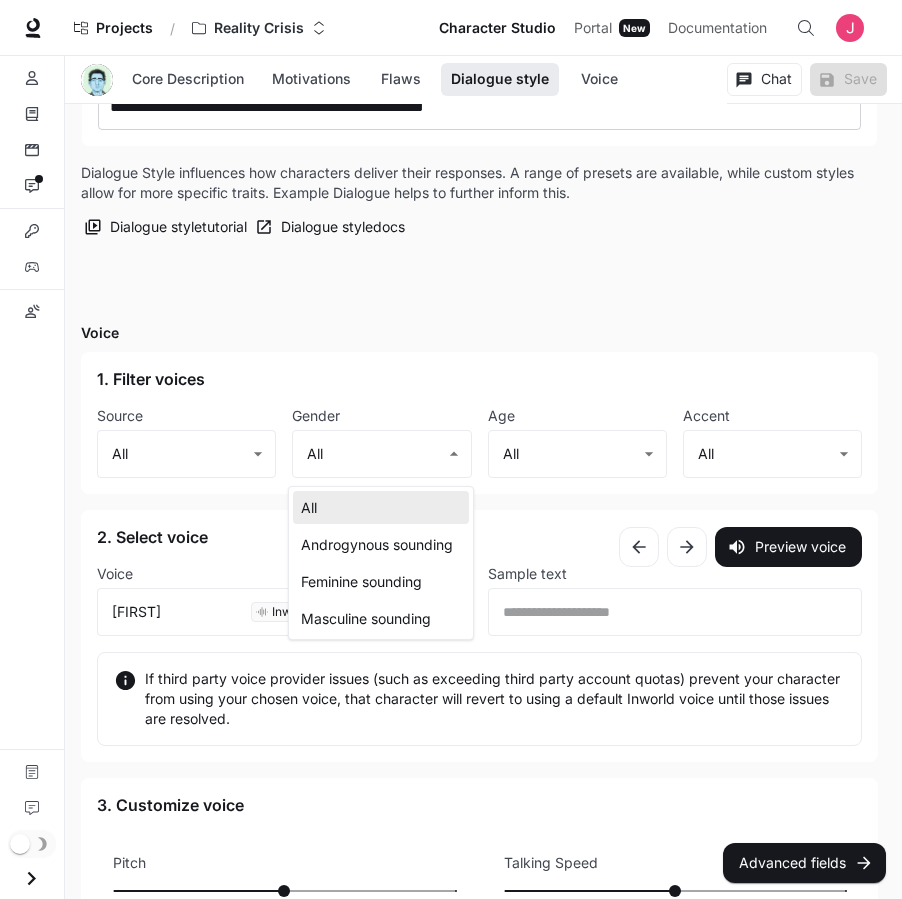click on "Masculine sounding" at bounding box center [381, 618] 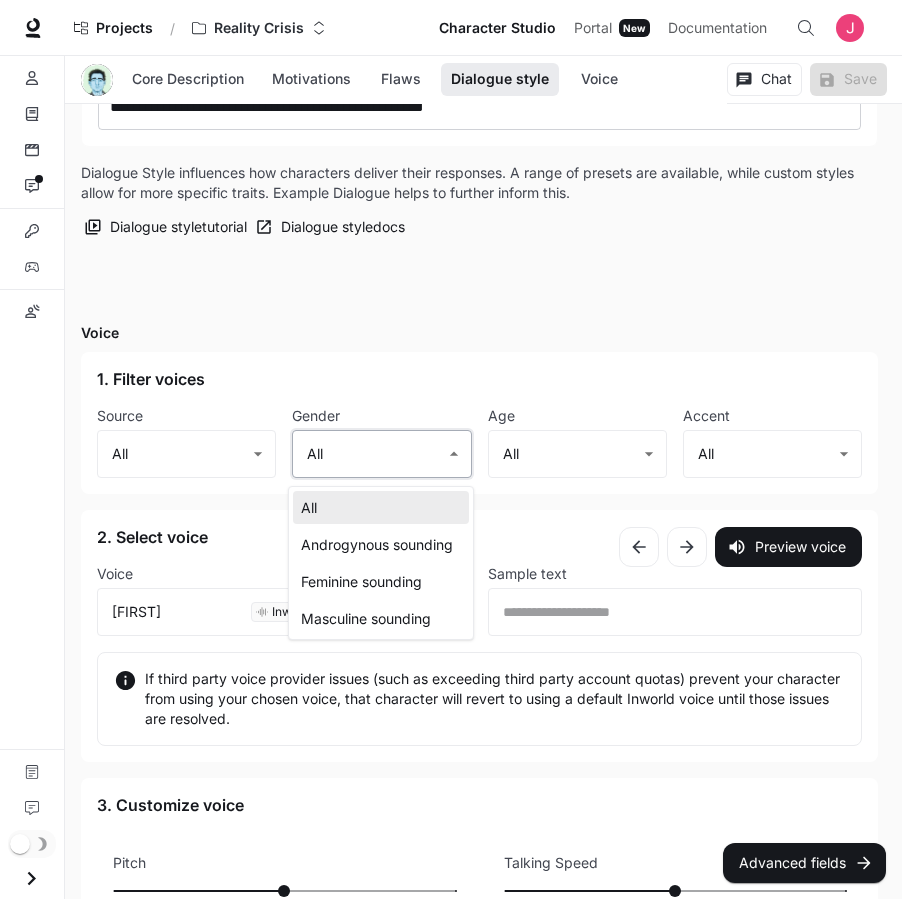 type on "**********" 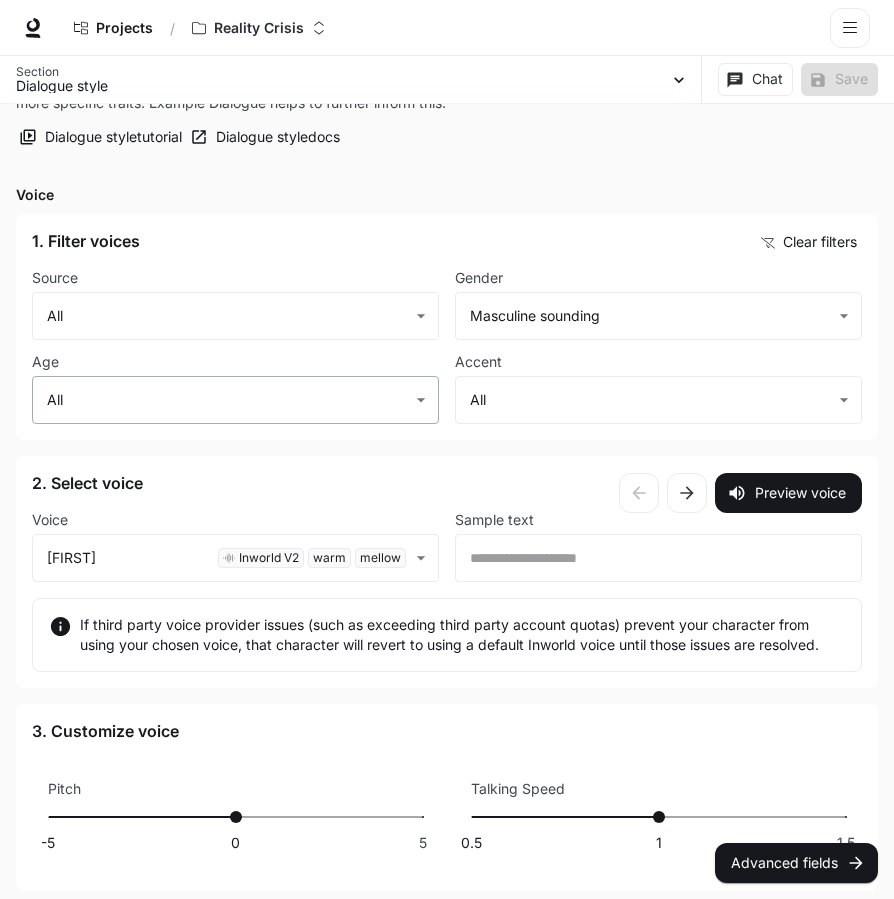 click on "**********" at bounding box center [447, -271] 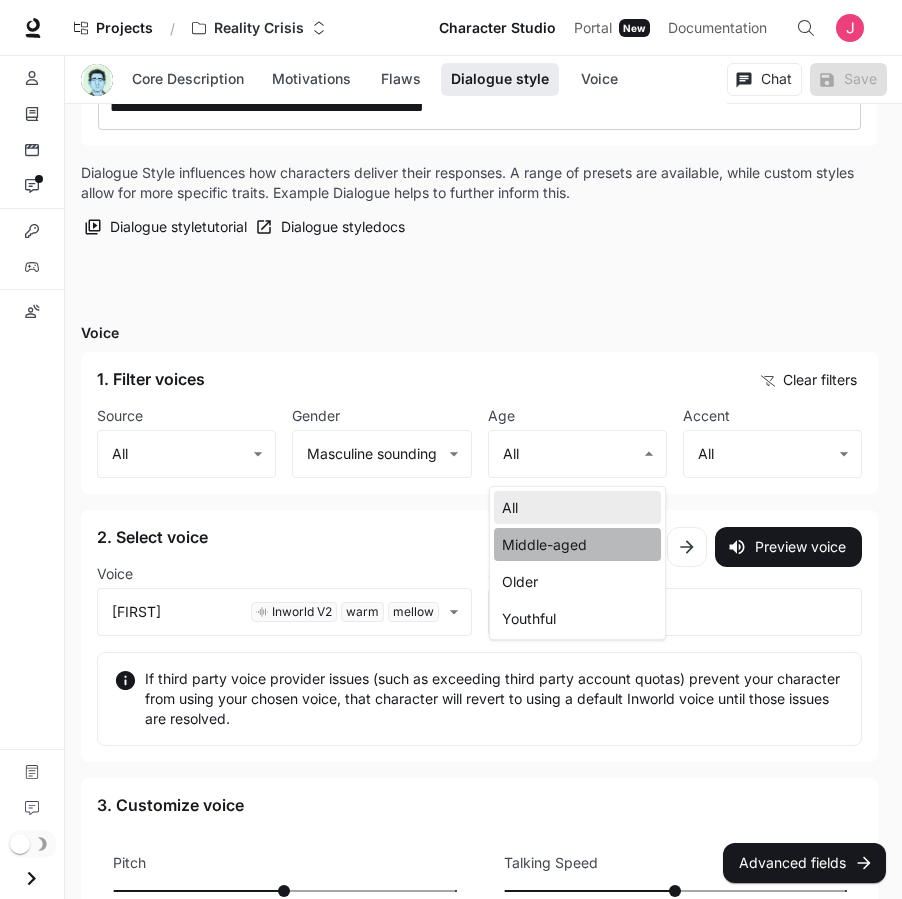 click on "Middle-aged" at bounding box center (577, 544) 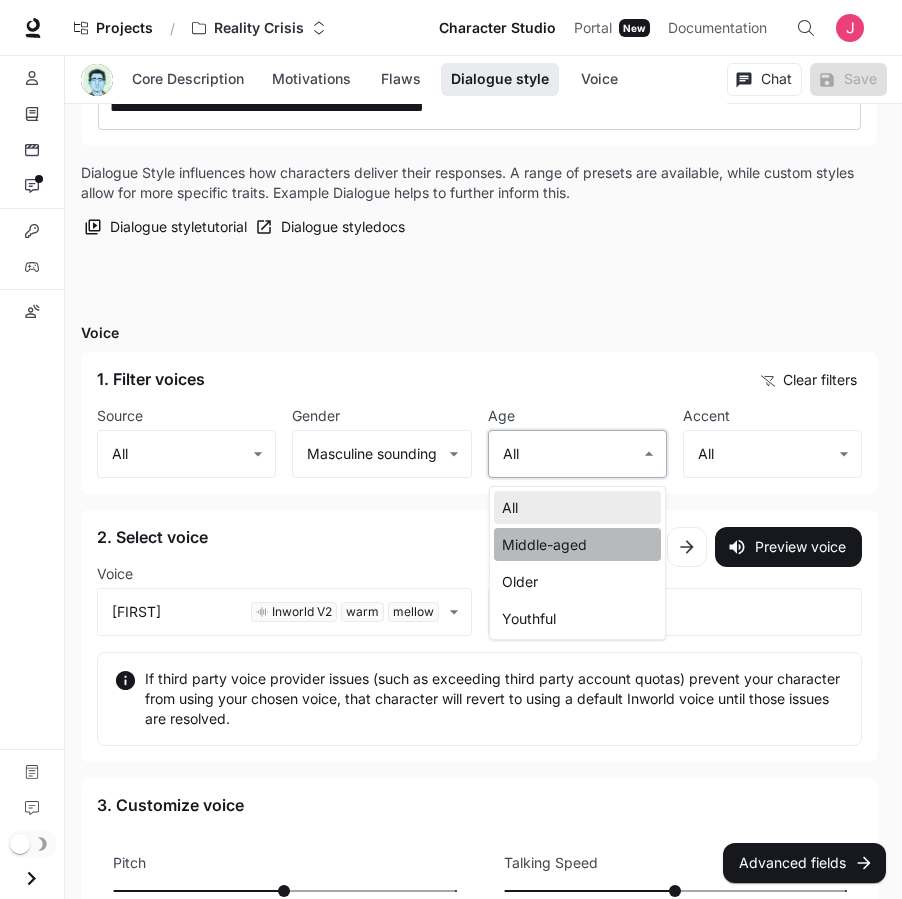 type on "**********" 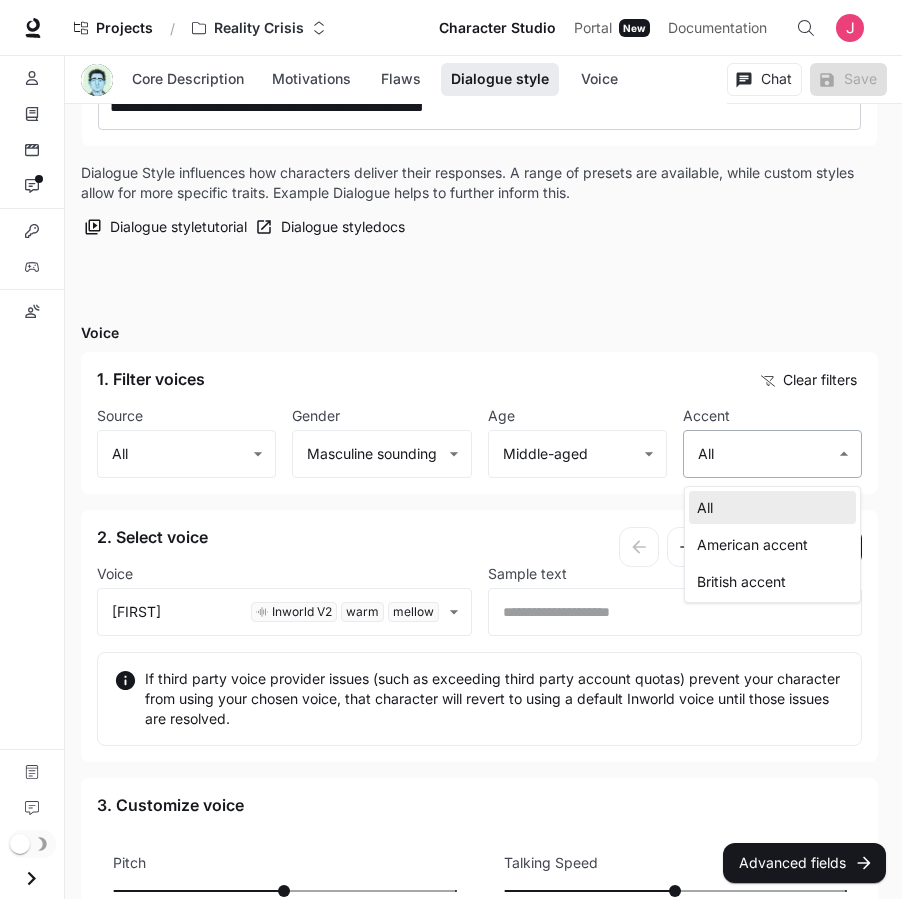 click on "**********" at bounding box center [451, -210] 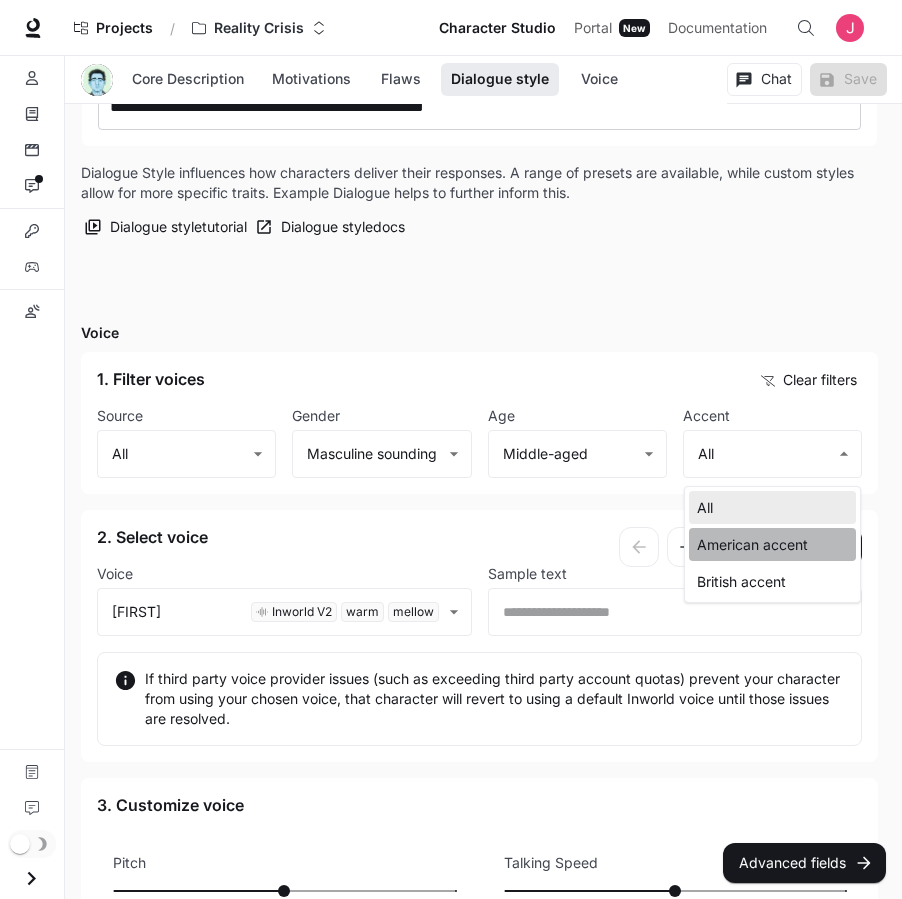 click on "American accent" at bounding box center (772, 544) 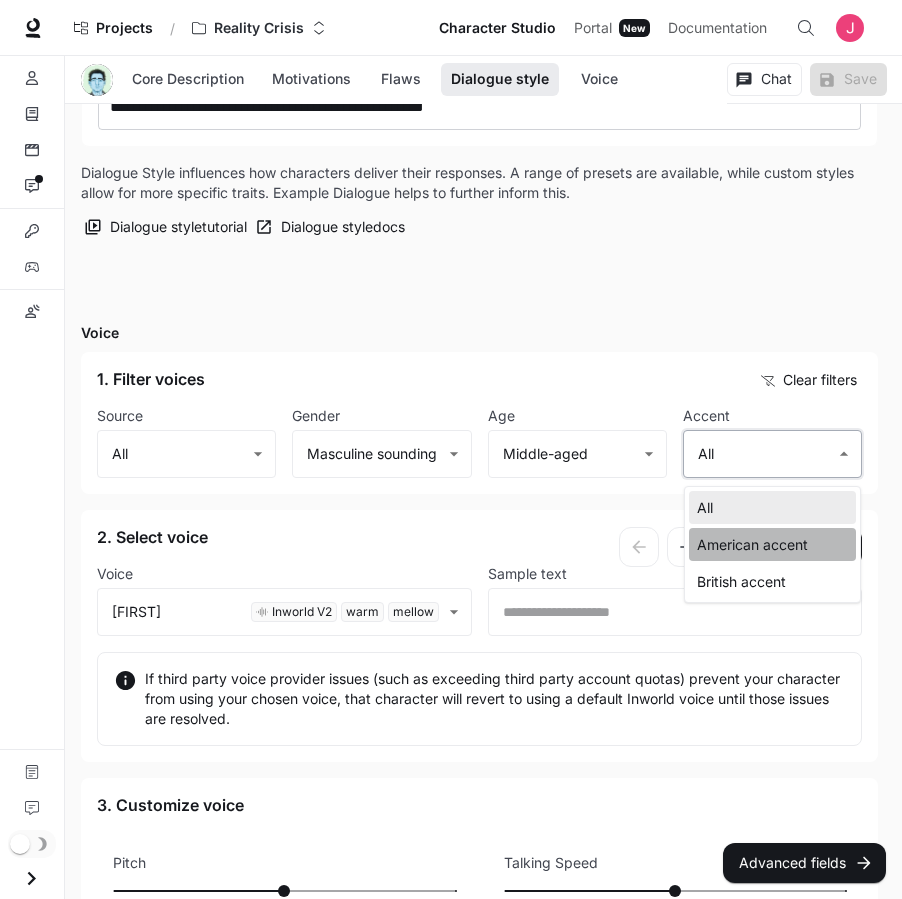 type on "**********" 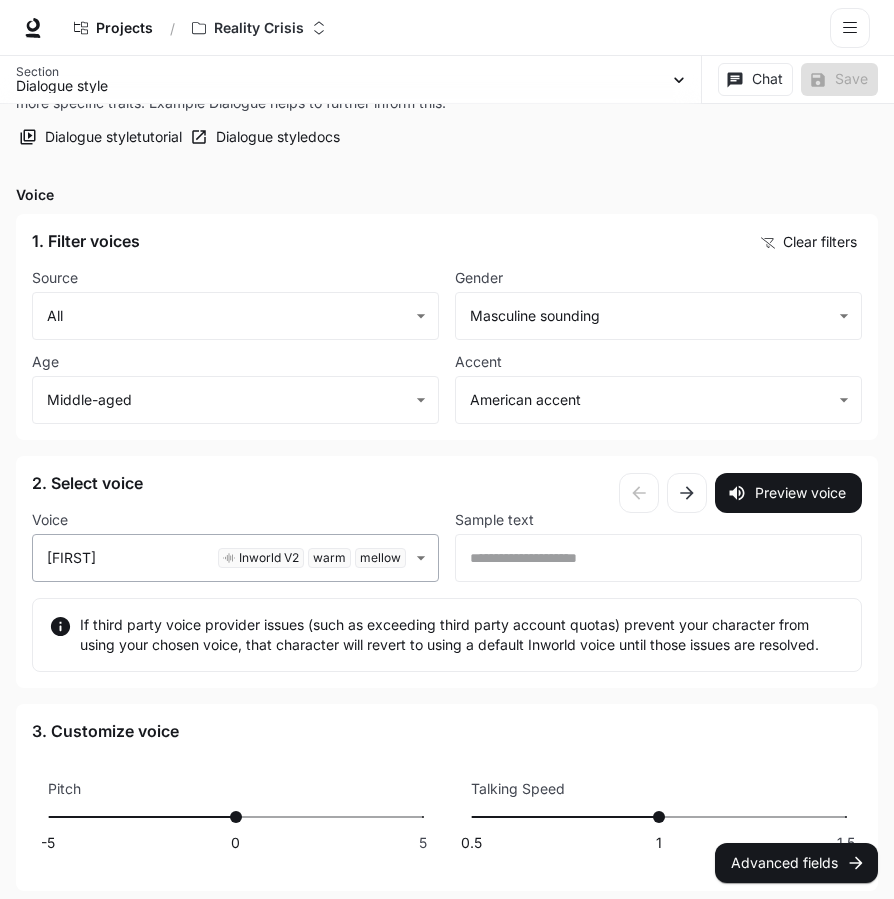 click on "**********" at bounding box center (447, -271) 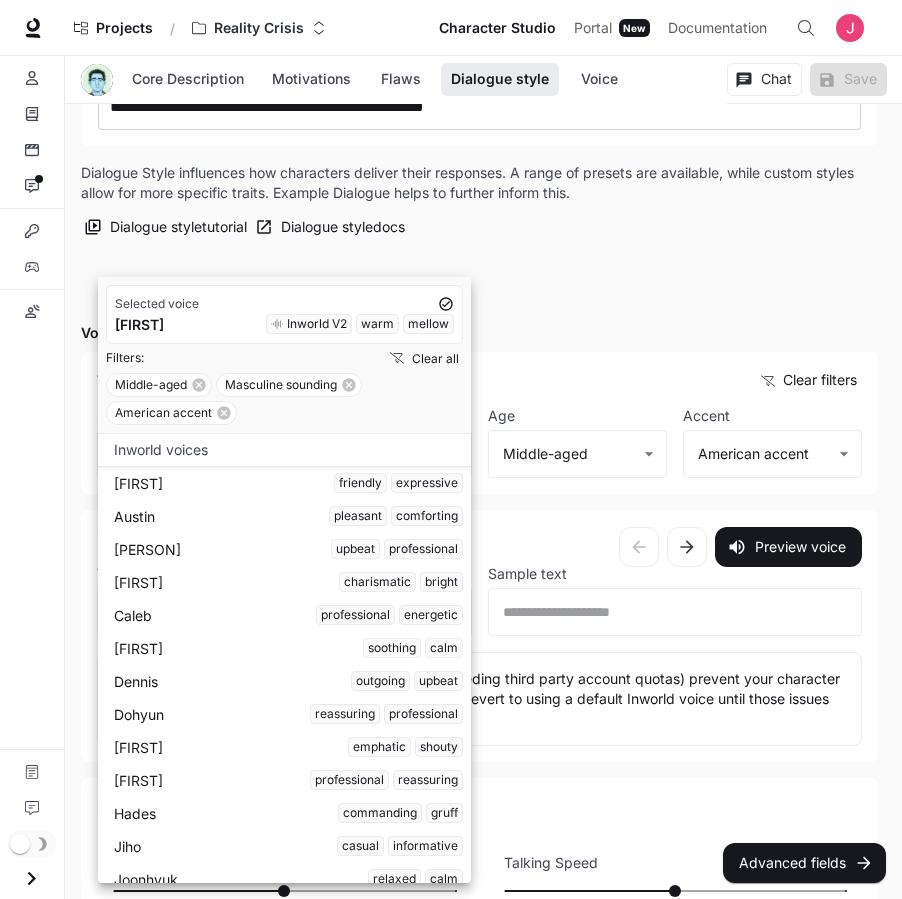 click on "Alex friendly expressive" at bounding box center (288, 483) 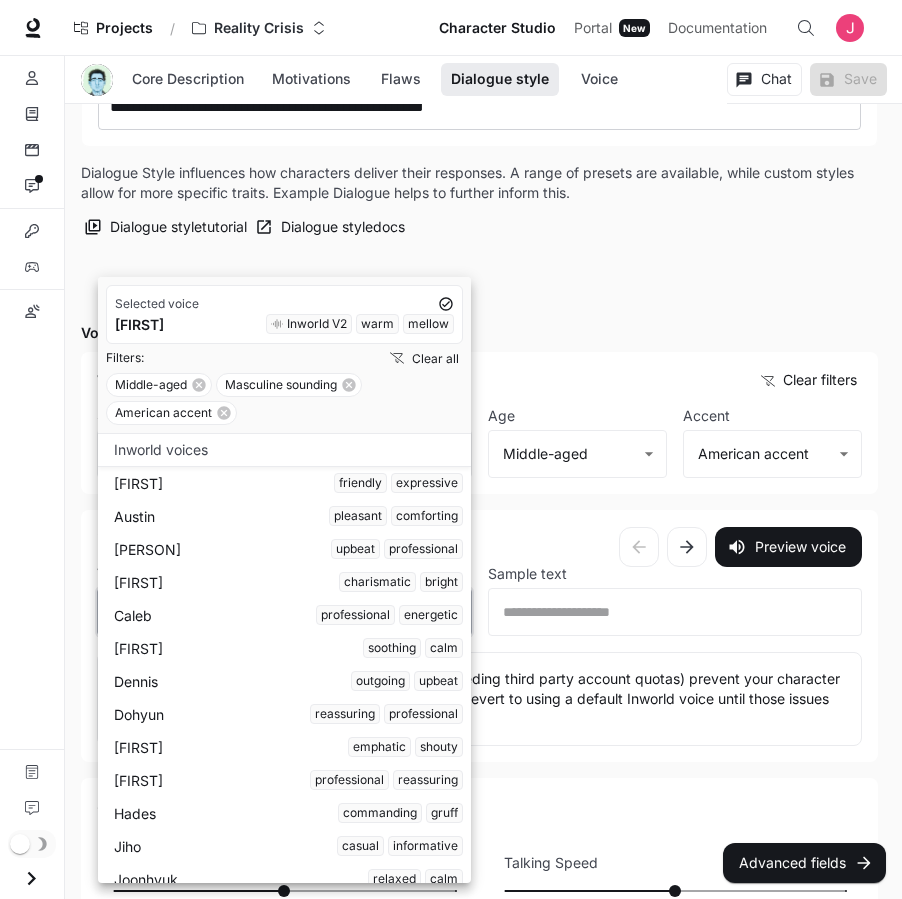 type on "**********" 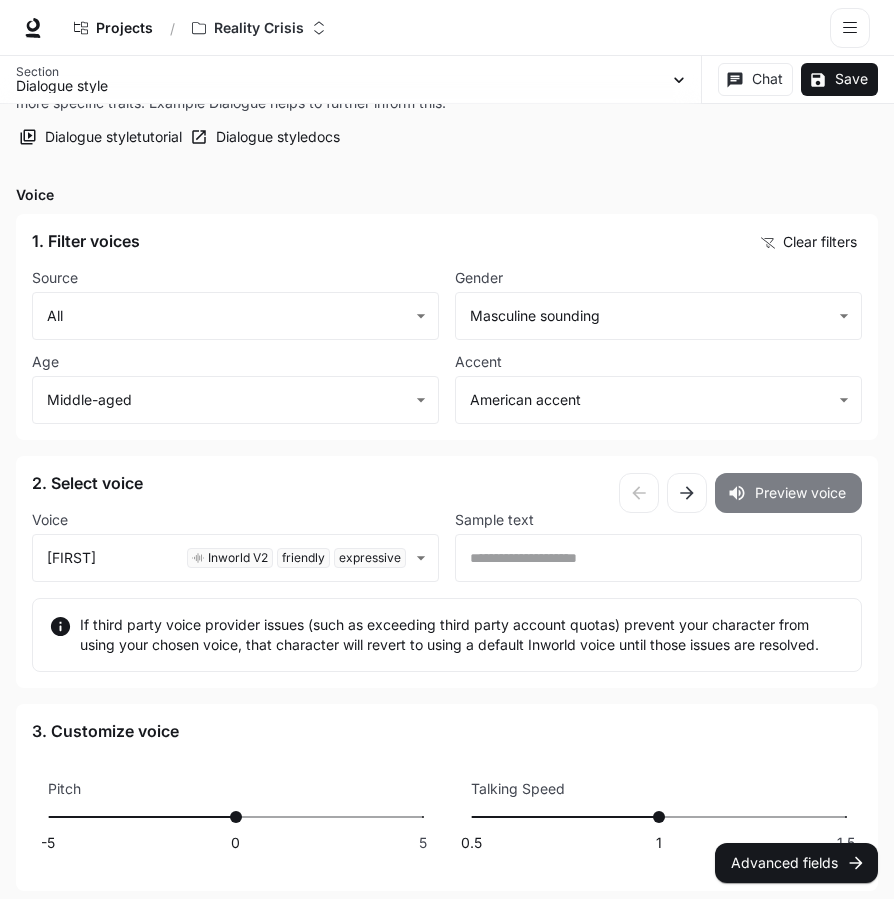 click on "Preview voice" at bounding box center [788, 493] 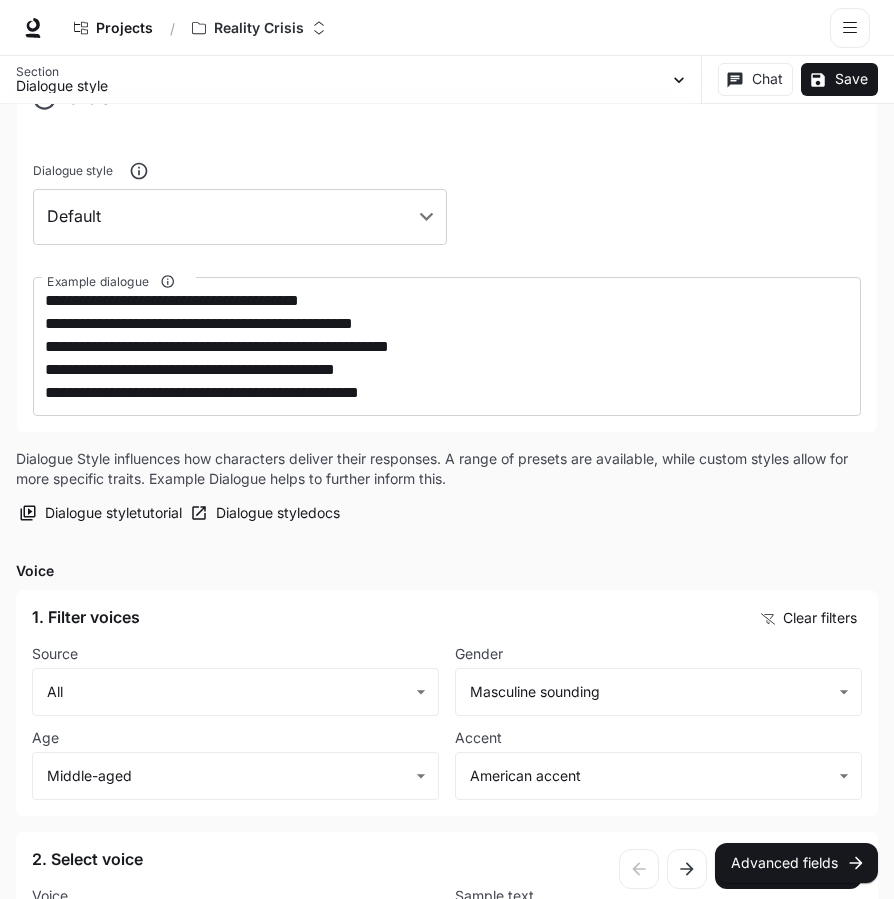 scroll, scrollTop: 1145, scrollLeft: 0, axis: vertical 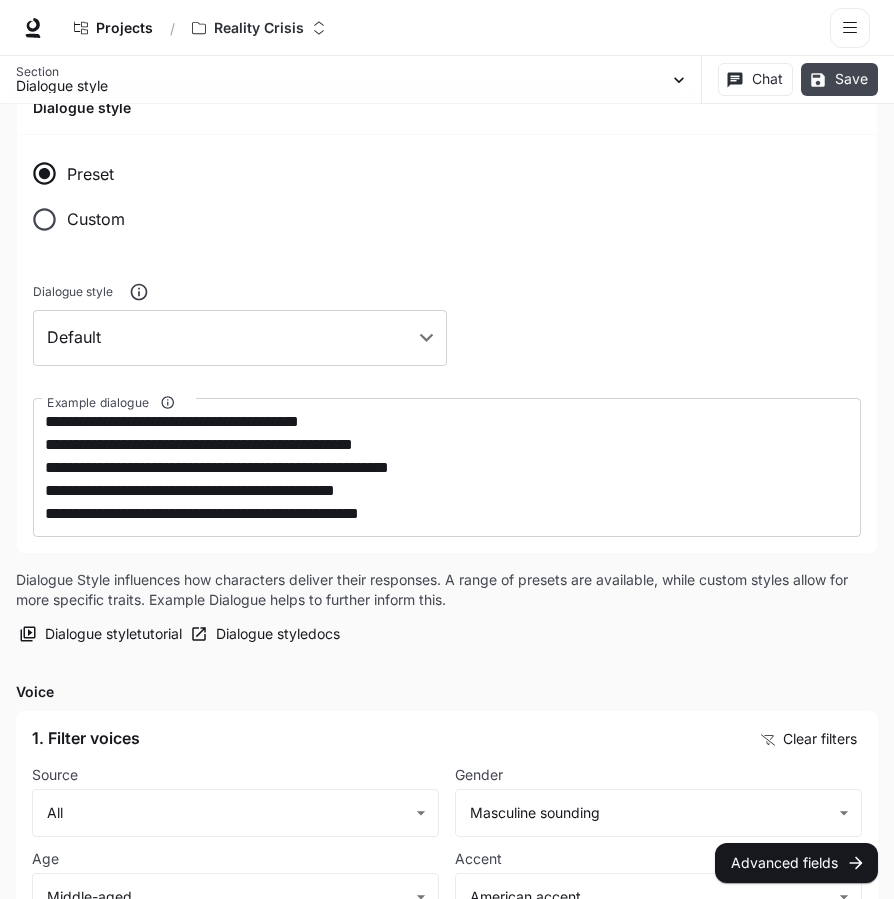 click on "Save" at bounding box center [839, 79] 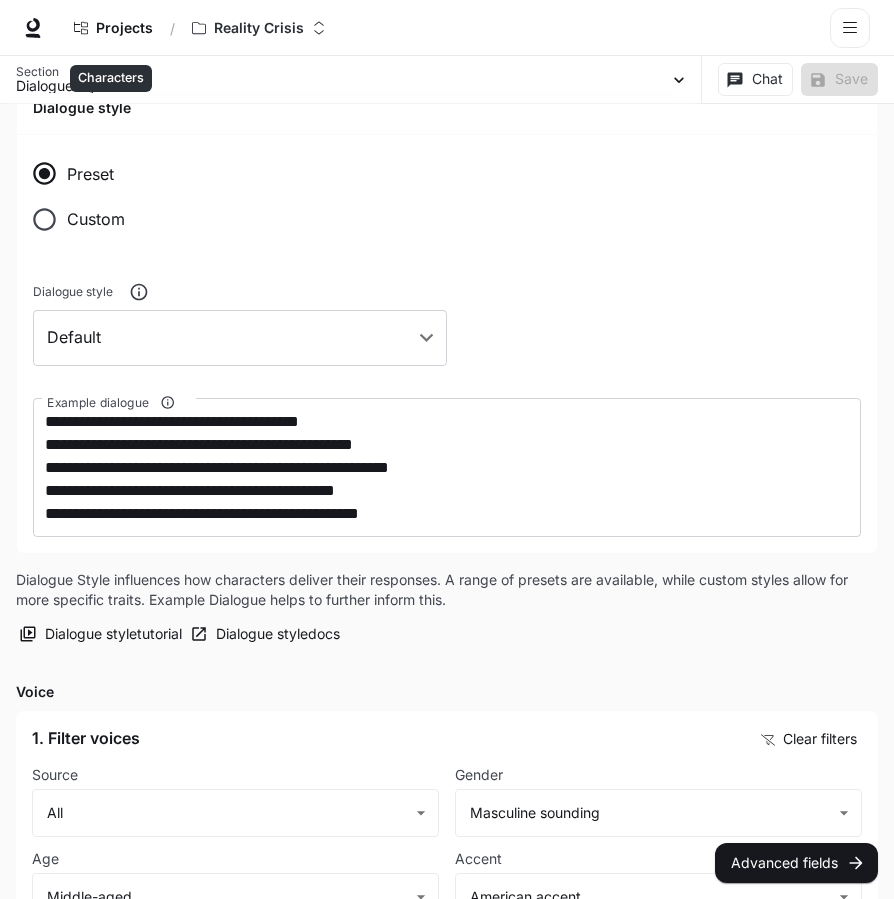 click on "Characters" at bounding box center [-878, 130] 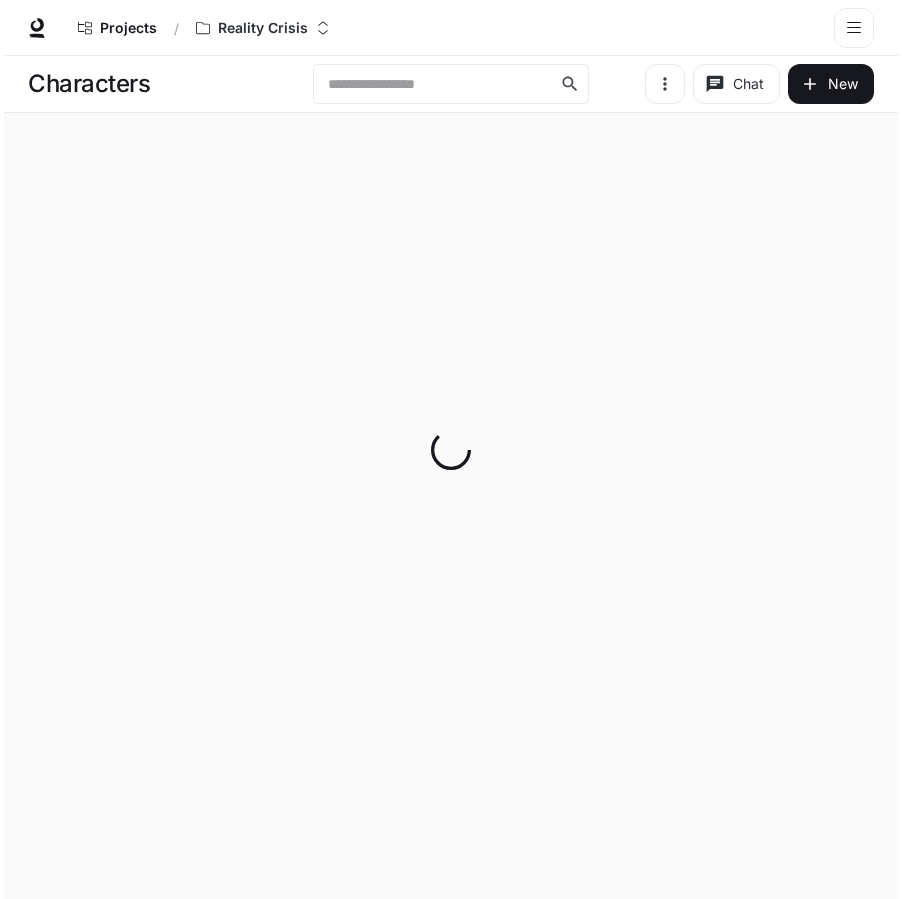 scroll, scrollTop: 0, scrollLeft: 0, axis: both 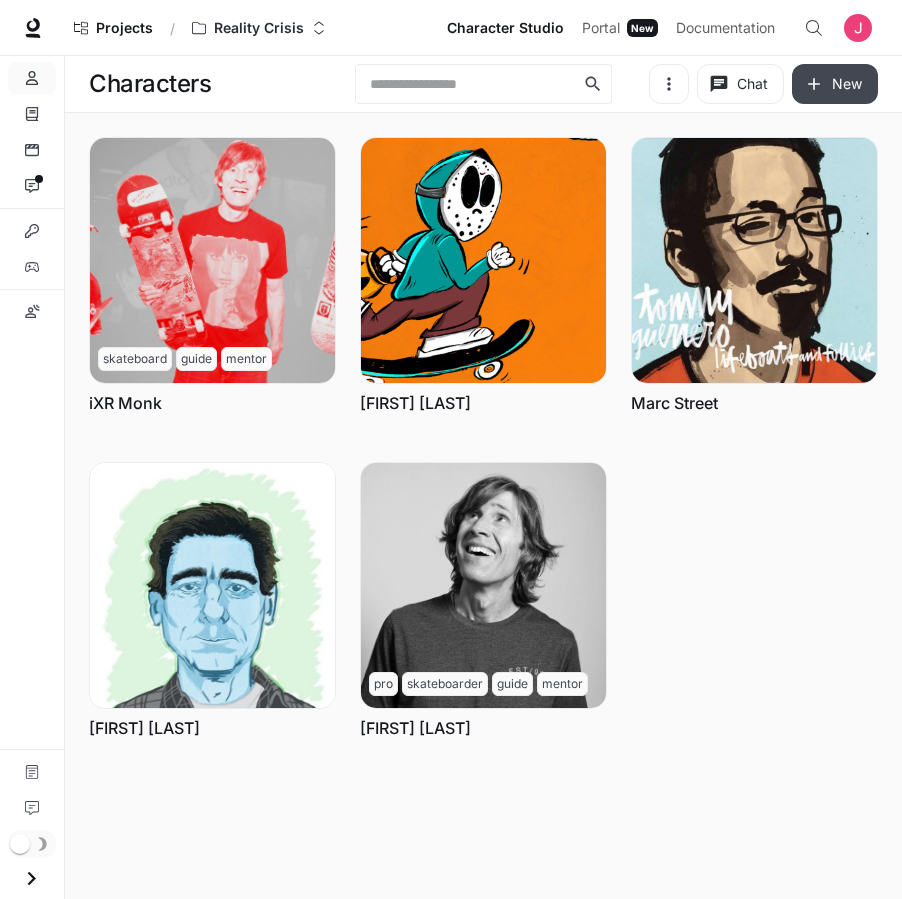 click on "New" at bounding box center [835, 84] 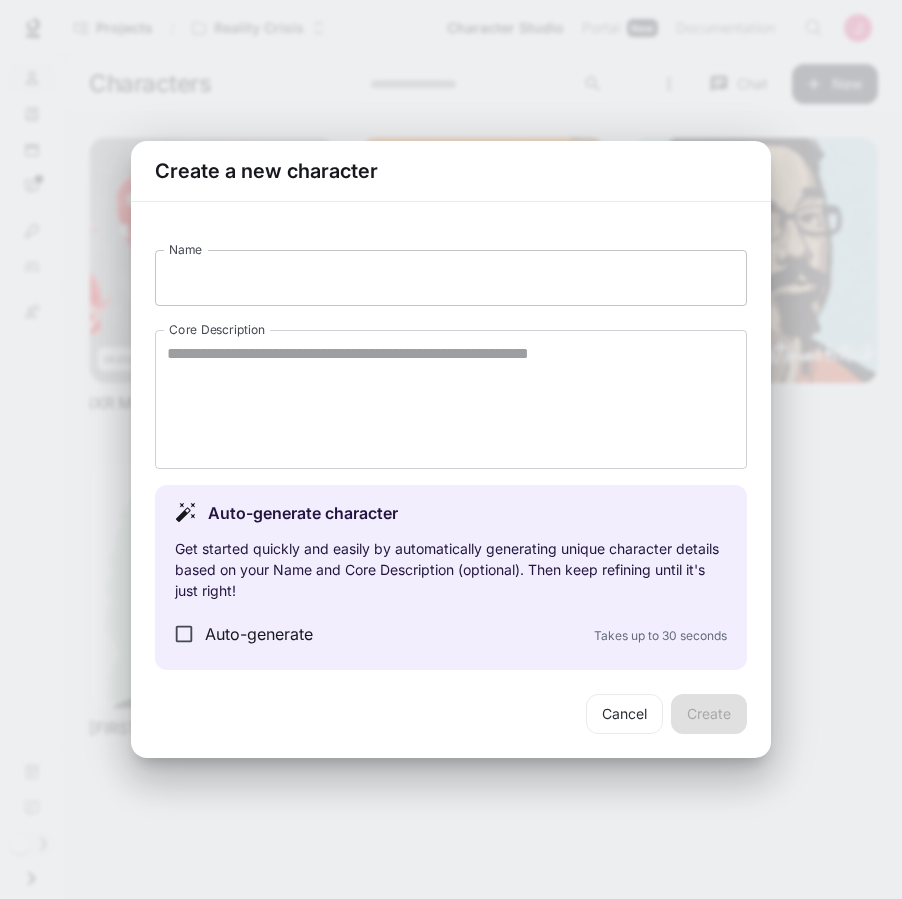 click on "Name" at bounding box center [451, 278] 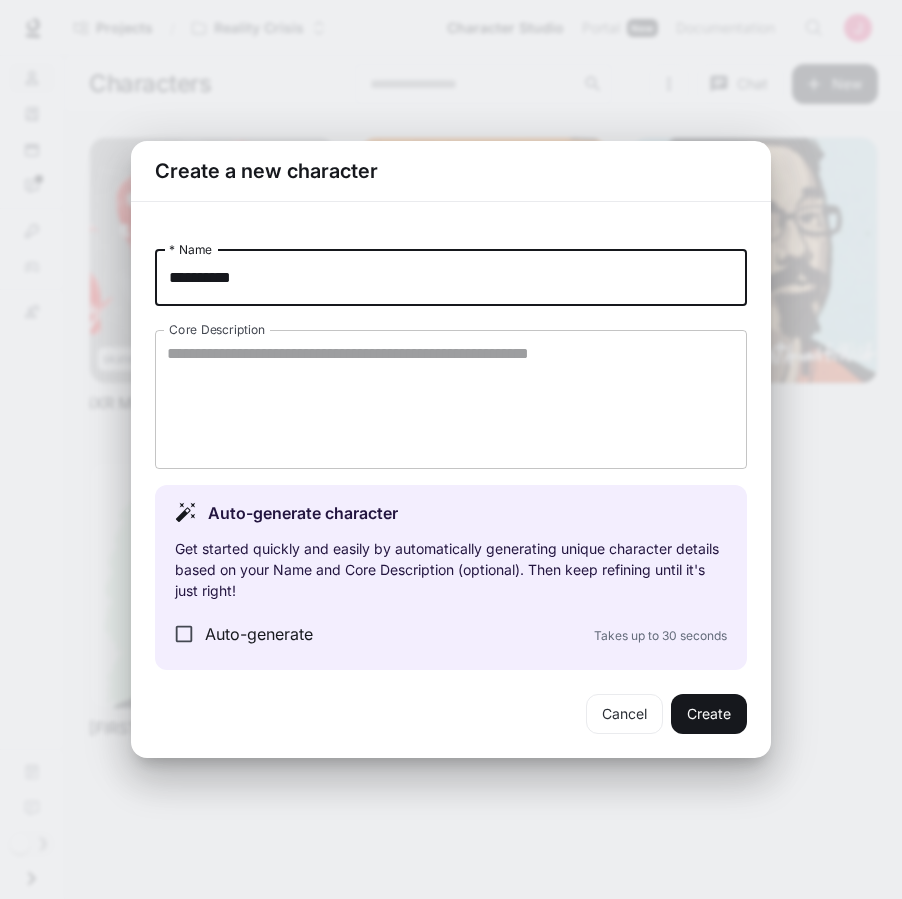 type on "**********" 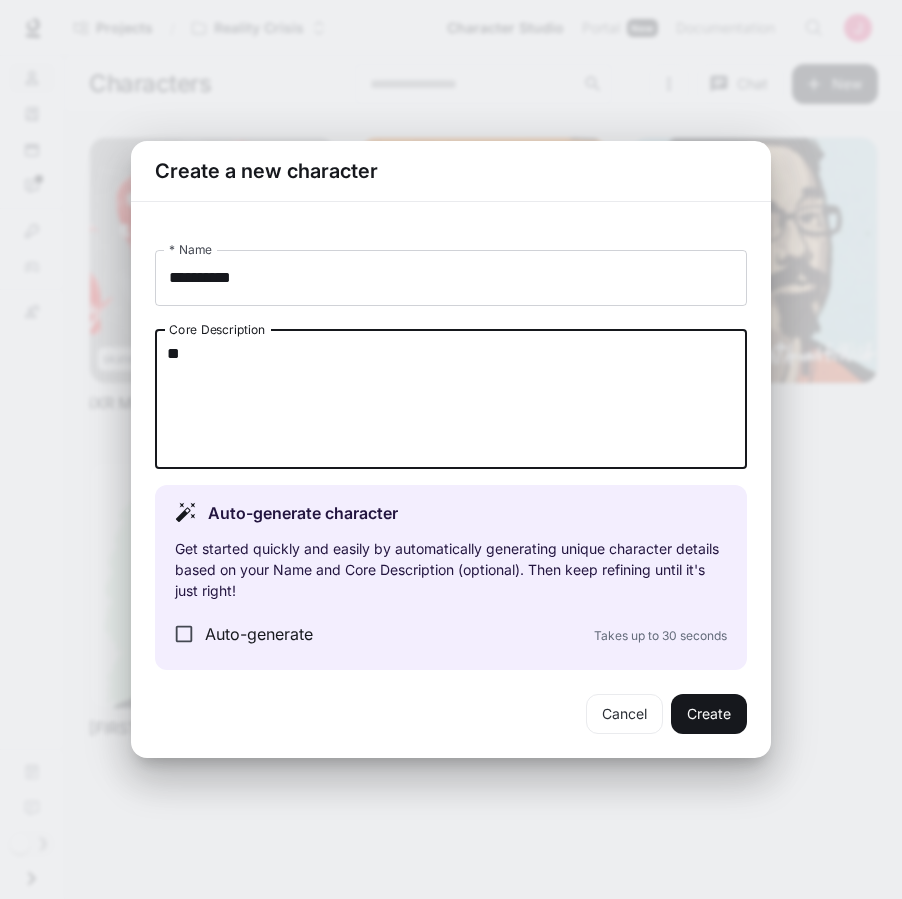 type on "*" 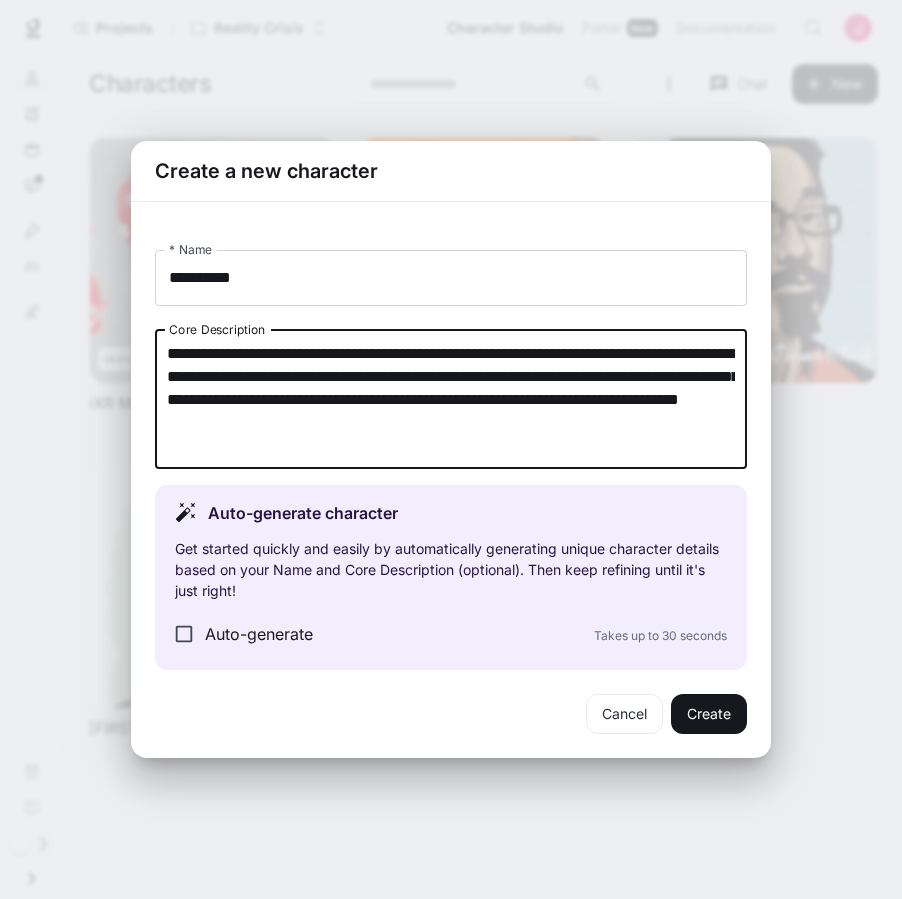 type on "**********" 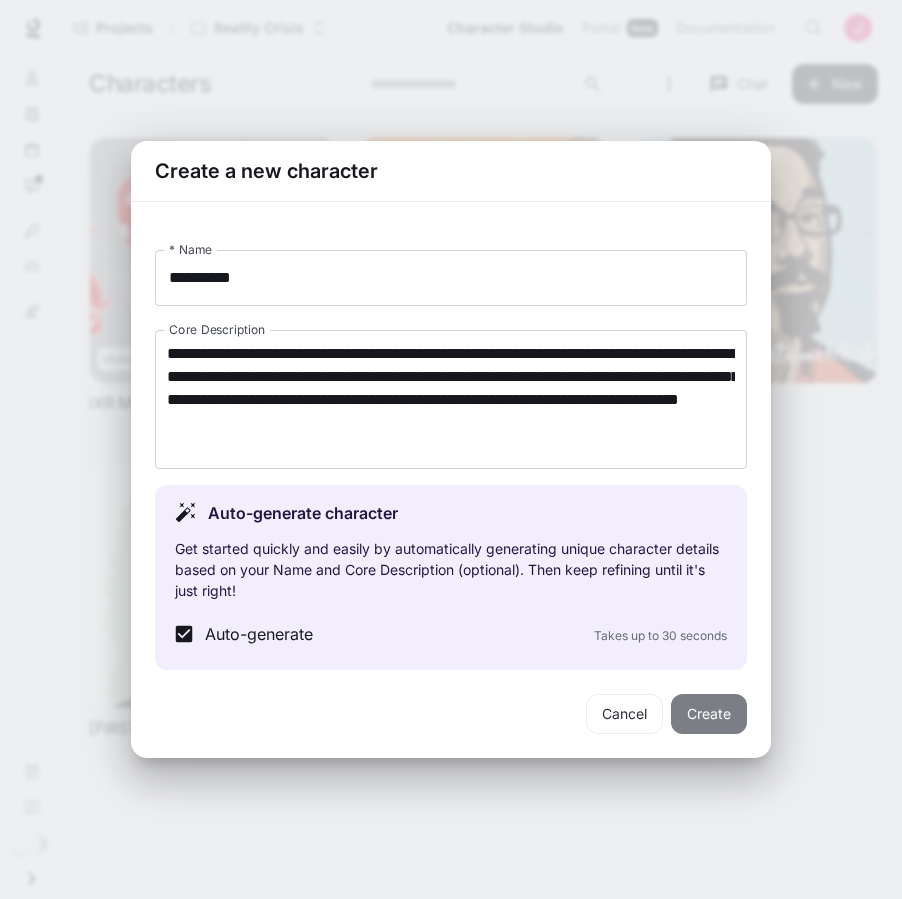 click on "Create" at bounding box center [709, 714] 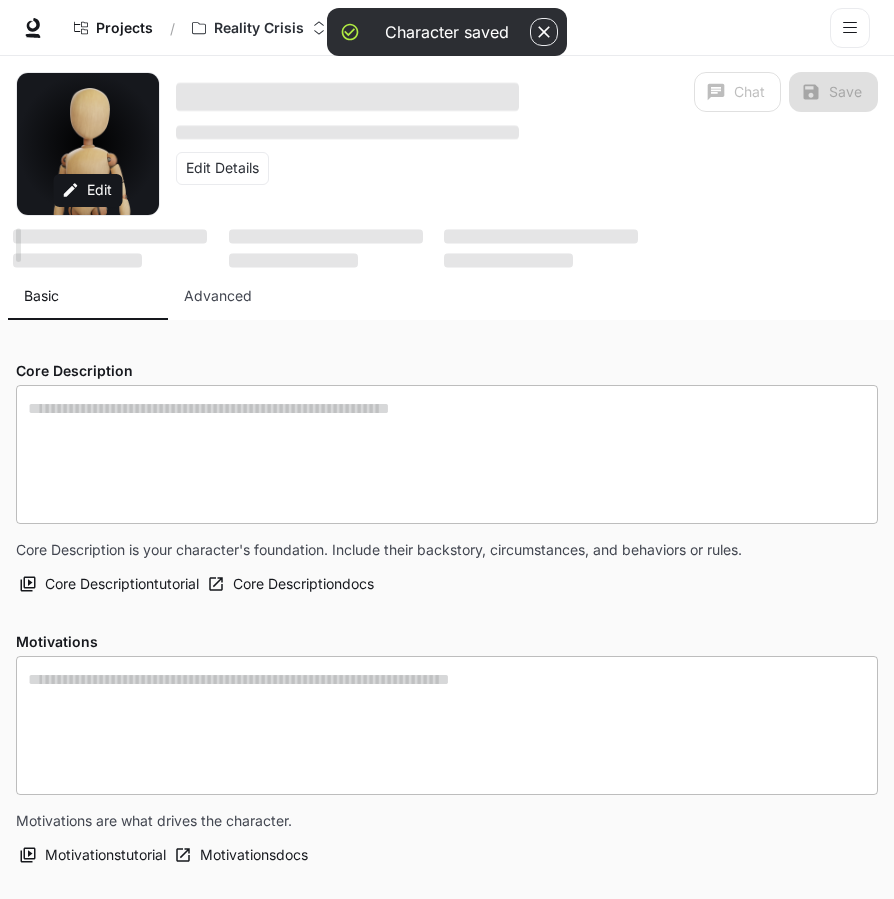 type on "**********" 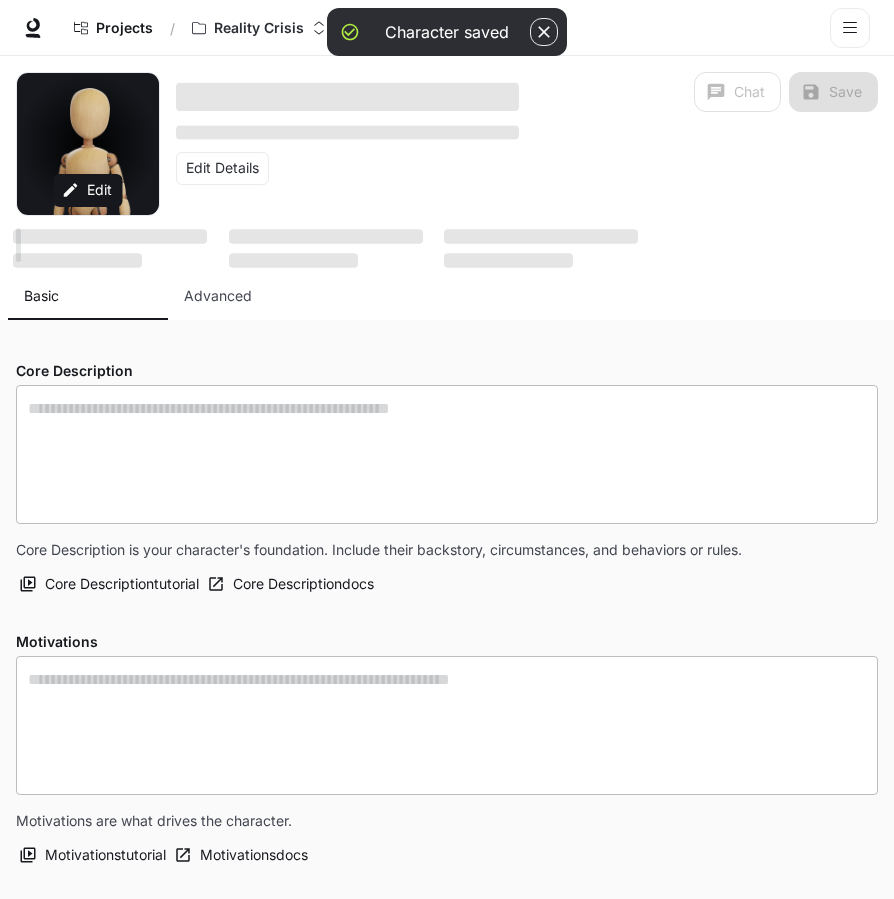 type on "**********" 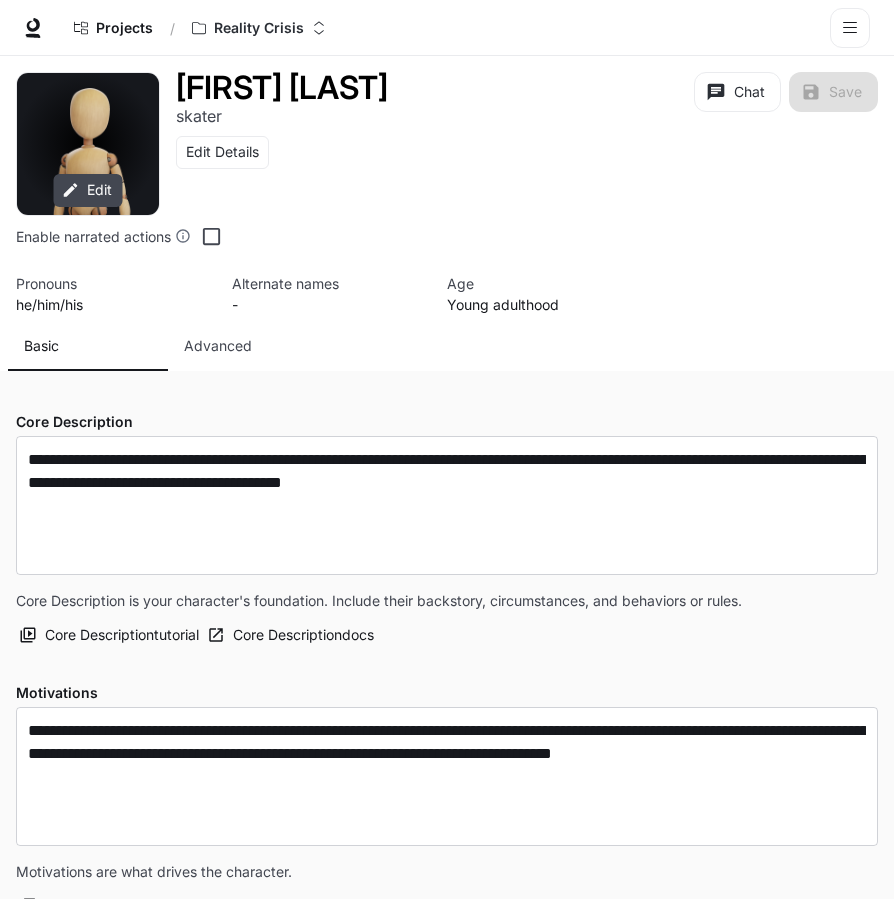 click on "Edit" at bounding box center [87, 190] 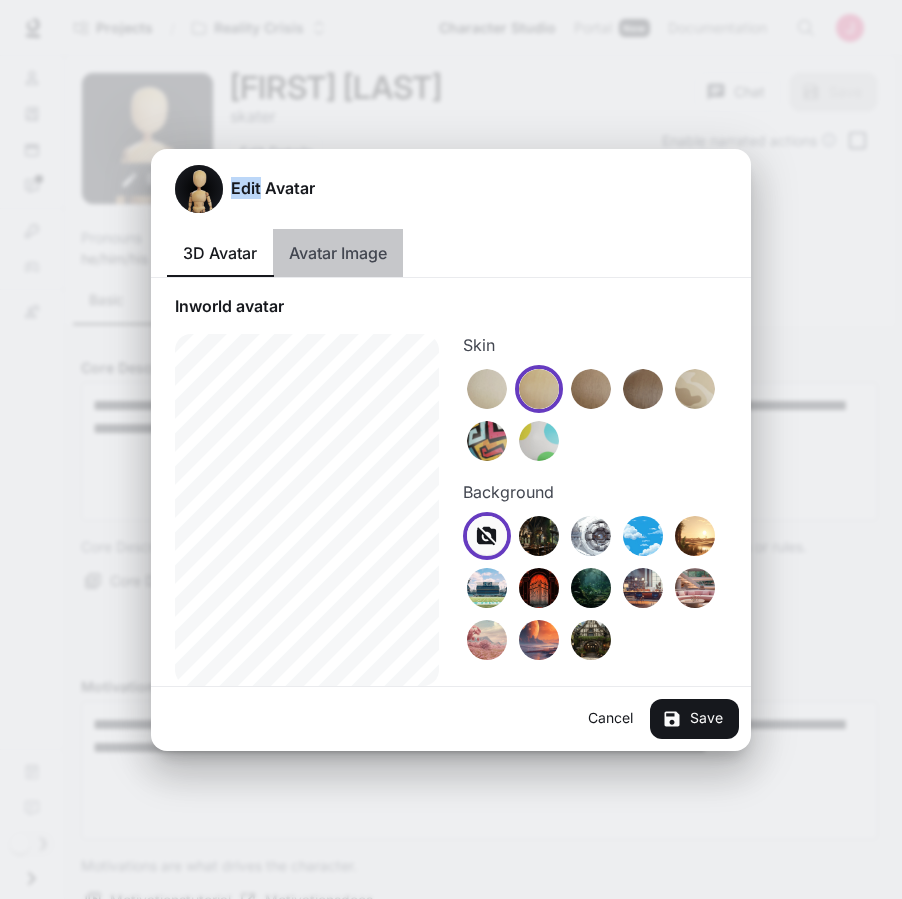 click on "Avatar Image" at bounding box center (338, 253) 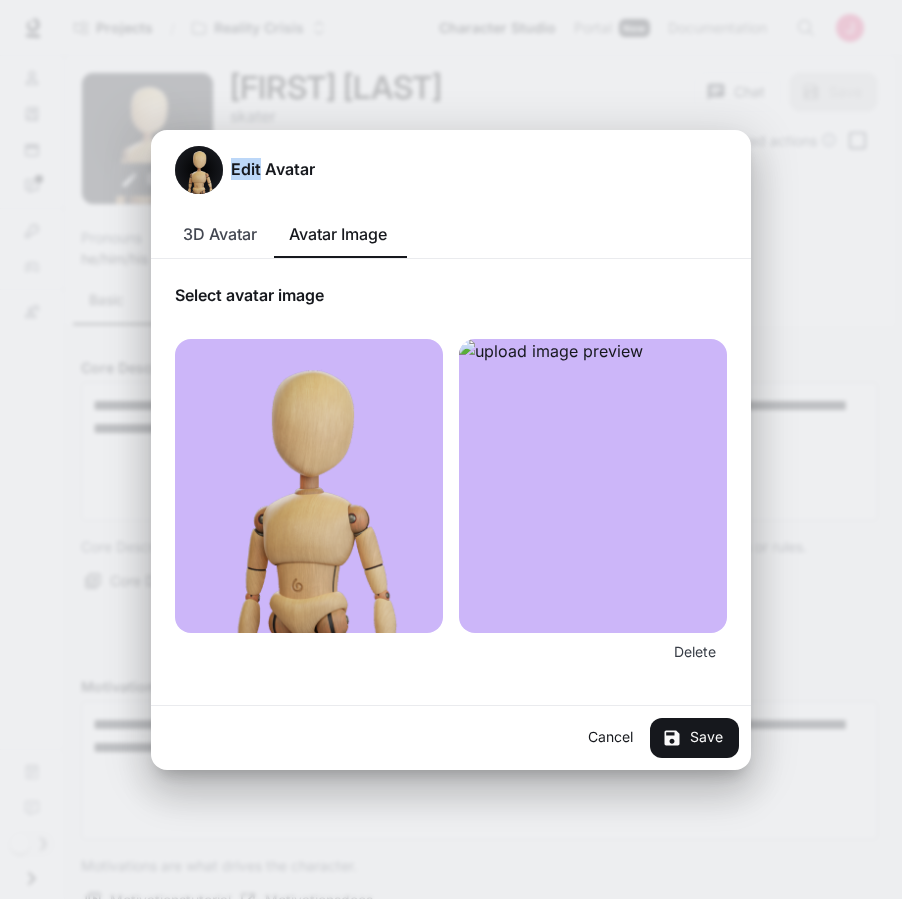 click at bounding box center [593, 486] 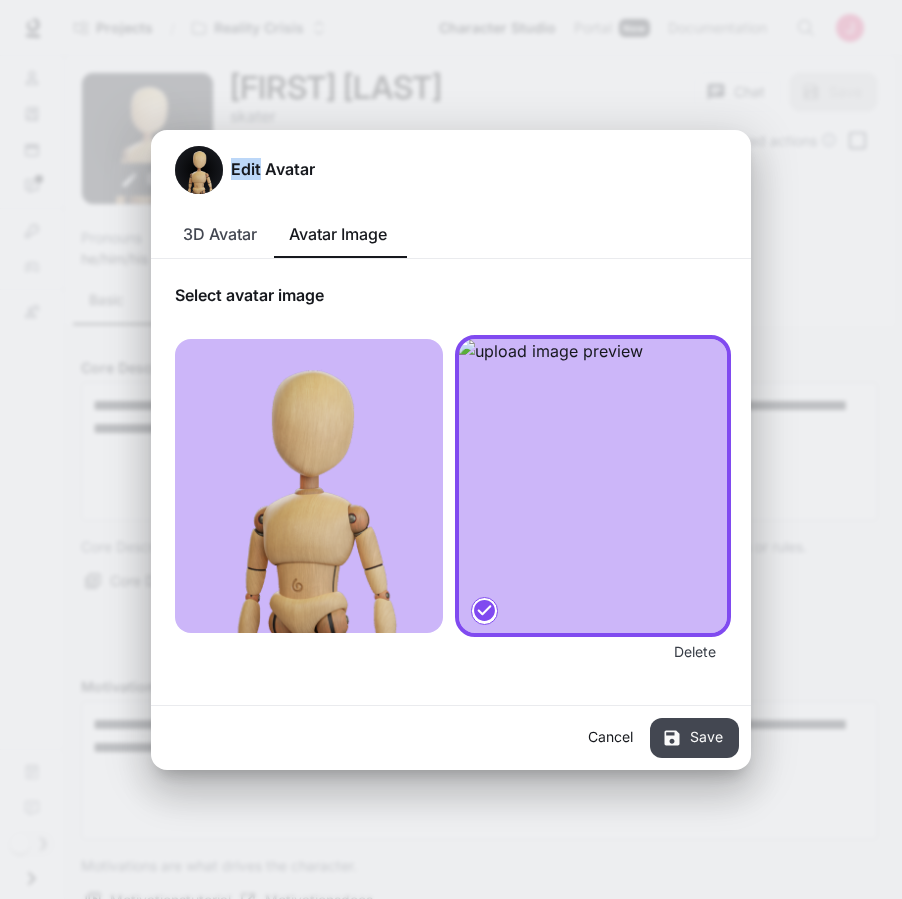 click on "Save" at bounding box center [694, 738] 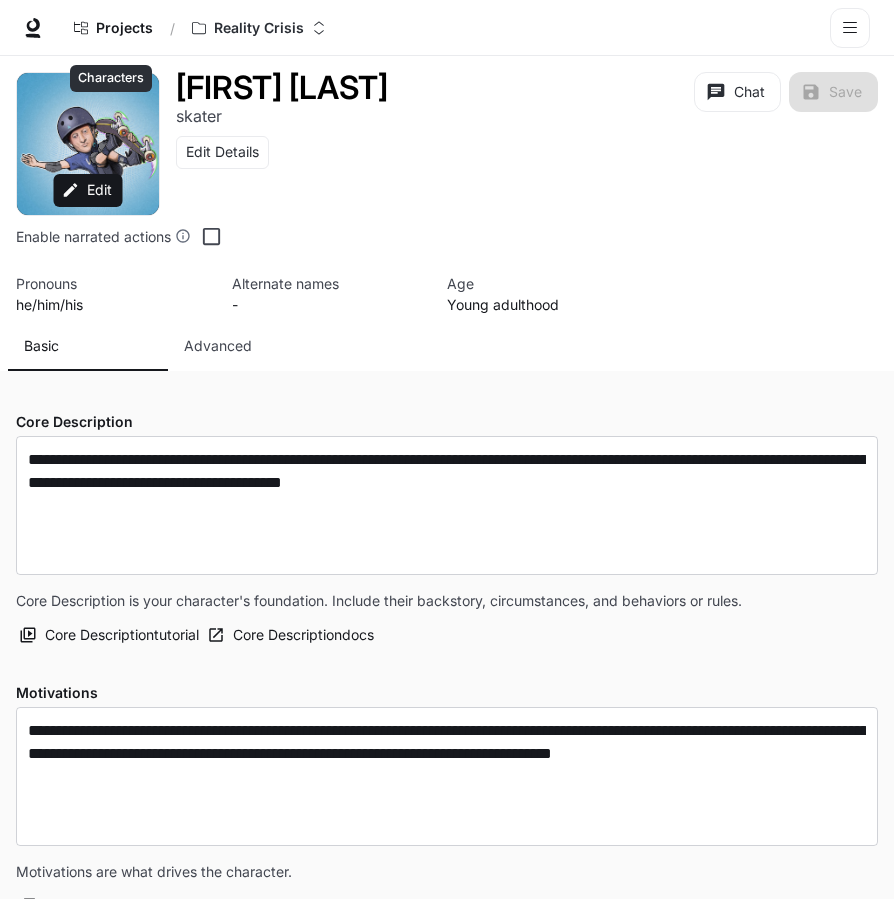 click 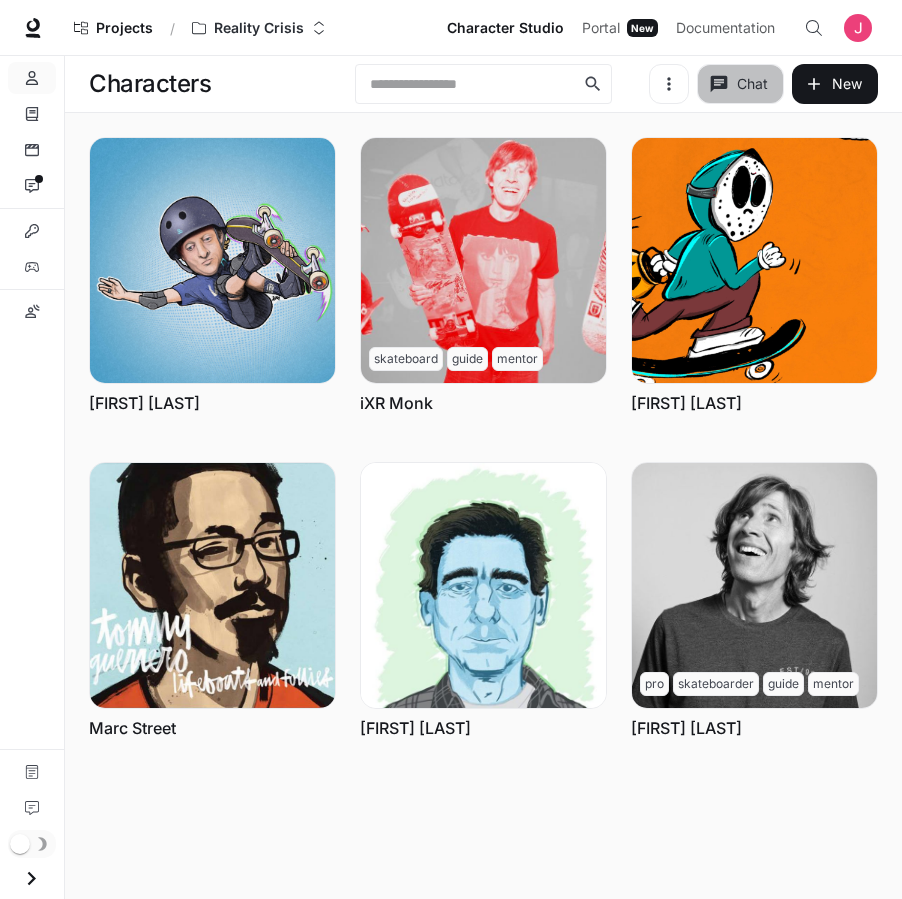 click on "Chat" at bounding box center (740, 84) 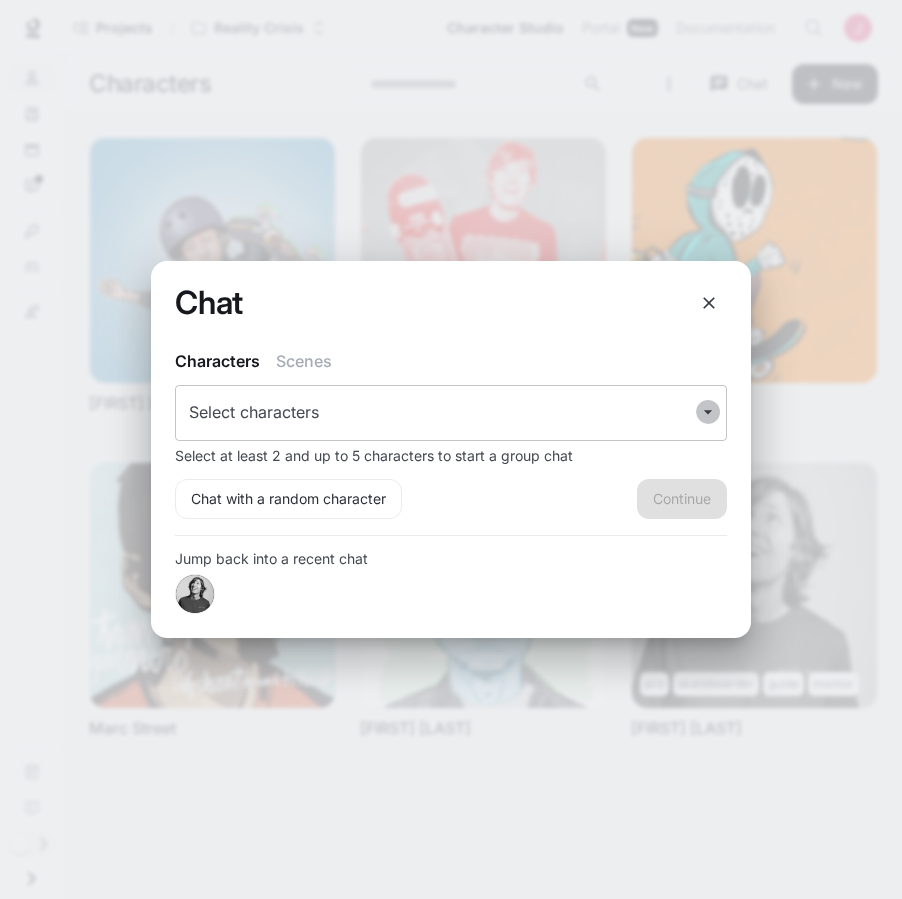 click 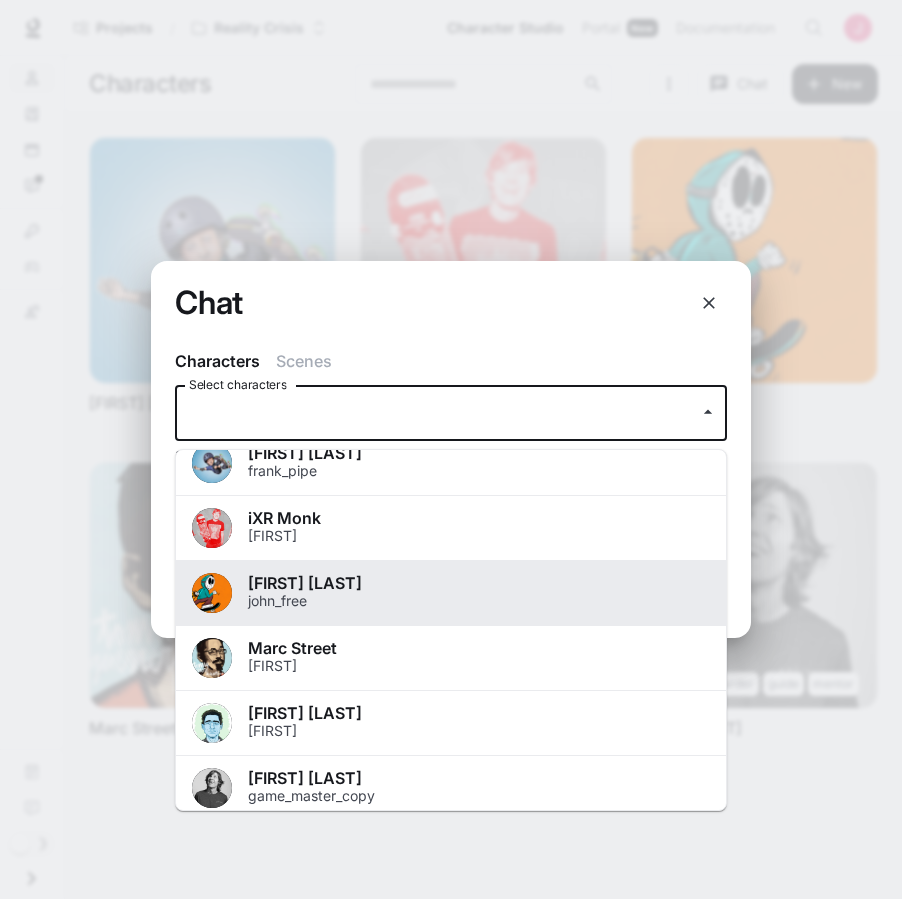 scroll, scrollTop: 46, scrollLeft: 0, axis: vertical 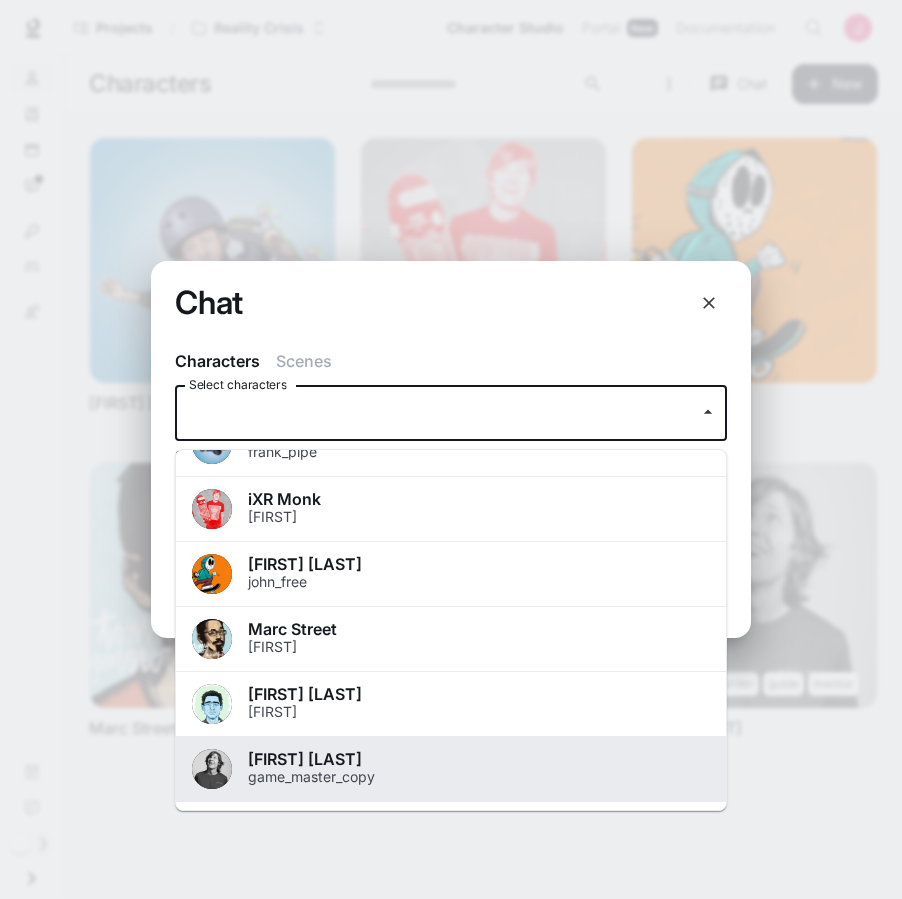 click on "[FIRST] [LAST]" at bounding box center [479, 759] 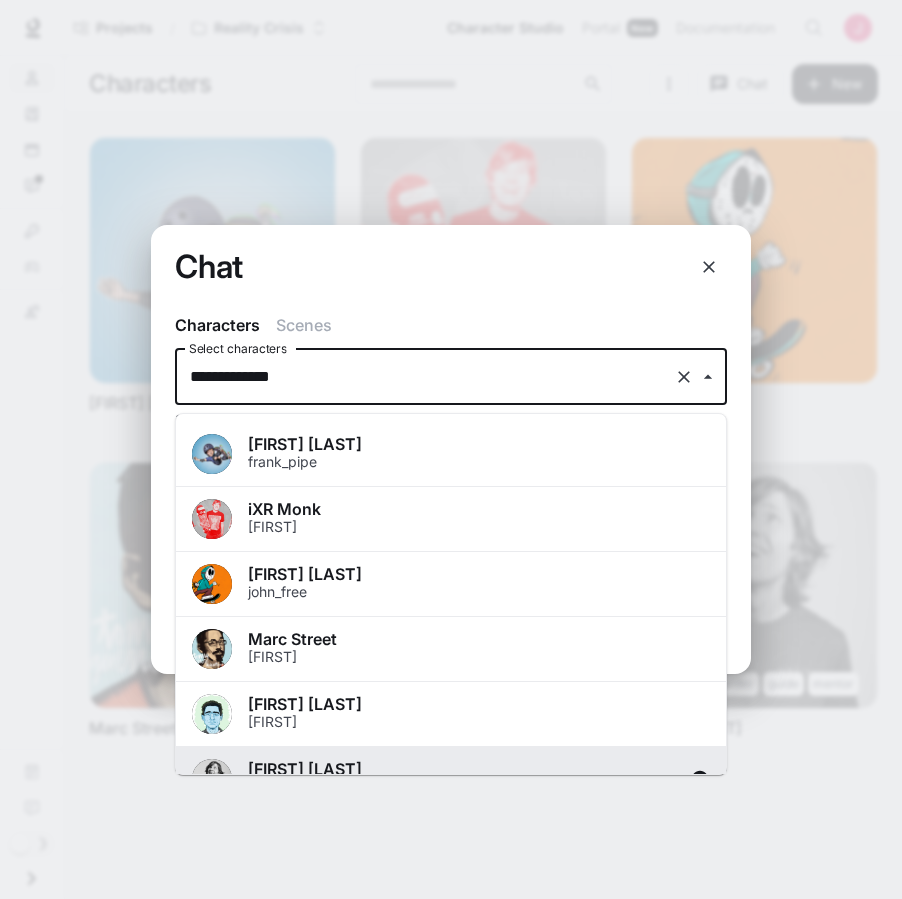 click on "**********" at bounding box center [423, 377] 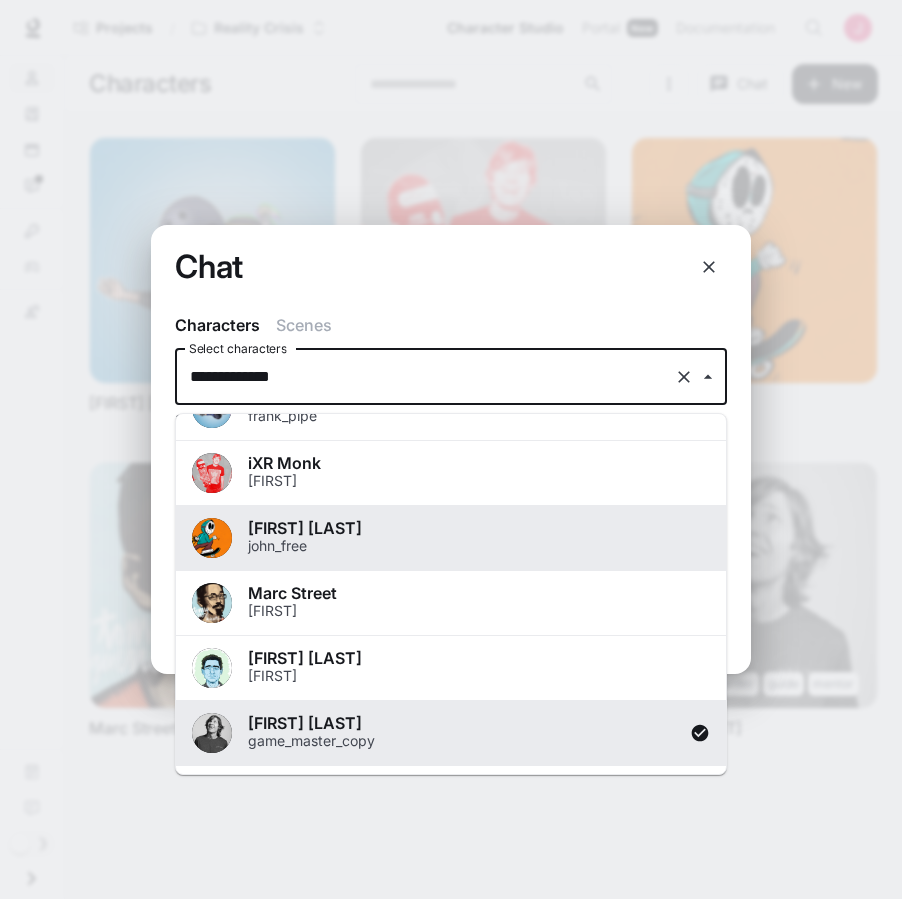 click on "john_free" at bounding box center (479, 546) 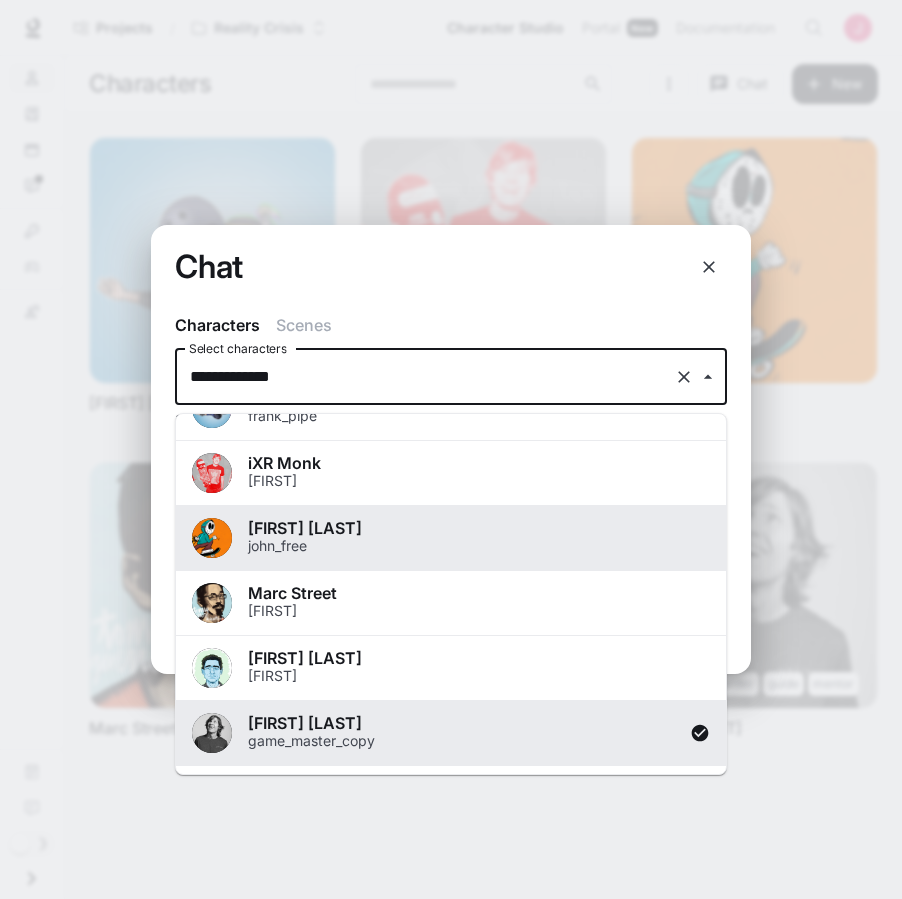 type on "*********" 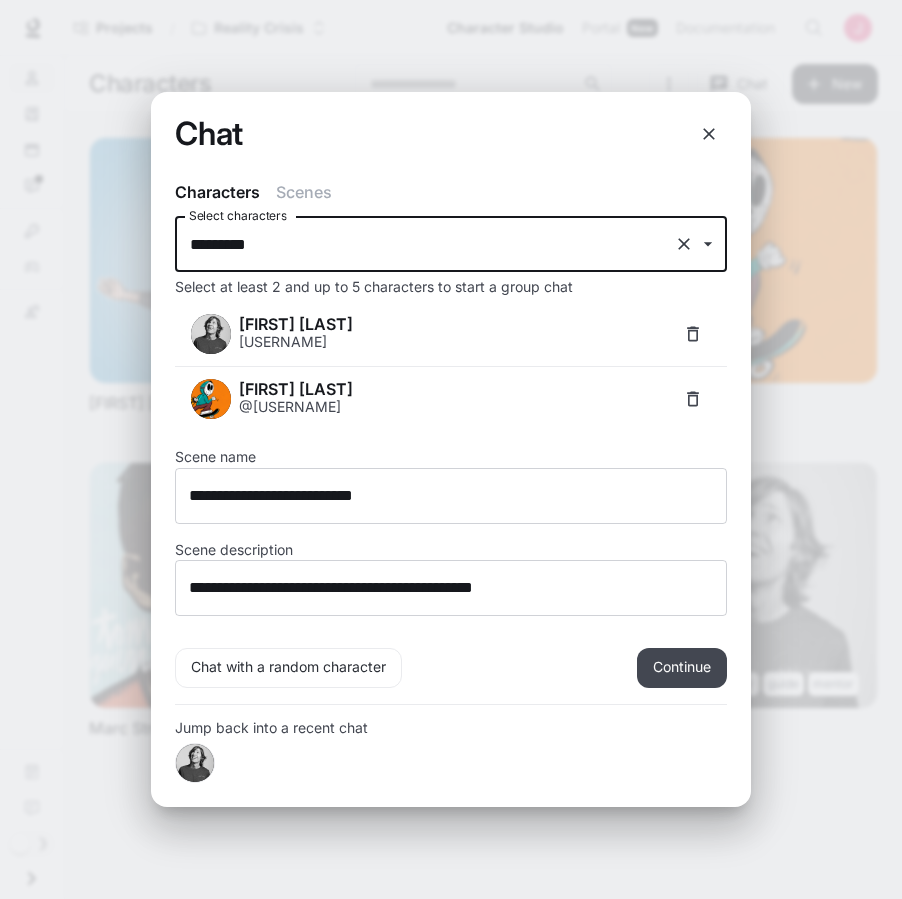 click on "Continue" at bounding box center [682, 668] 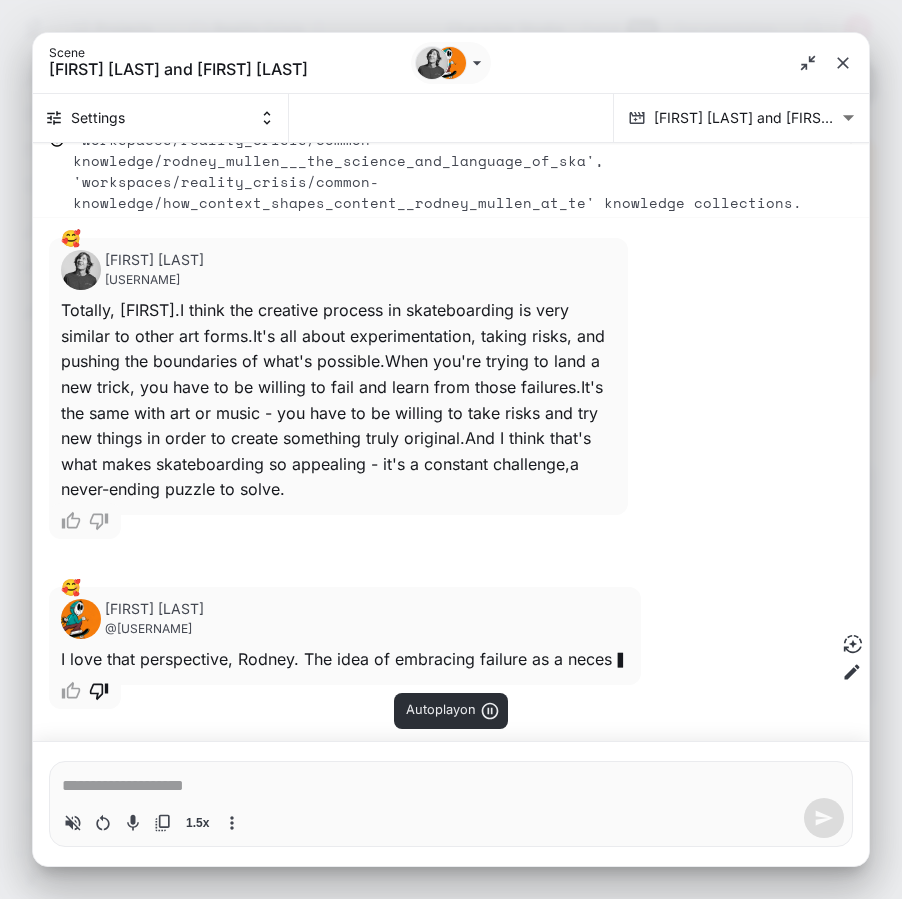 scroll, scrollTop: 1418, scrollLeft: 0, axis: vertical 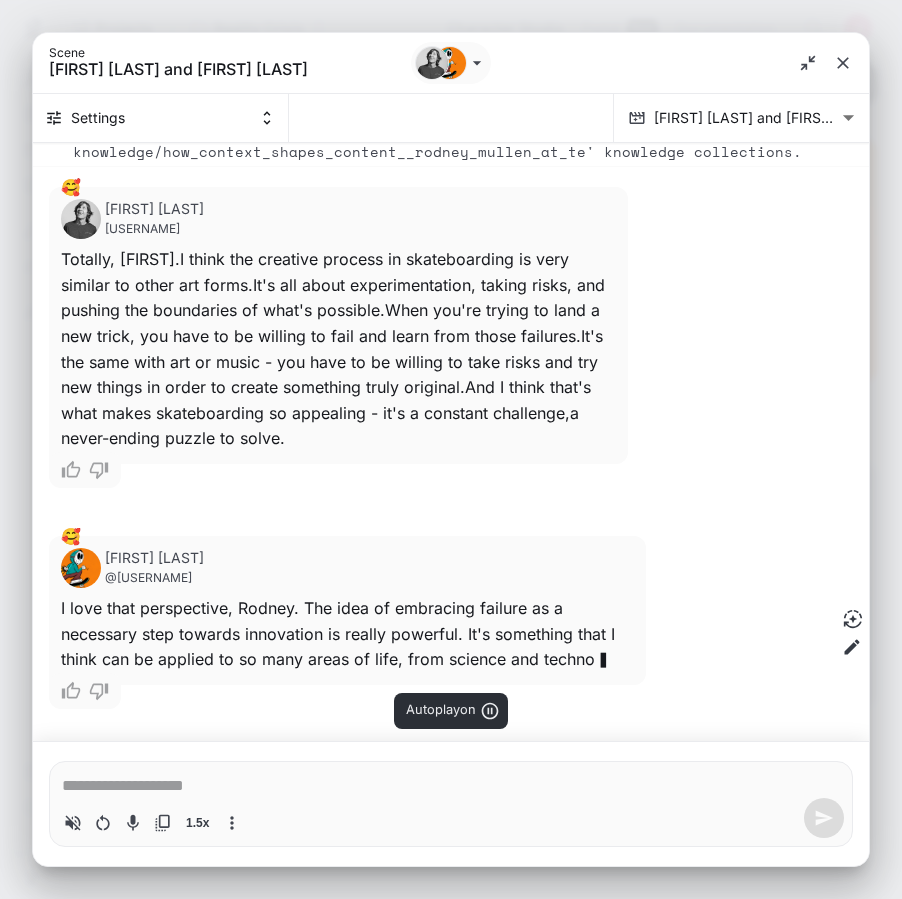 click on "John Free @john_free 🥰 I   l o v e   t h a t   p e r s p e c t i v e ,   R o d n e y .   T h e   i d e a   o f   e m b r a c i n g   f a i l u r e   a s   a   n e c e s s a r y   s t e p   t o w a r d s   i n n o v a t i o n   i s   r e a l l y   p o w e r f u l .   I t ' s   s o m e t h i n g   t h a t   I   t h i n k   c a n   b e   a p p l i e d   t o   s o   m a n y   a r e a s   o f   l i f e ,   f r o m   s c i e n c e   a n d   t e c h n o ▍" at bounding box center (431, 626) 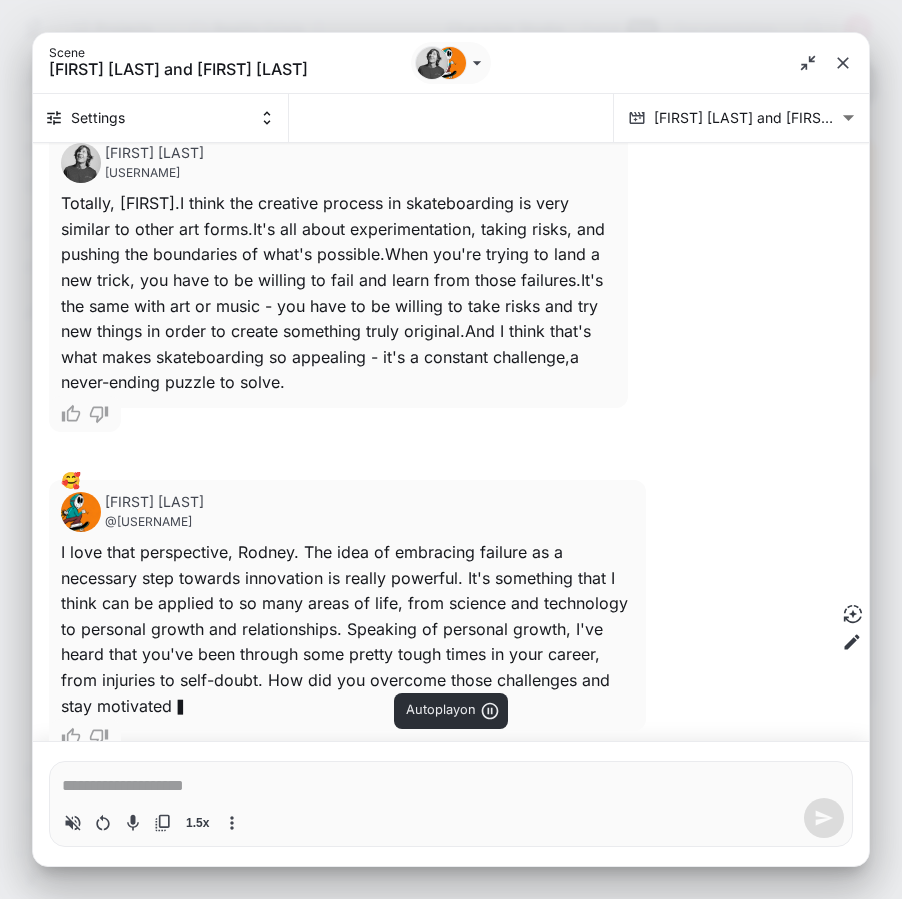 scroll, scrollTop: 1546, scrollLeft: 0, axis: vertical 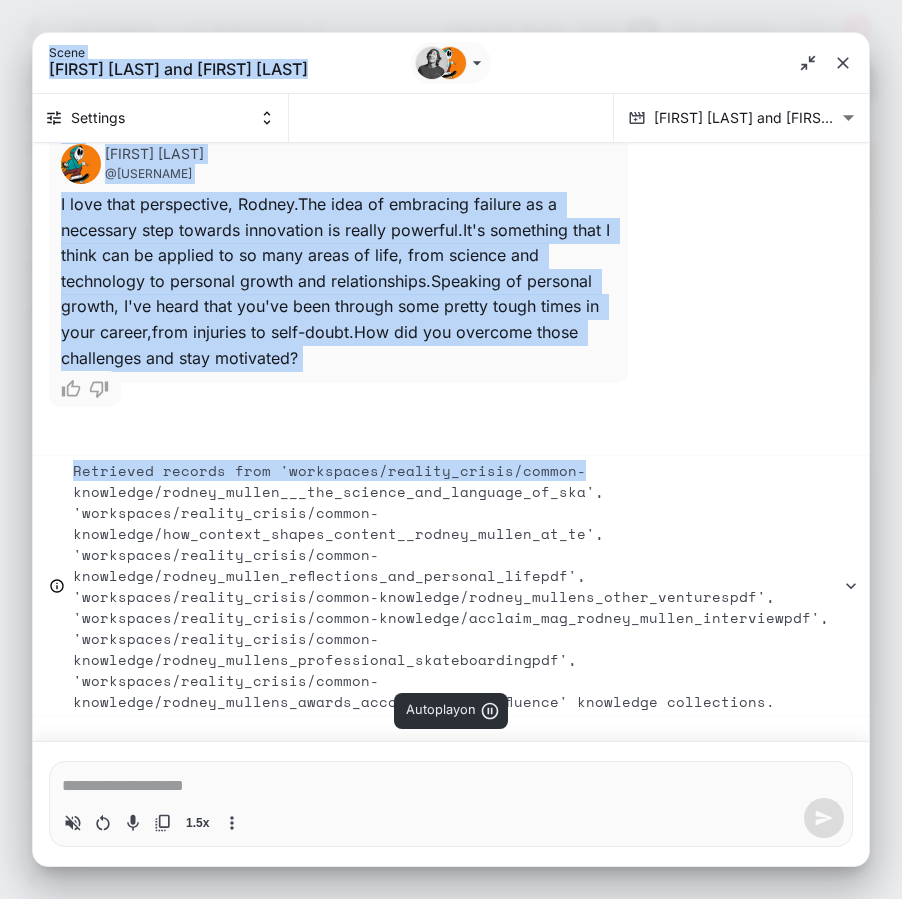 click on "**********" at bounding box center (451, 449) 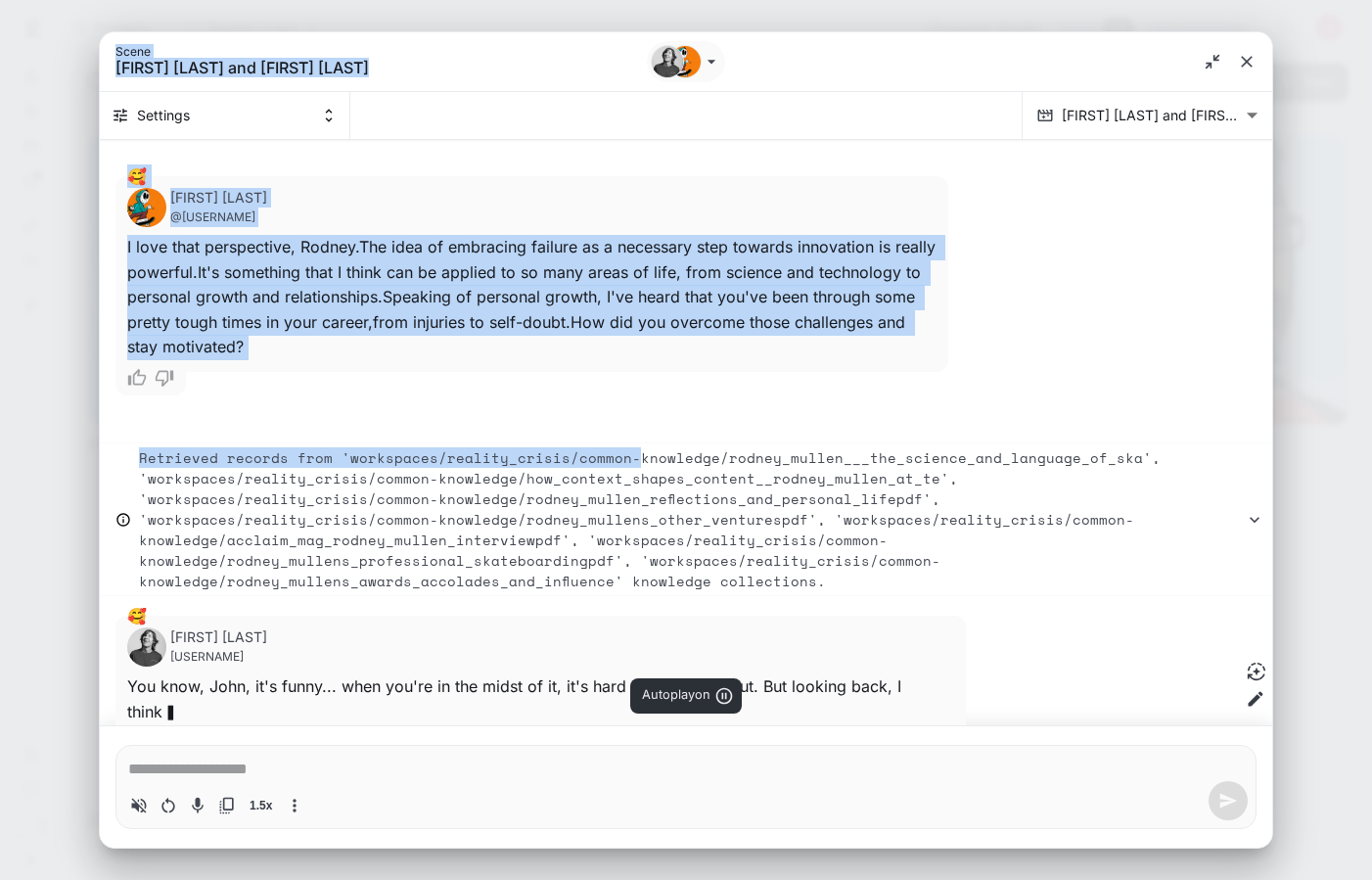 scroll, scrollTop: 1366, scrollLeft: 0, axis: vertical 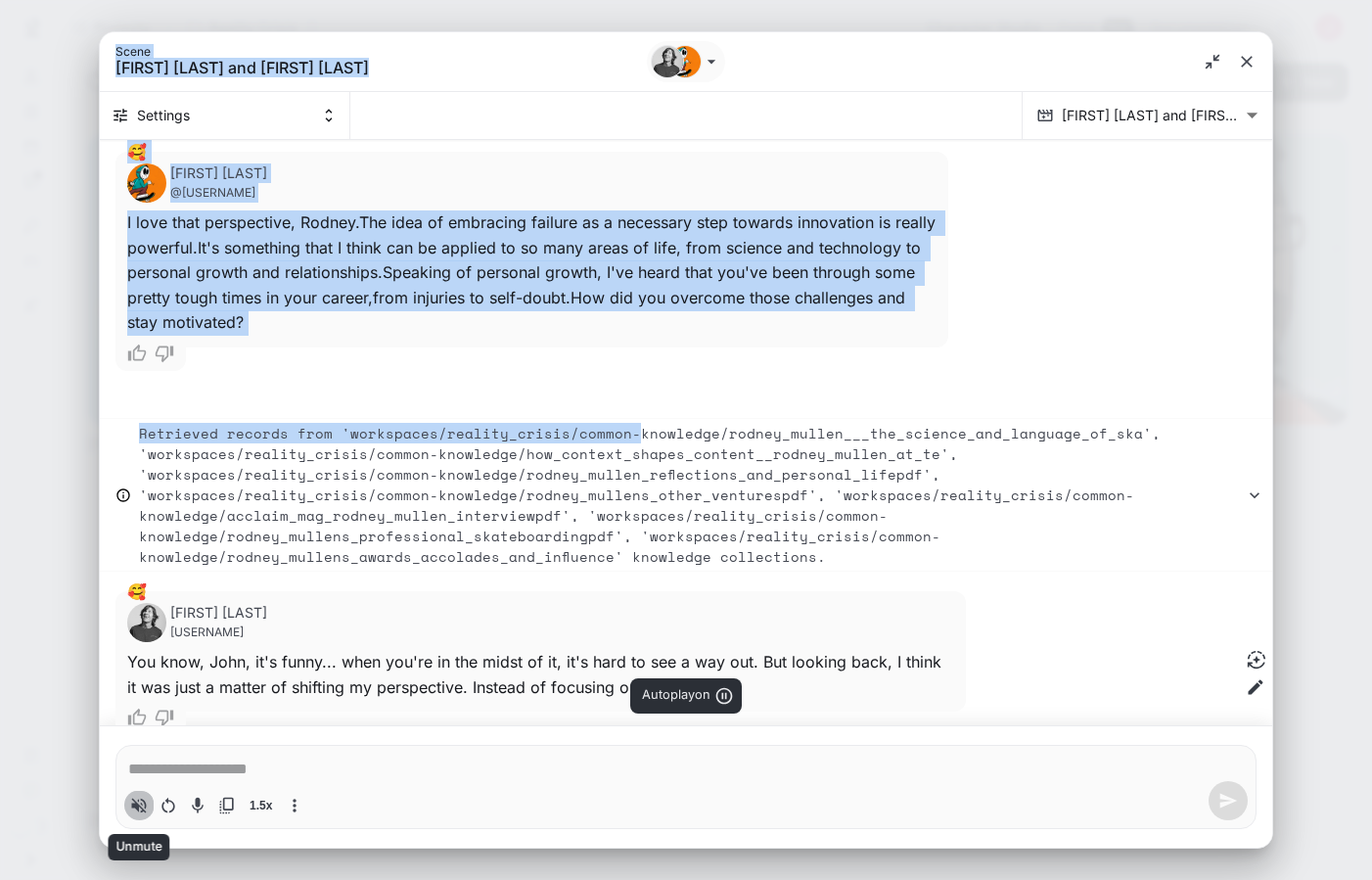 click 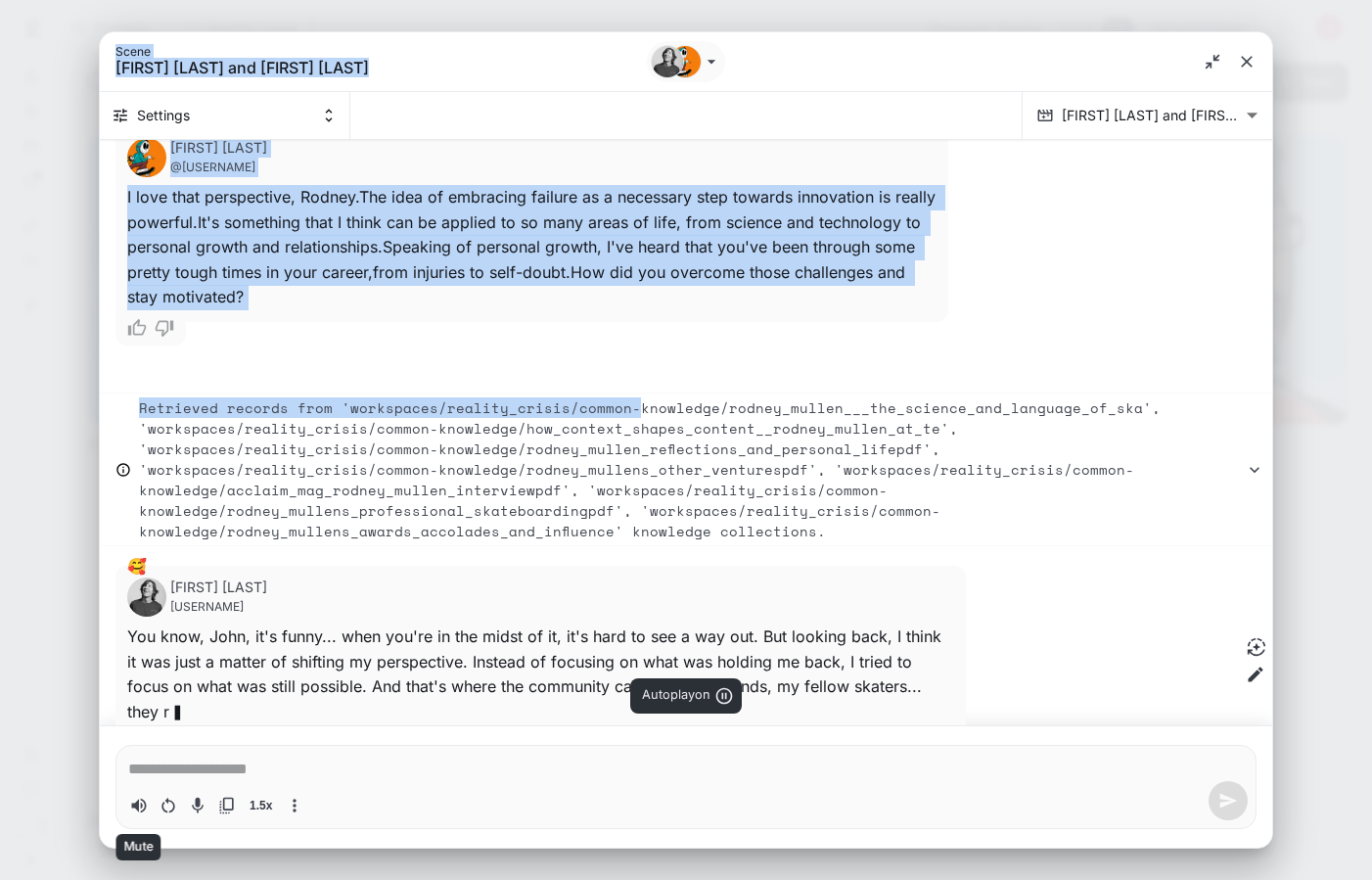 scroll, scrollTop: 1416, scrollLeft: 0, axis: vertical 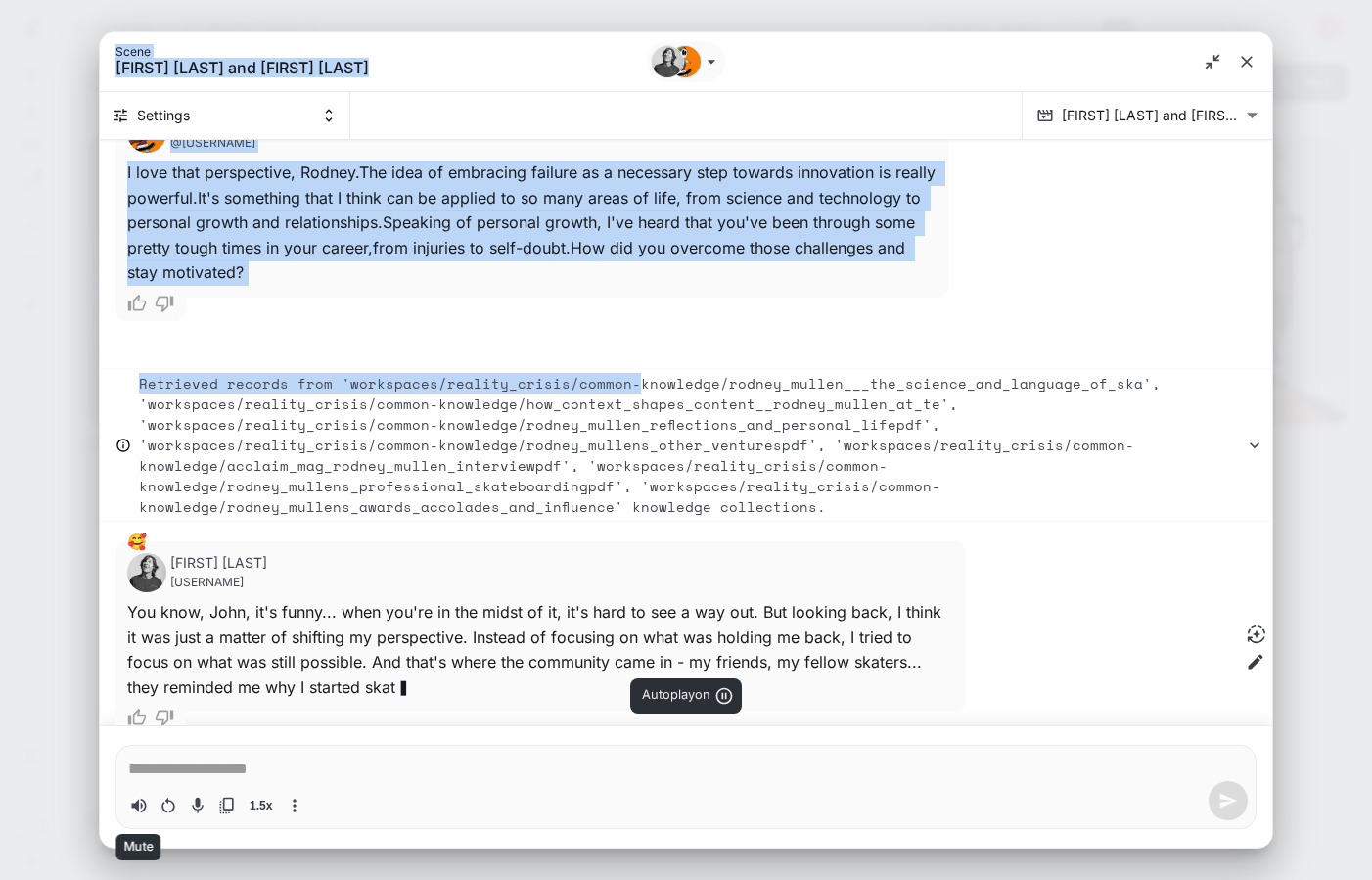 click 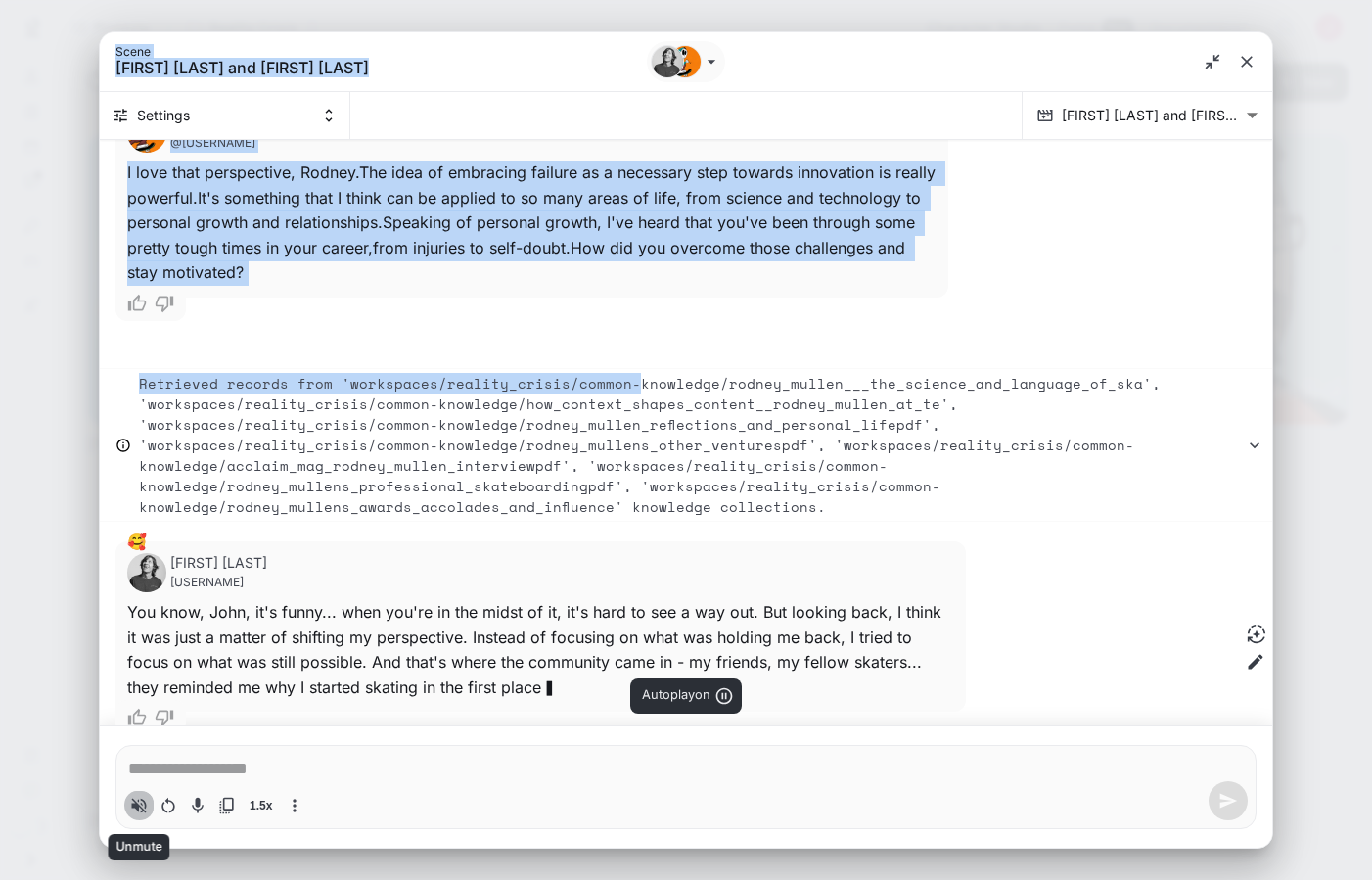 click 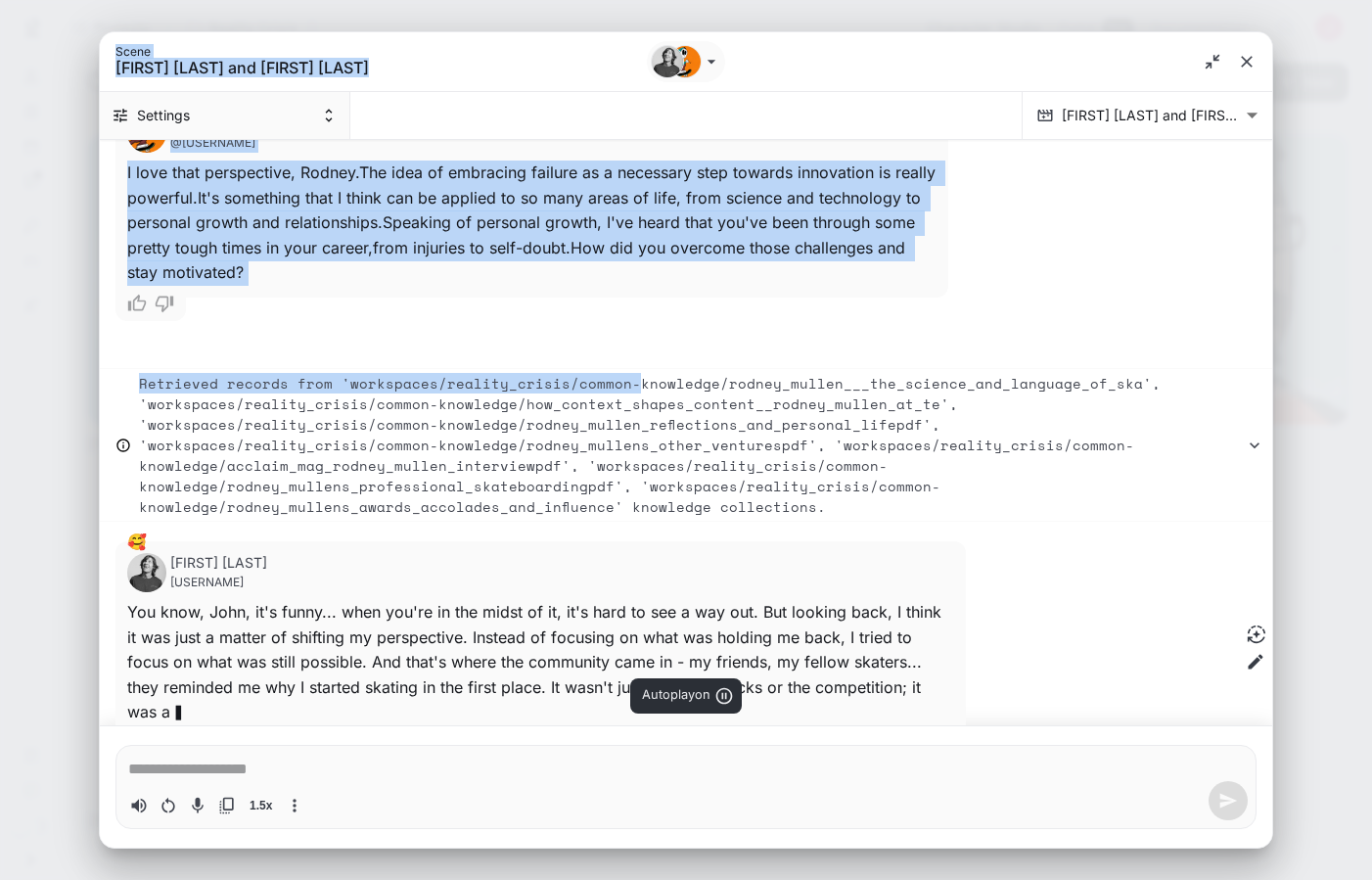 scroll, scrollTop: 1442, scrollLeft: 0, axis: vertical 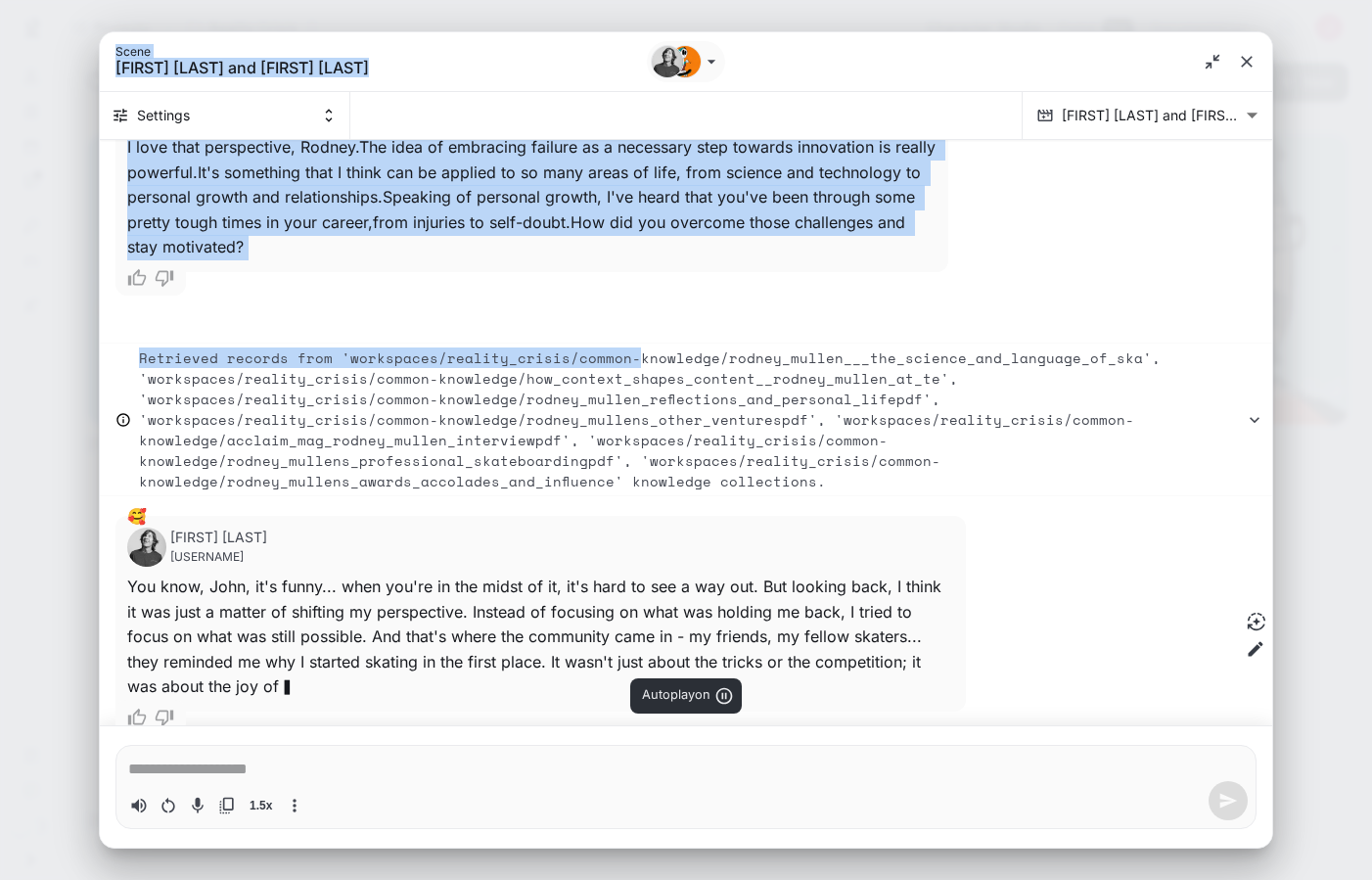 click on "Rodney Mullen and John Free" at bounding box center (331, 68) 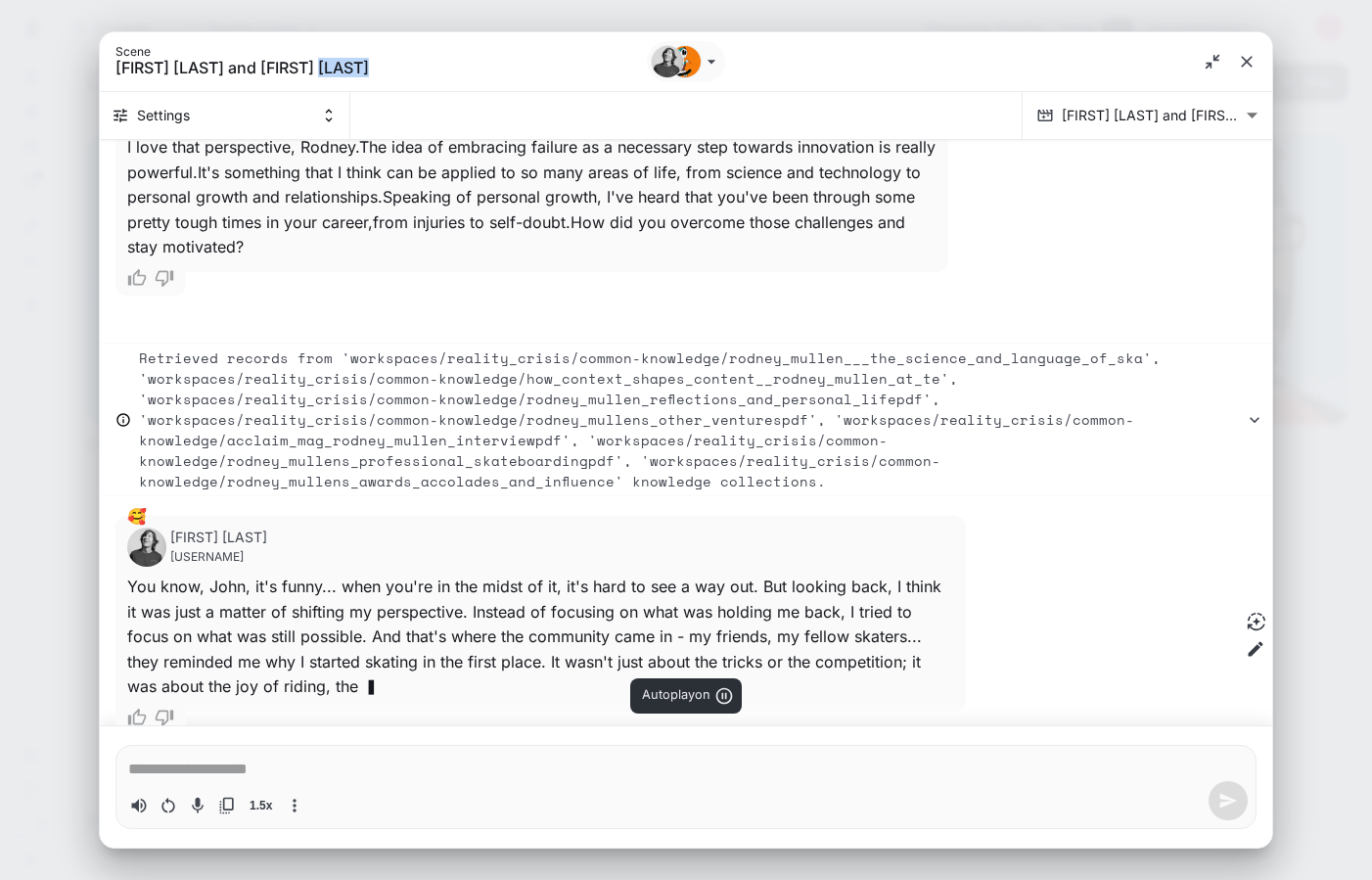 click on "Rodney Mullen and John Free" at bounding box center [331, 68] 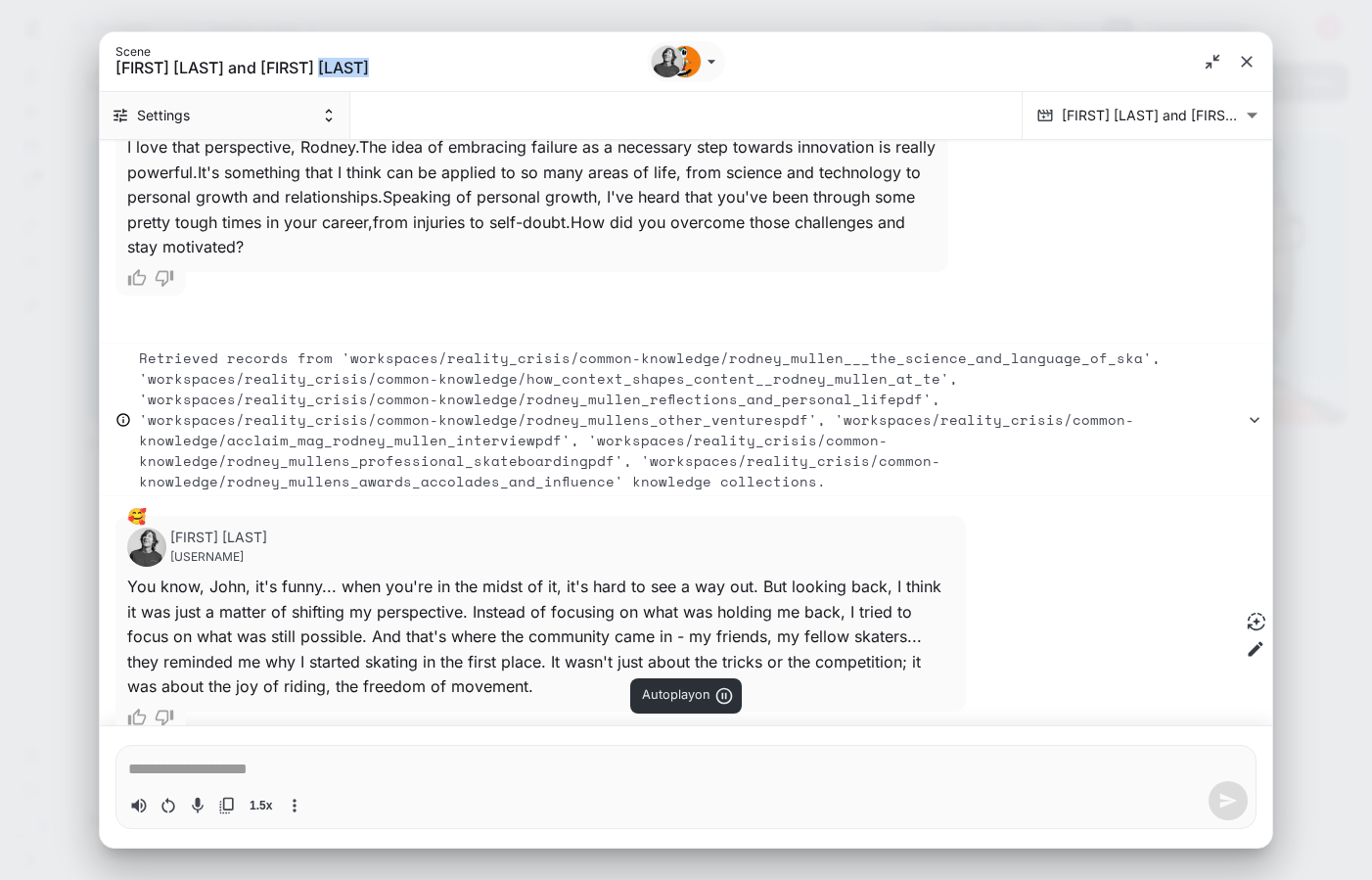click on "Settings" at bounding box center [225, 116] 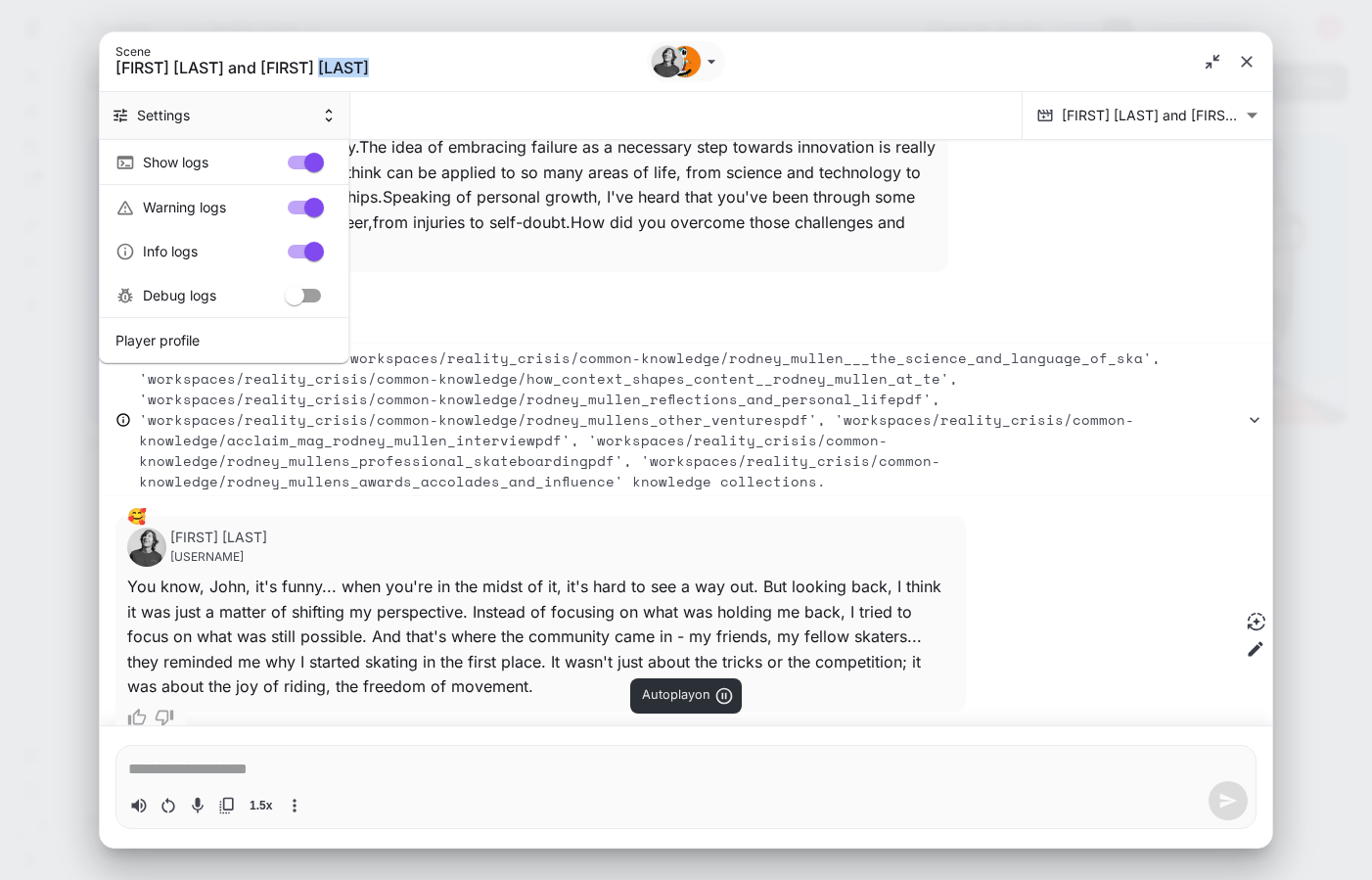 scroll, scrollTop: 1461, scrollLeft: 0, axis: vertical 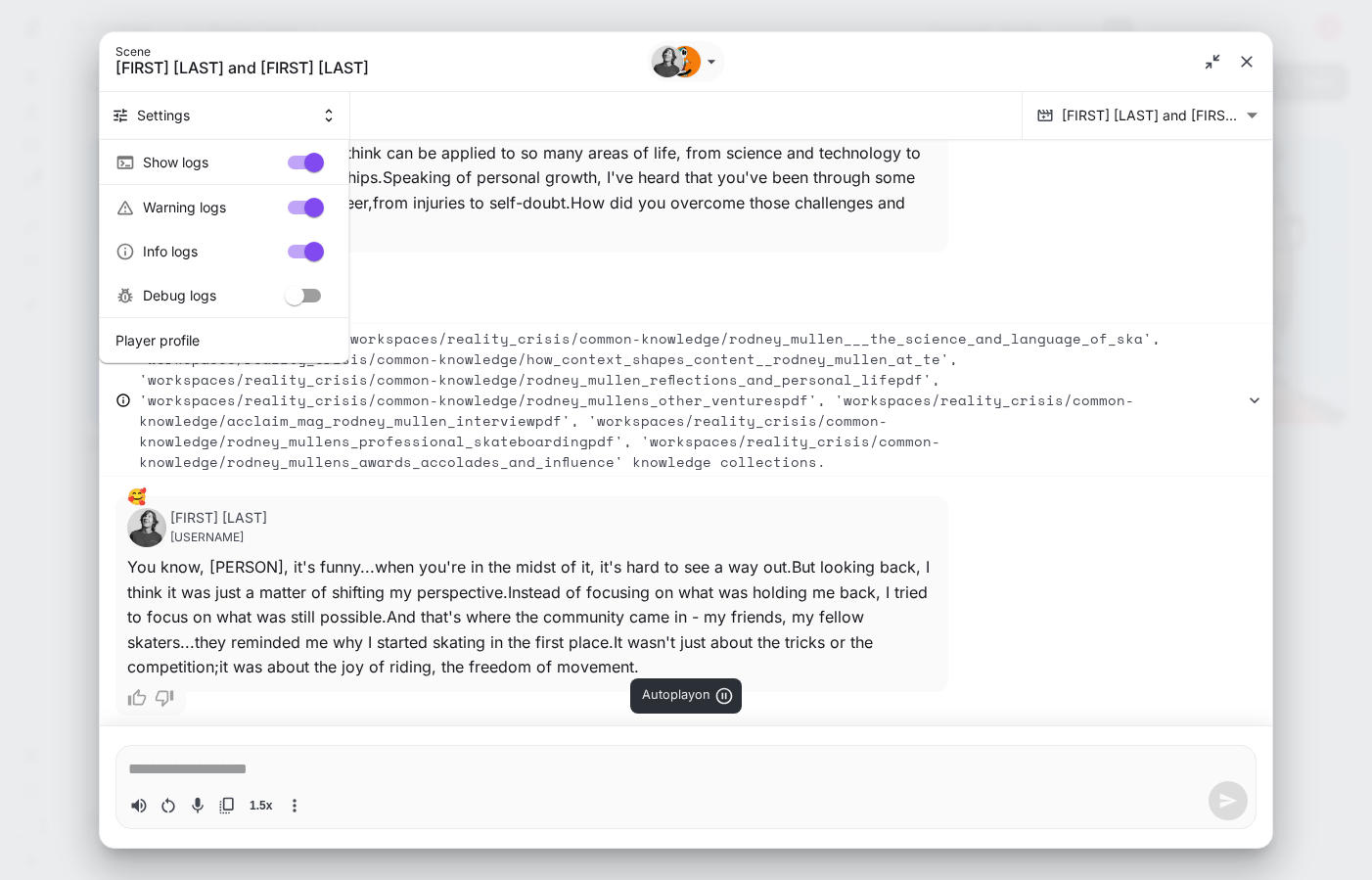 click at bounding box center [686, 440] 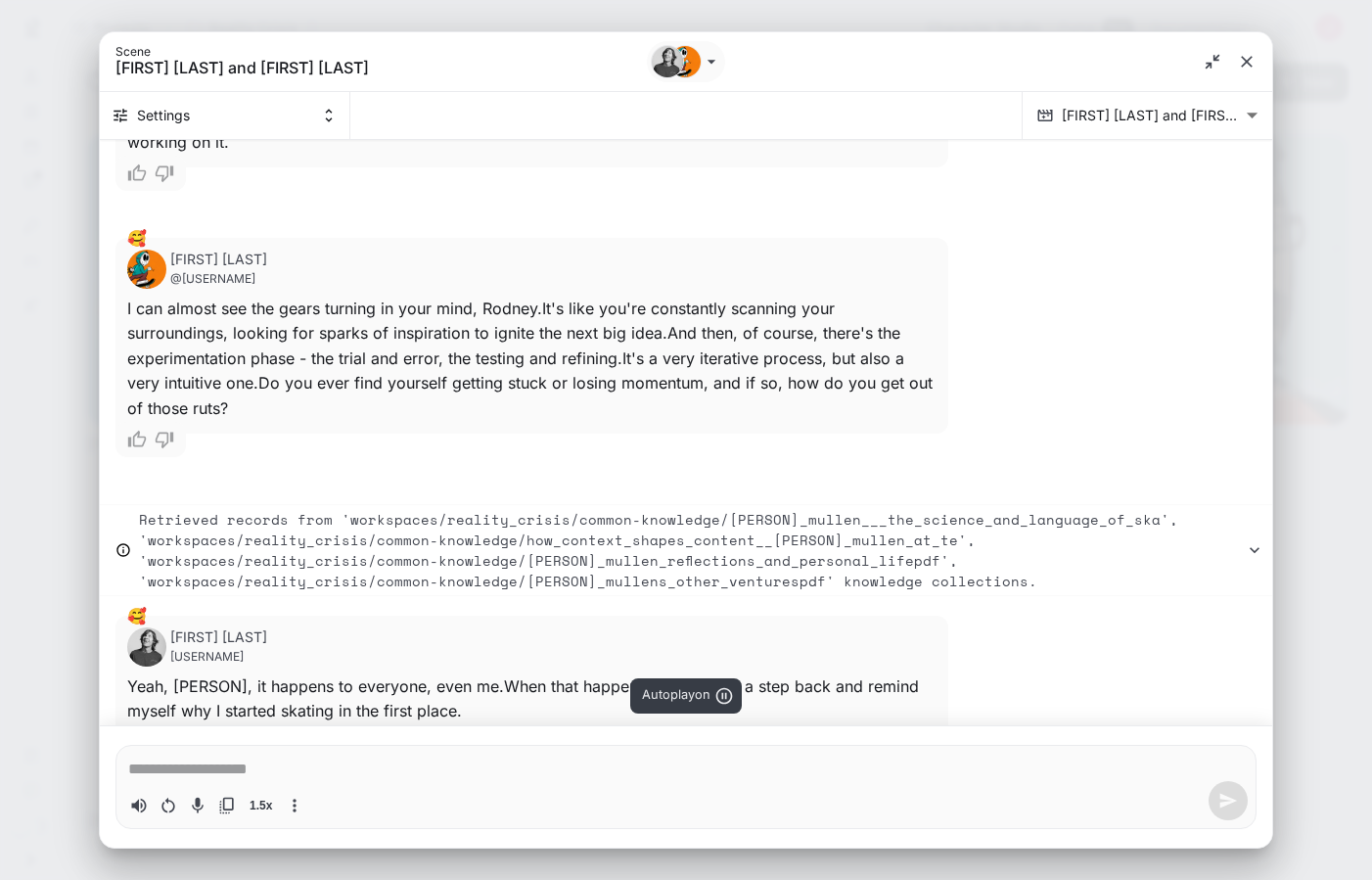scroll, scrollTop: 2700, scrollLeft: 0, axis: vertical 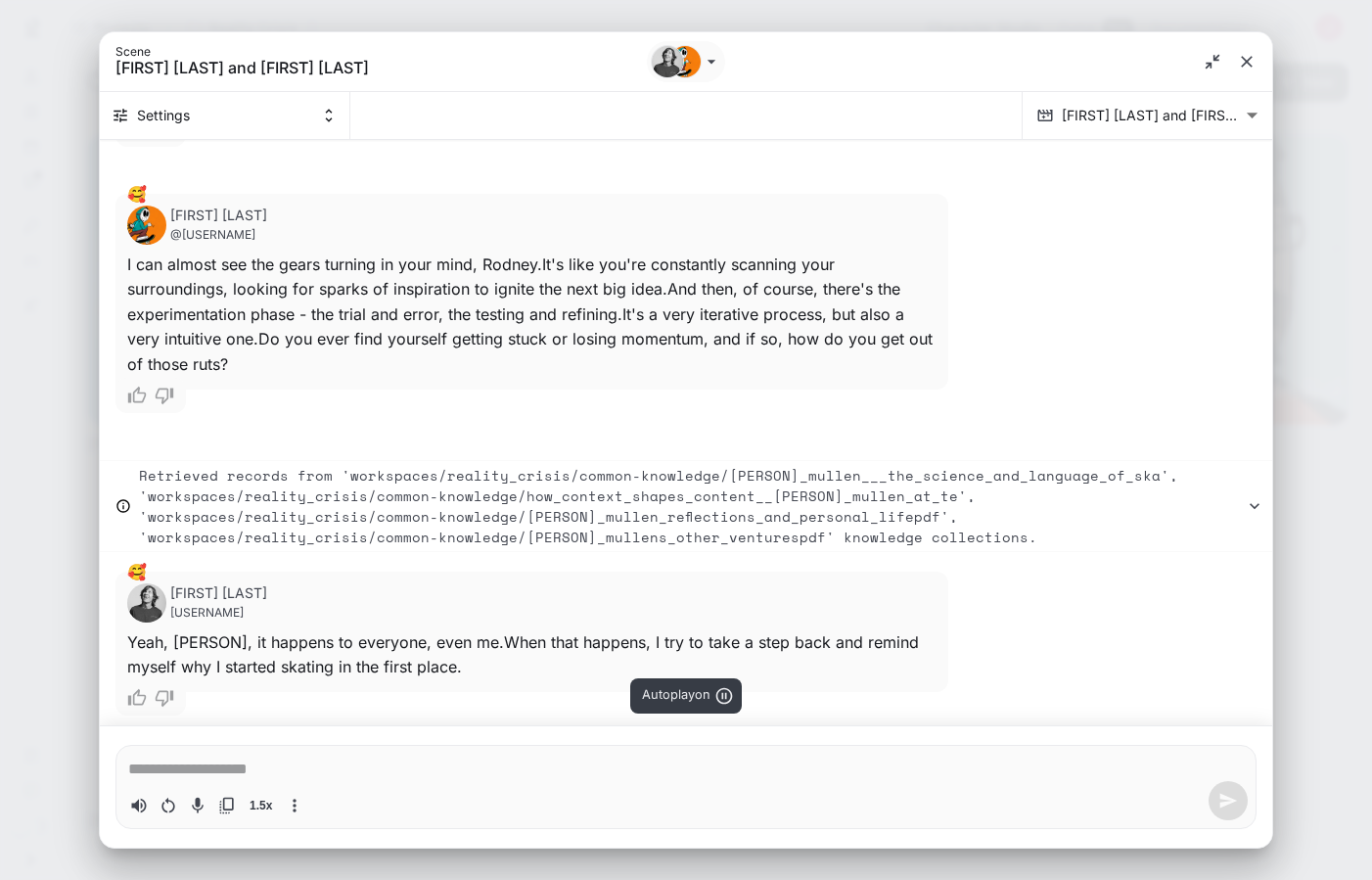click 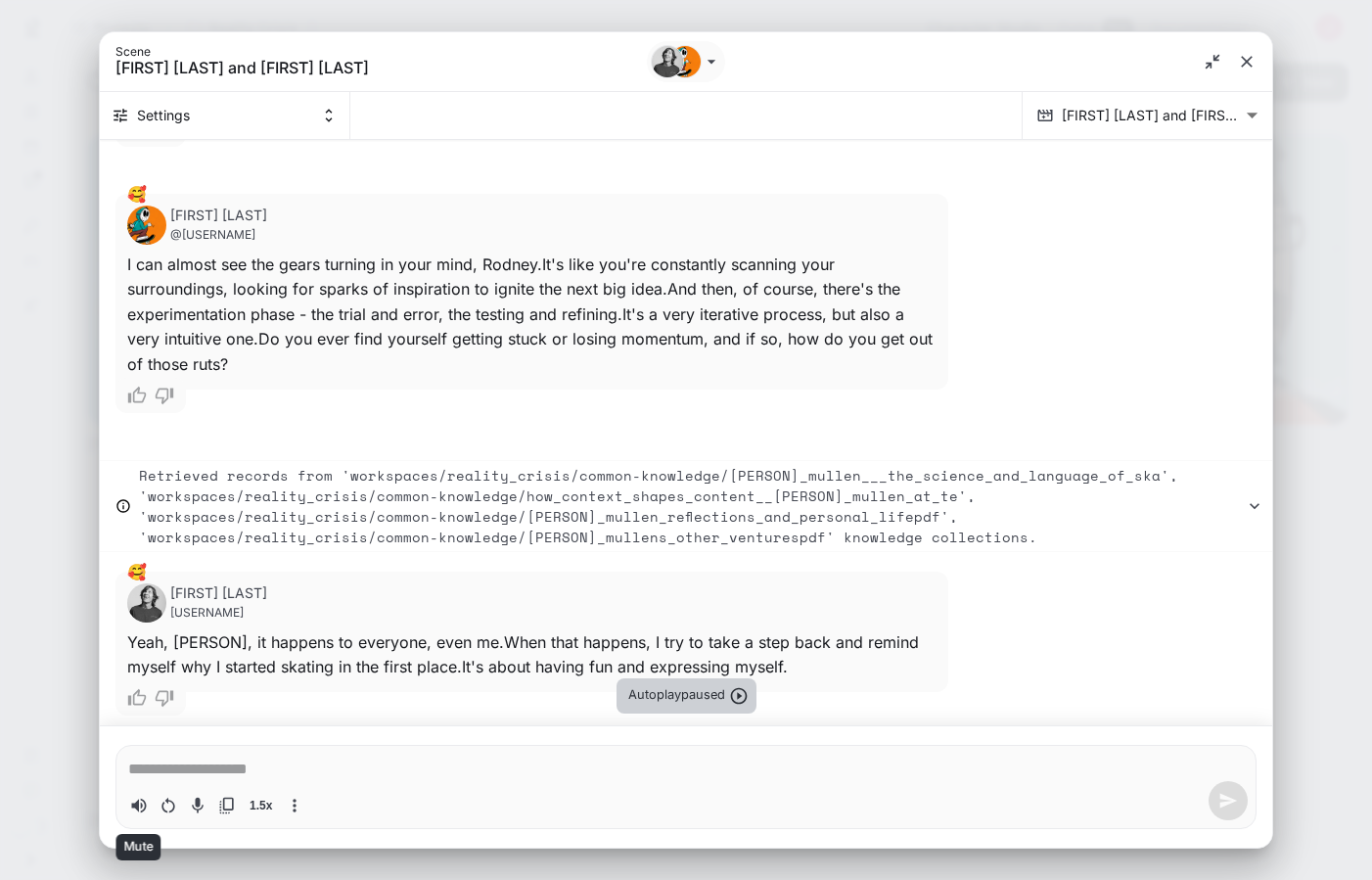 type on "*" 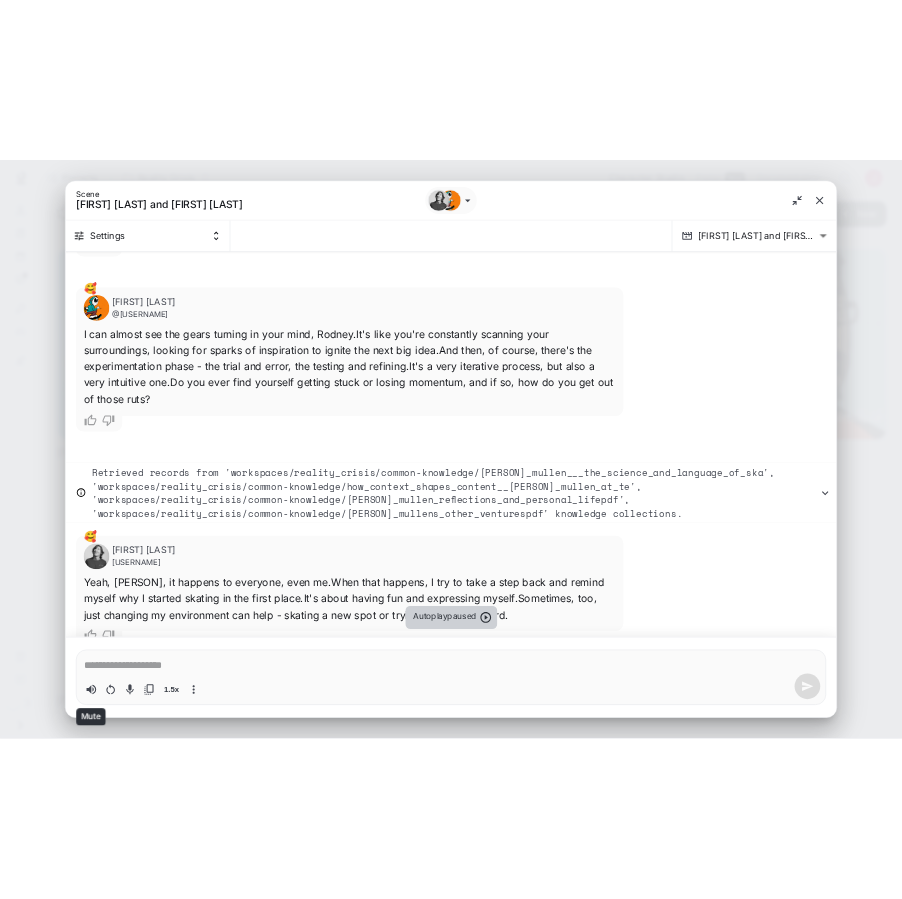 scroll, scrollTop: 2784, scrollLeft: 0, axis: vertical 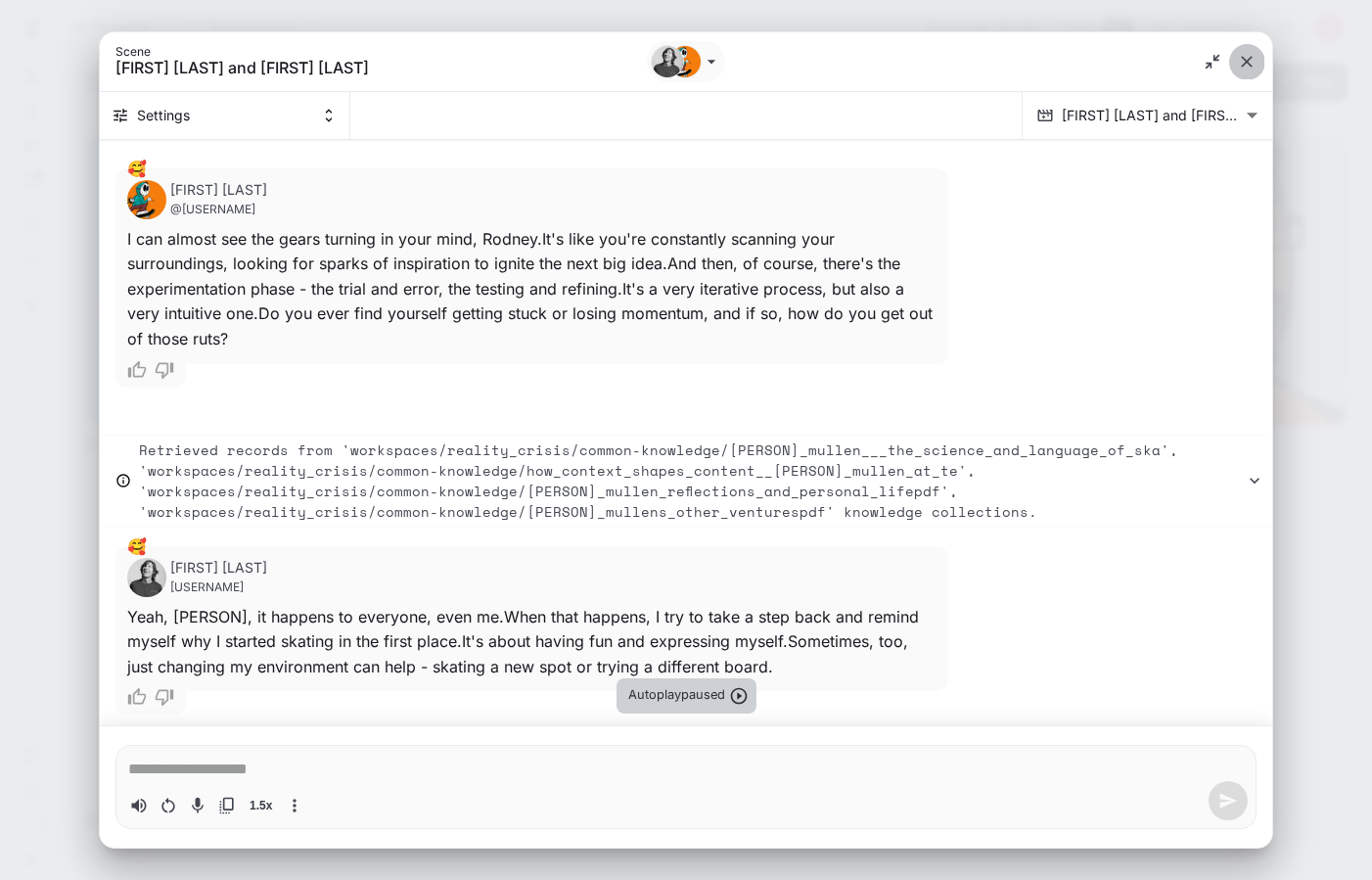 click 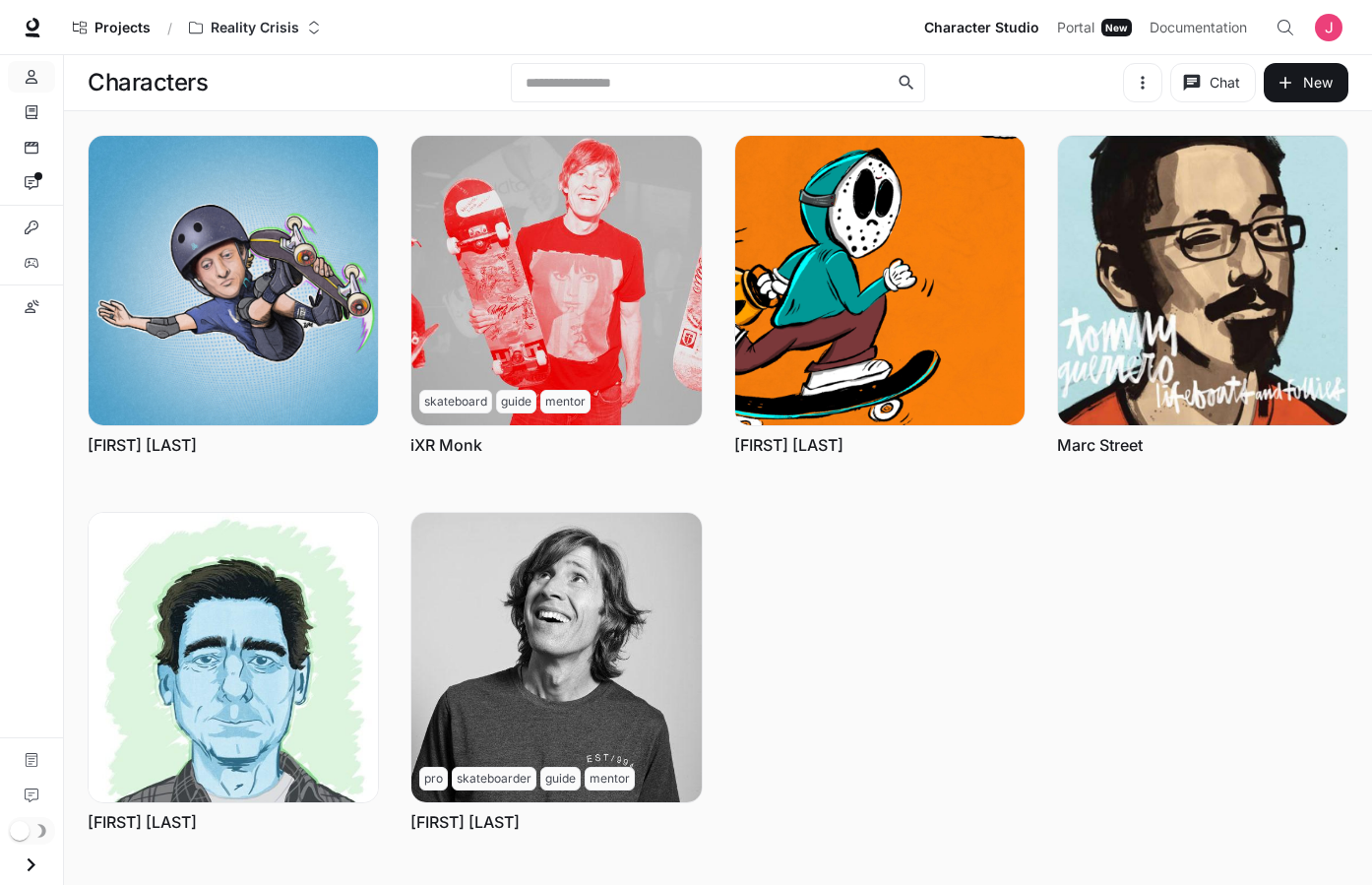 click on "Chat Edit More Frank Pipe Chat Edit More skateboard guide mentor iXR Monk Chat Edit More John Free Chat Edit More Marc Street Chat Edit More Robert Allround Chat Edit More pro skateboarder guide mentor Rodney Mullen" at bounding box center (702, 479) 